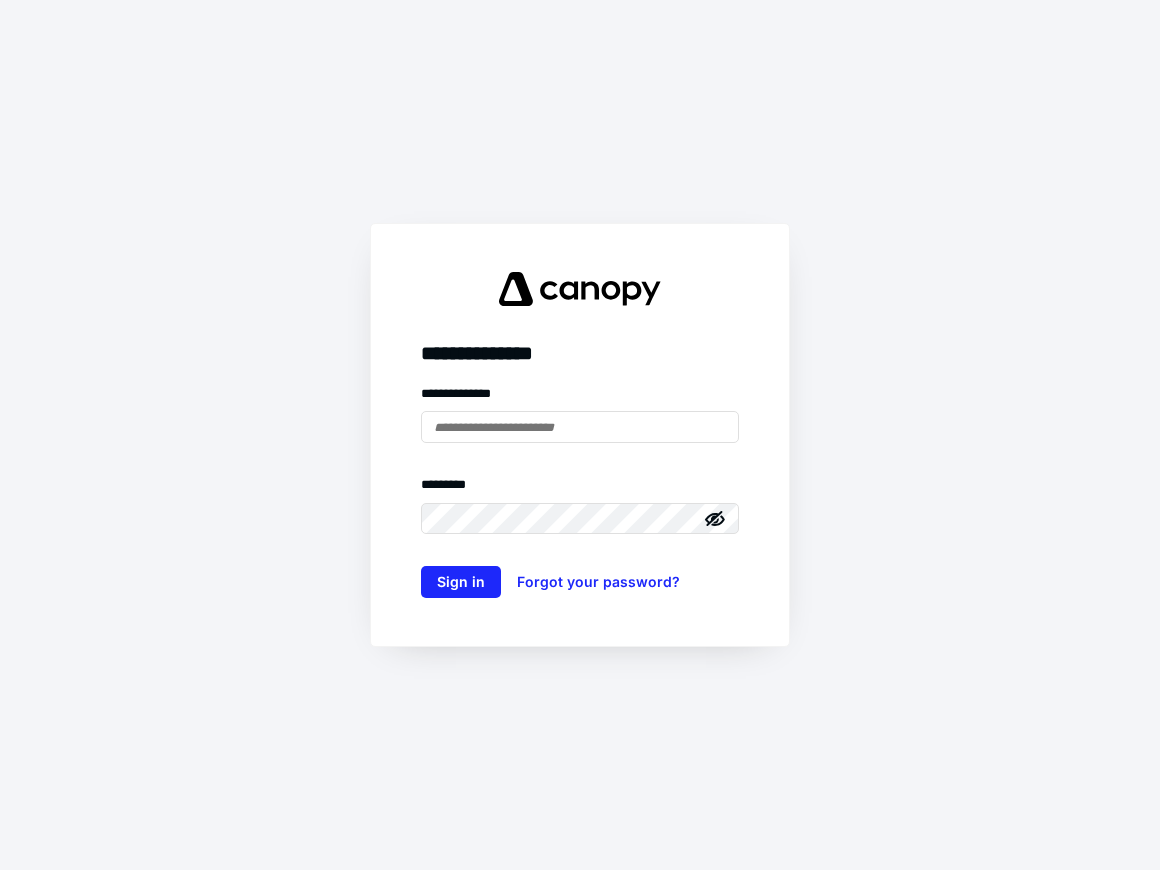 scroll, scrollTop: 0, scrollLeft: 0, axis: both 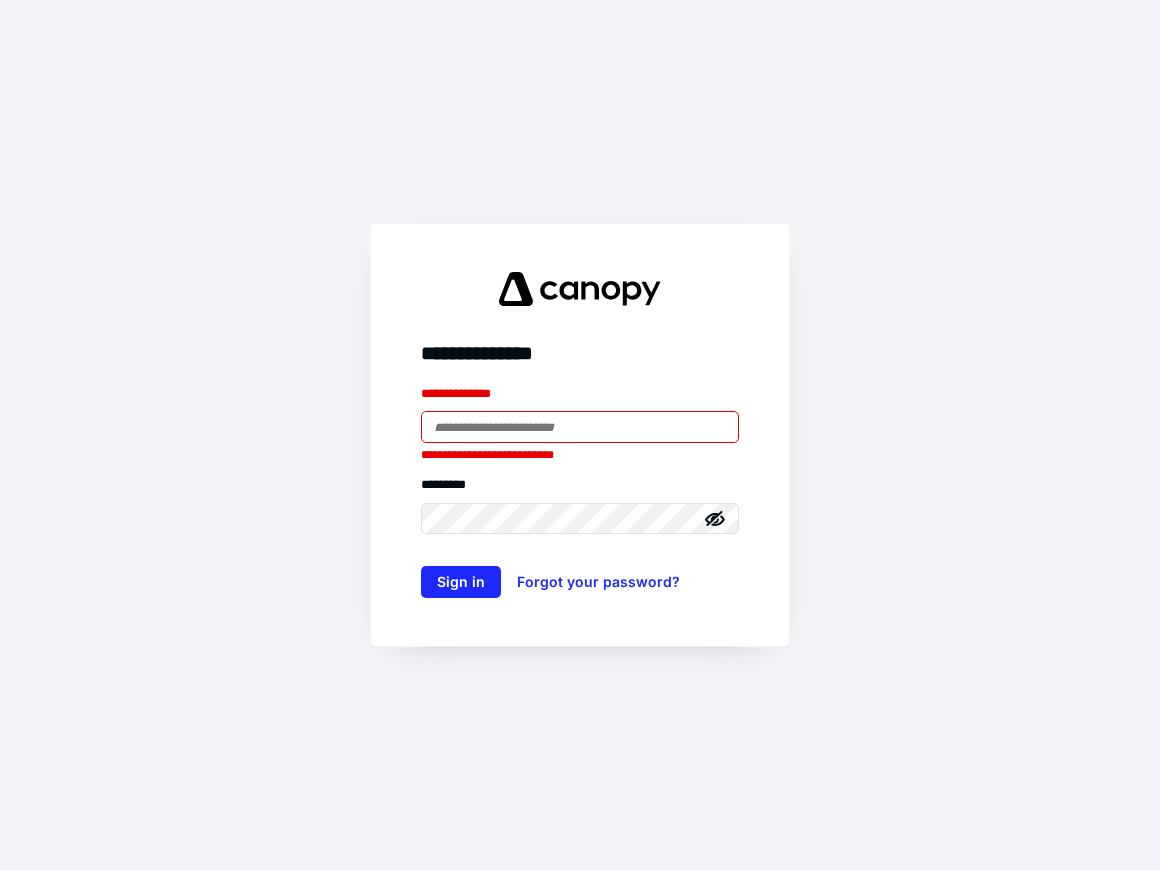 click at bounding box center (580, 427) 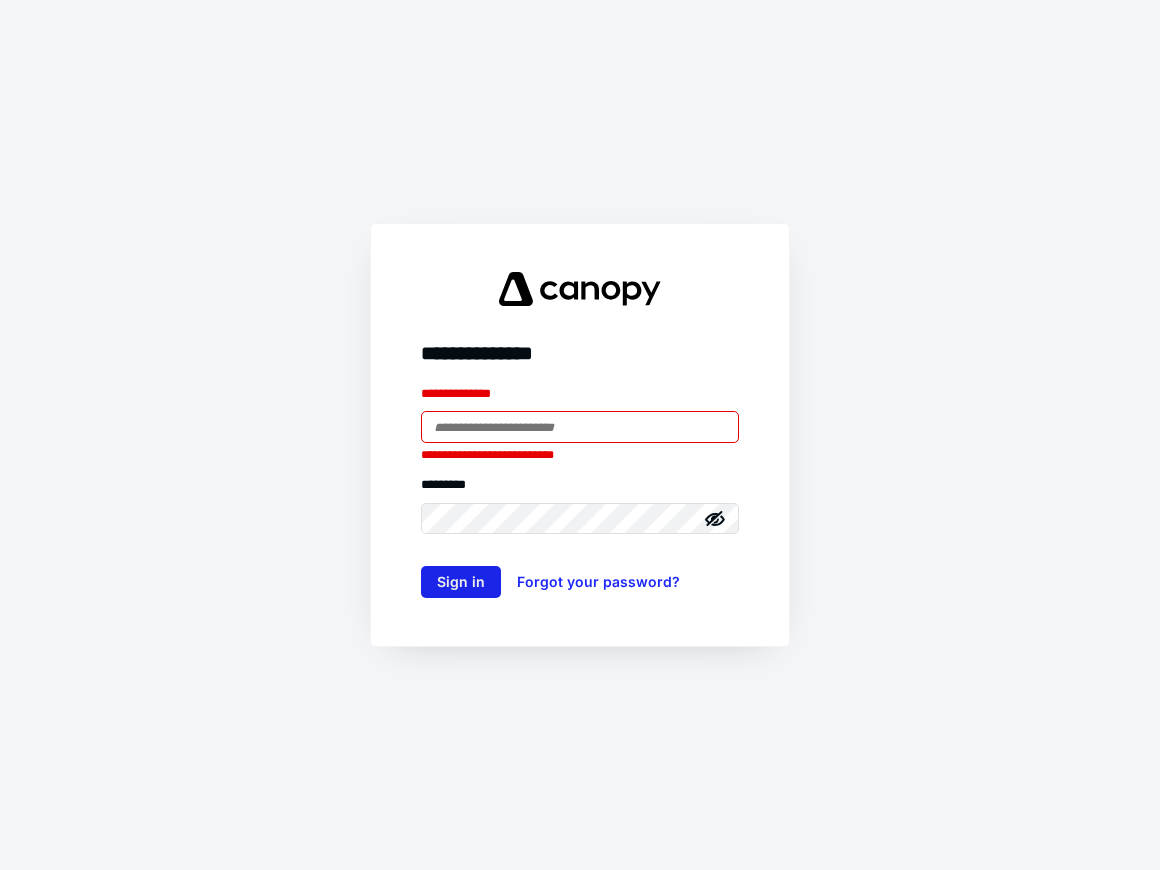 type on "**********" 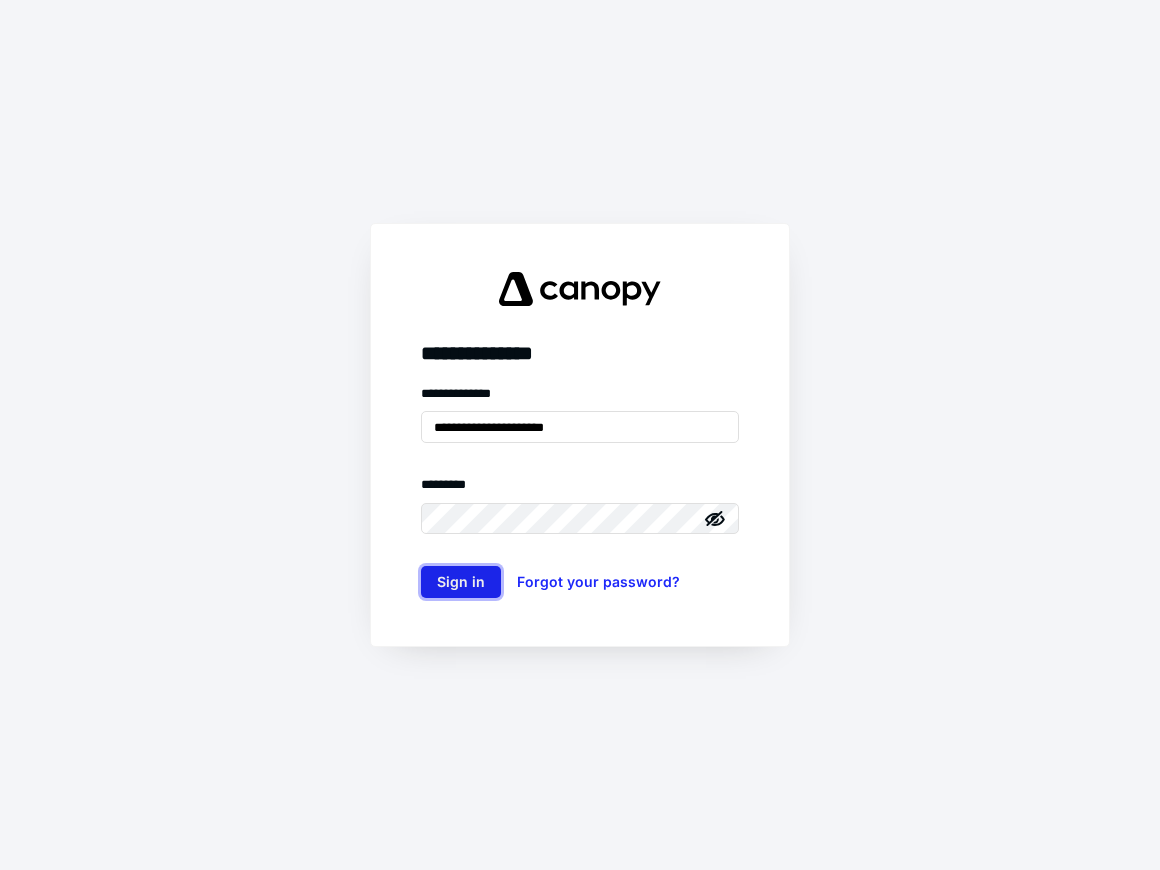 click on "Sign in" at bounding box center [461, 582] 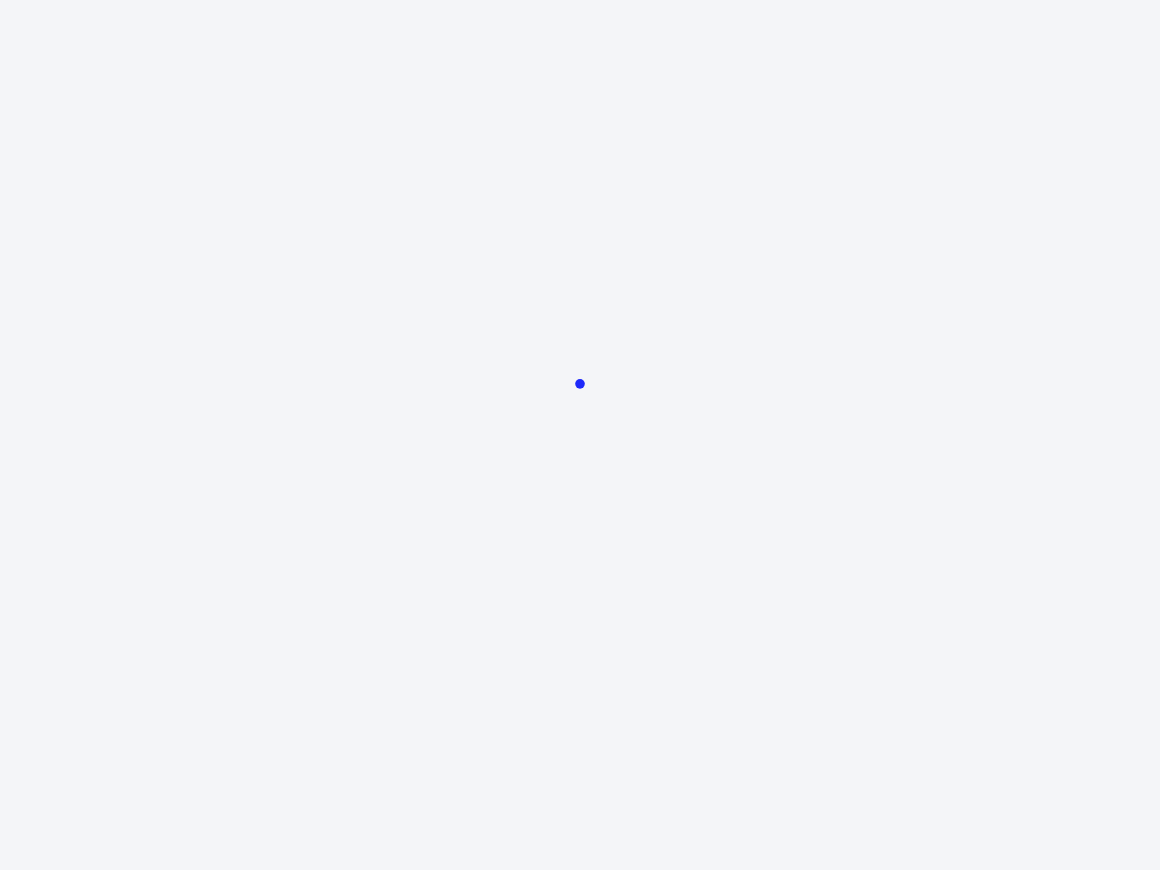 scroll, scrollTop: 0, scrollLeft: 0, axis: both 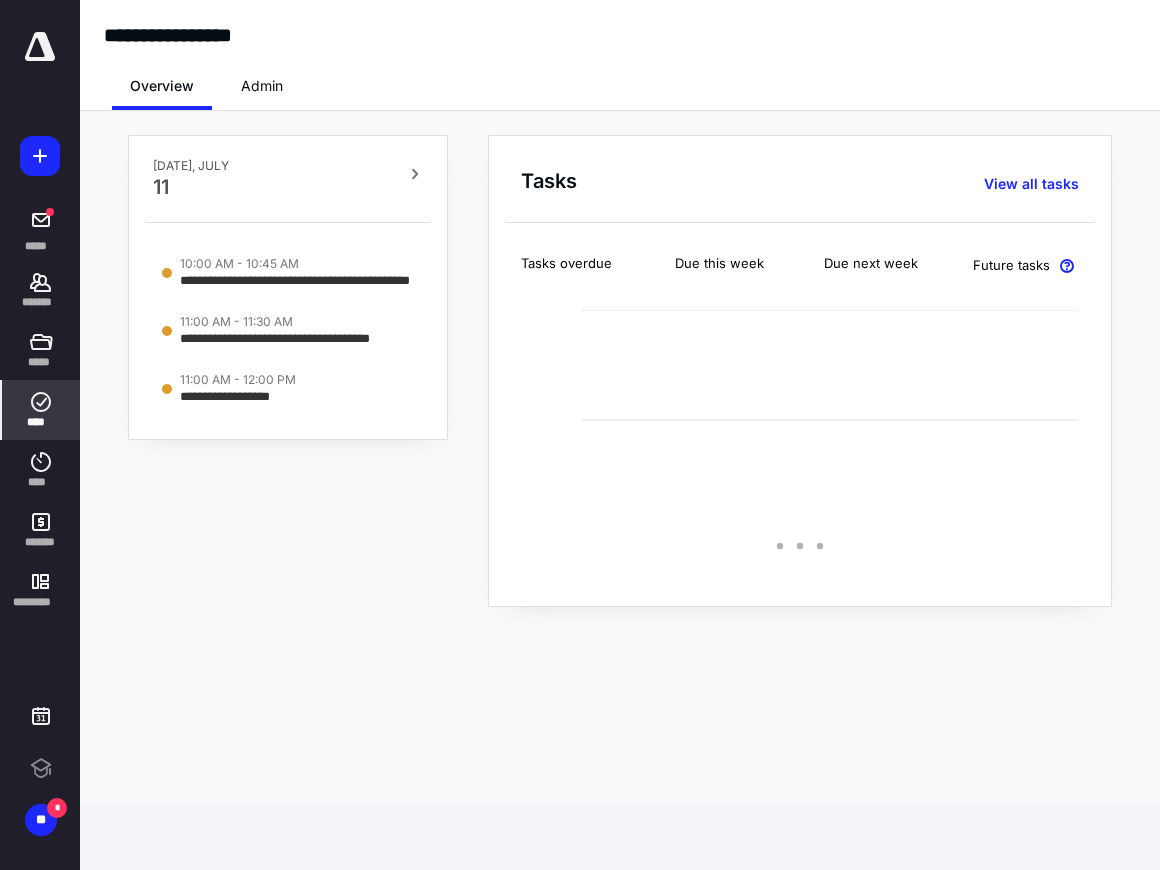 click 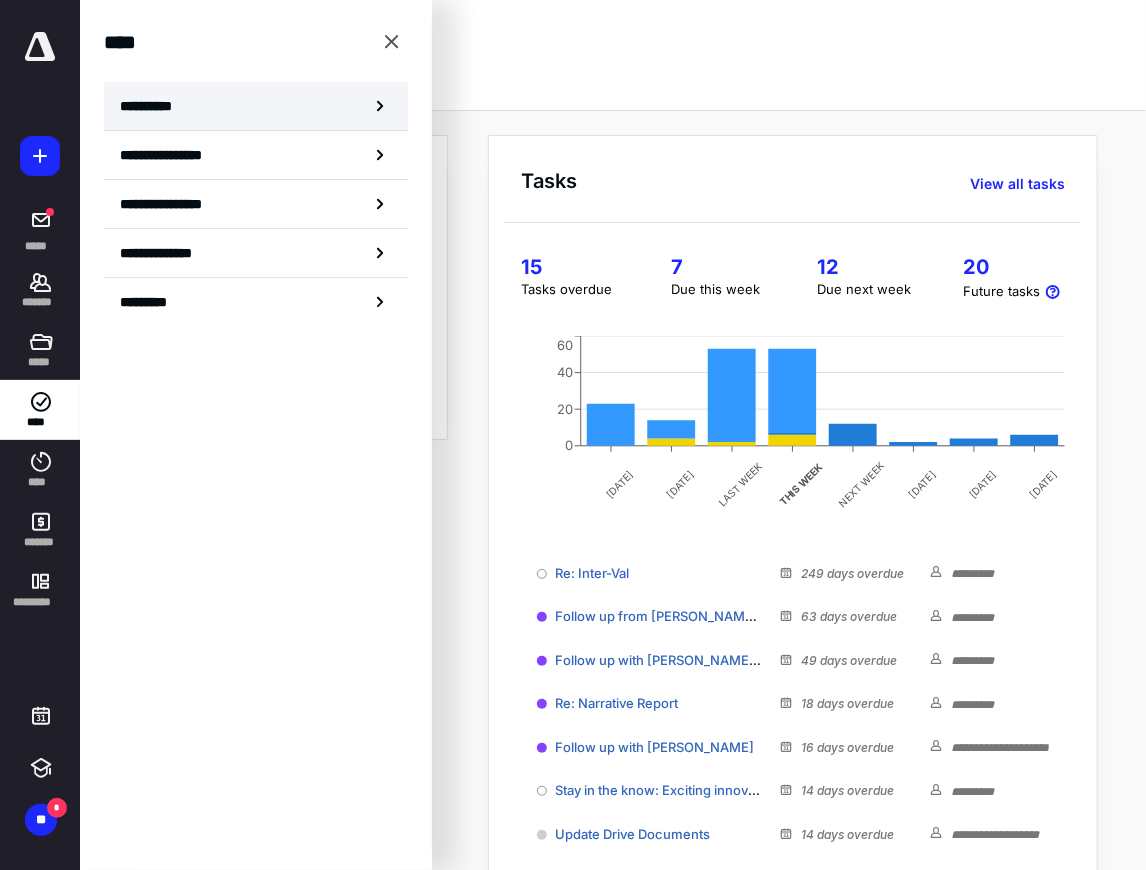 click on "**********" at bounding box center (256, 106) 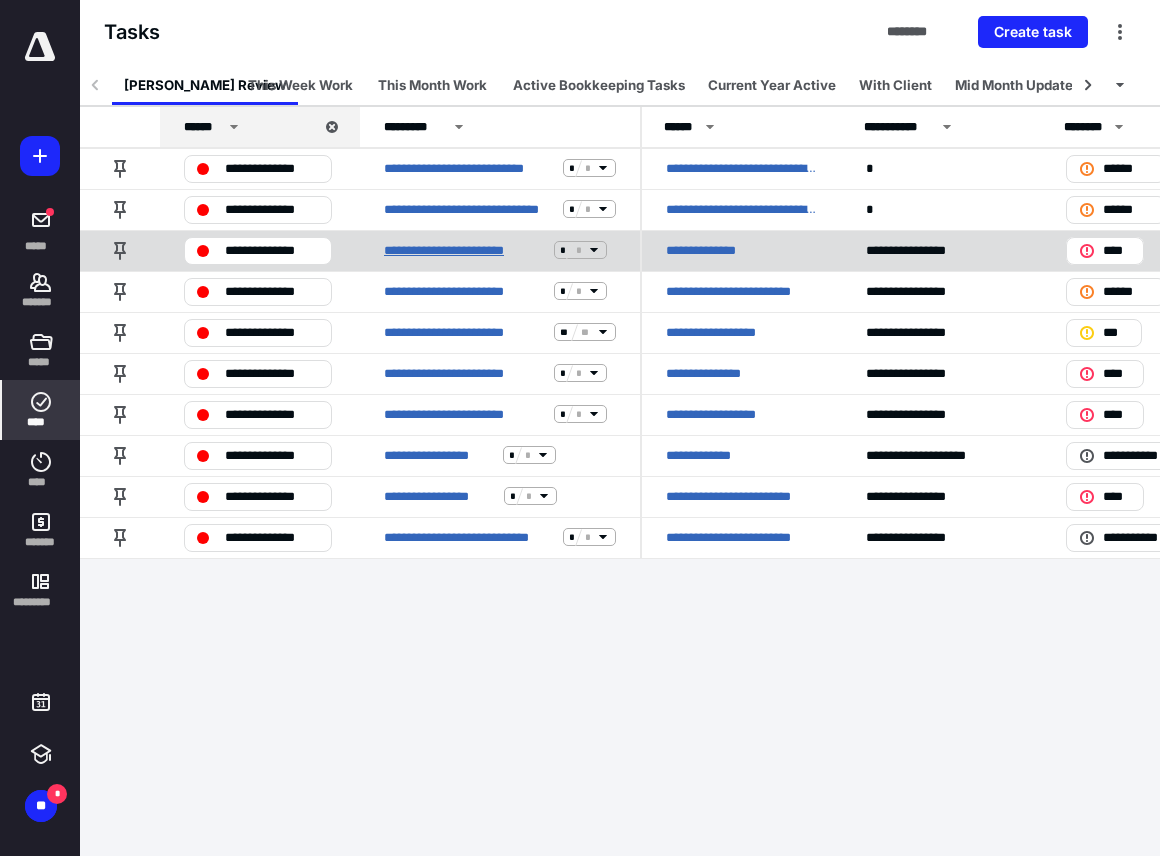 click on "**********" at bounding box center (465, 250) 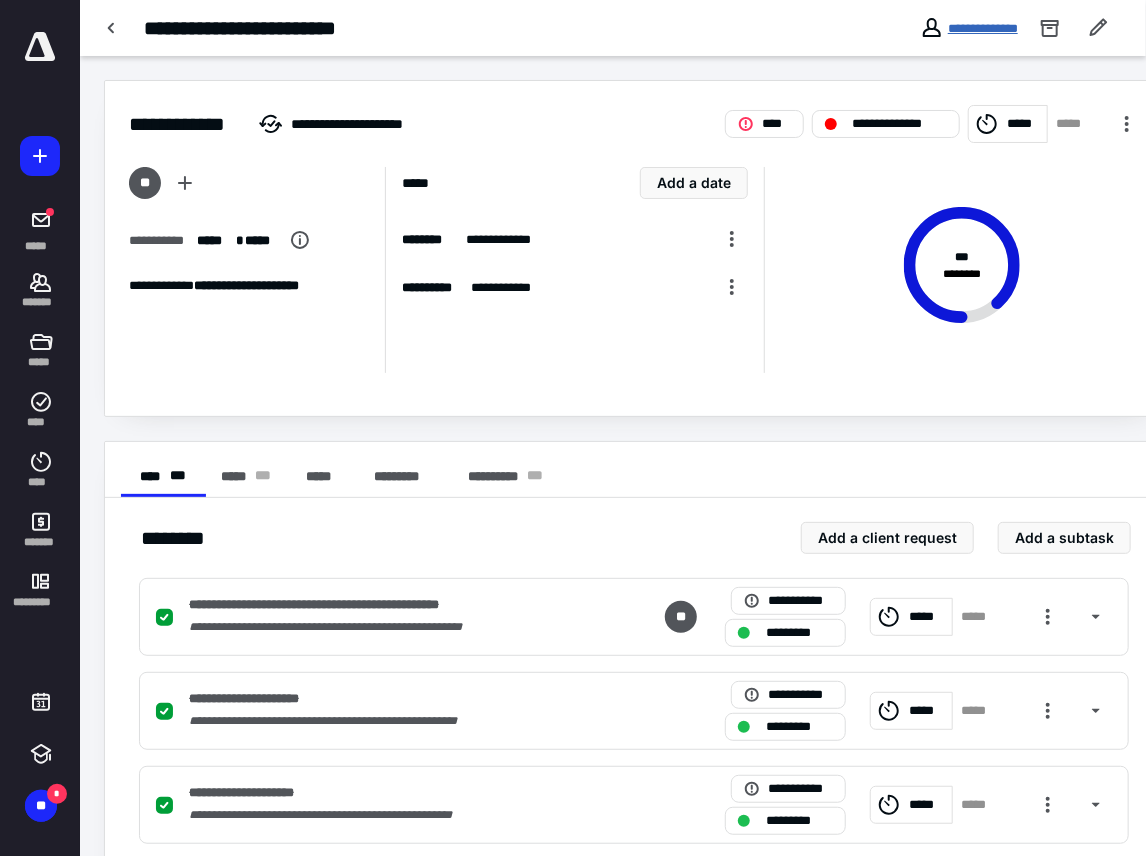 click on "**********" at bounding box center [983, 28] 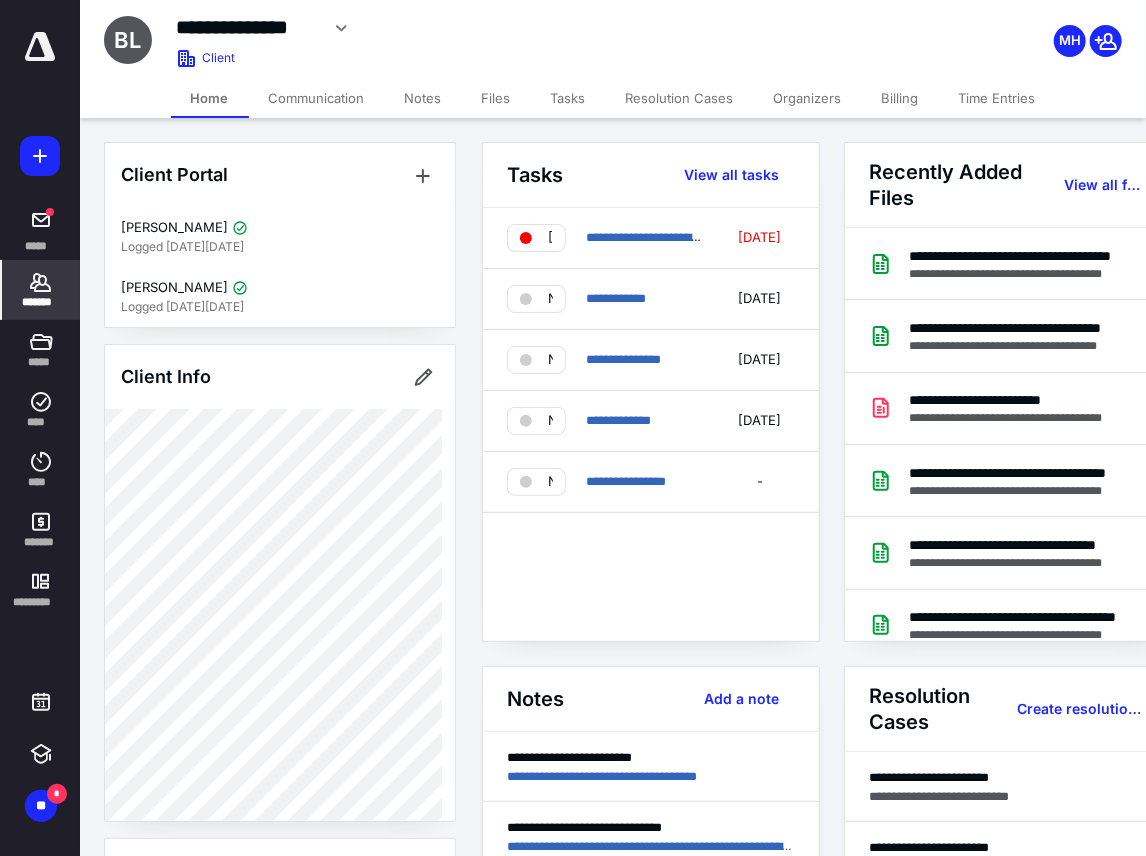 click on "Files" at bounding box center [496, 98] 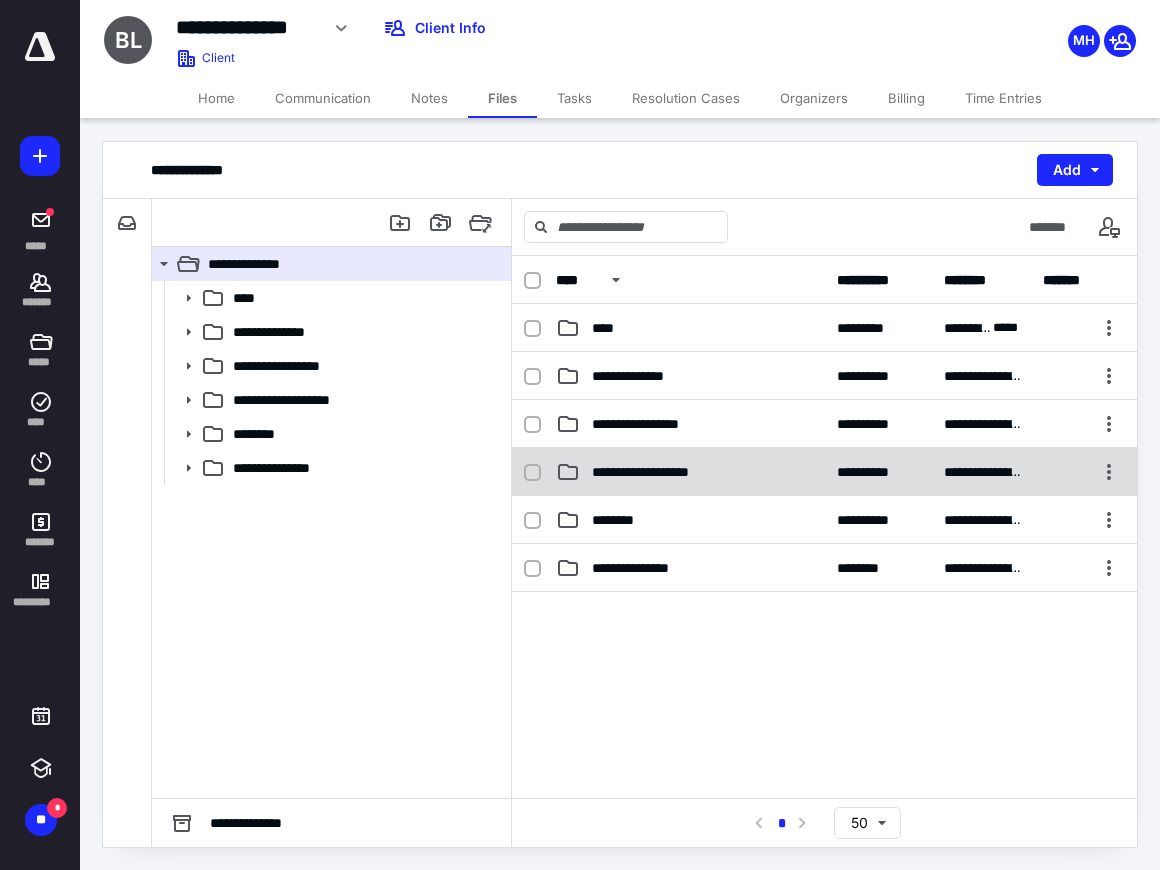 click on "**********" at bounding box center [690, 472] 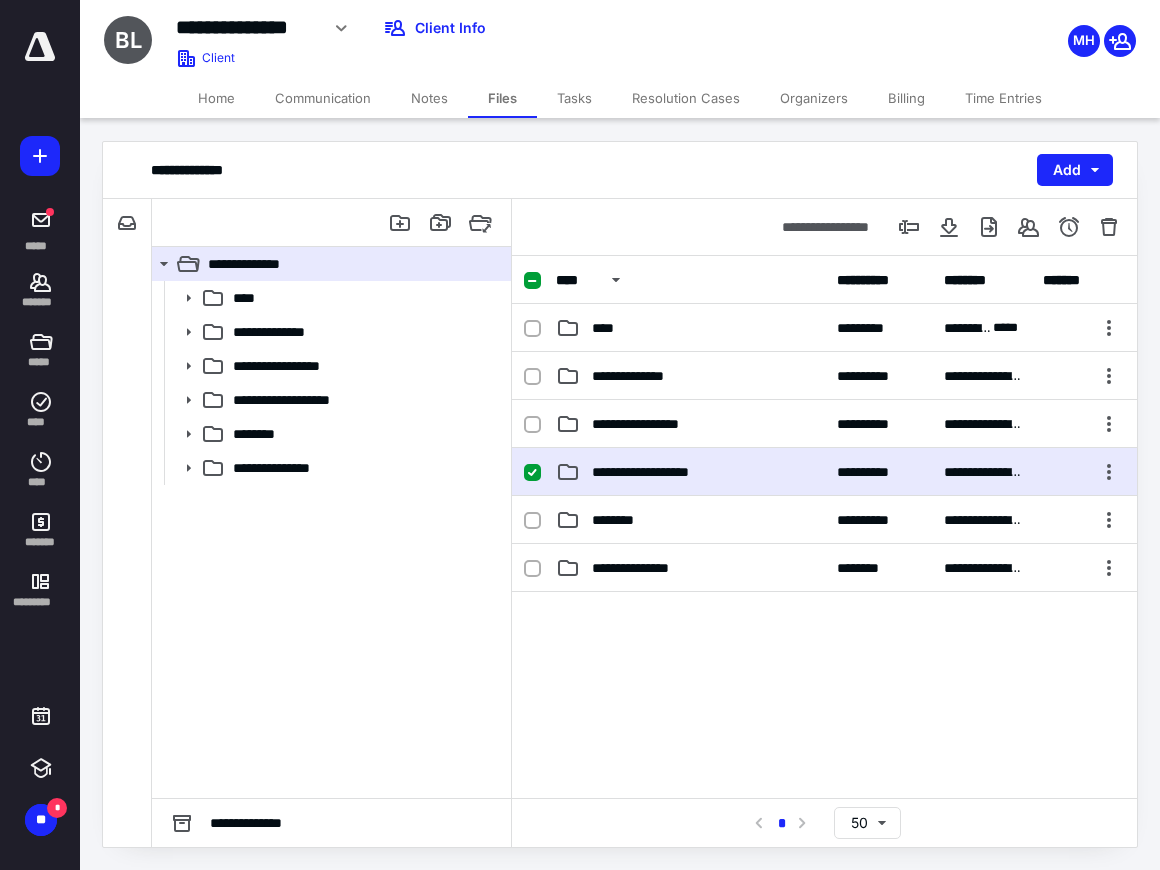click on "**********" at bounding box center [690, 472] 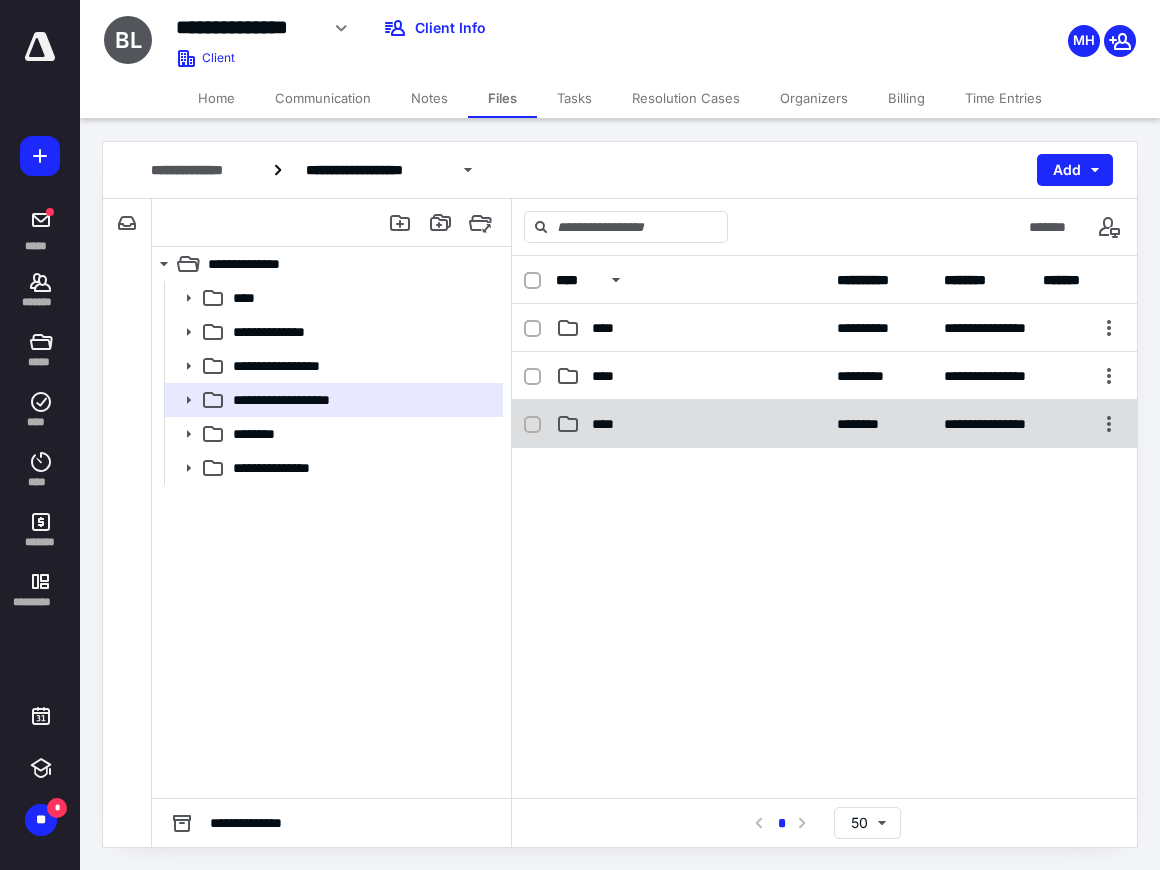 click on "****" at bounding box center [609, 424] 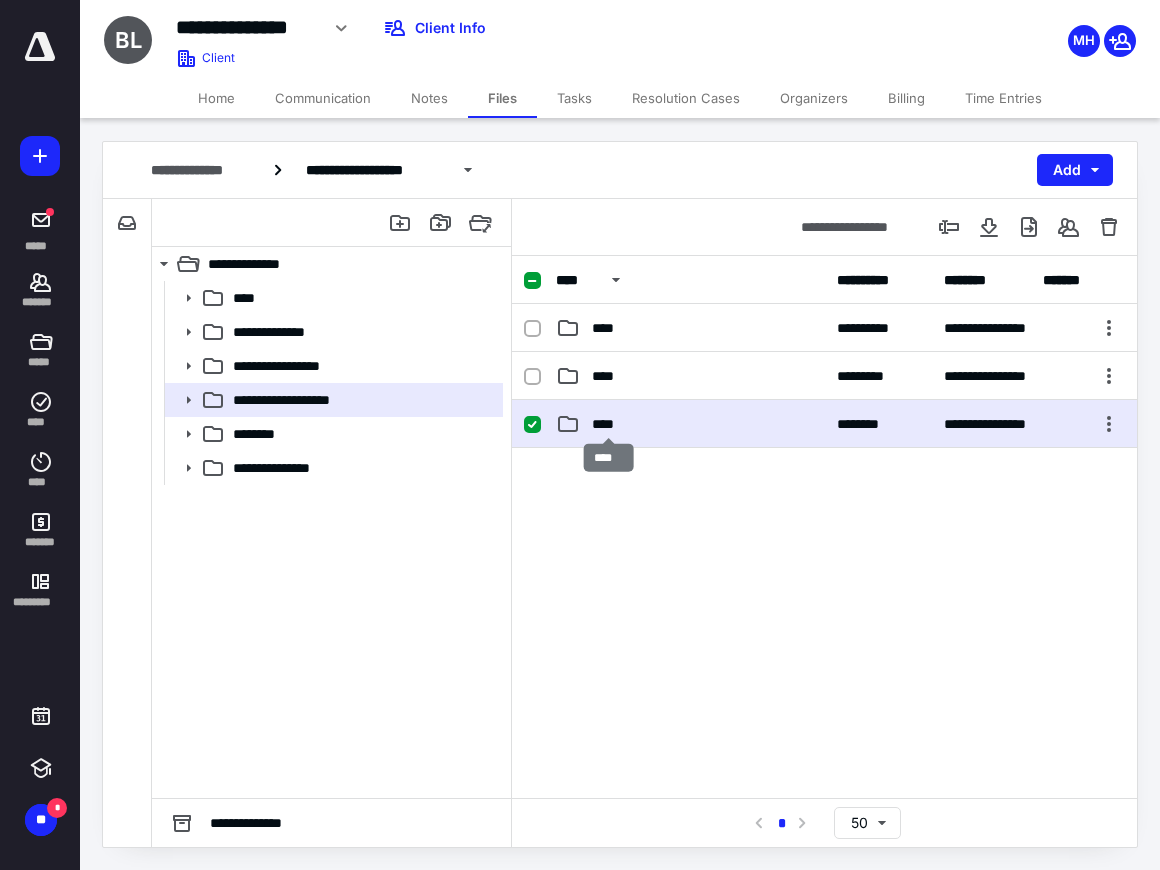 click on "****" at bounding box center (609, 424) 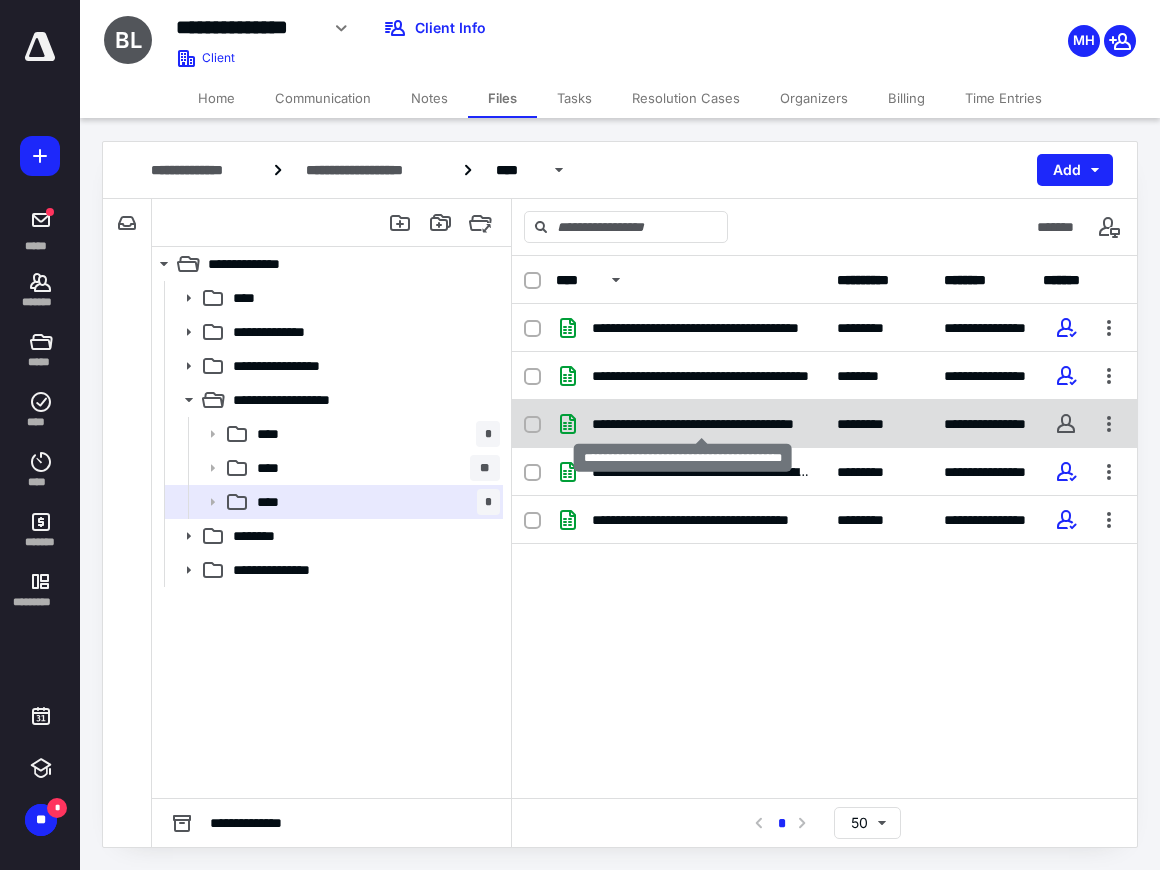 click on "**********" at bounding box center [702, 424] 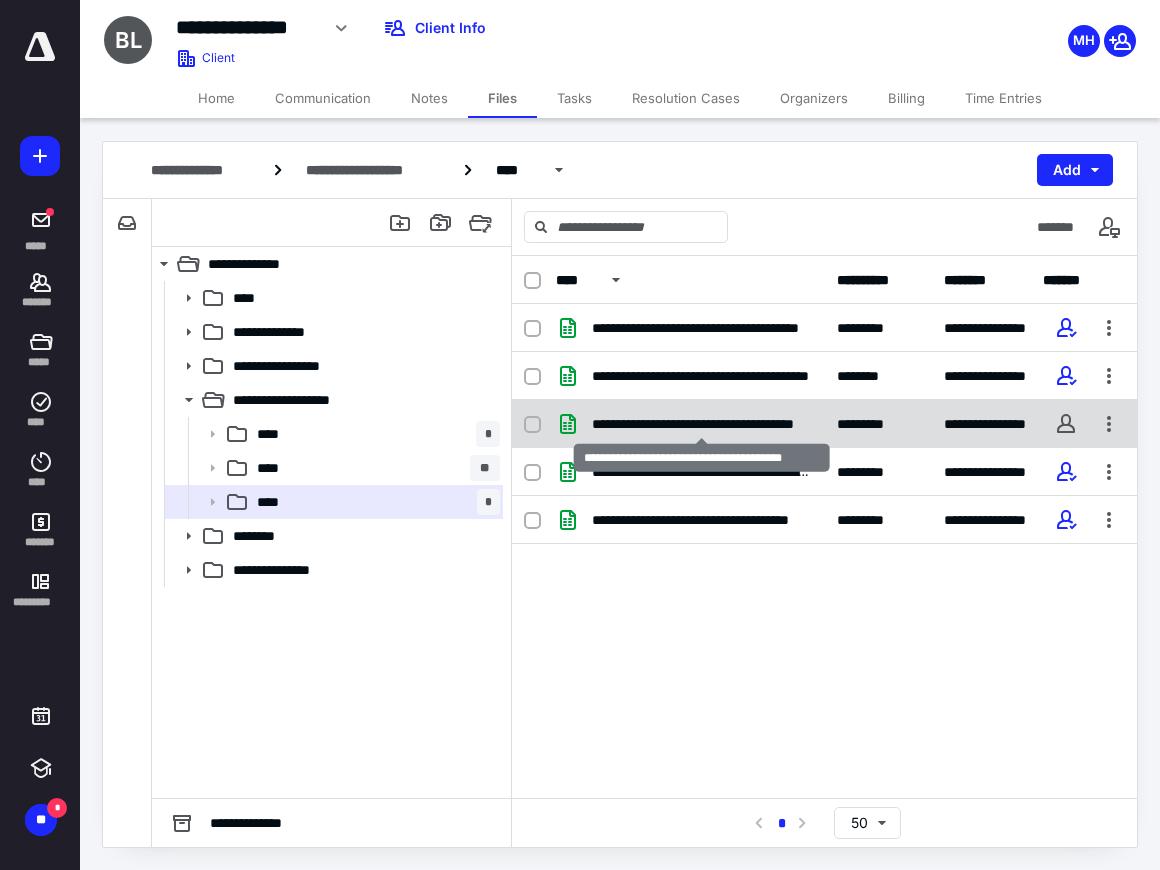 click on "**********" at bounding box center (702, 424) 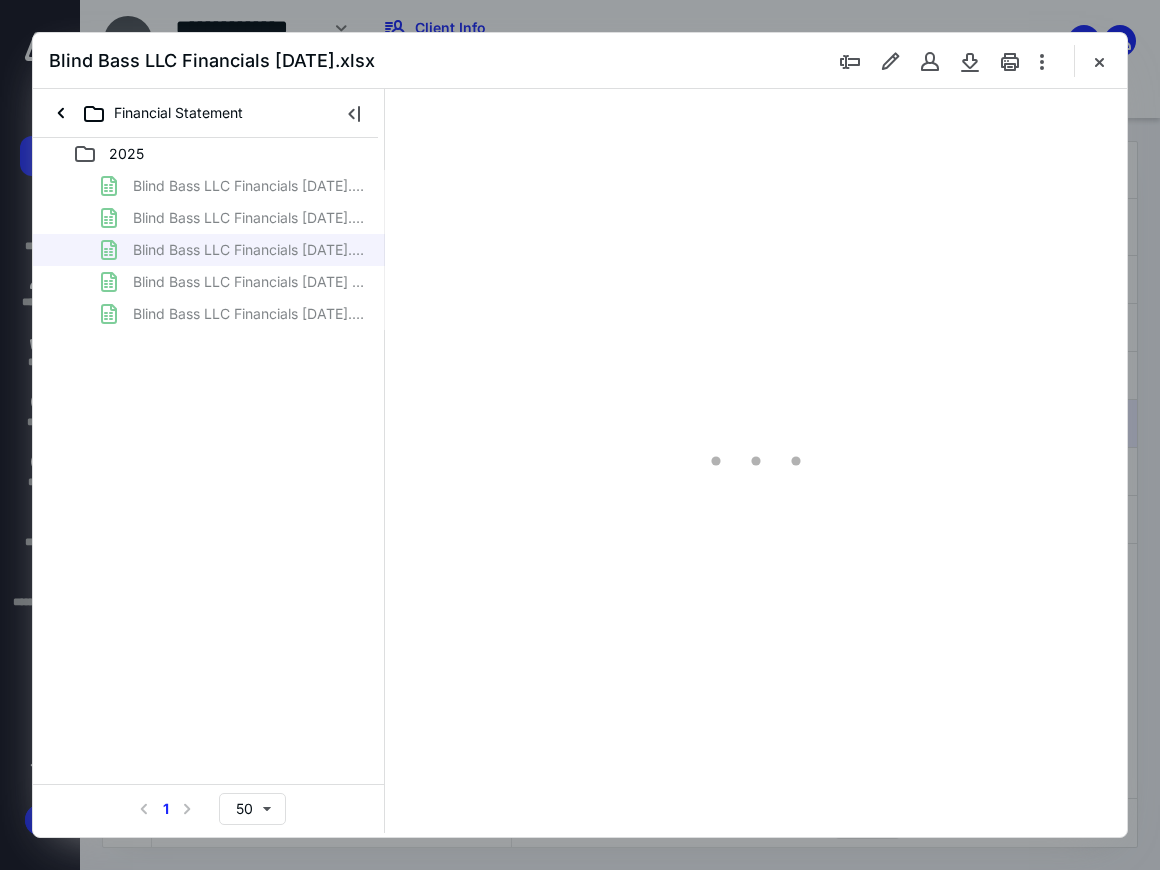 scroll, scrollTop: 0, scrollLeft: 0, axis: both 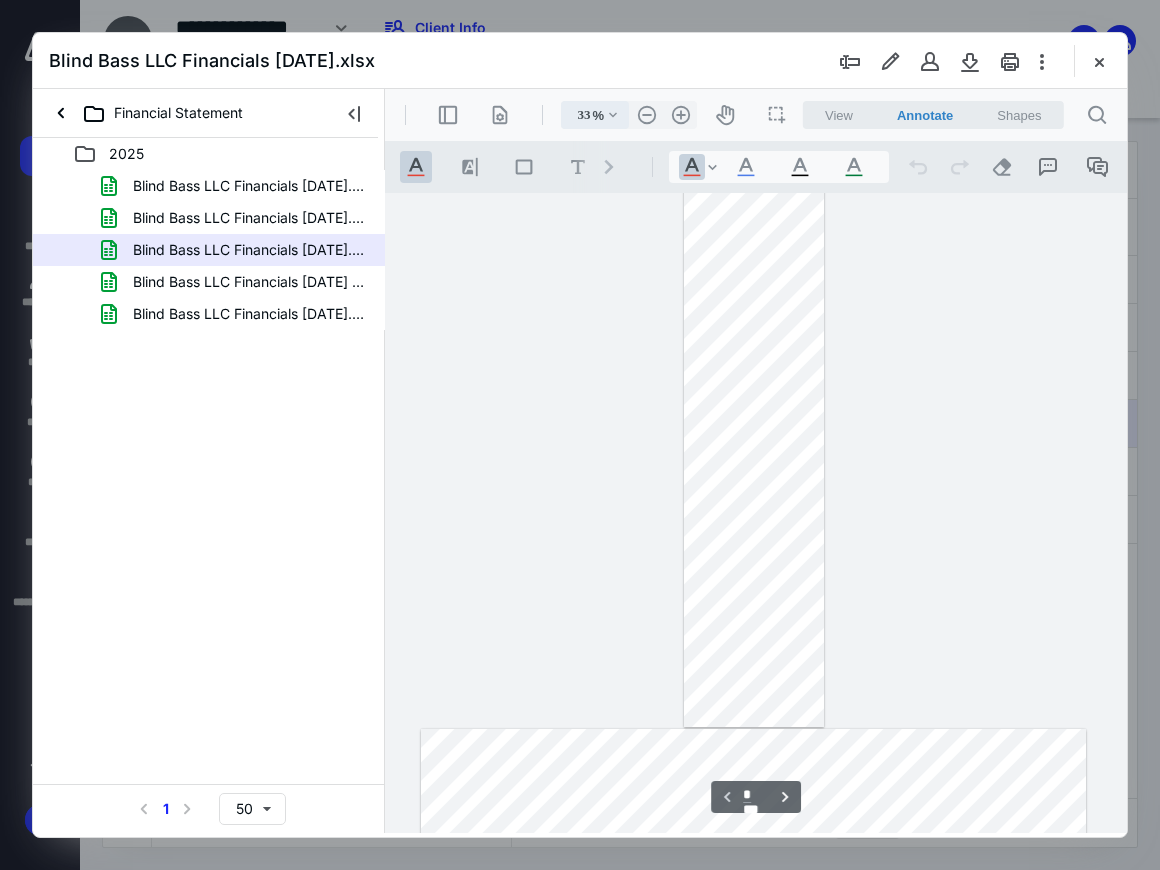 click on ".cls-1{fill:#abb0c4;} icon - chevron - down" at bounding box center [613, 115] 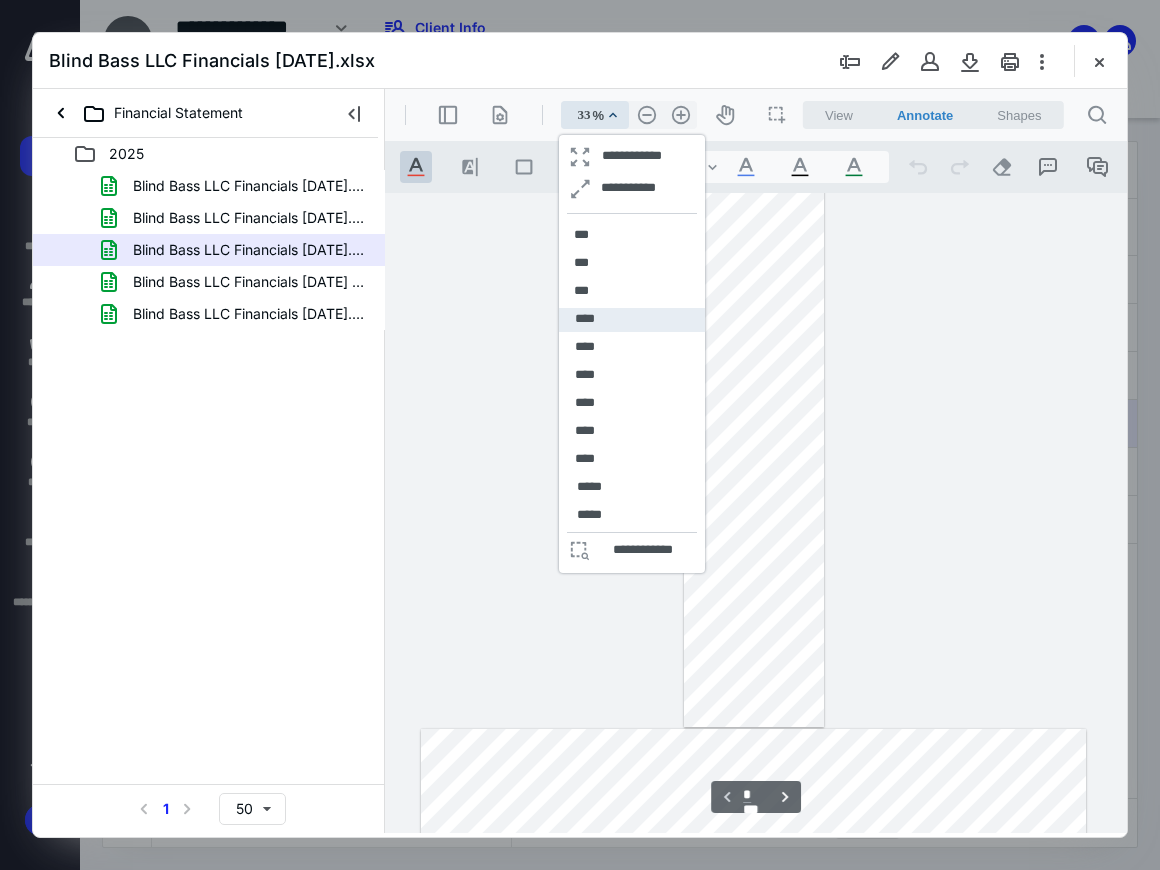 click on "****" at bounding box center [632, 320] 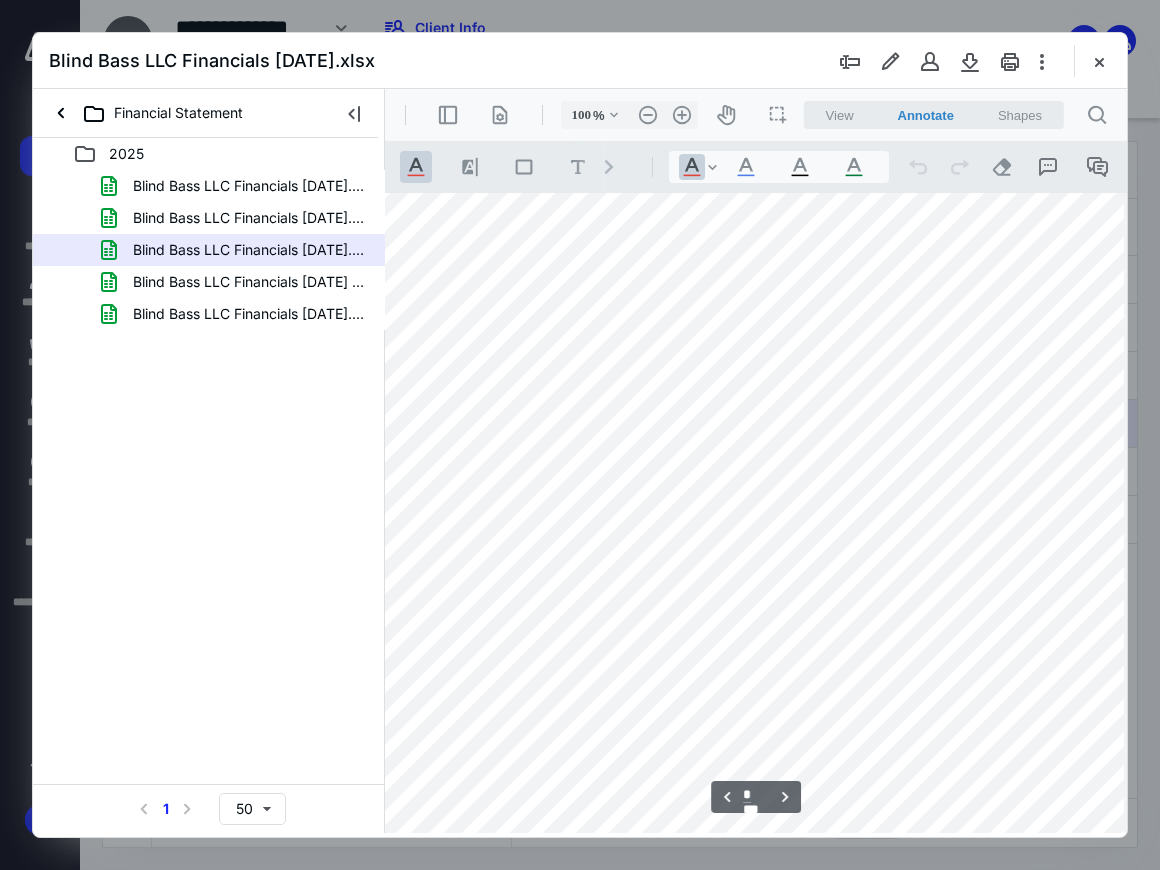 type on "*" 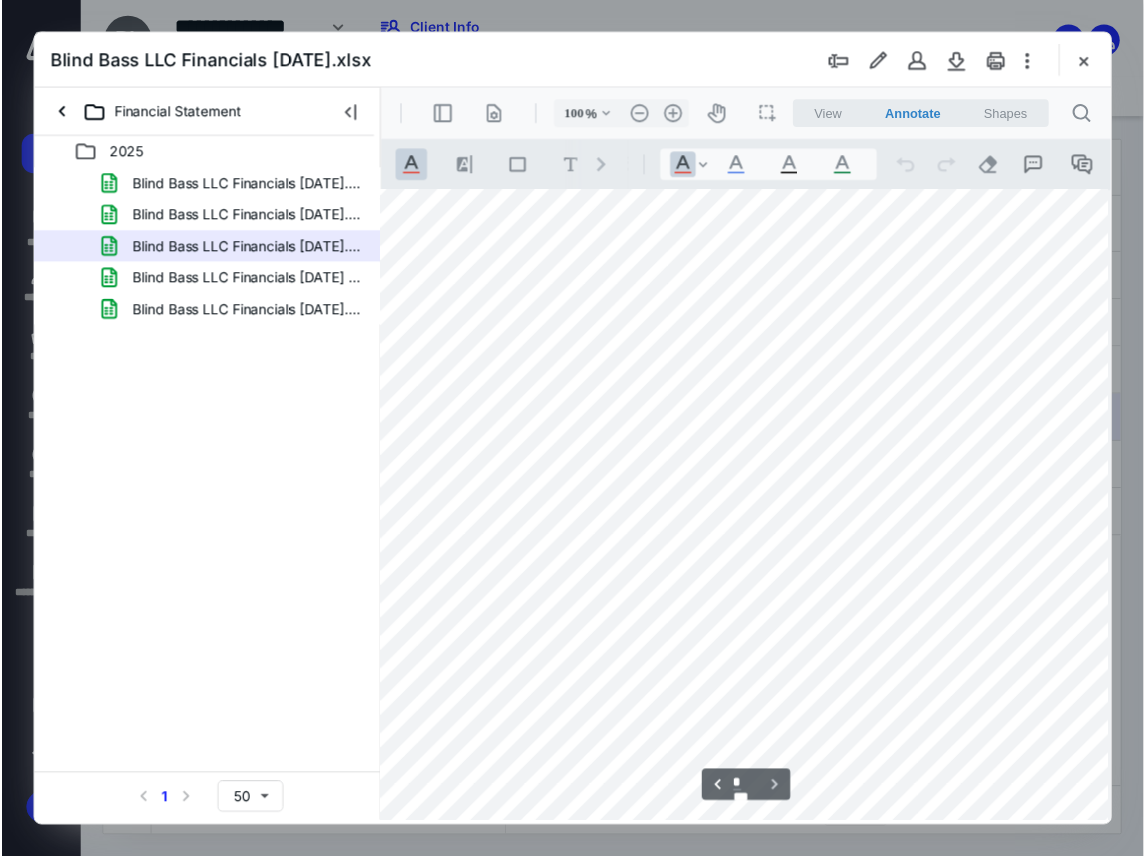 scroll, scrollTop: 4051, scrollLeft: 725, axis: both 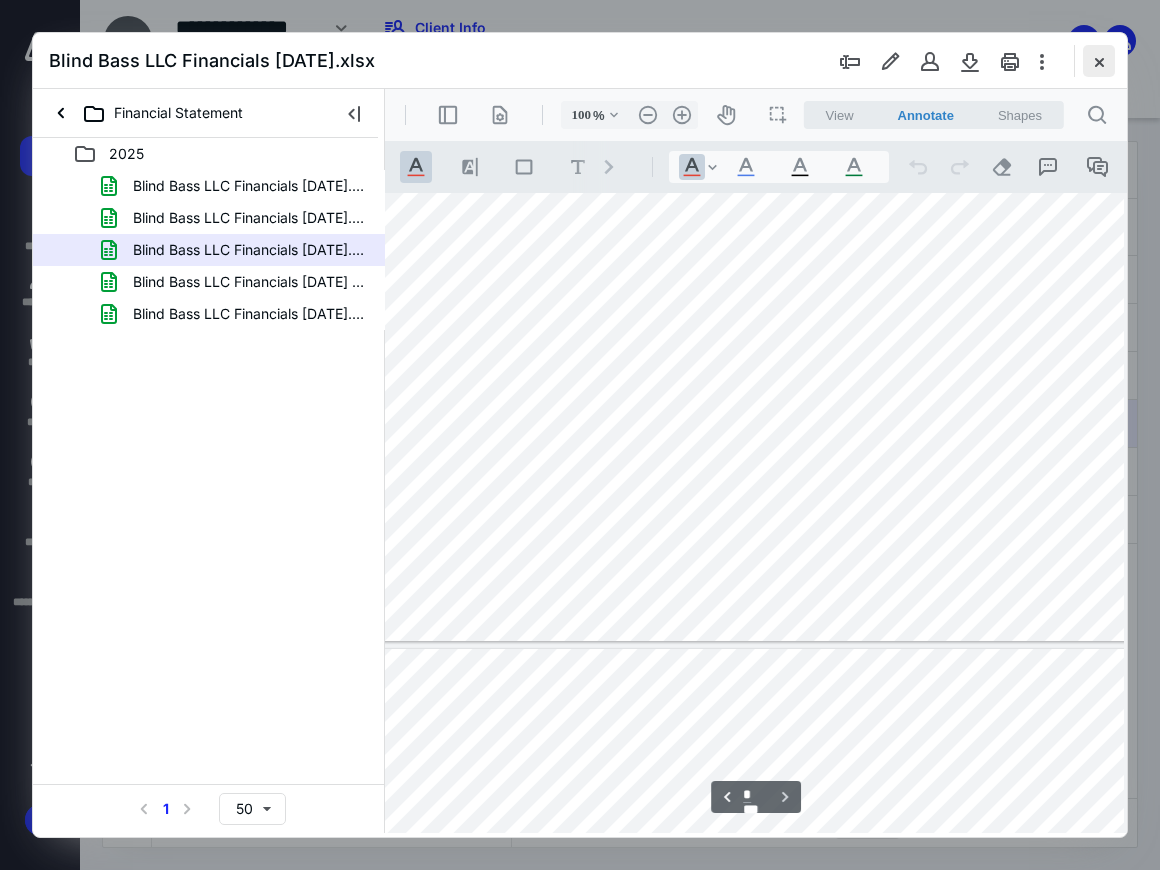 click at bounding box center (1099, 61) 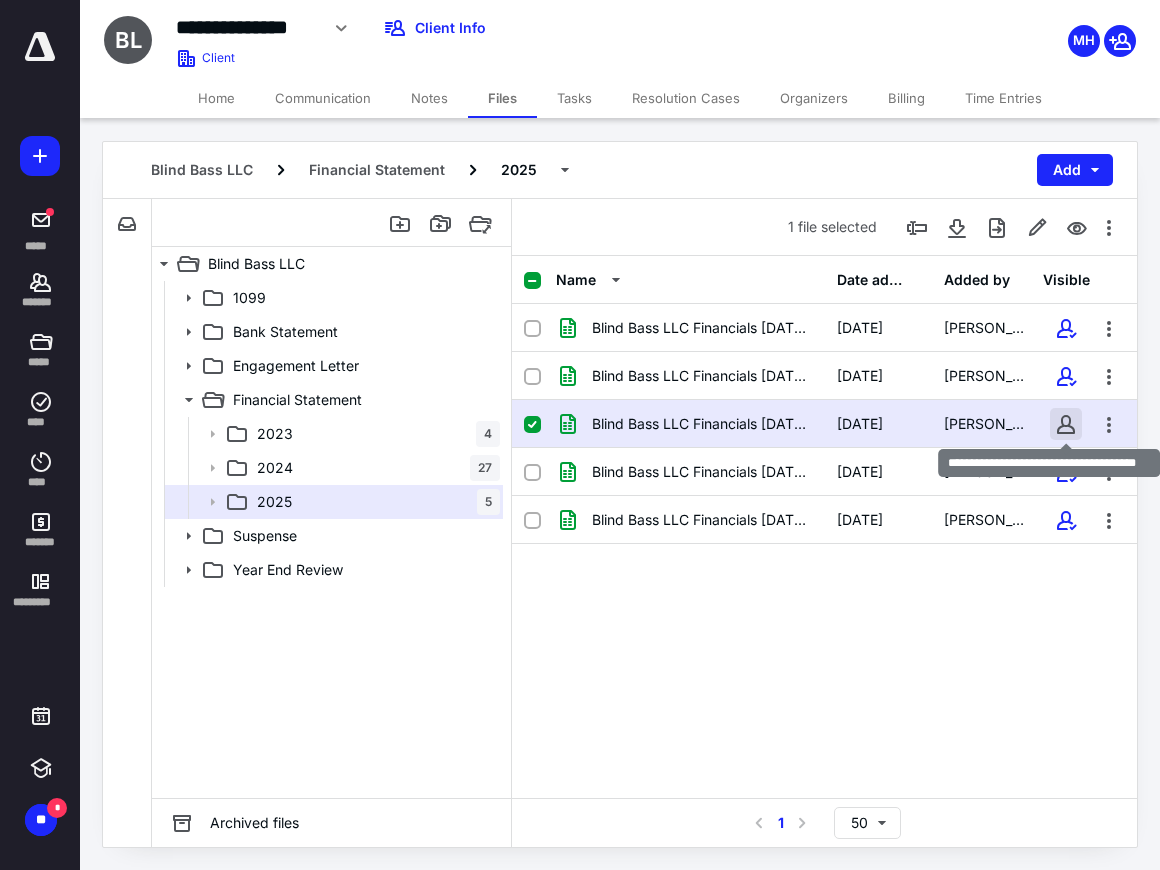 click at bounding box center [1066, 424] 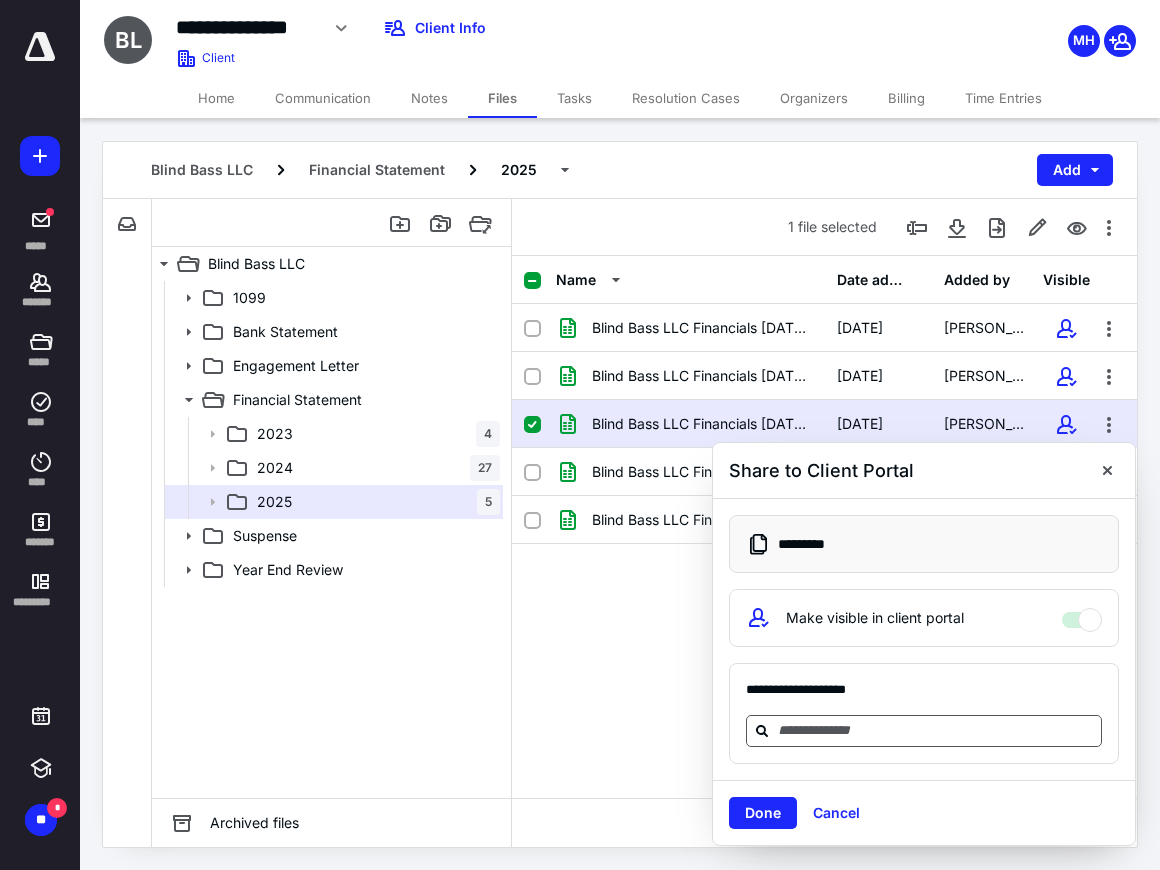 click at bounding box center [936, 730] 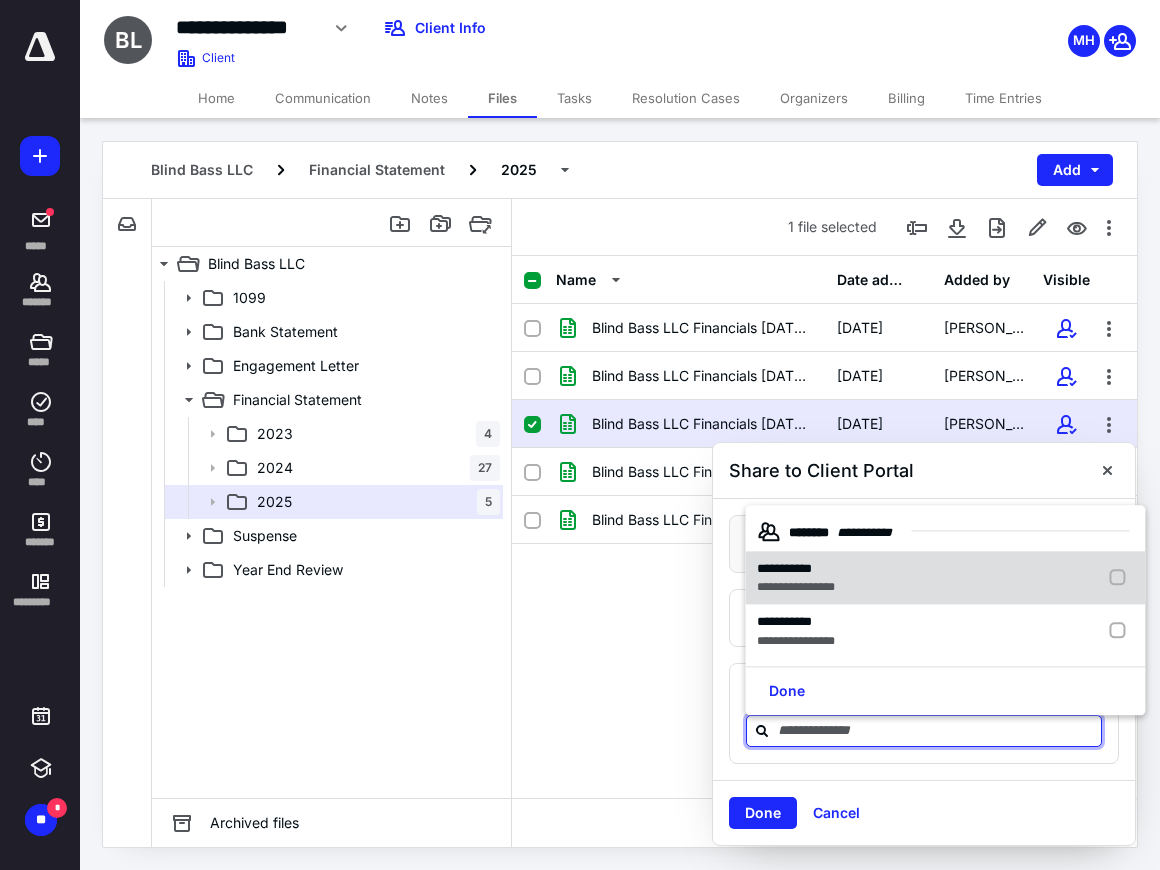 click at bounding box center (1121, 578) 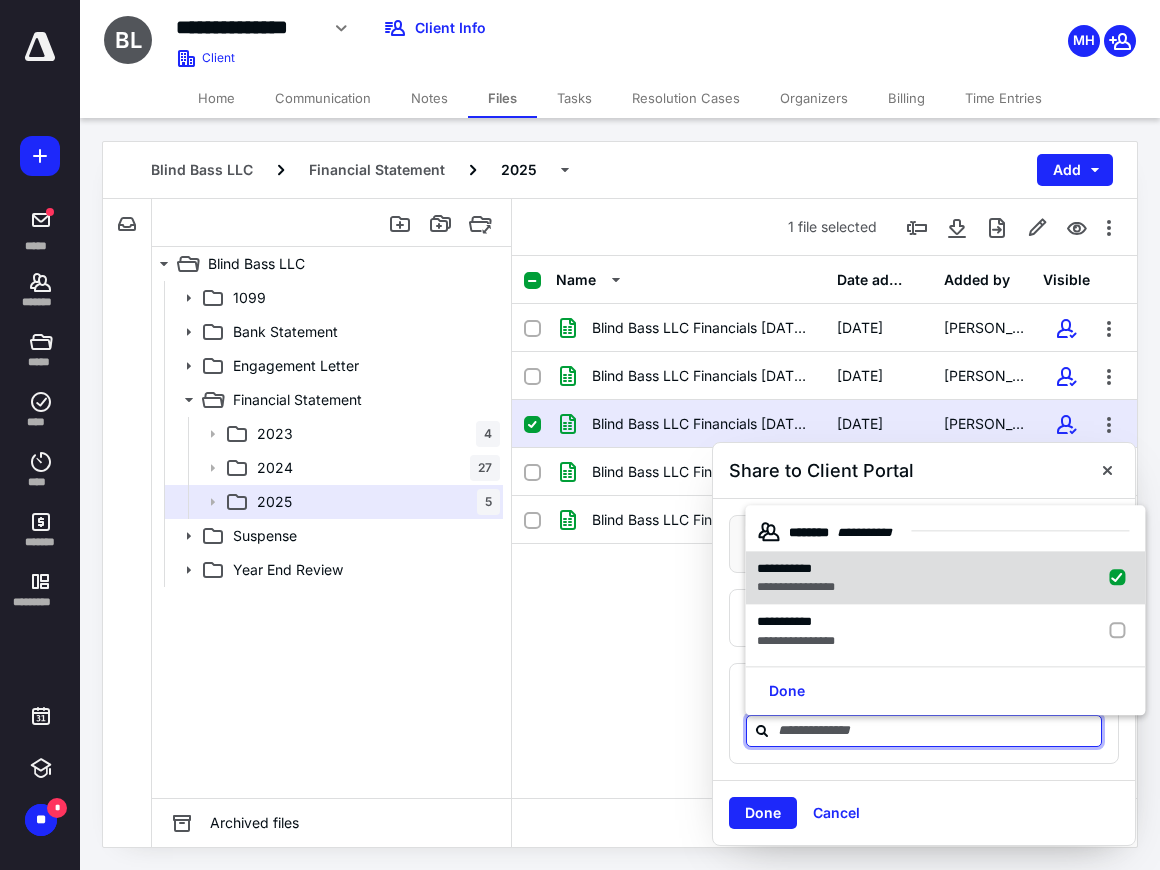 checkbox on "true" 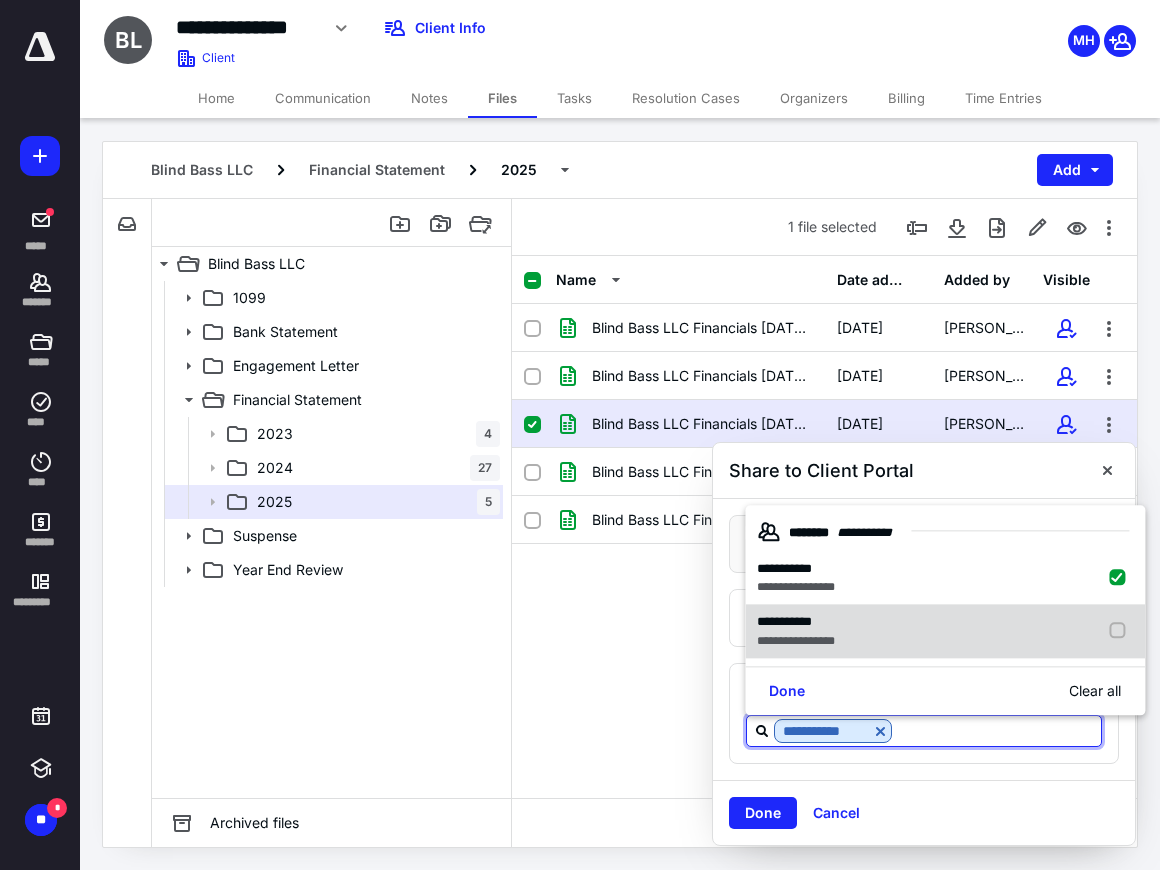 click at bounding box center (1121, 632) 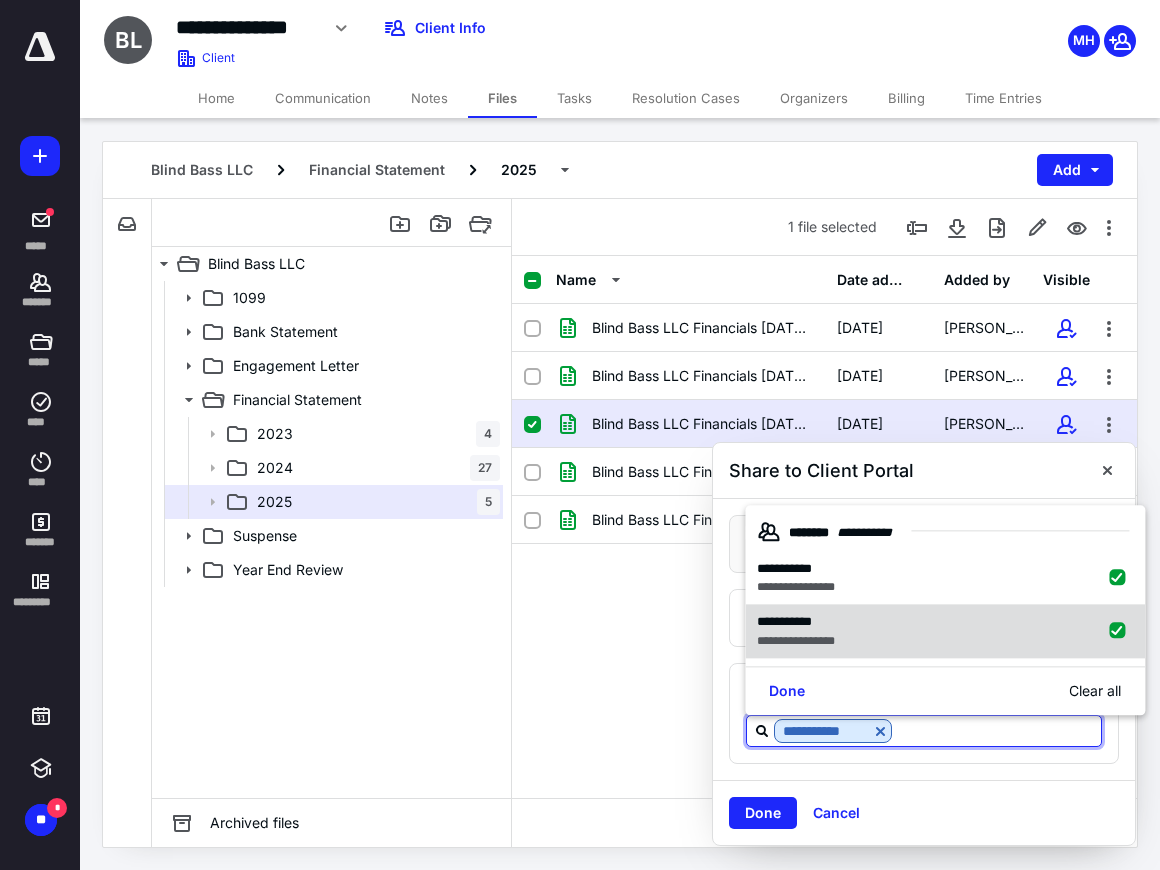 checkbox on "true" 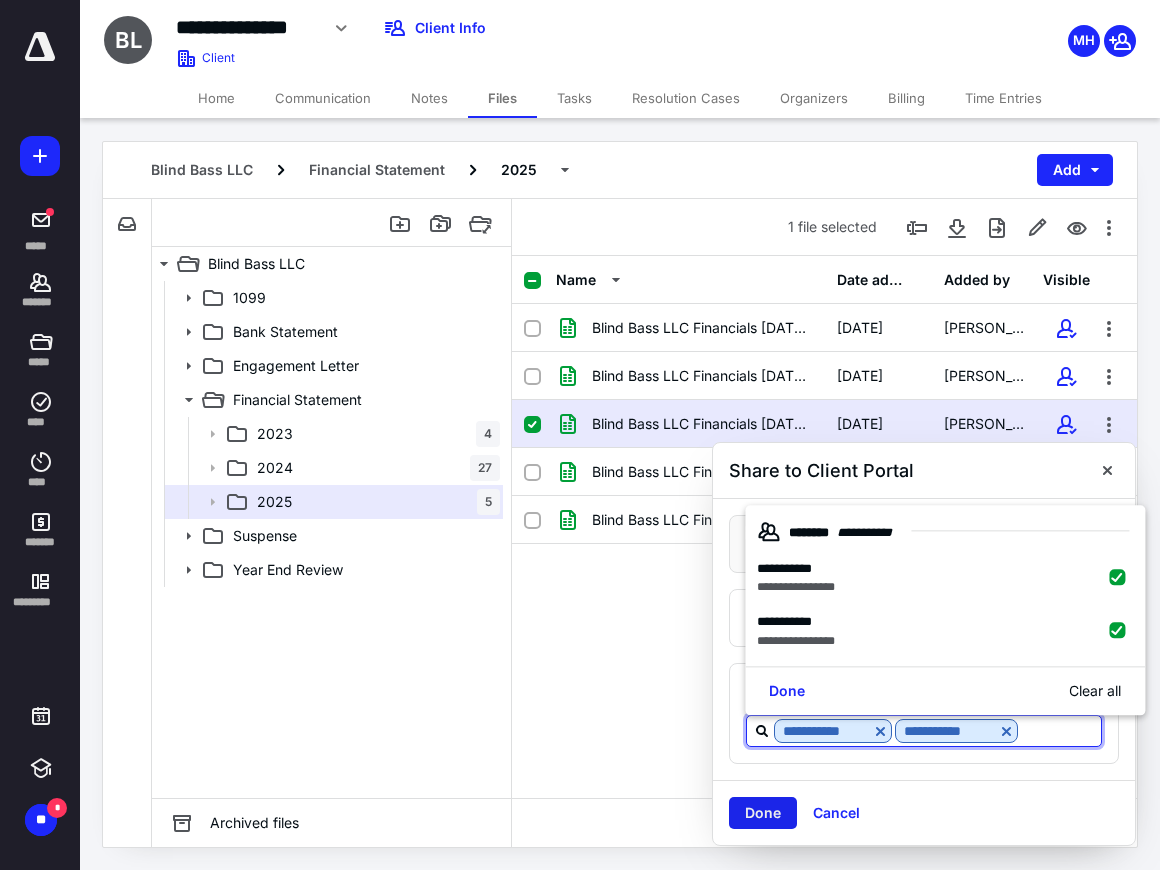 click on "Done" at bounding box center [763, 813] 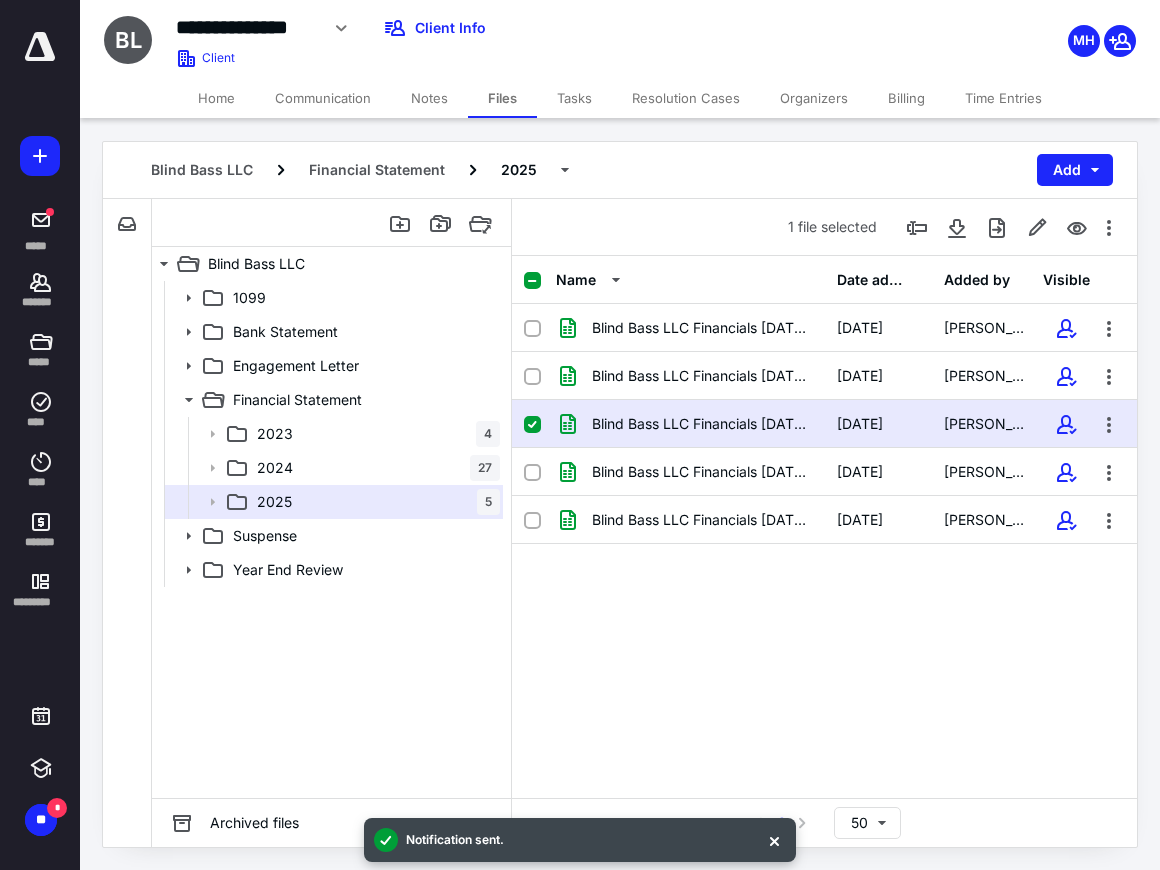 click on "Tasks" at bounding box center [574, 98] 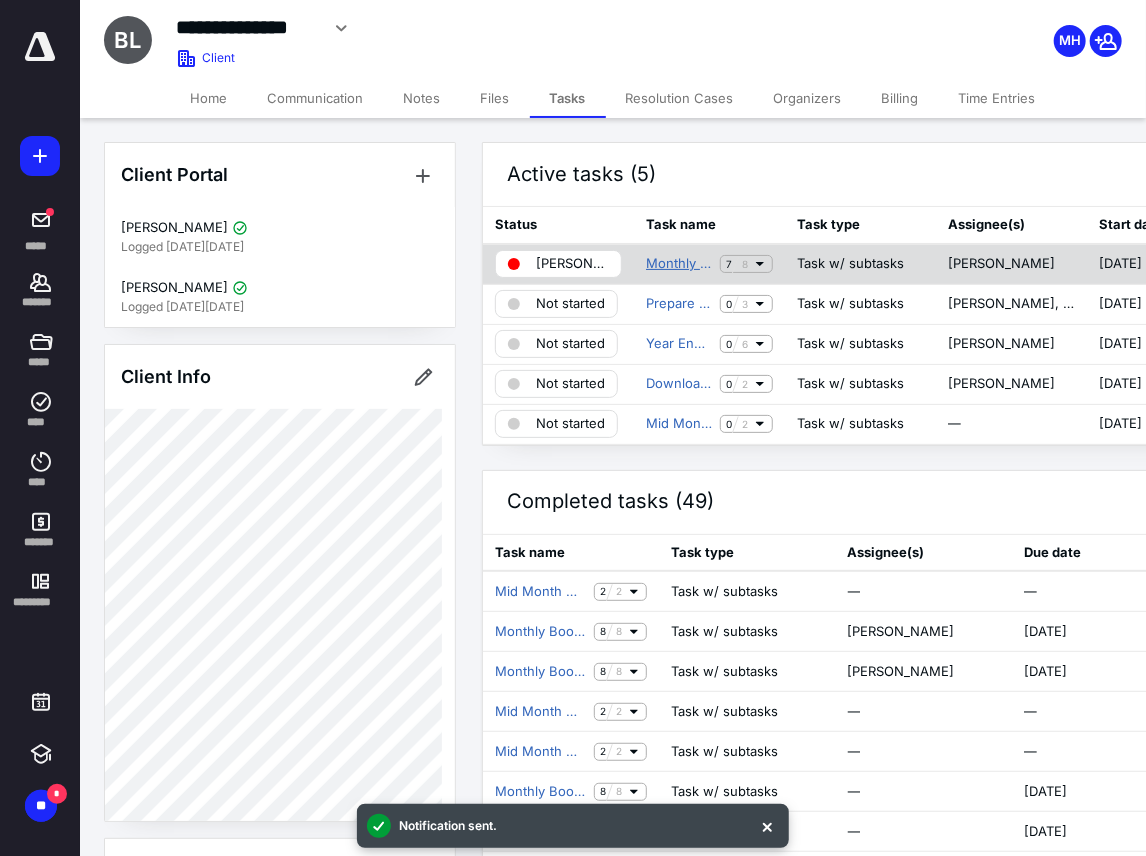 click on "Monthly Bookkeeping (JP)" at bounding box center [679, 264] 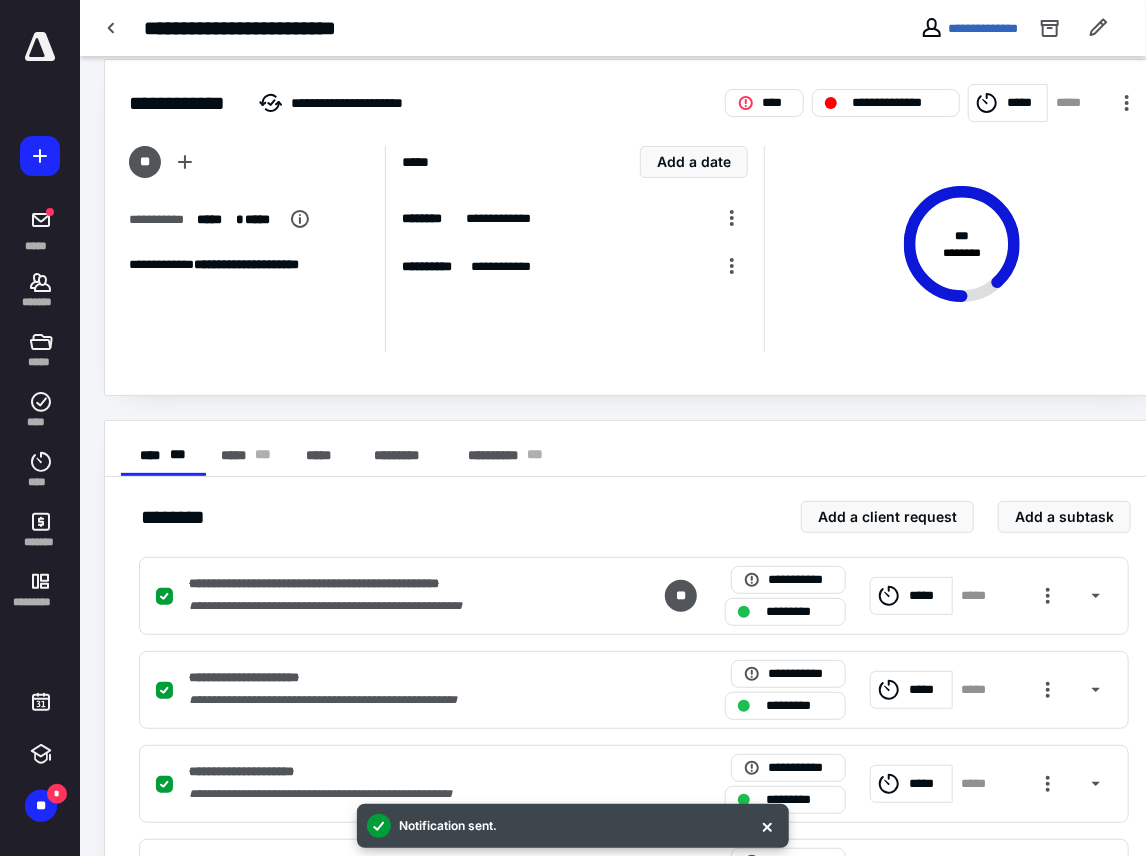 scroll, scrollTop: 506, scrollLeft: 0, axis: vertical 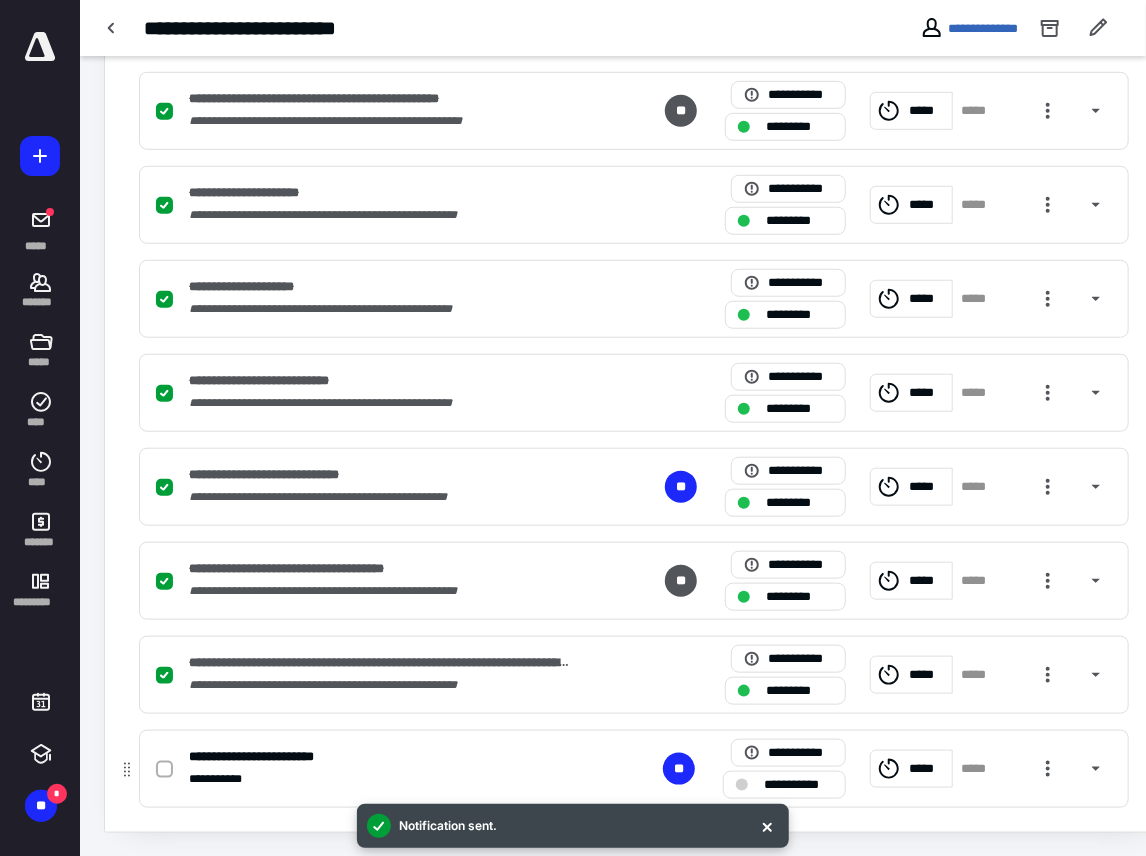 click 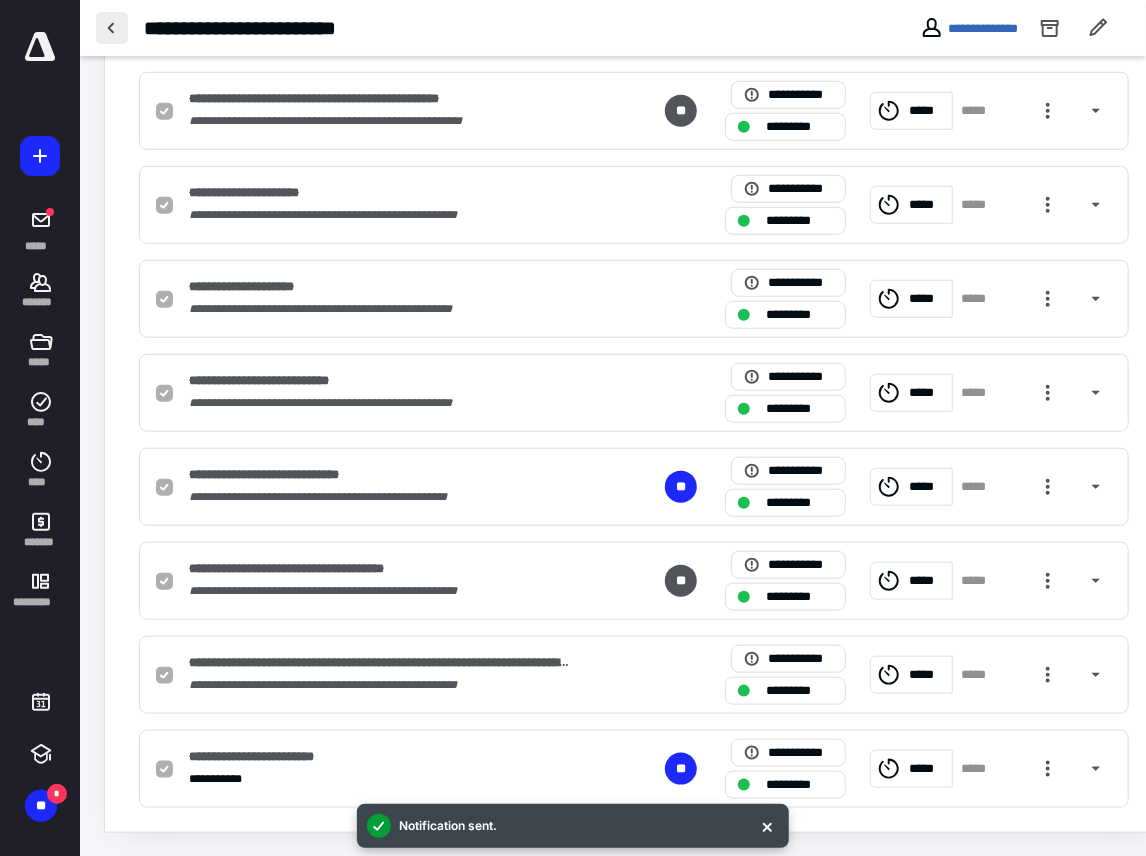 click at bounding box center (112, 28) 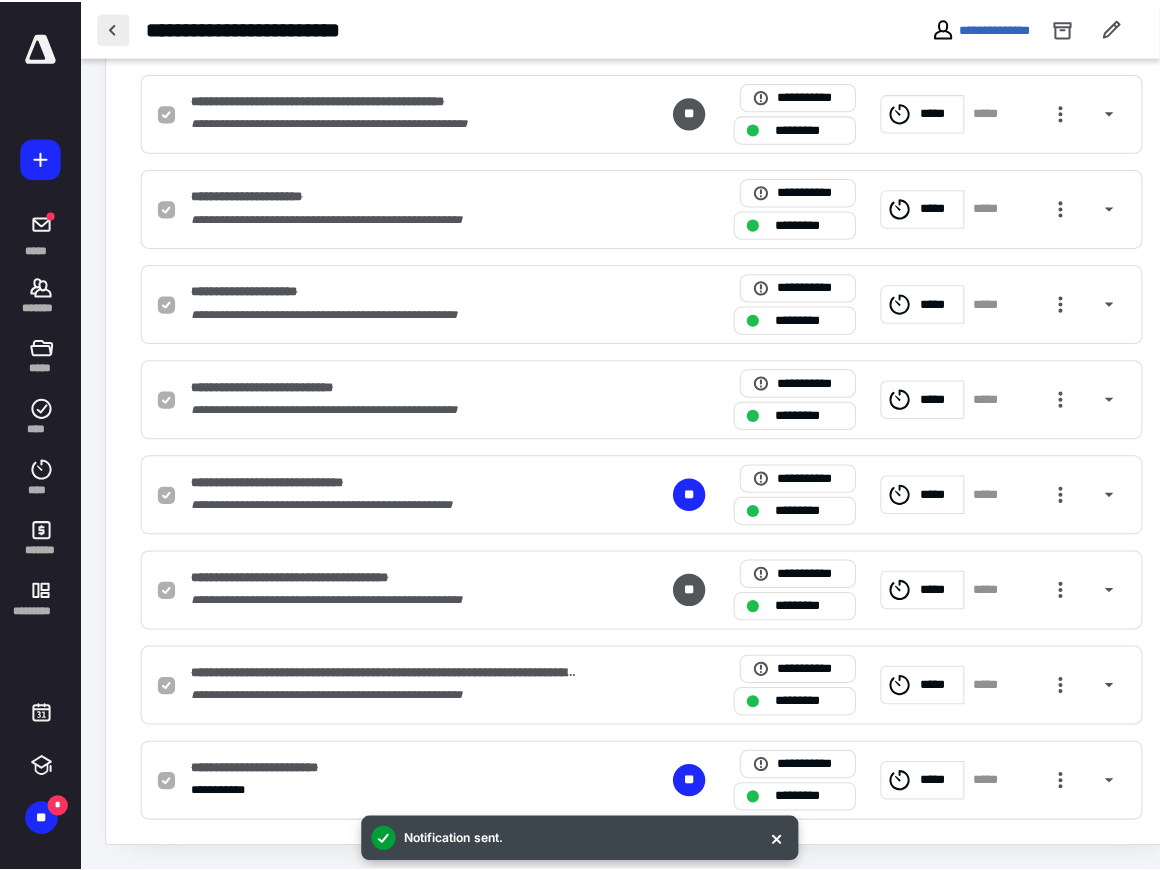 scroll, scrollTop: 0, scrollLeft: 0, axis: both 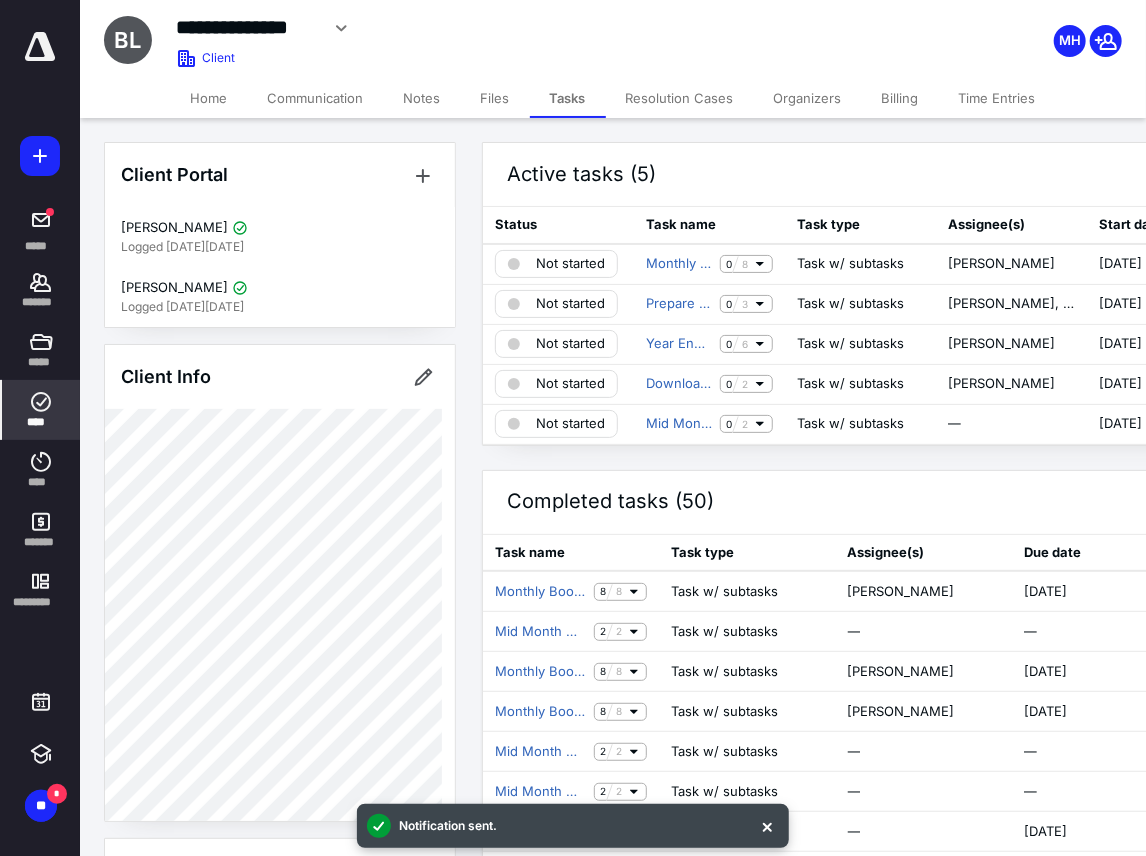click 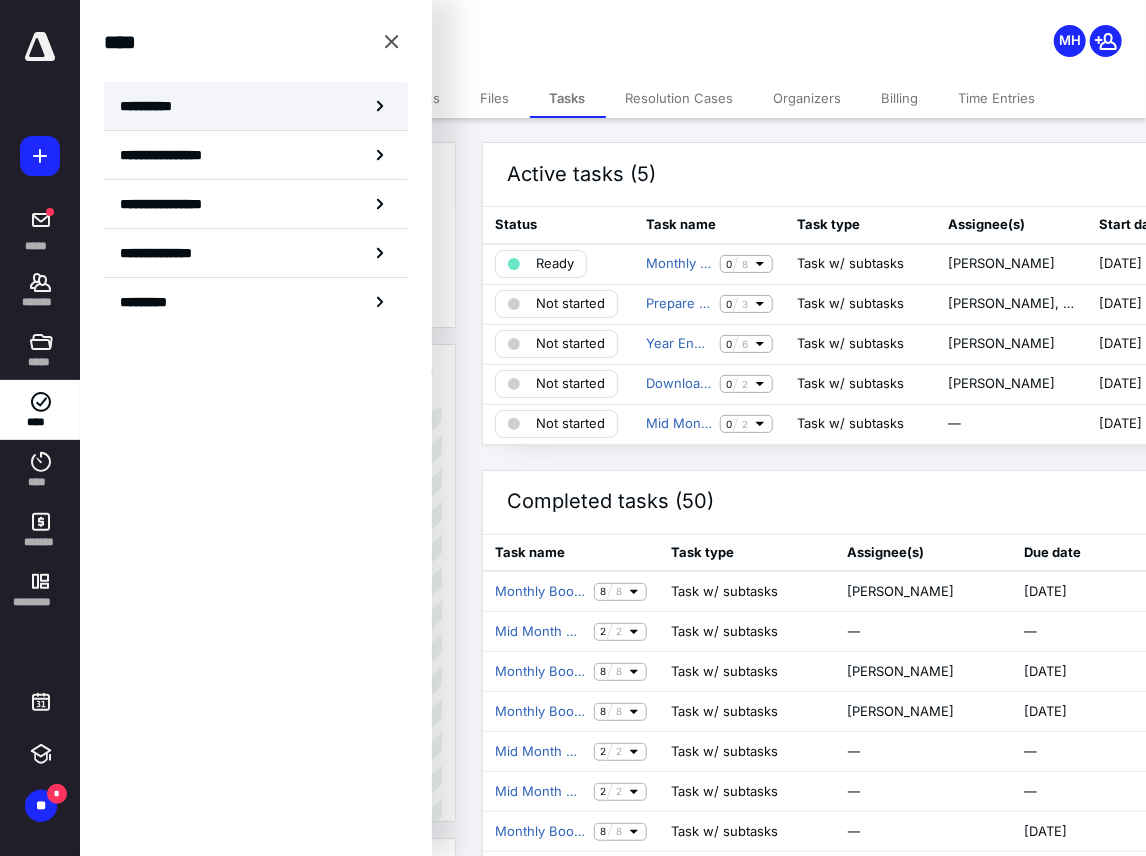 click on "**********" at bounding box center (153, 106) 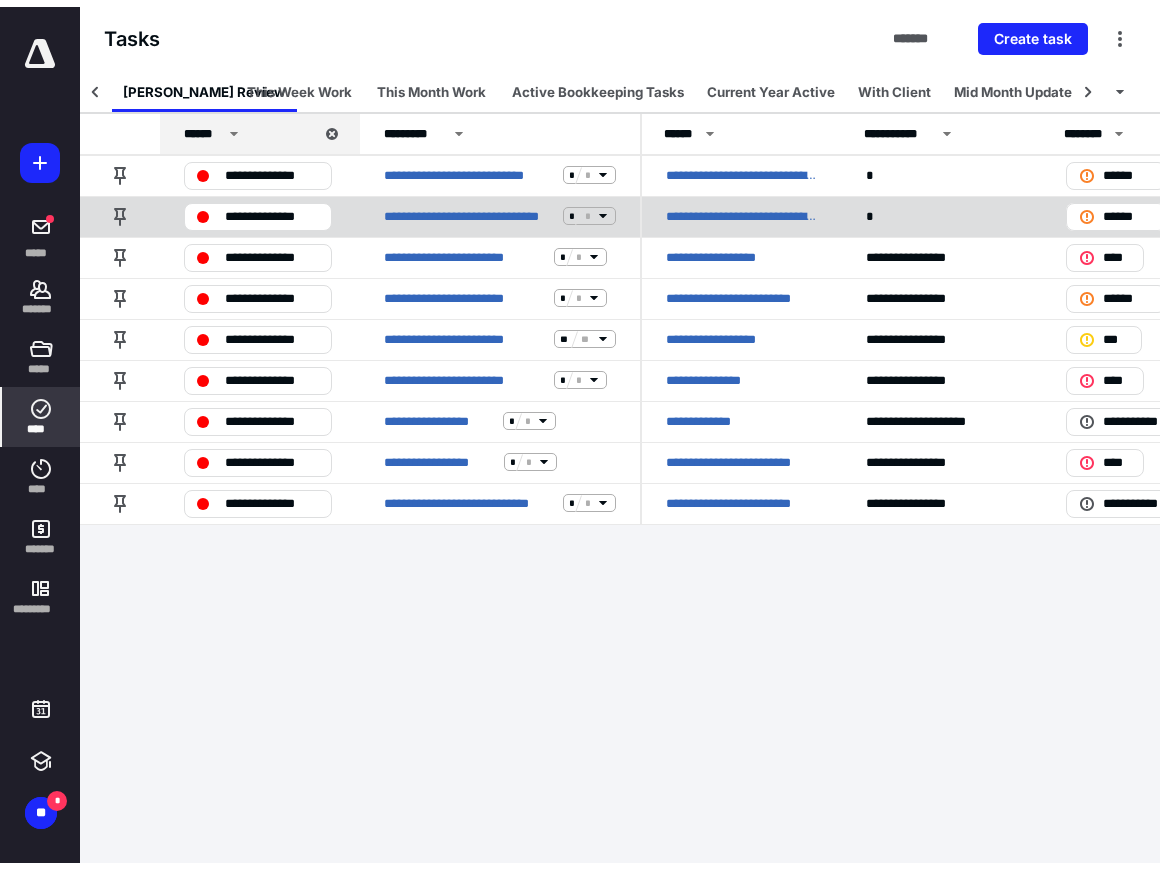 scroll, scrollTop: 0, scrollLeft: 0, axis: both 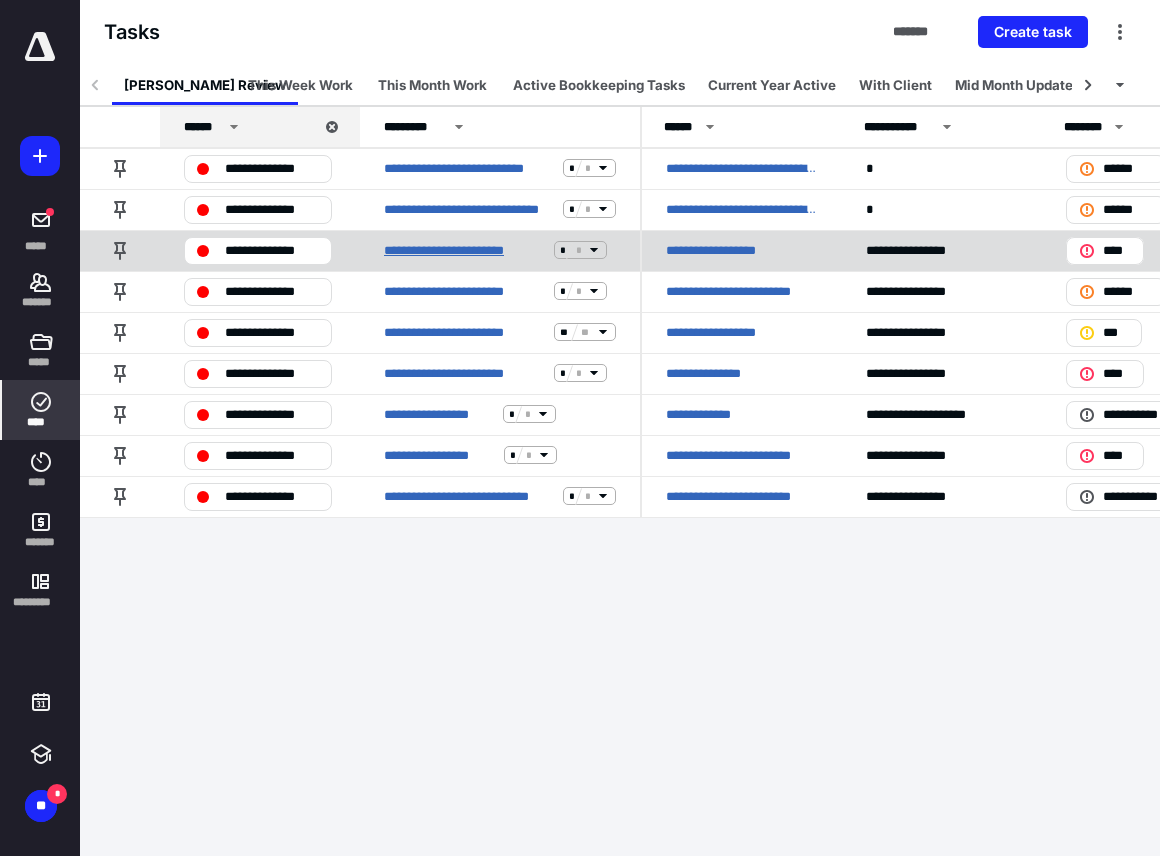 click on "**********" at bounding box center [465, 250] 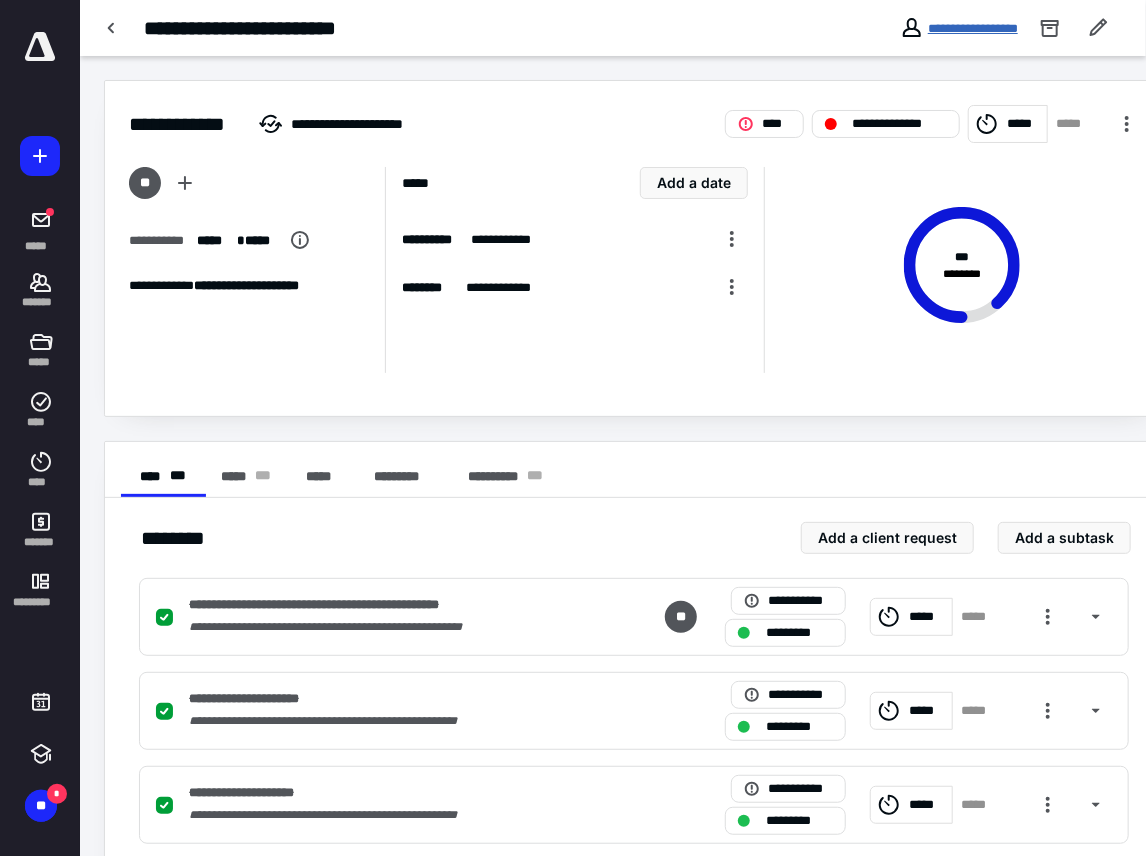 click on "**********" at bounding box center (973, 28) 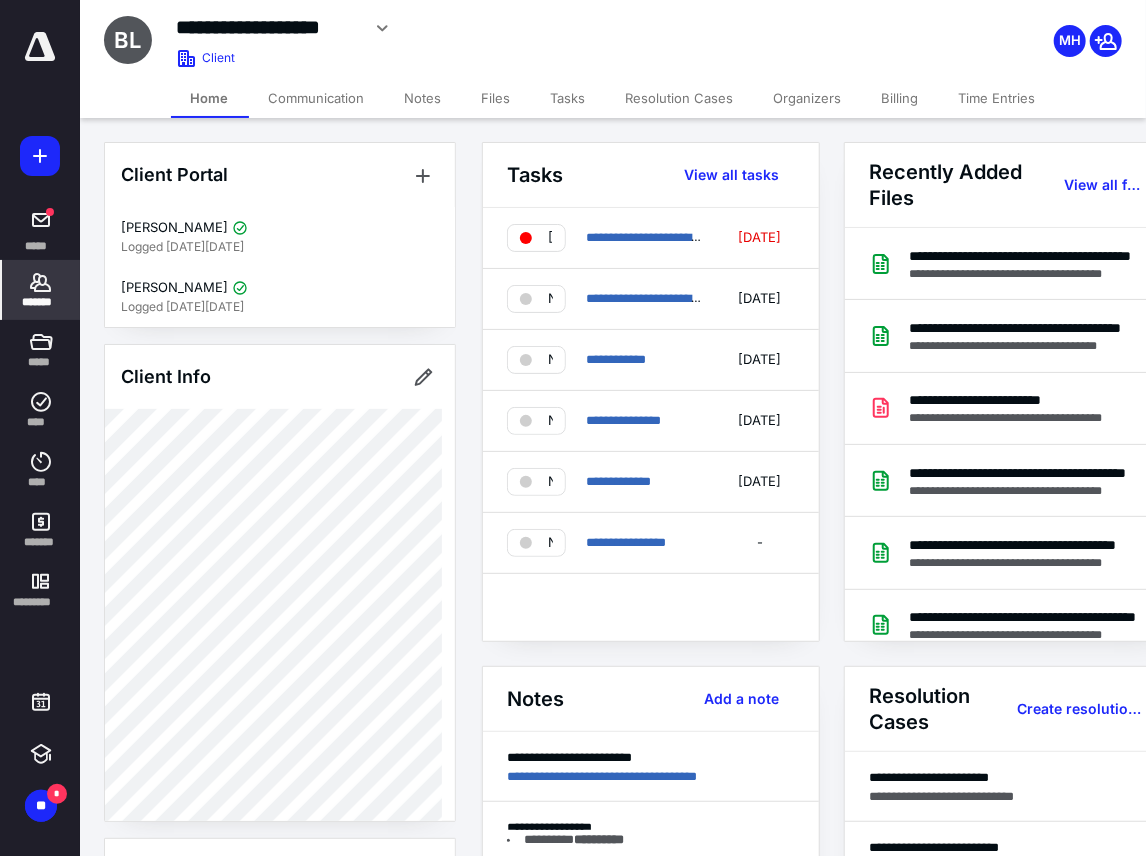 click on "Files" at bounding box center (496, 98) 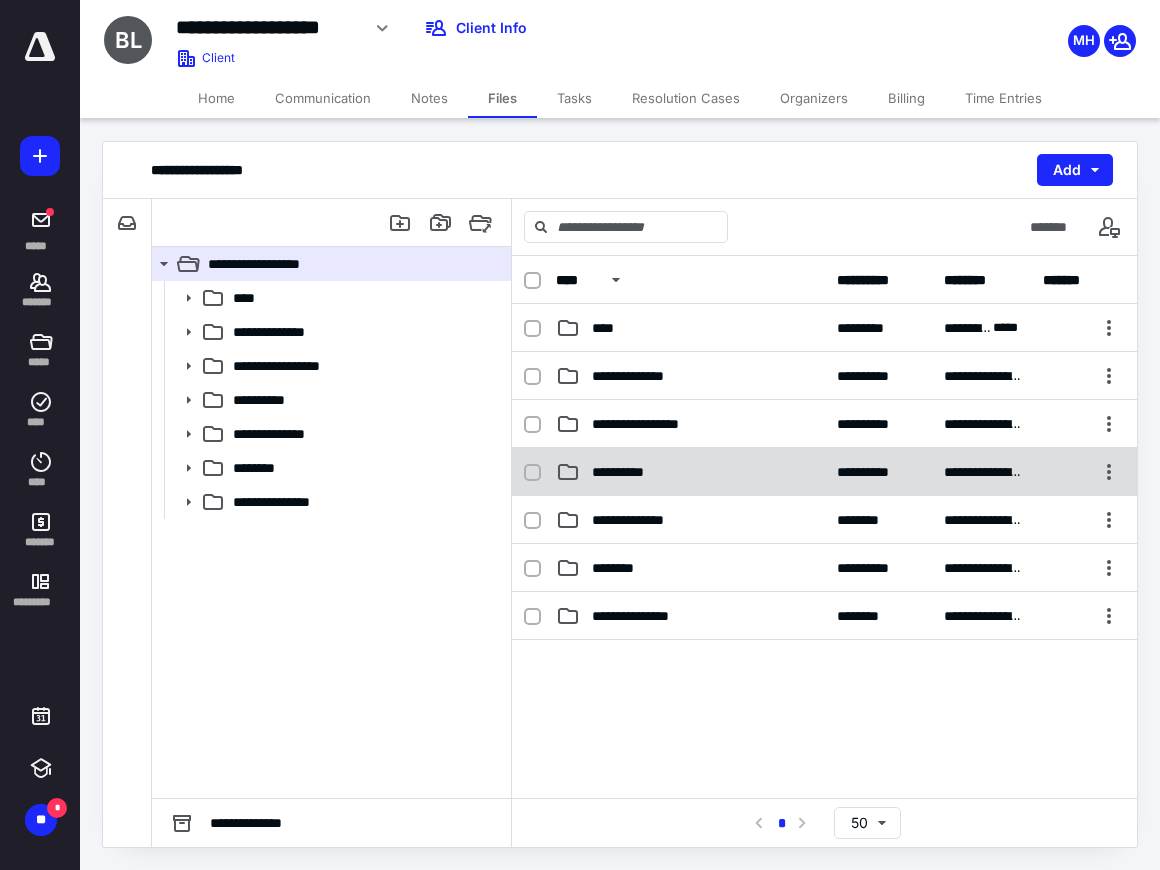 click on "**********" at bounding box center (625, 472) 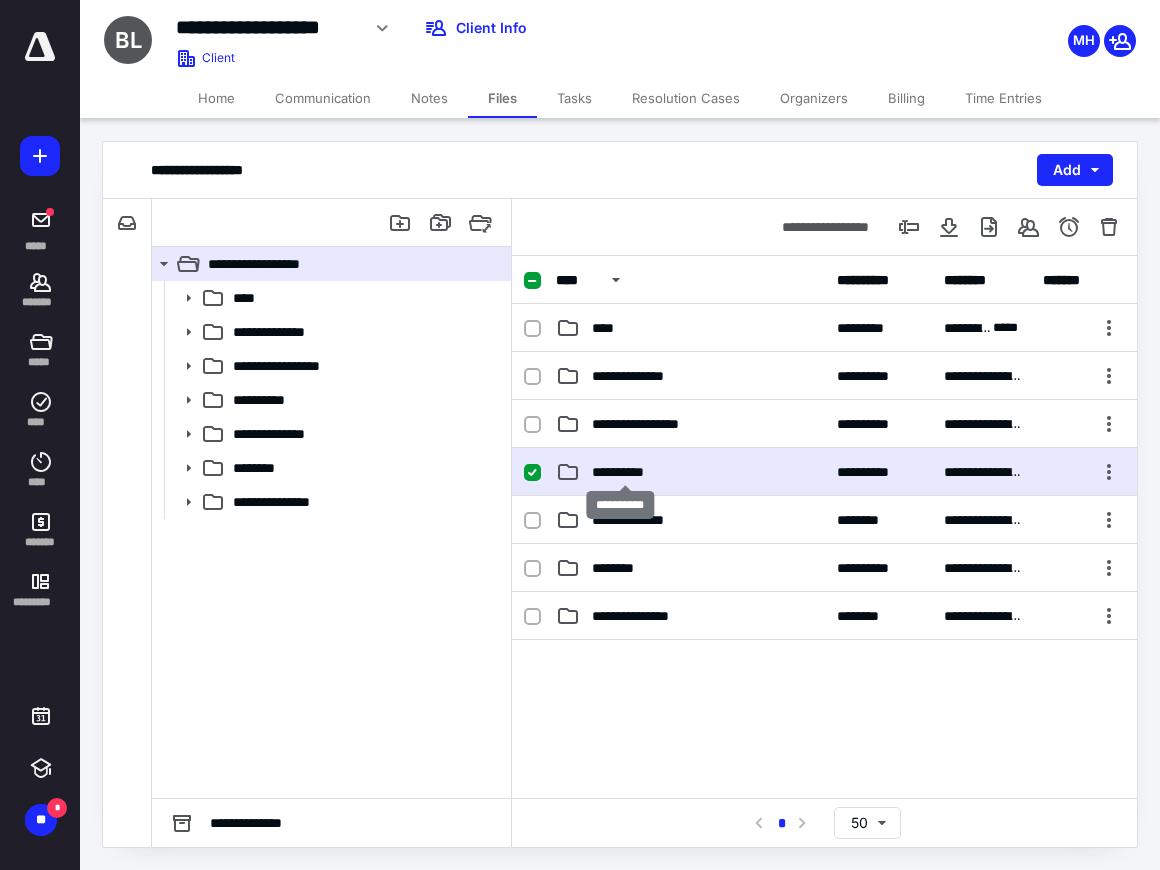 checkbox on "true" 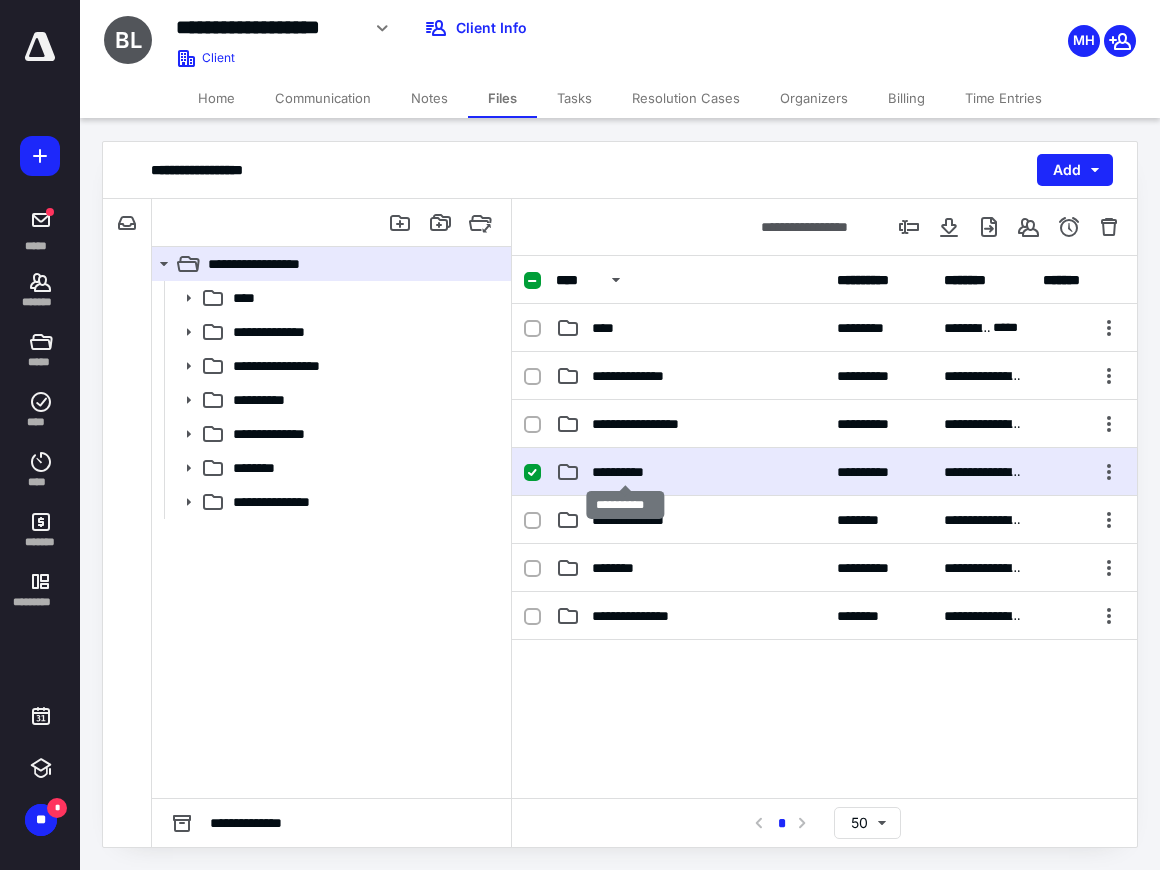click on "**********" at bounding box center (625, 472) 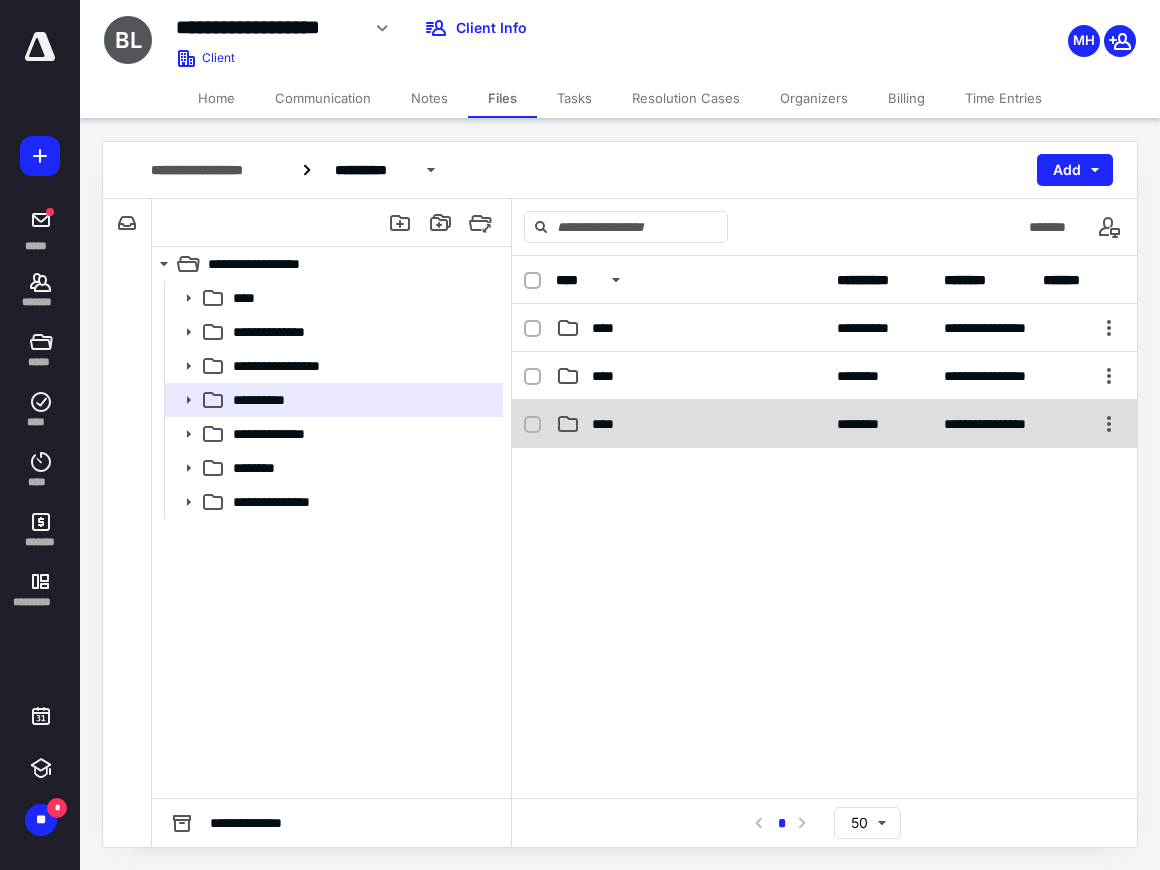 click on "****" at bounding box center [609, 424] 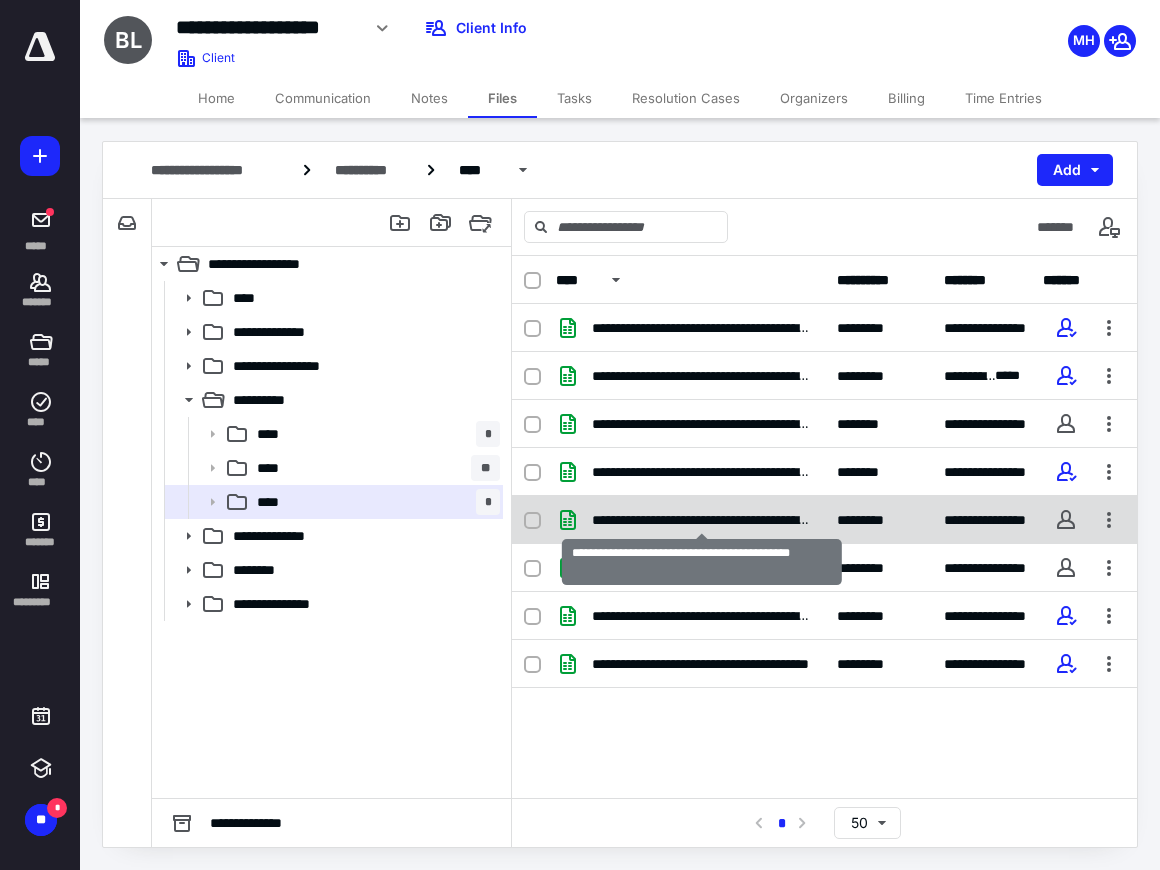 click on "**********" at bounding box center [702, 520] 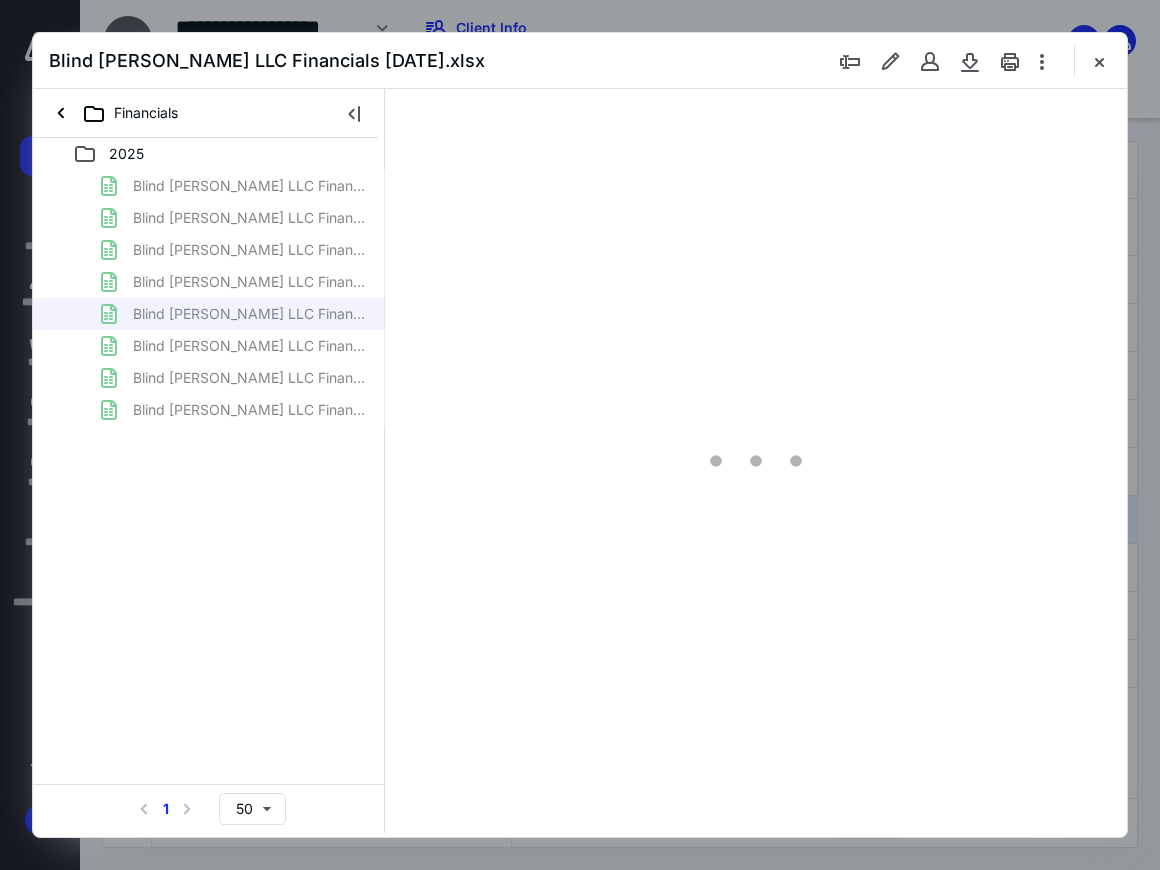 scroll, scrollTop: 0, scrollLeft: 0, axis: both 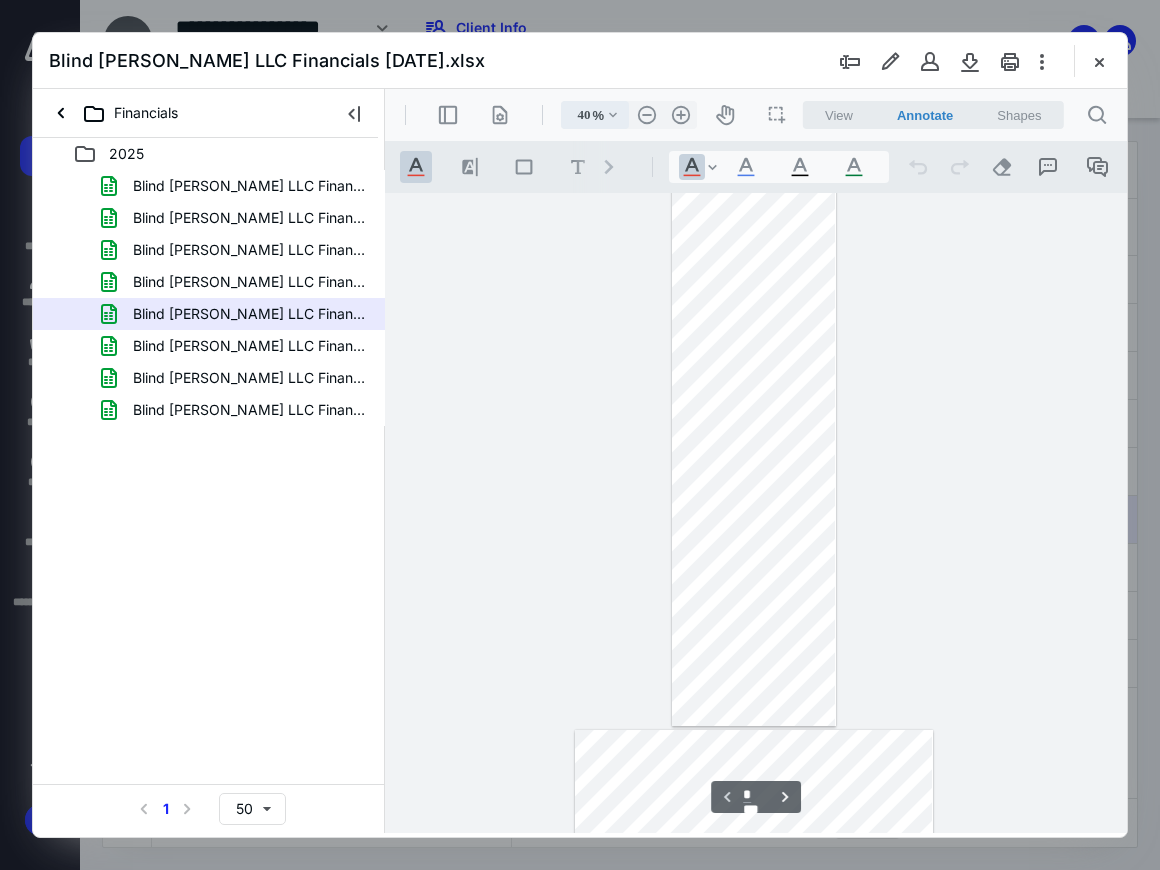 click on ".cls-1{fill:#abb0c4;} icon - chevron - down" at bounding box center [613, 115] 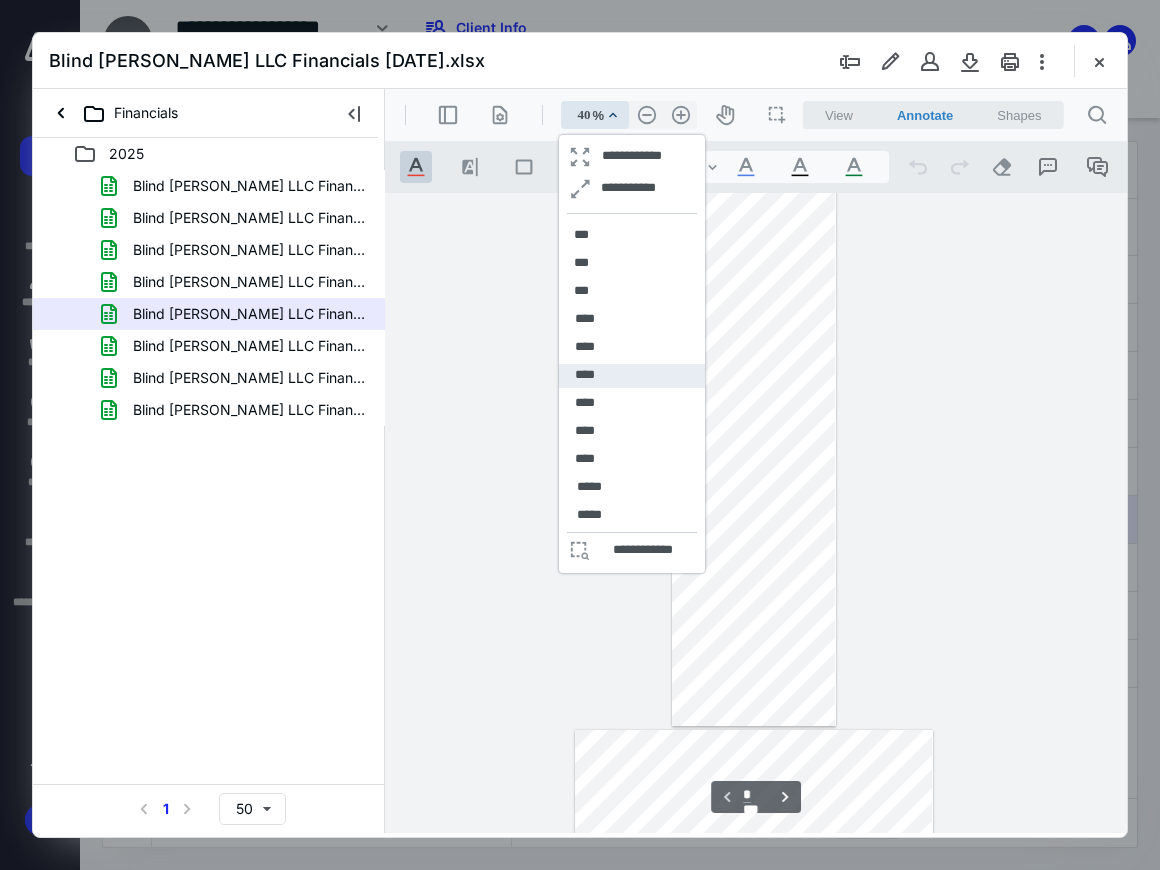 click on "****" at bounding box center (585, 375) 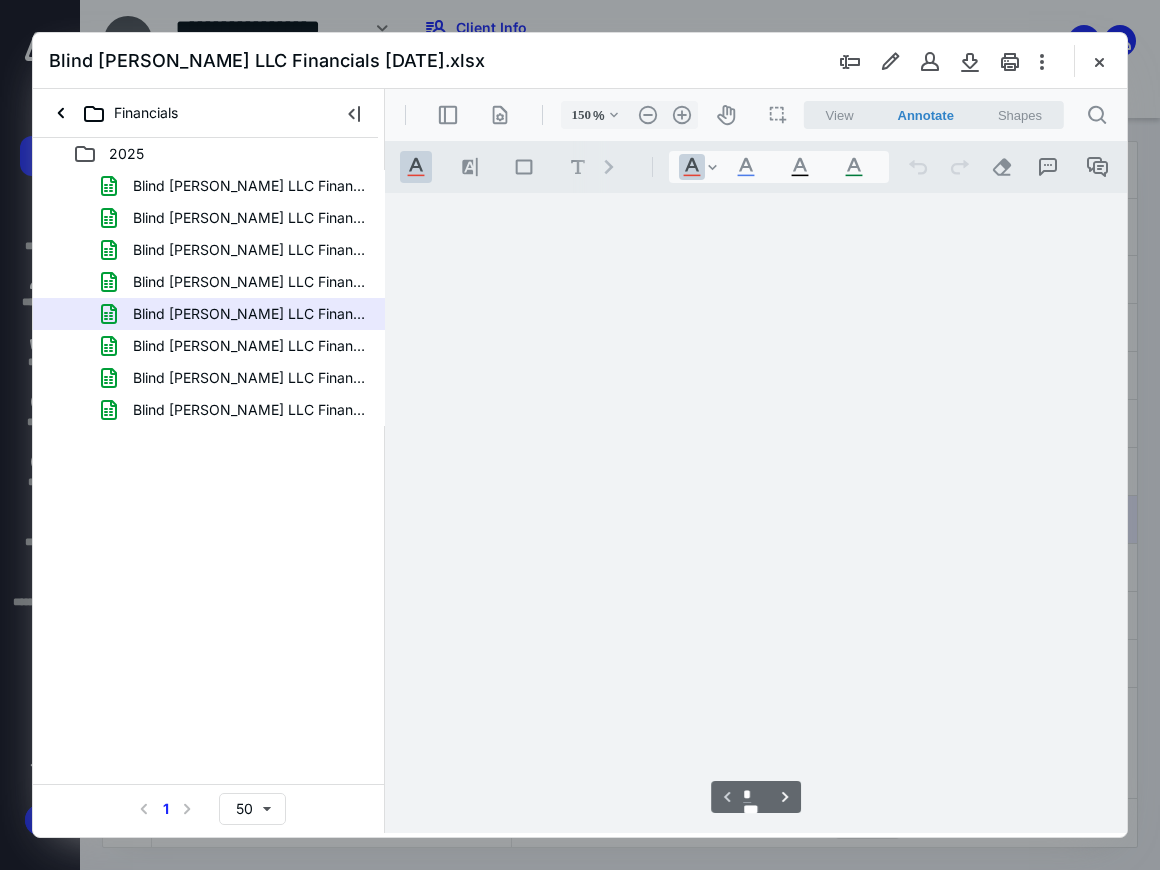 scroll, scrollTop: 1154, scrollLeft: 744, axis: both 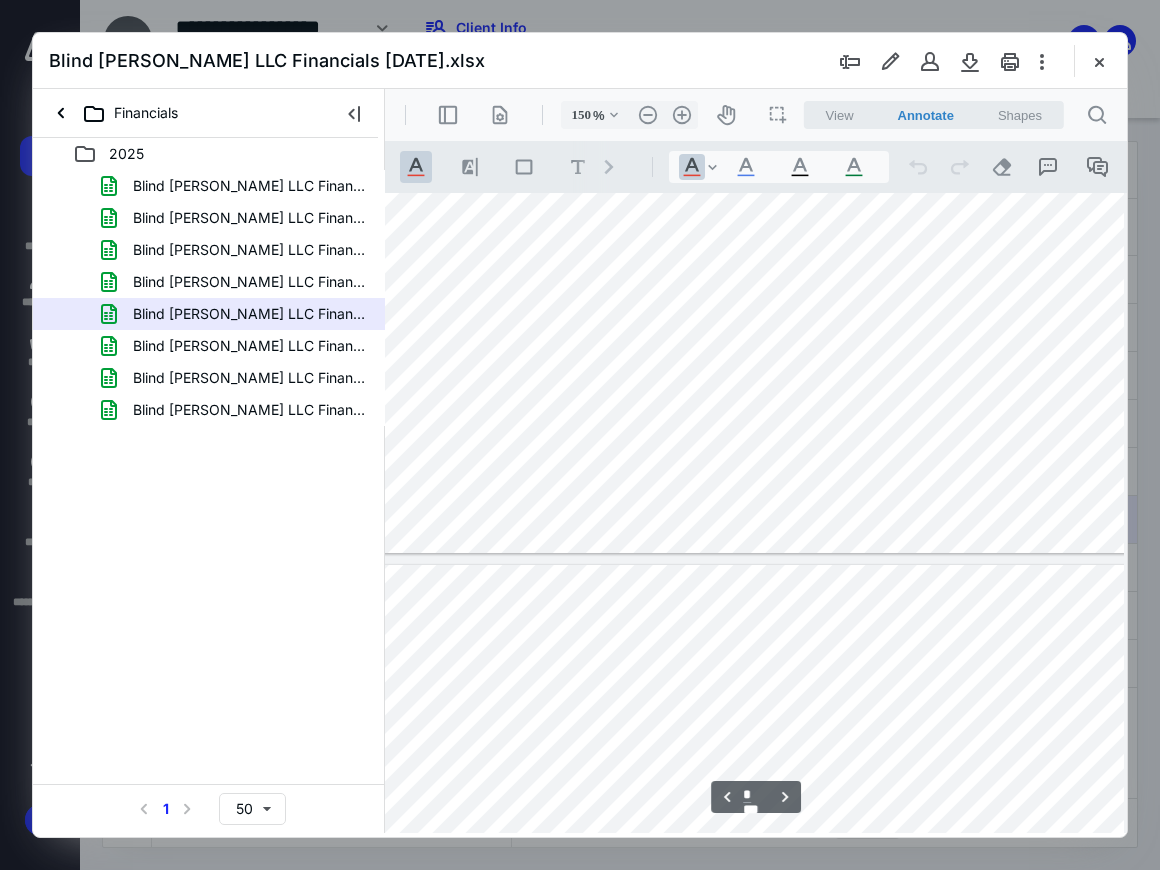type on "*" 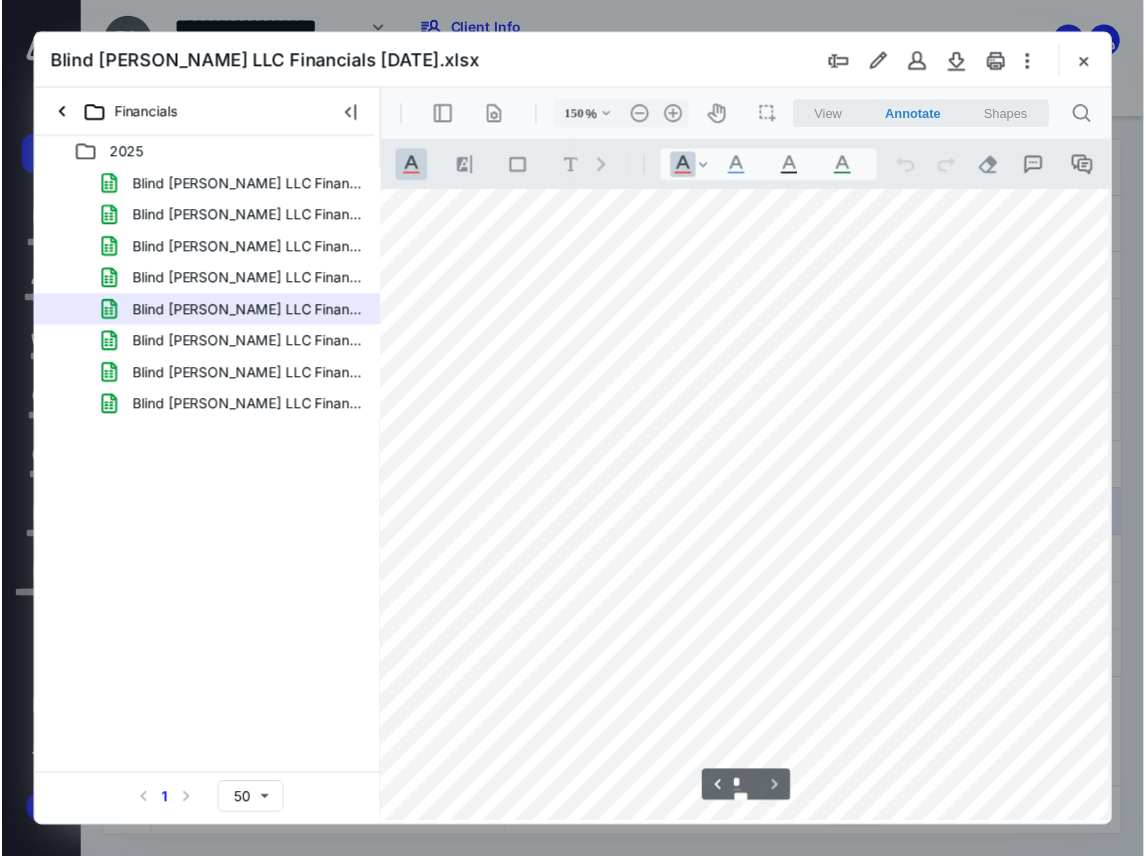 scroll, scrollTop: 6069, scrollLeft: 744, axis: both 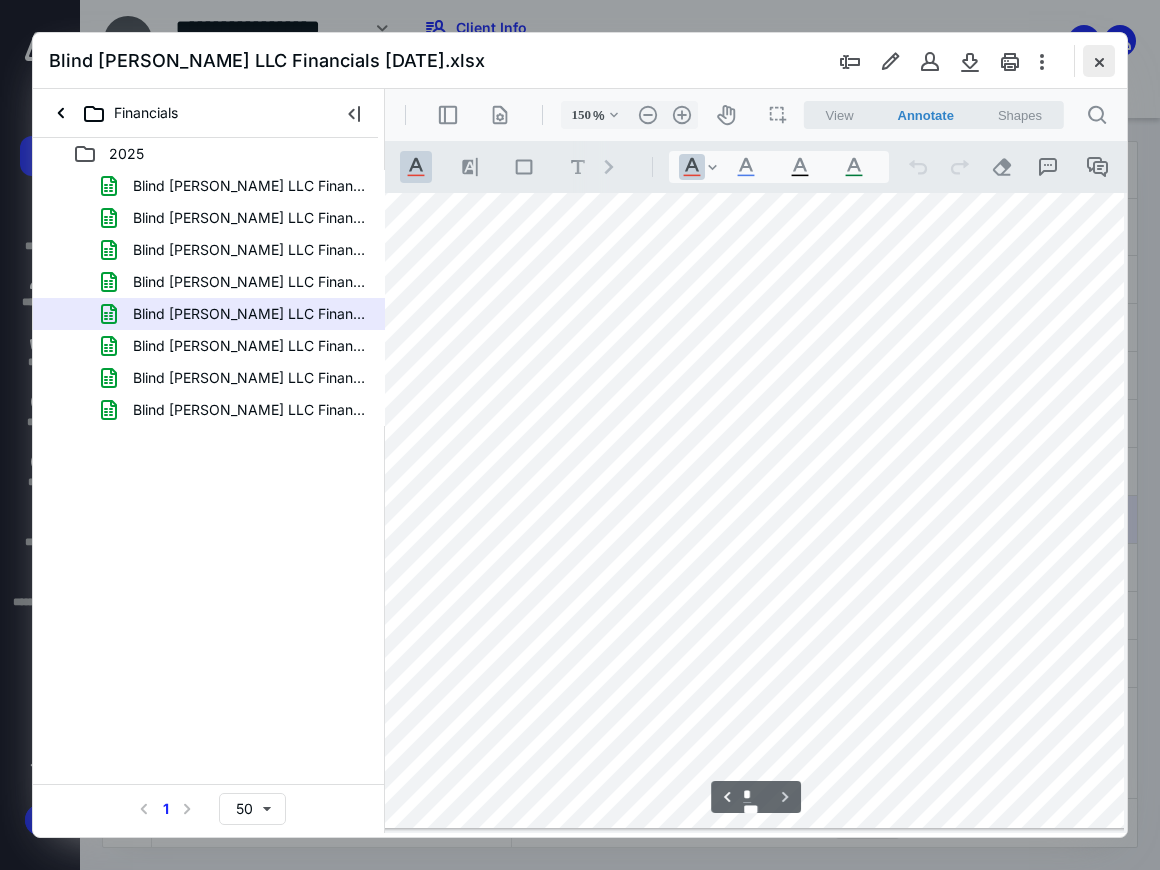 click at bounding box center [1099, 61] 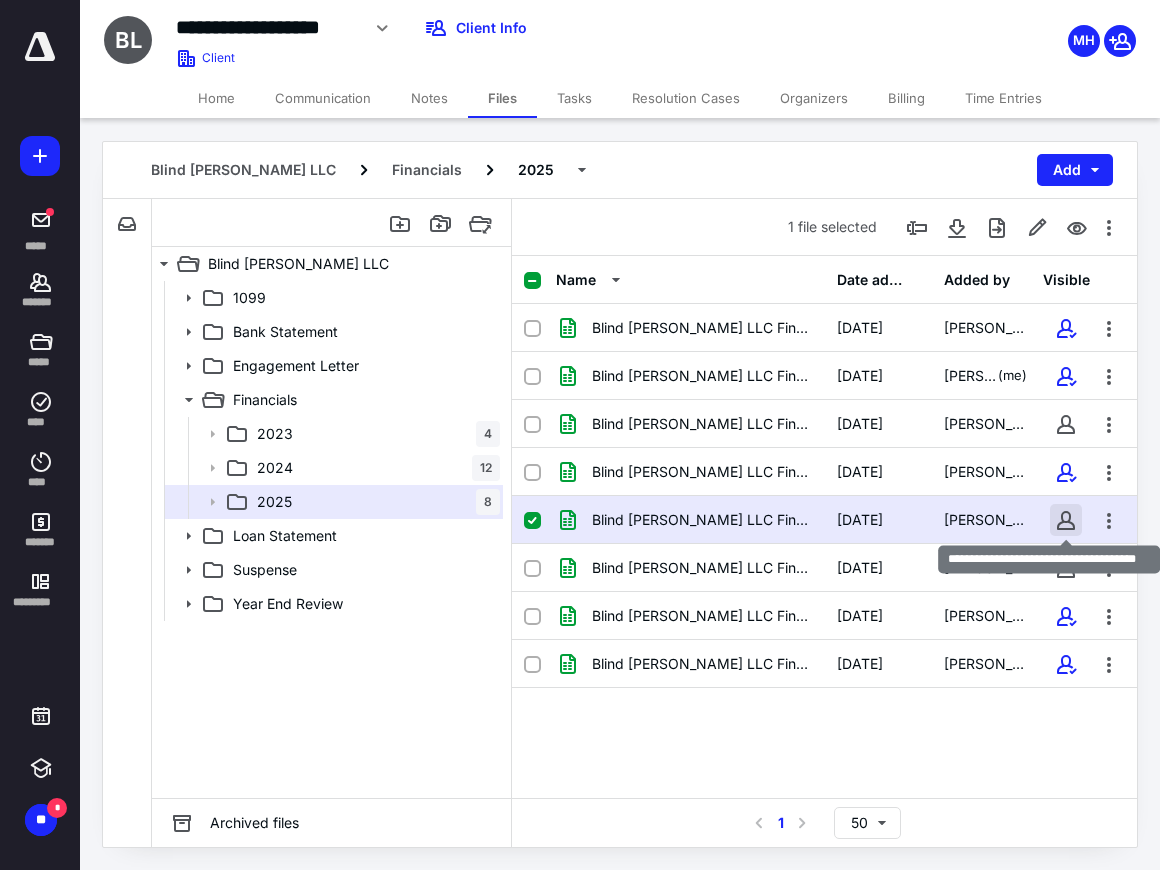 click at bounding box center [1066, 520] 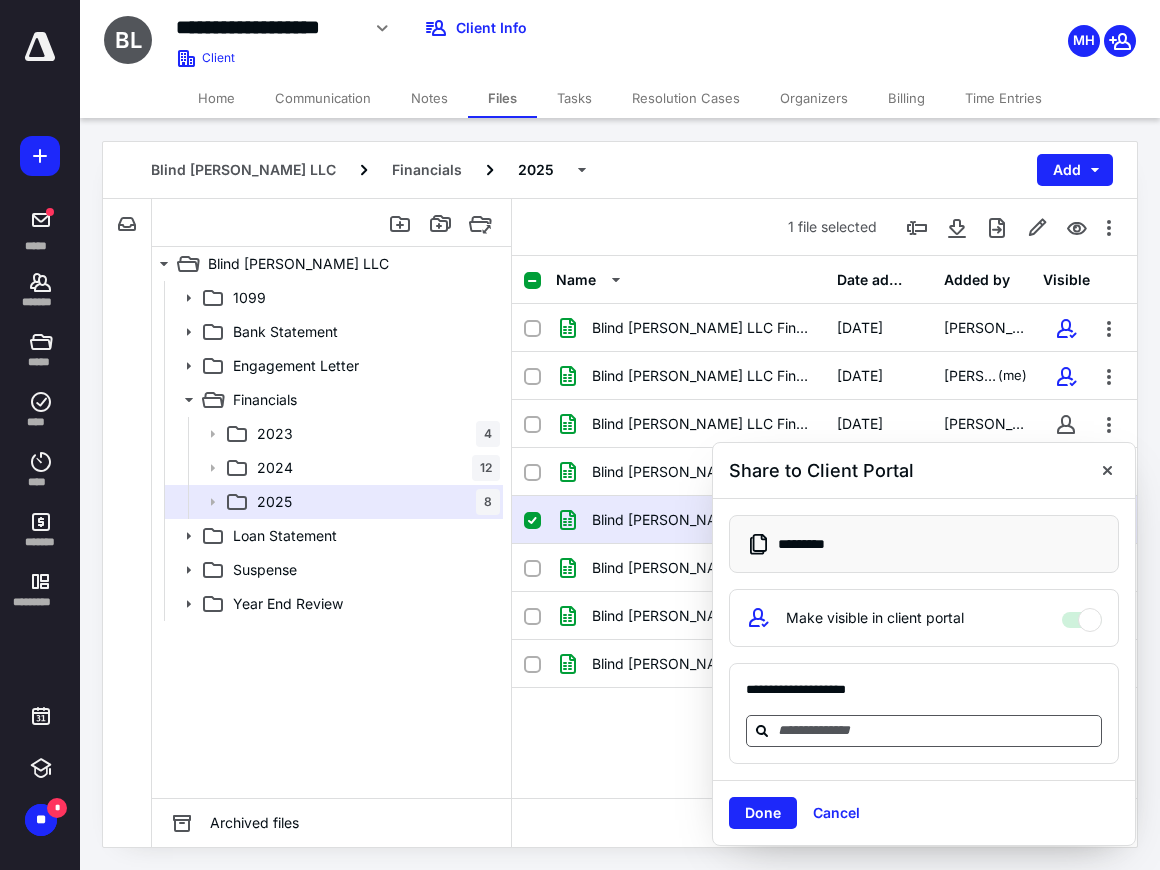 click at bounding box center [936, 730] 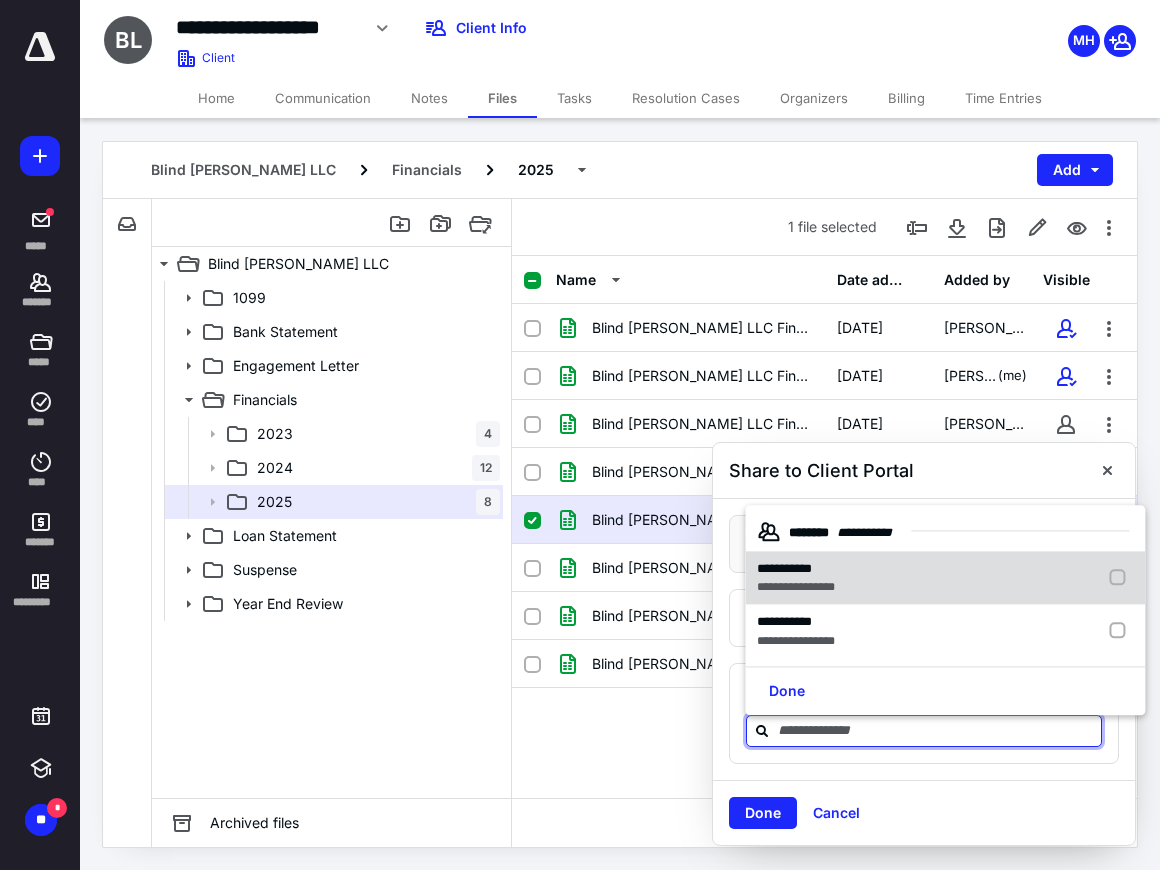click at bounding box center [1121, 578] 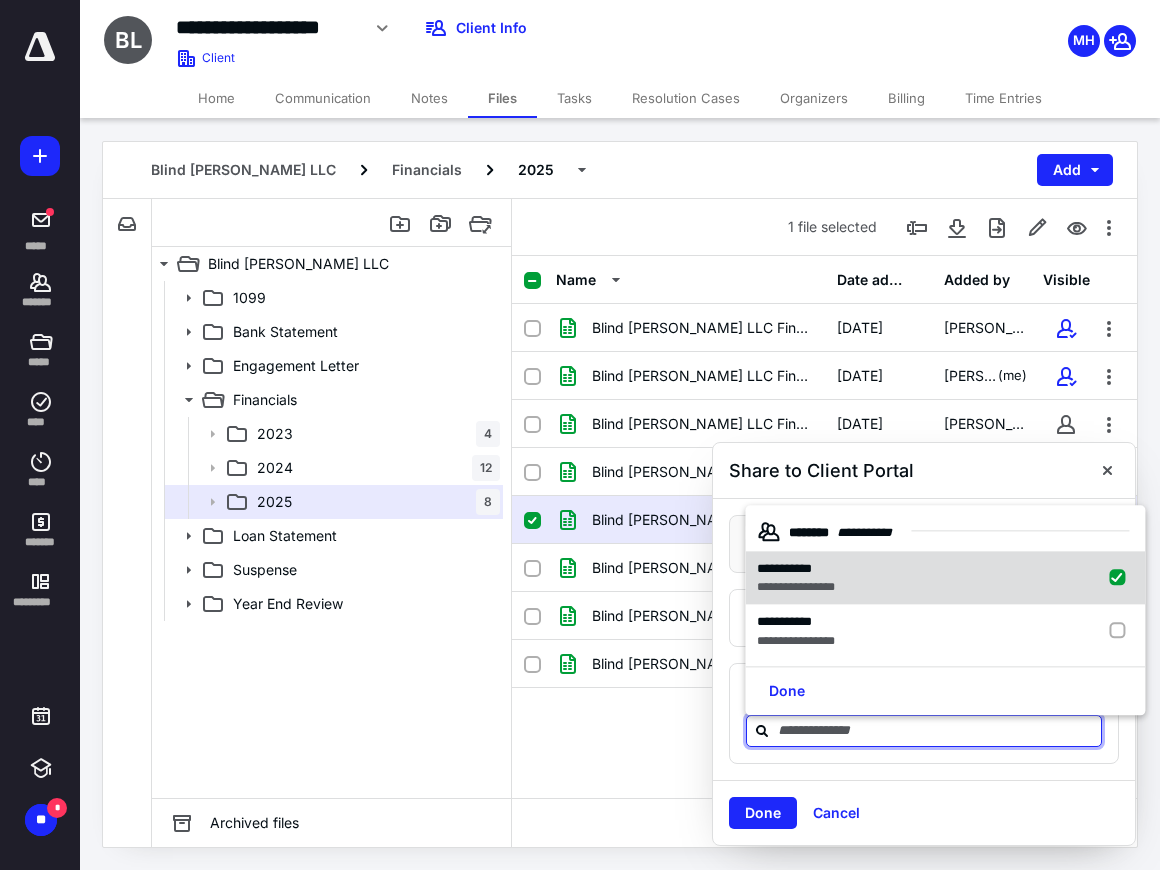 checkbox on "true" 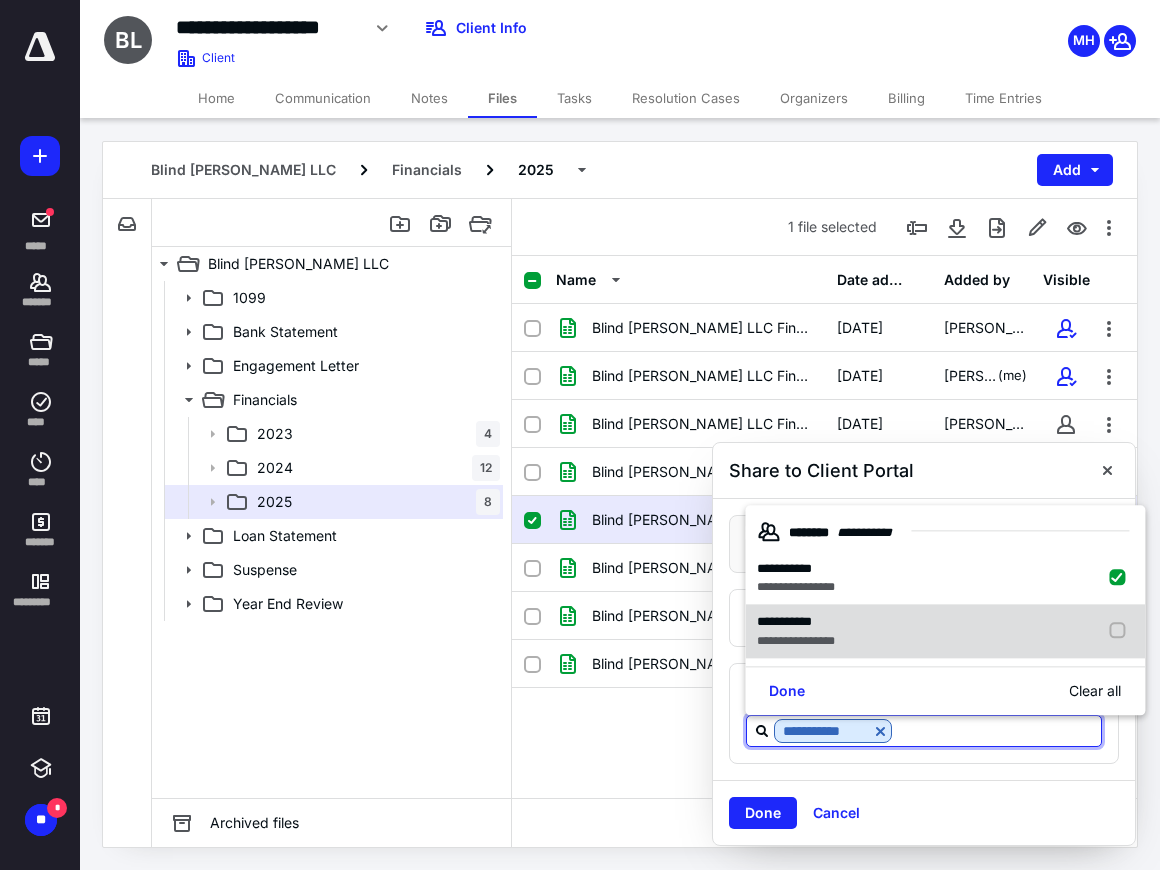 click at bounding box center [1121, 632] 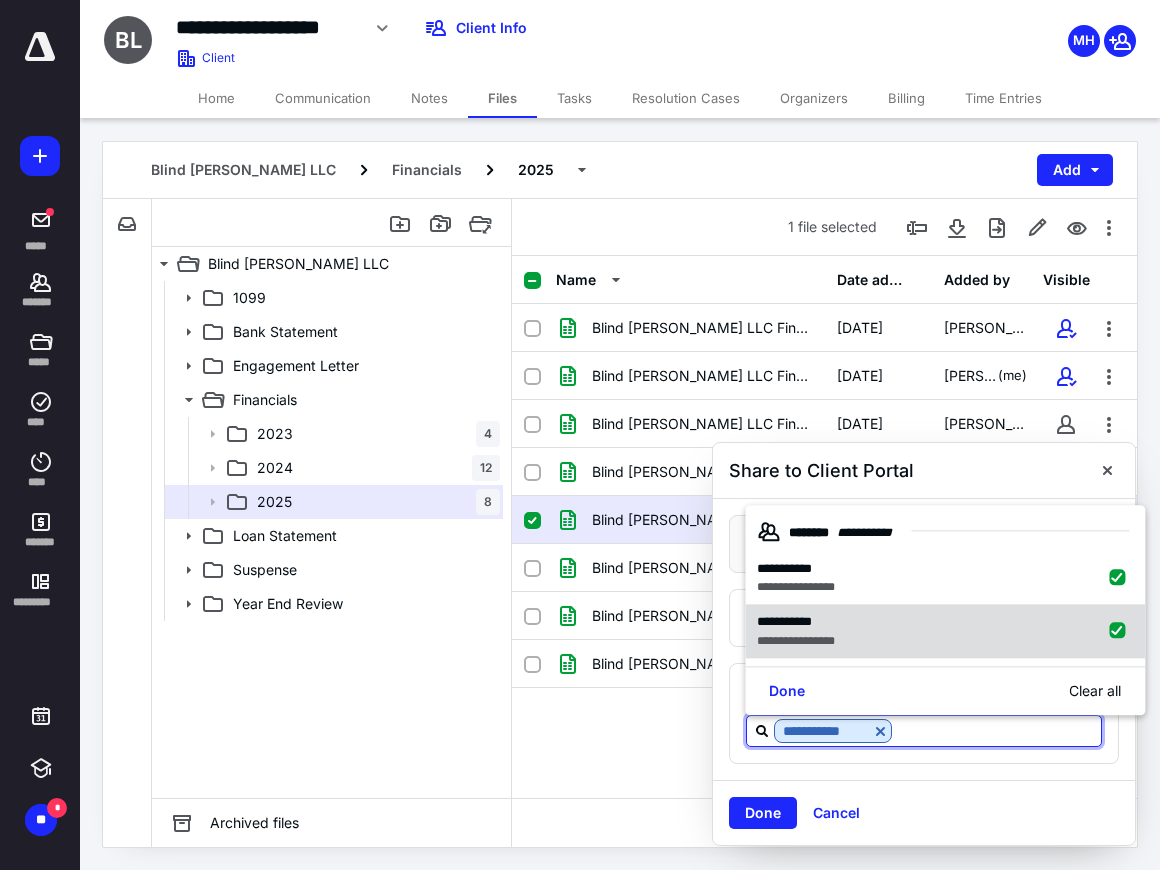 checkbox on "true" 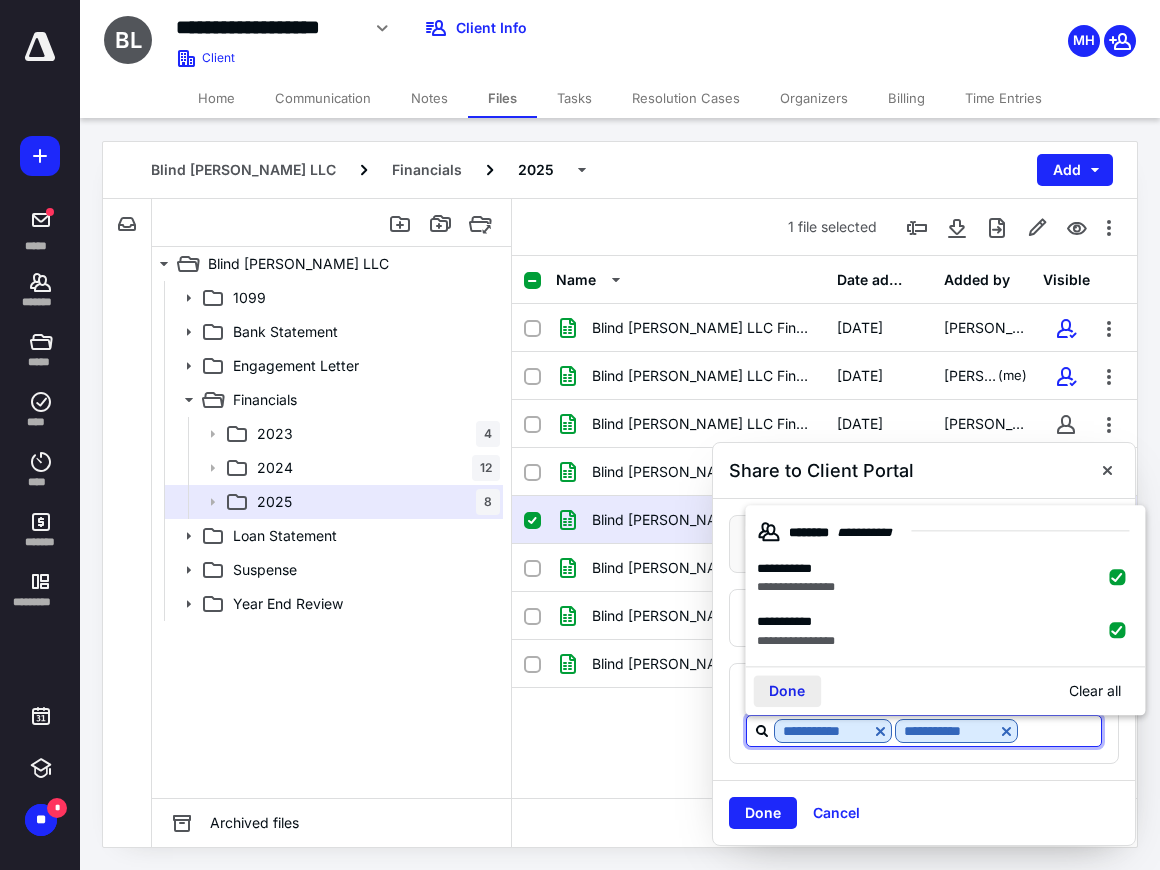 click on "Done" at bounding box center [787, 691] 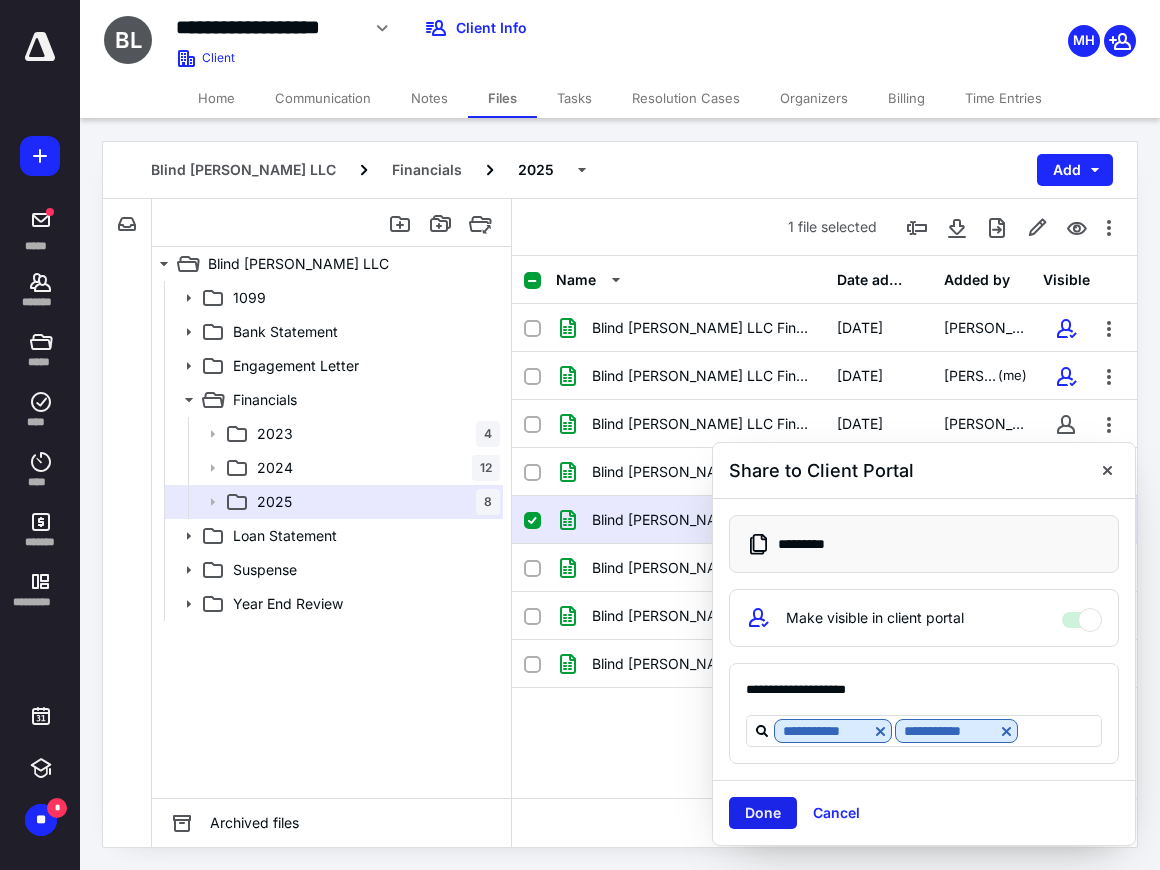 click on "Done" at bounding box center (763, 813) 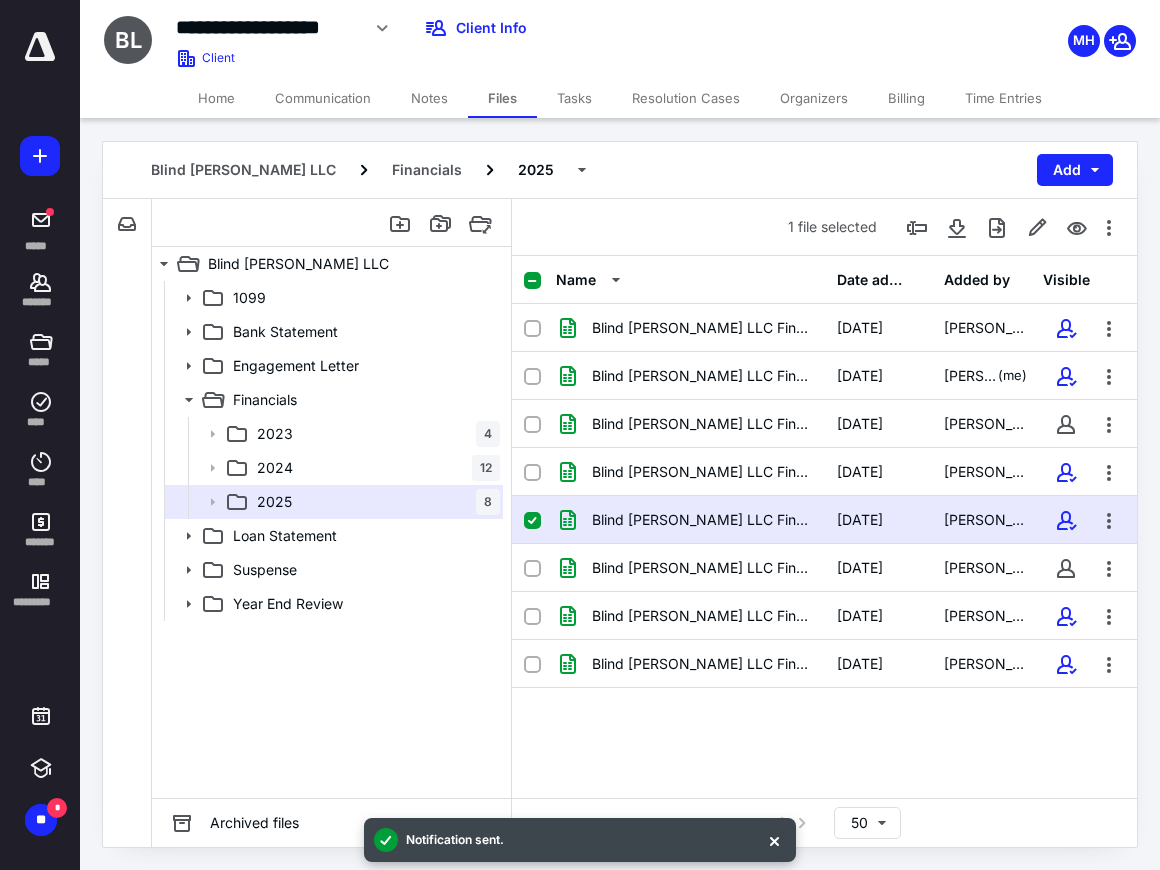 click on "Tasks" at bounding box center [574, 98] 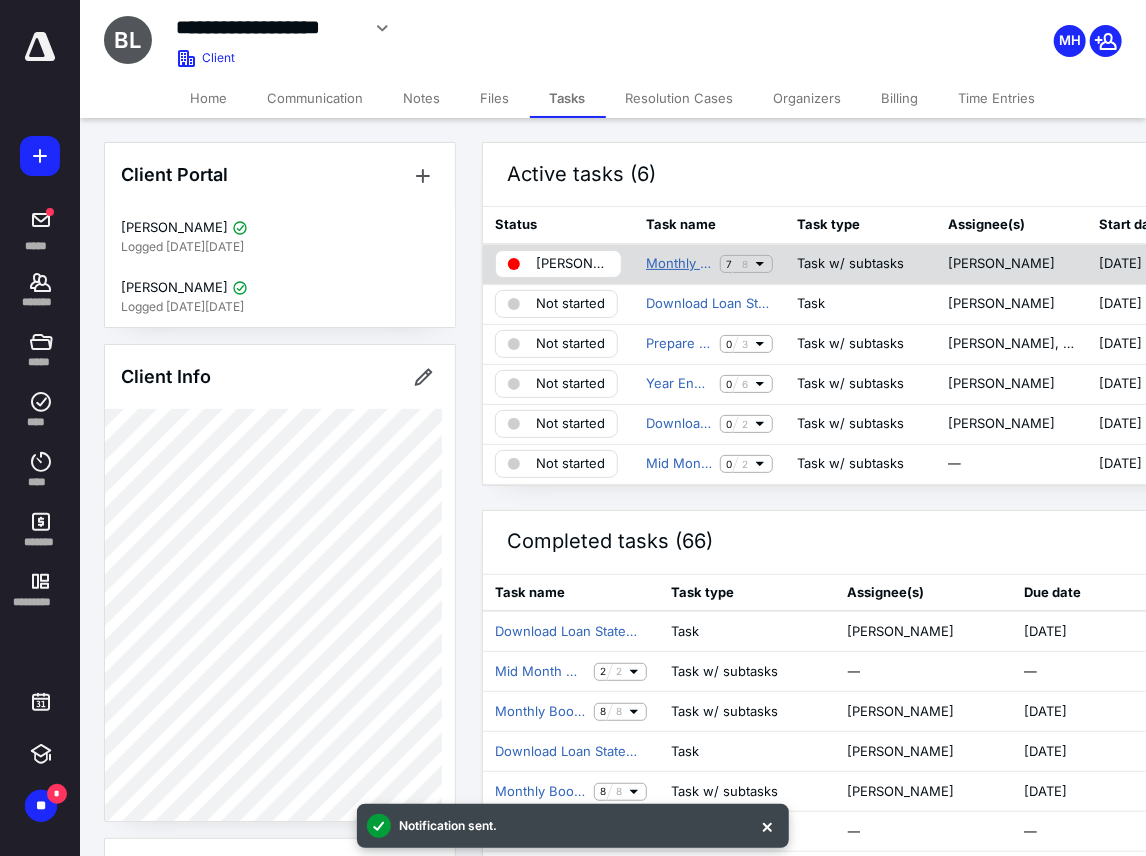 click on "Monthly Bookkeeping (JP)" at bounding box center [679, 264] 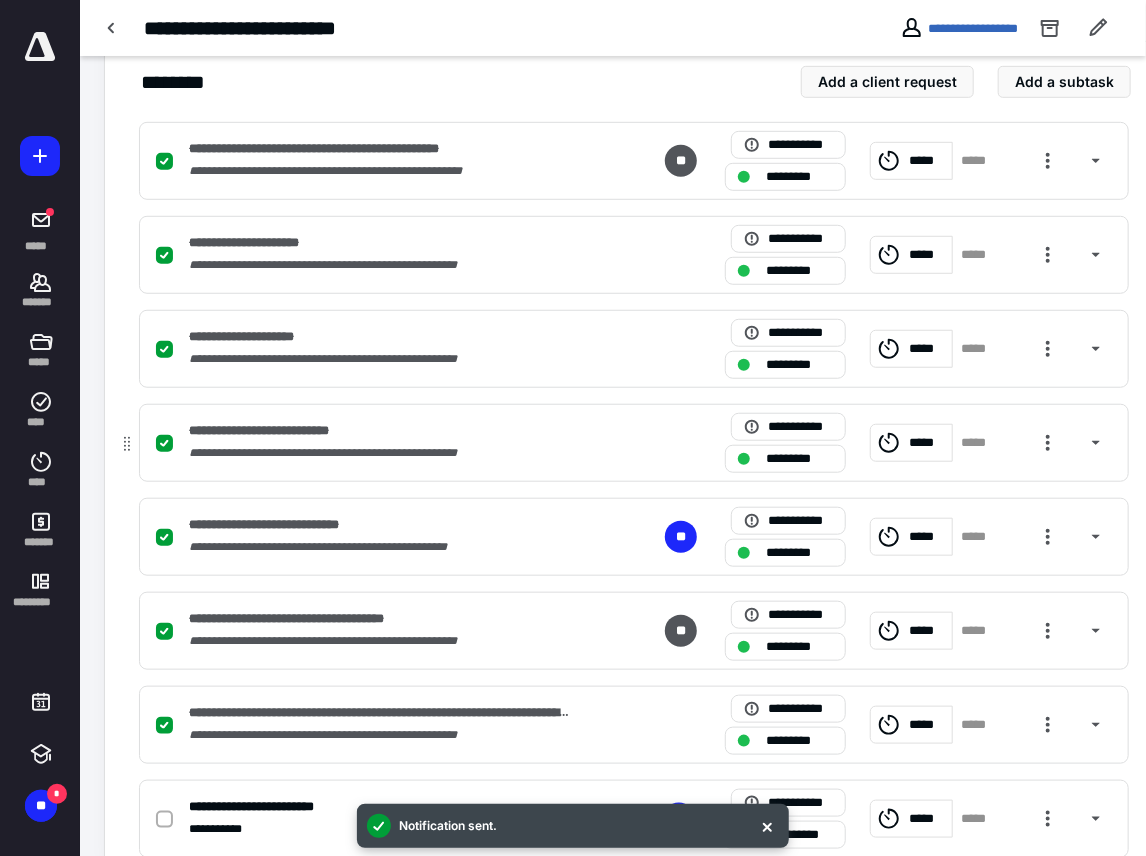 scroll, scrollTop: 506, scrollLeft: 0, axis: vertical 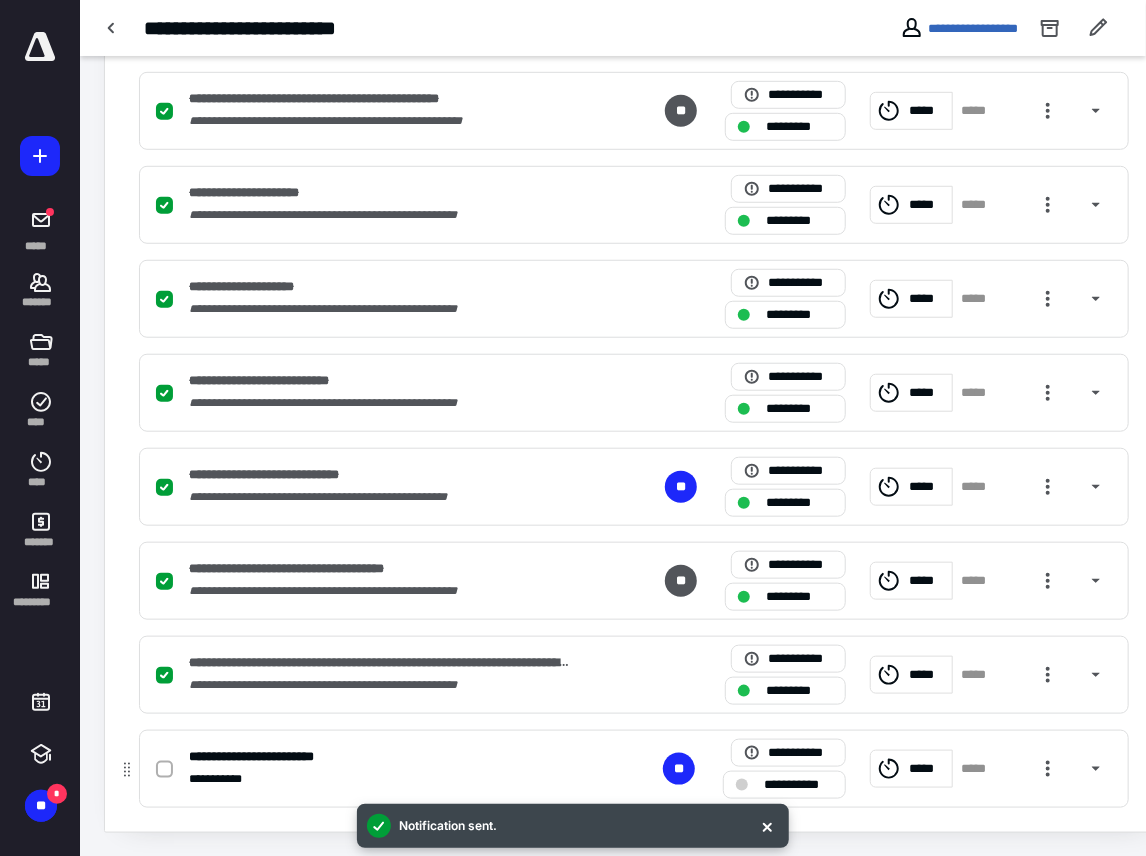 click at bounding box center [164, 770] 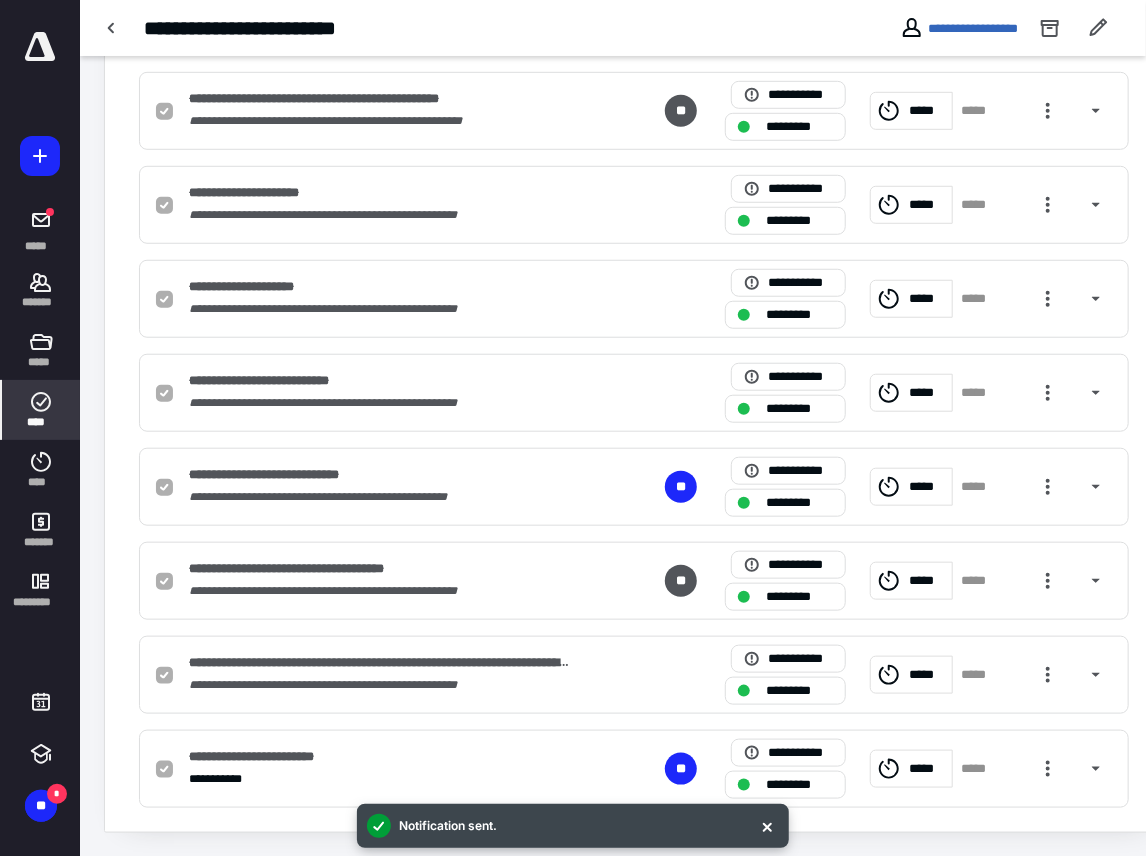 click on "****" at bounding box center [41, 410] 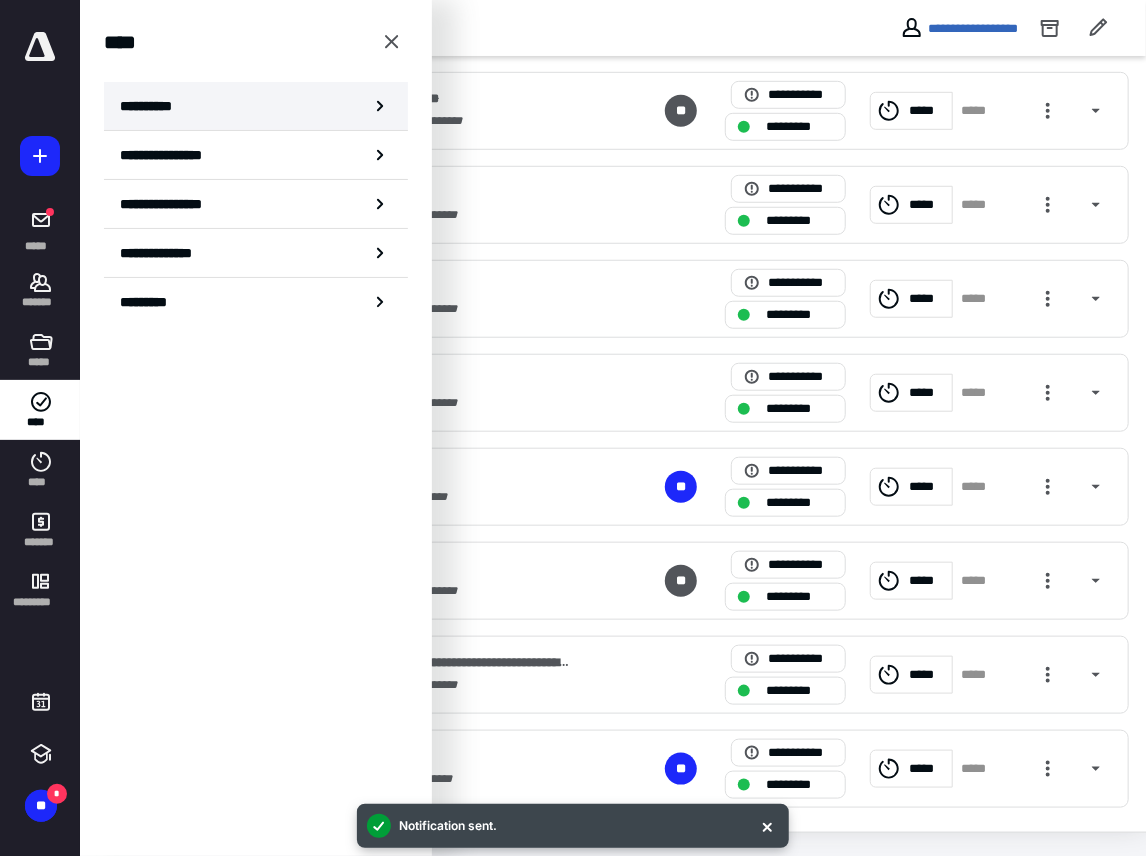 click on "**********" at bounding box center [153, 106] 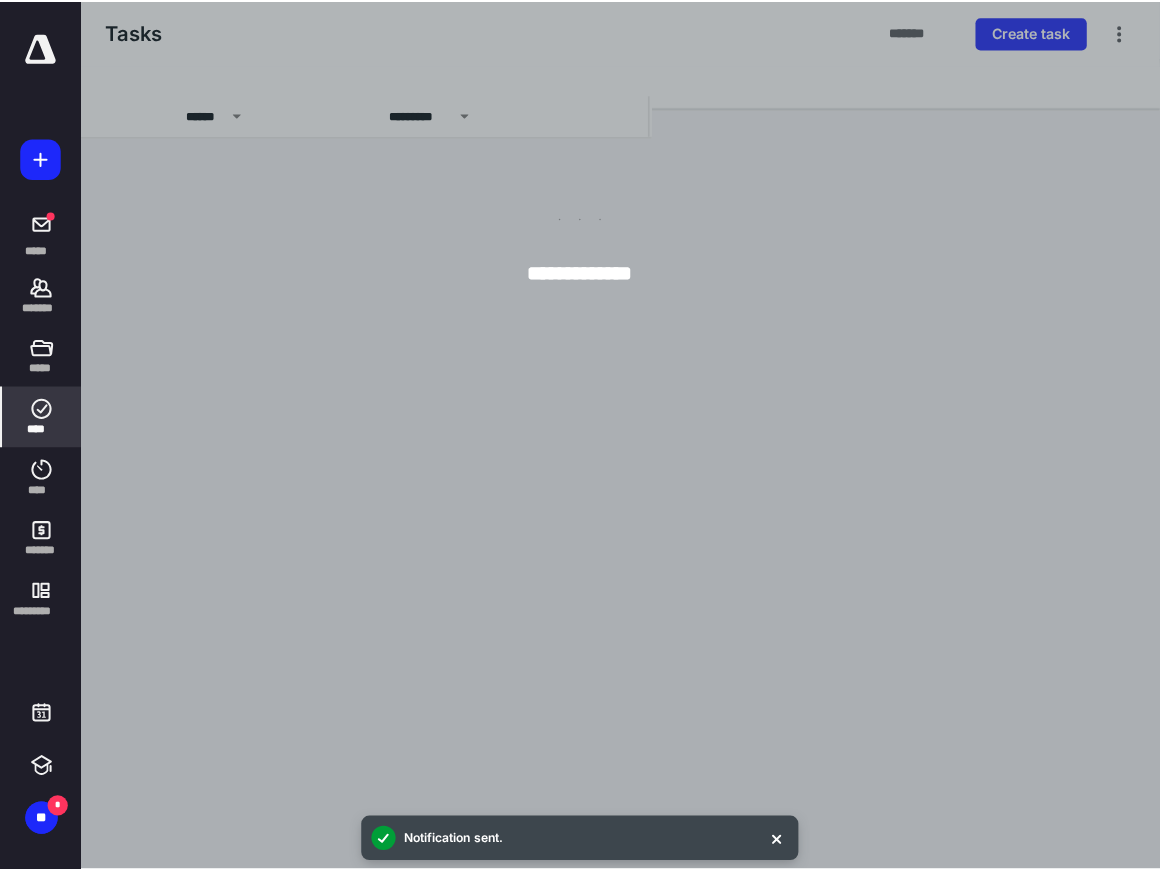 scroll, scrollTop: 0, scrollLeft: 0, axis: both 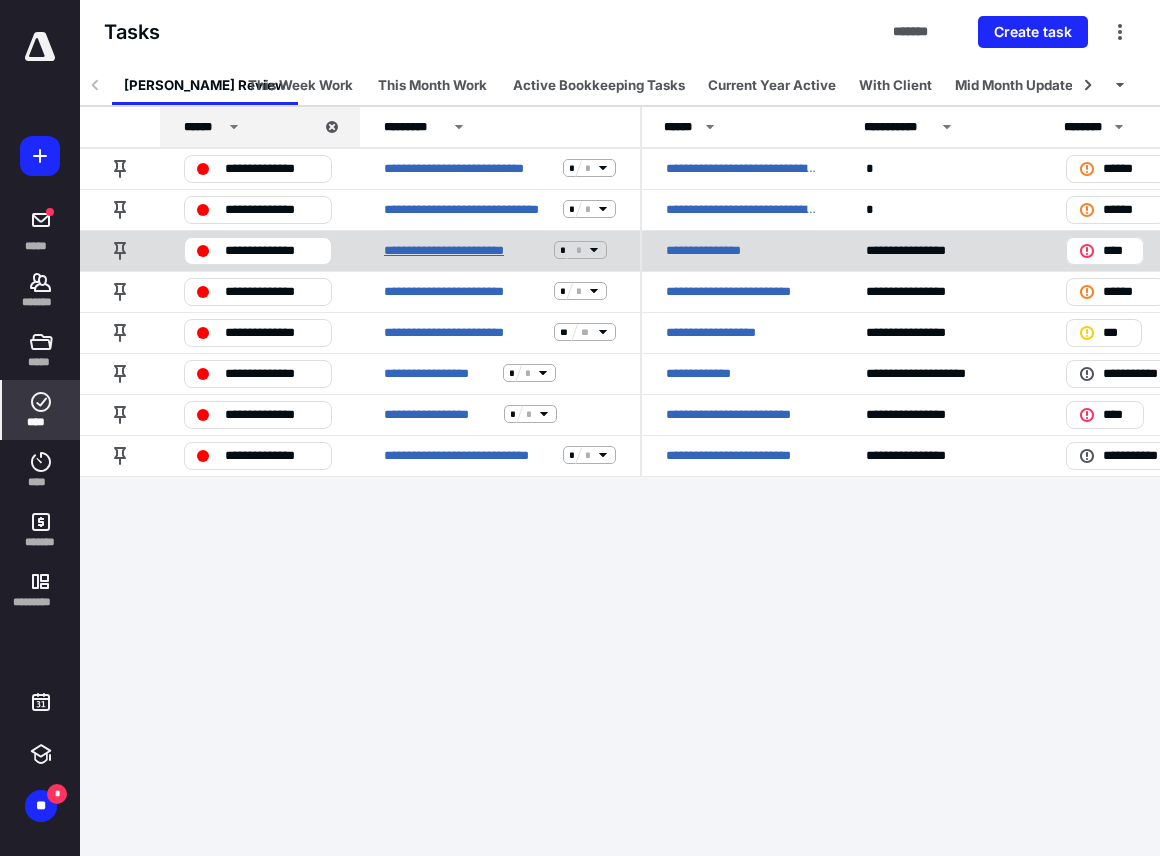 click on "**********" at bounding box center (465, 250) 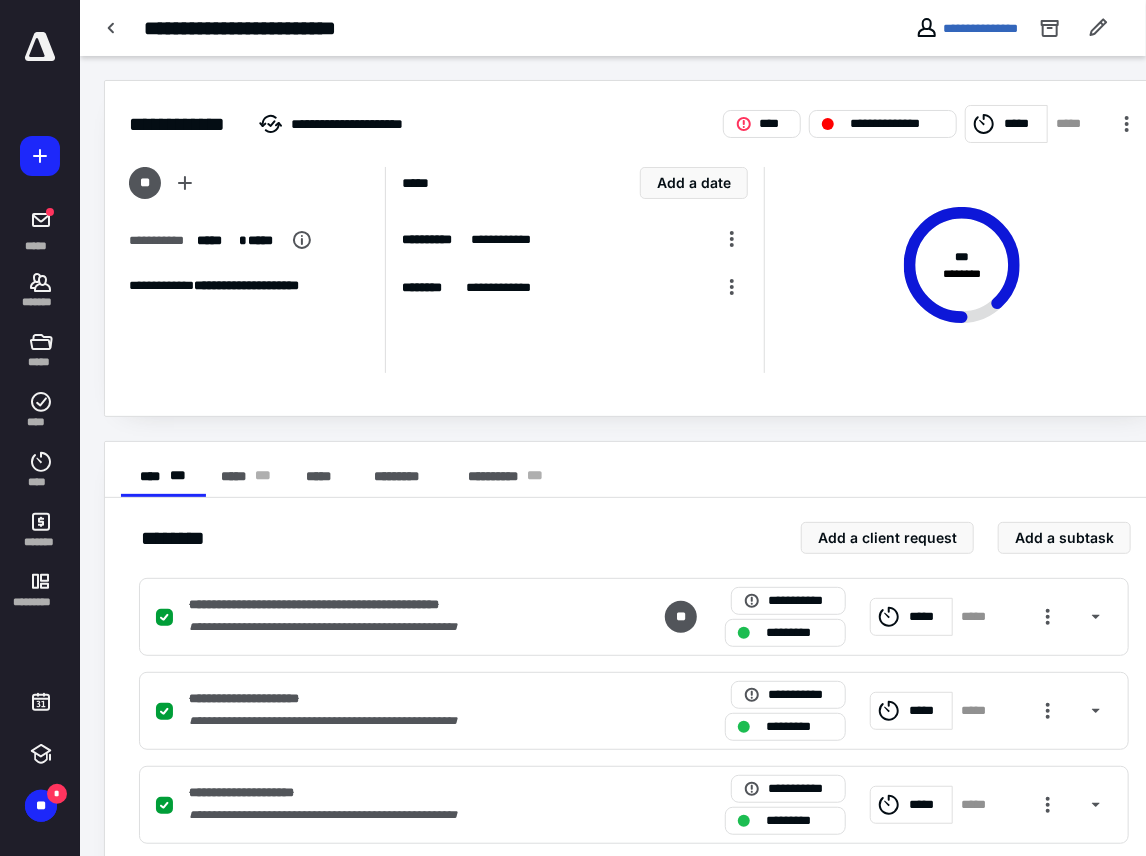 click on "**********" at bounding box center (966, 28) 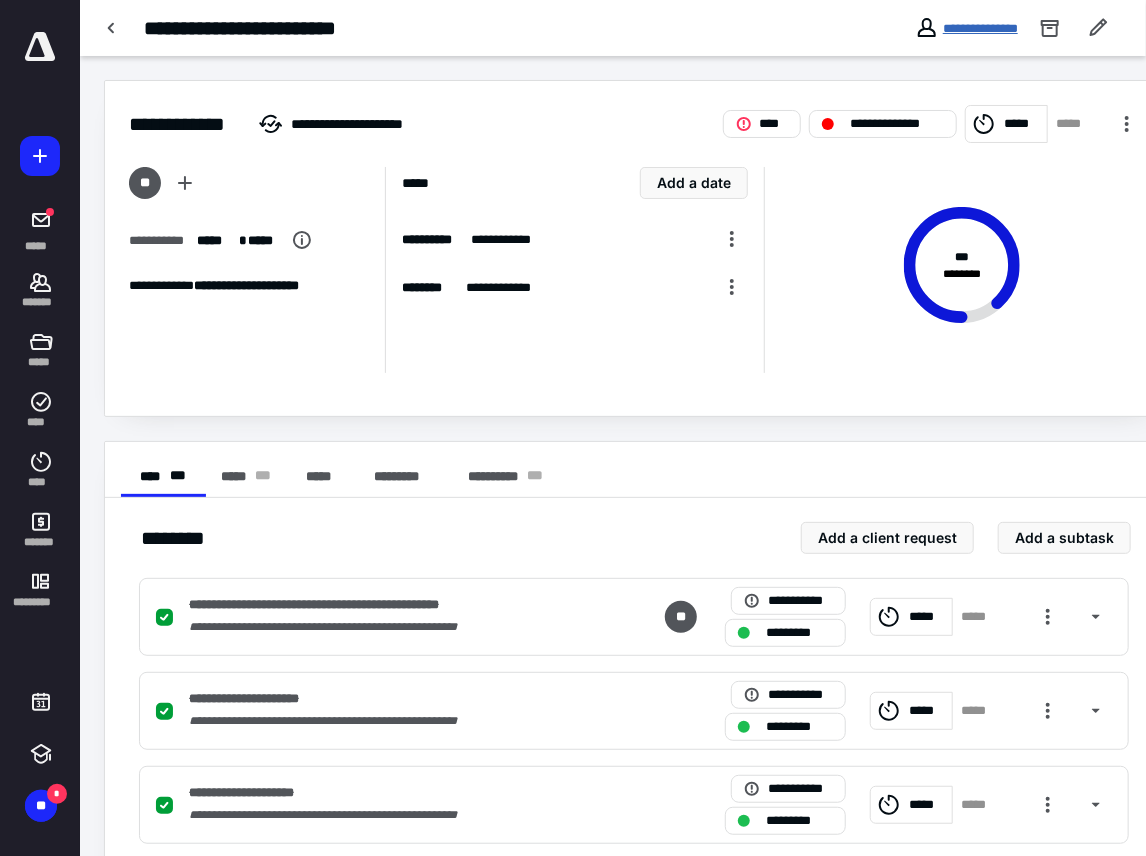 click on "**********" at bounding box center (980, 28) 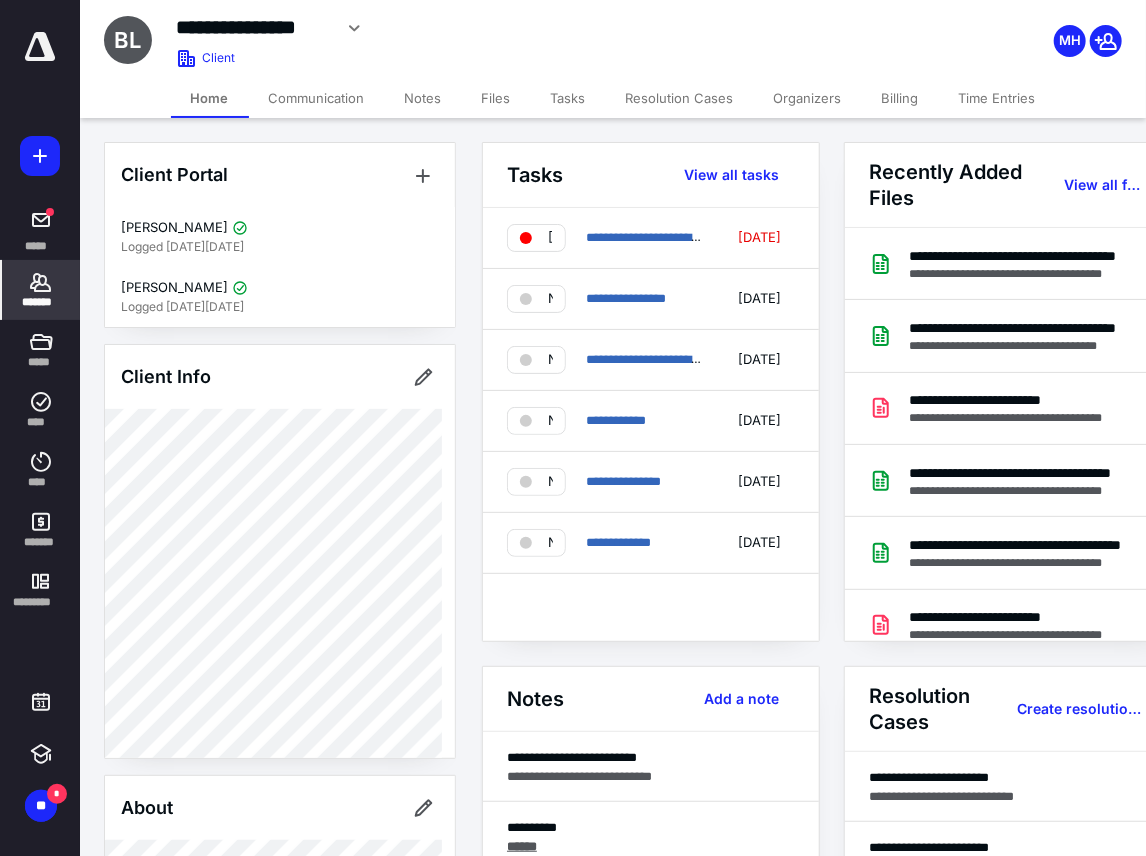 click on "Files" at bounding box center (496, 98) 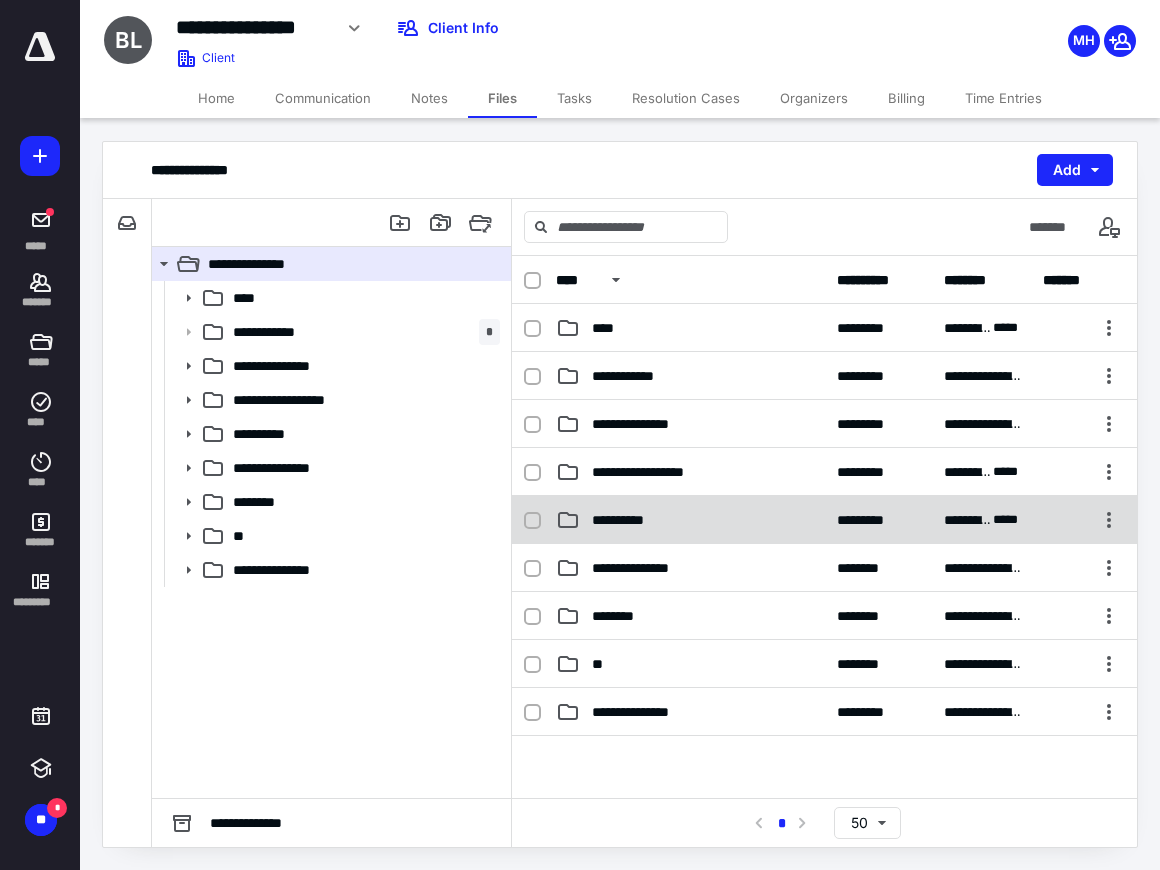 click on "**********" at bounding box center [625, 520] 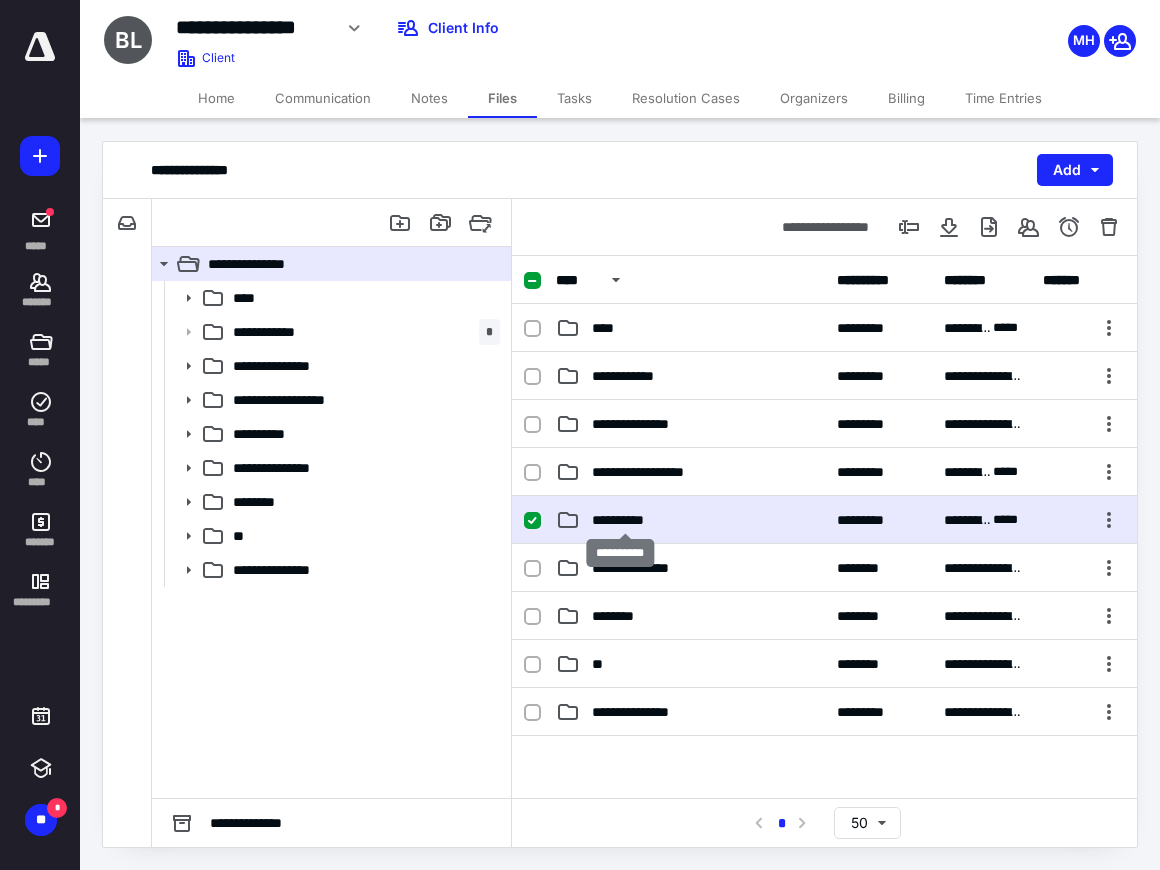 checkbox on "true" 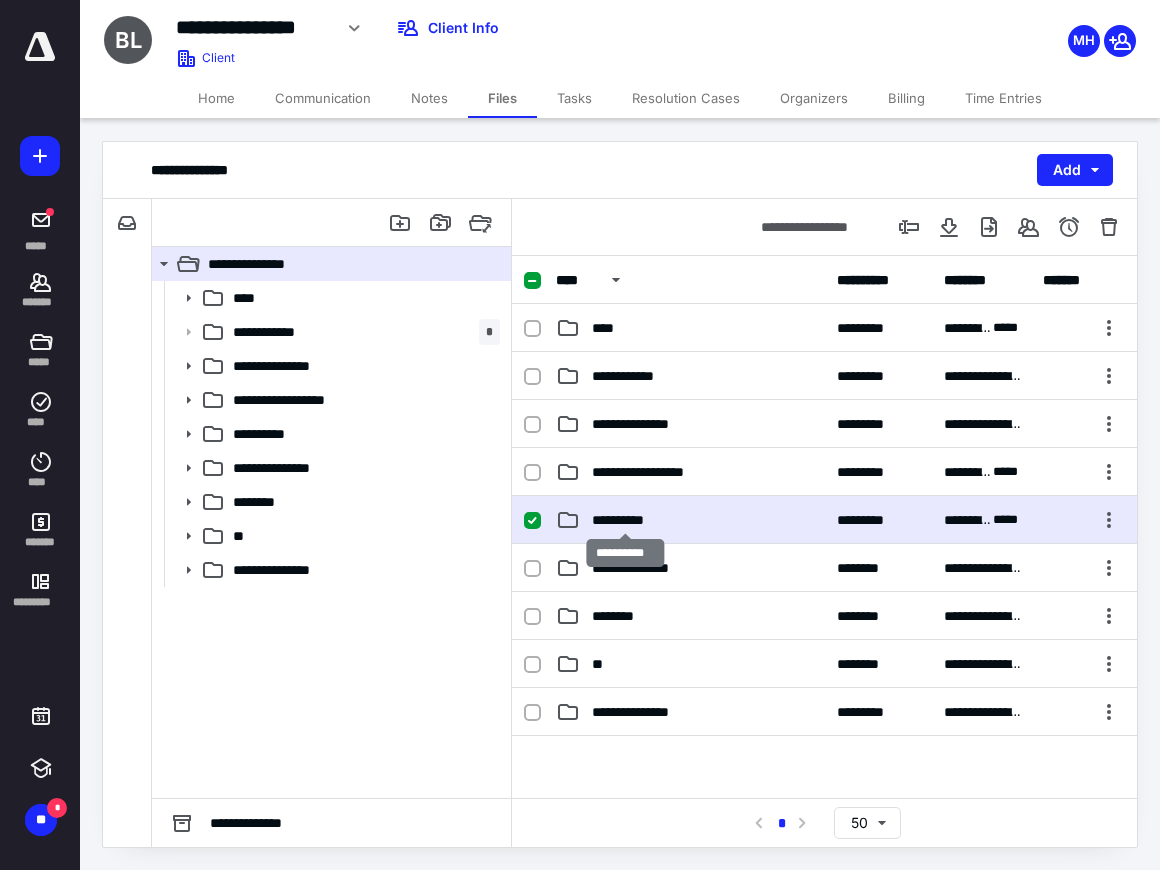 click on "**********" at bounding box center [625, 520] 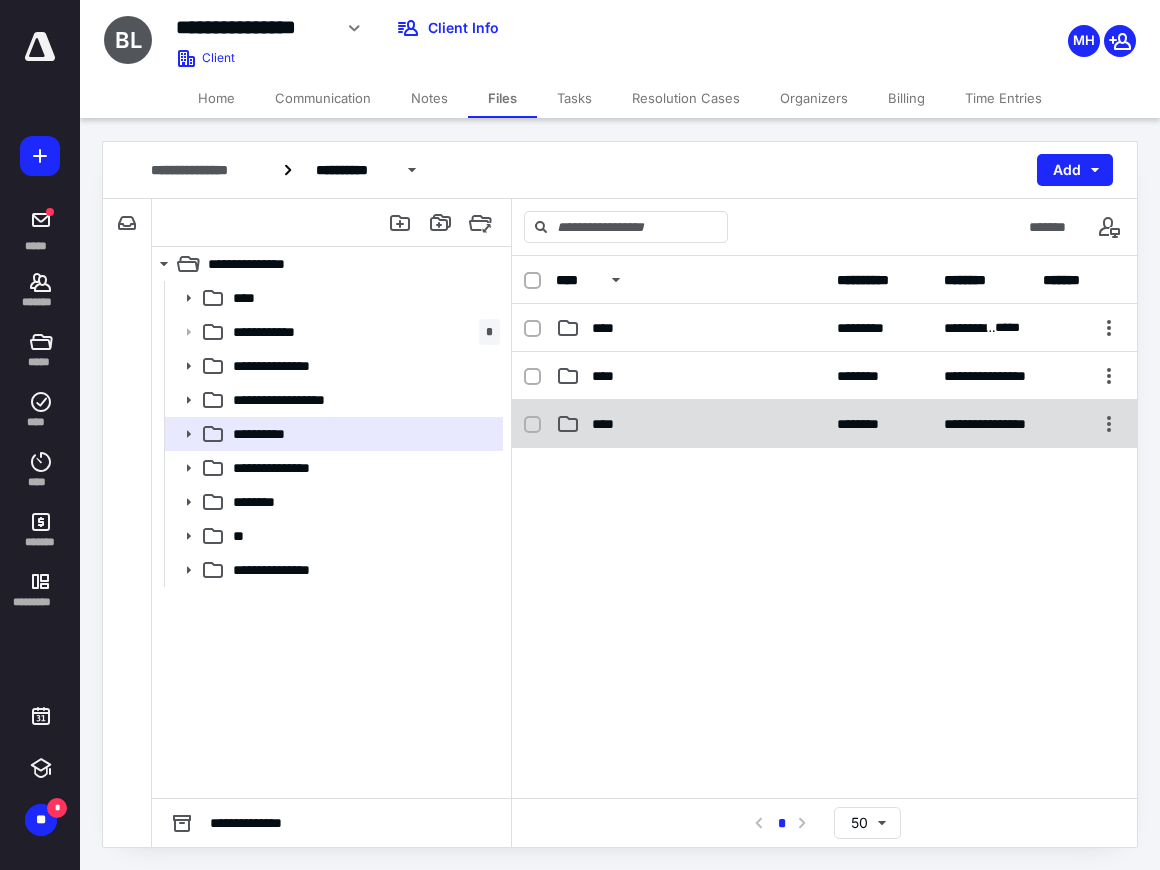 click on "****" at bounding box center (609, 424) 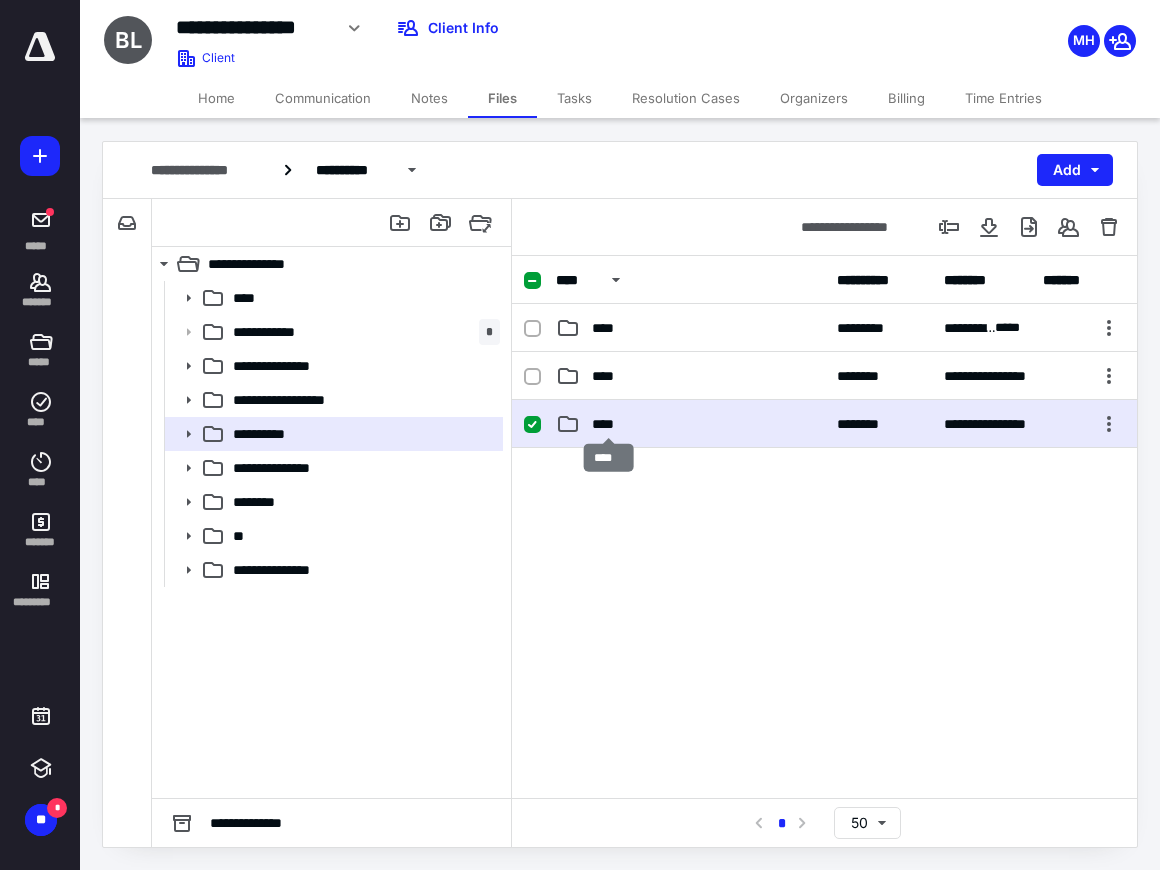 click on "****" at bounding box center (609, 424) 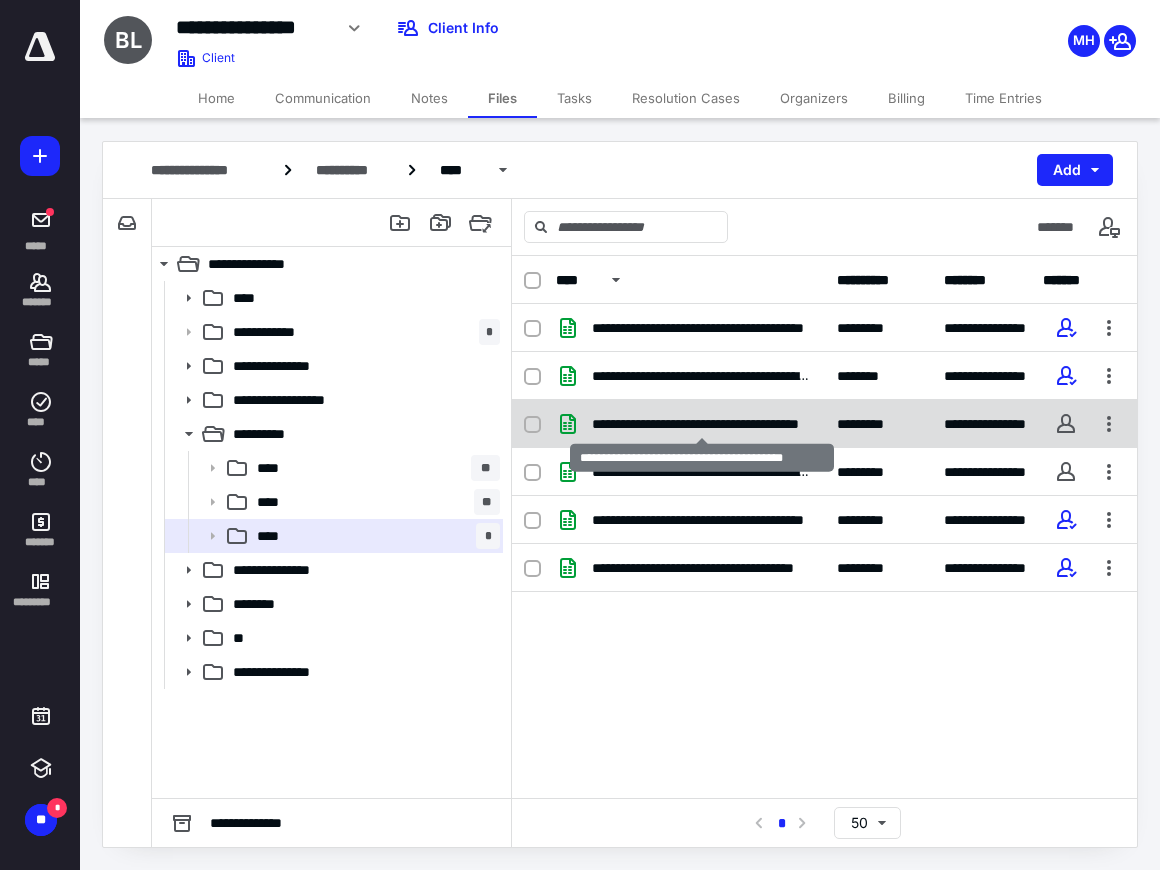 click on "**********" at bounding box center [702, 424] 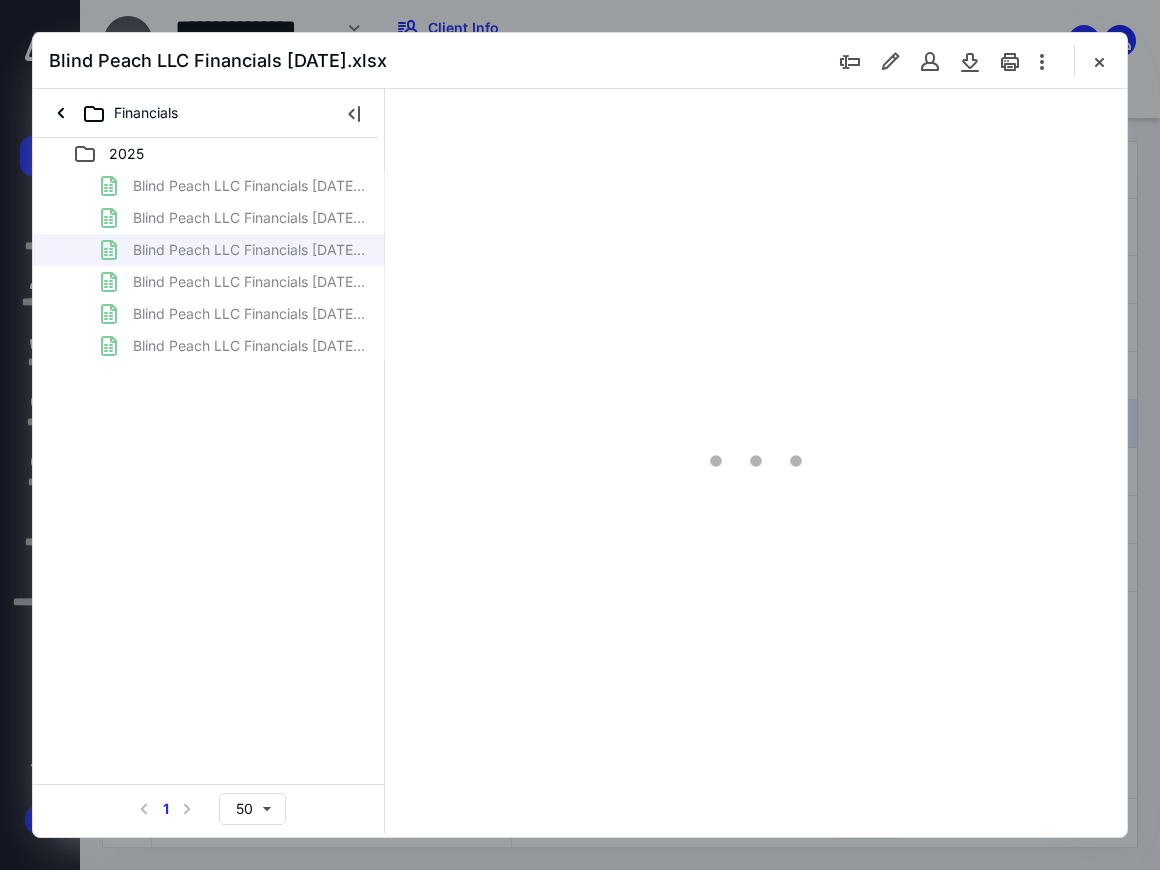 scroll, scrollTop: 0, scrollLeft: 0, axis: both 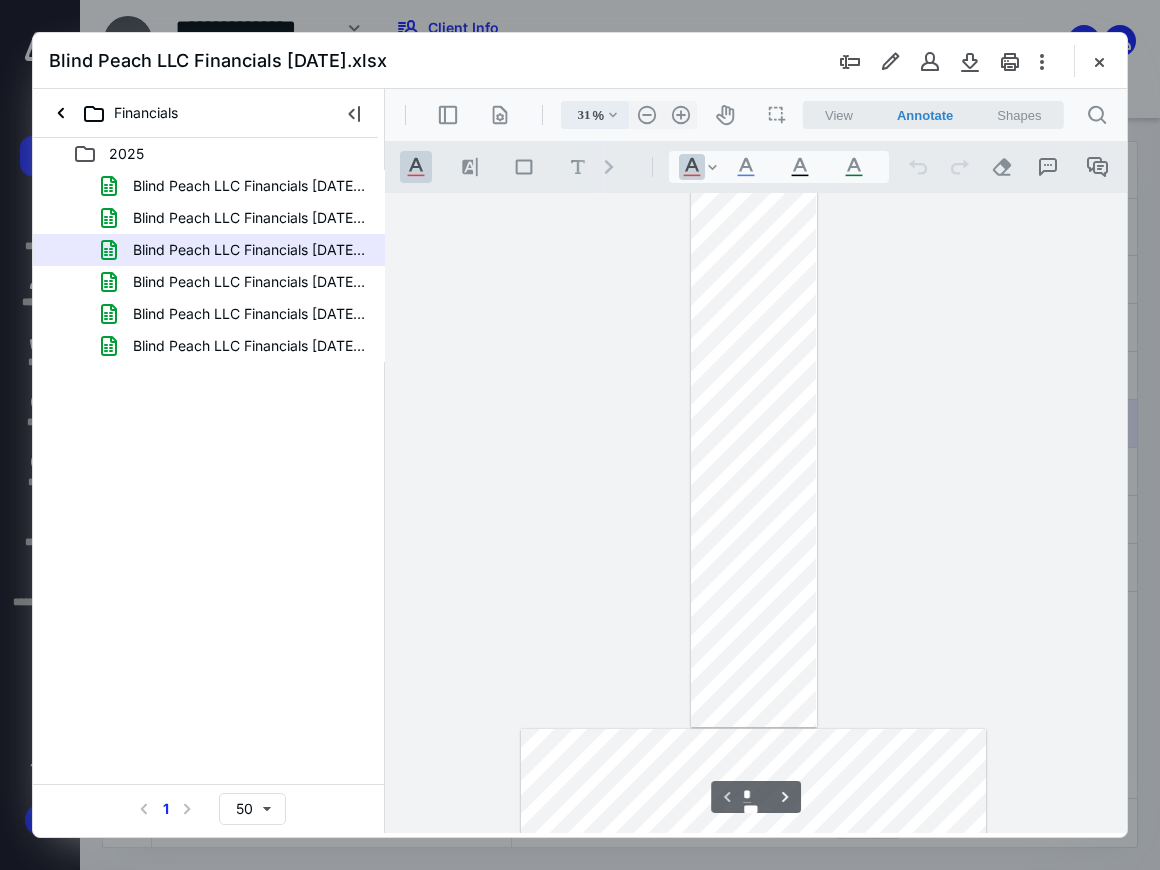 click on ".cls-1{fill:#abb0c4;} icon - chevron - down" at bounding box center (613, 115) 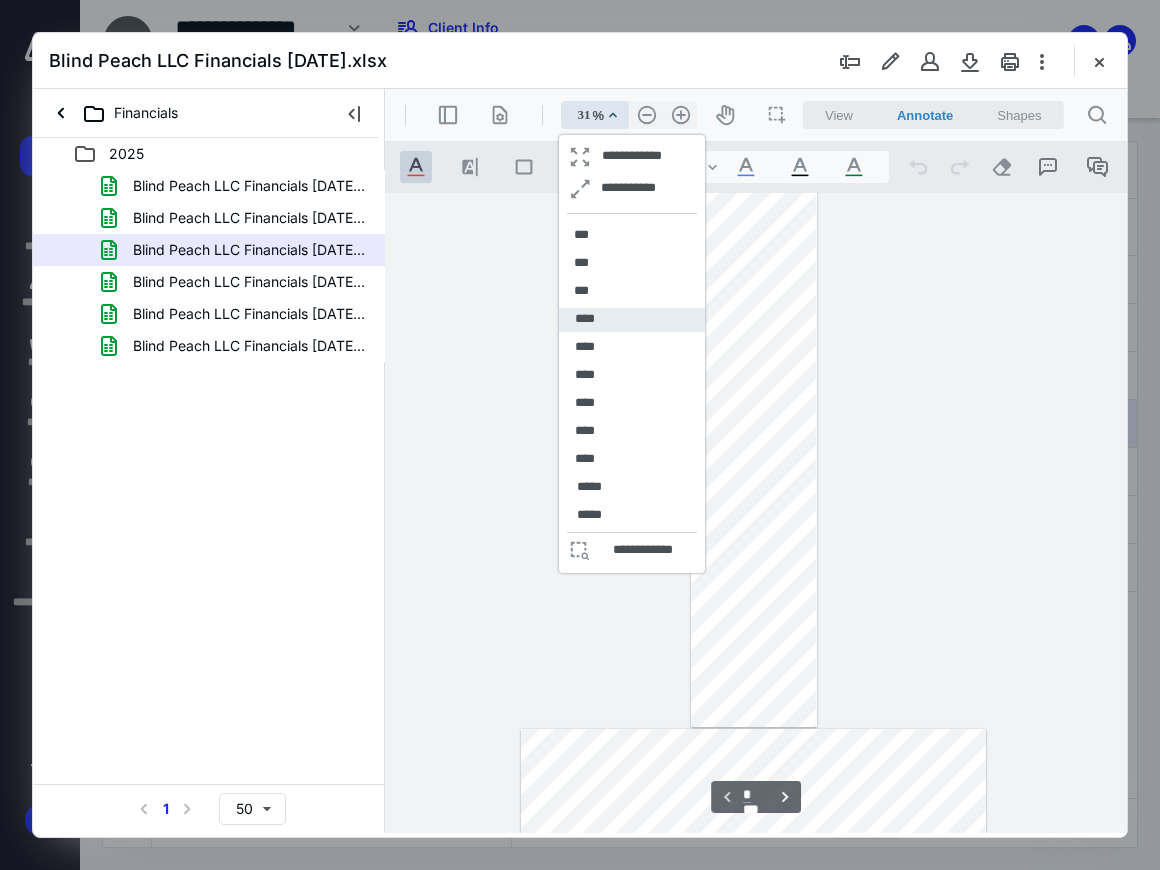 click on "****" at bounding box center (632, 320) 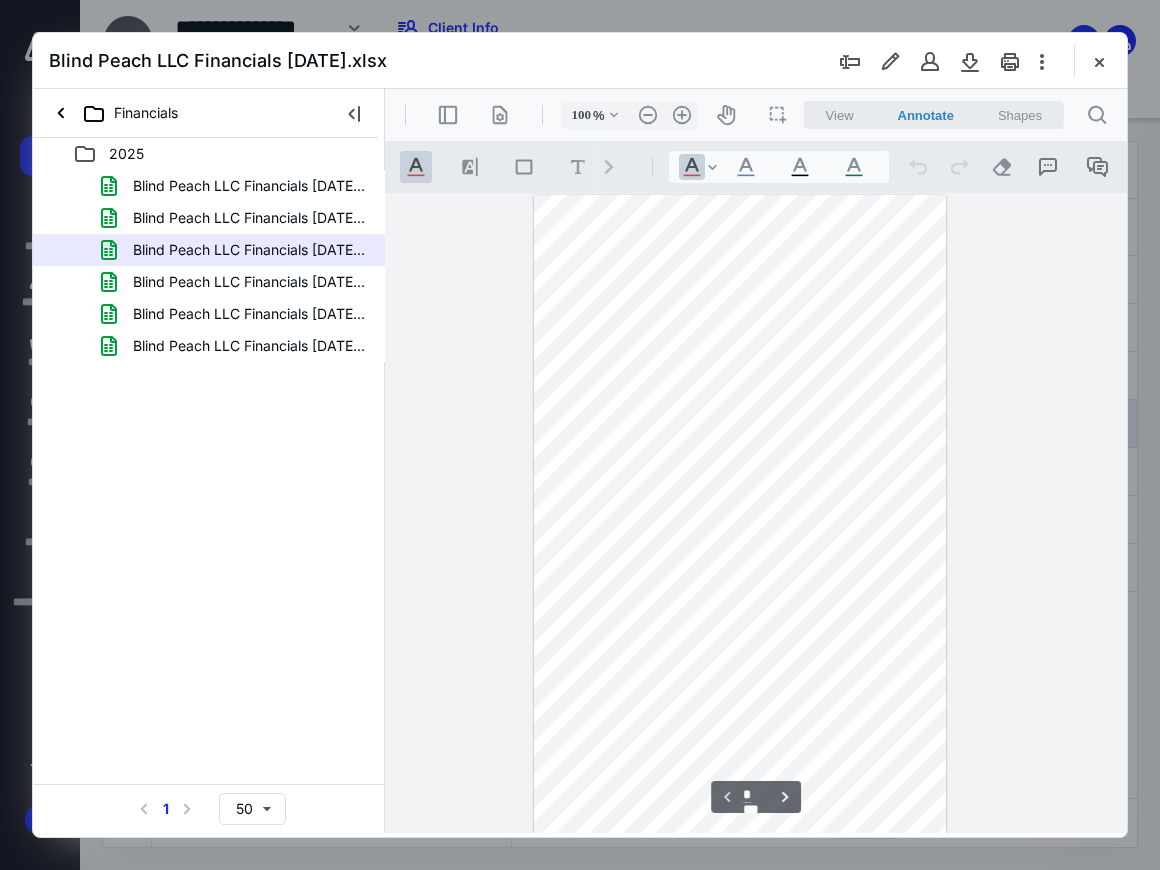 scroll, scrollTop: 0, scrollLeft: 449, axis: horizontal 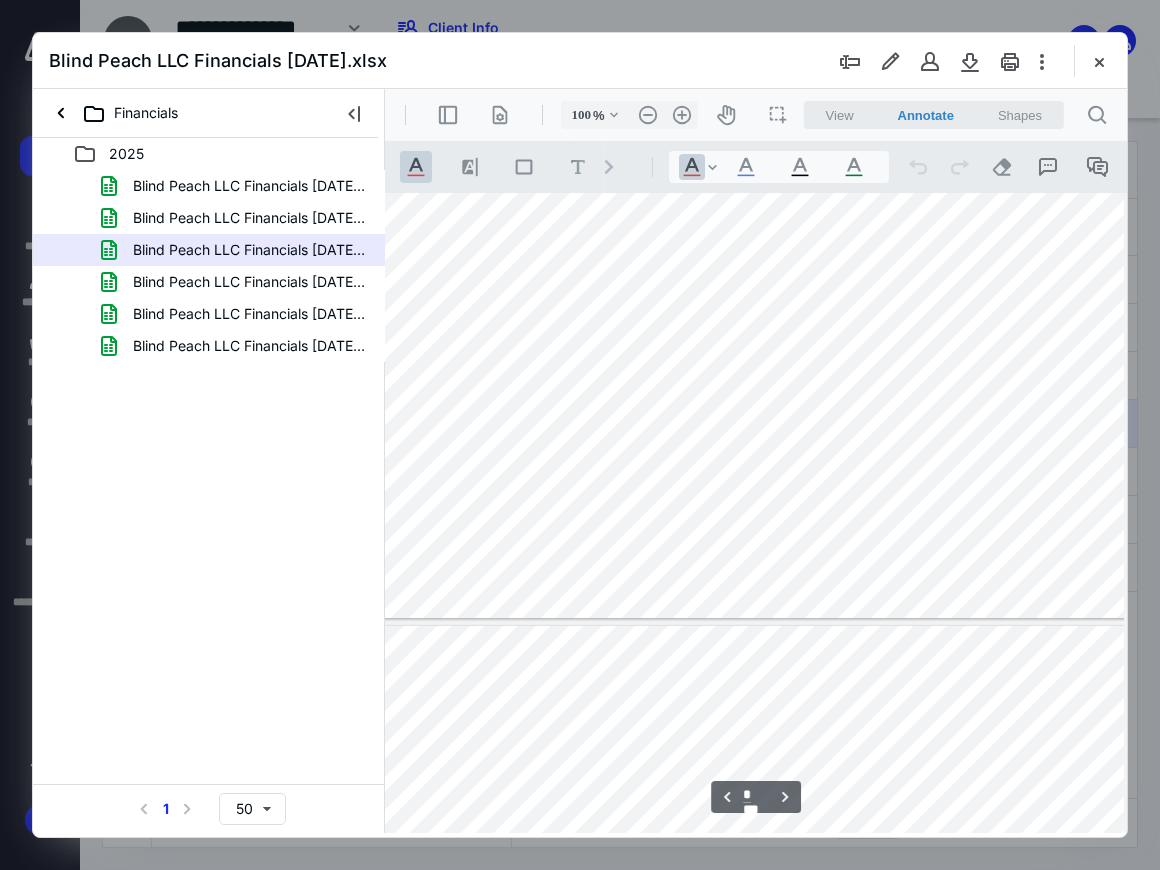 type on "*" 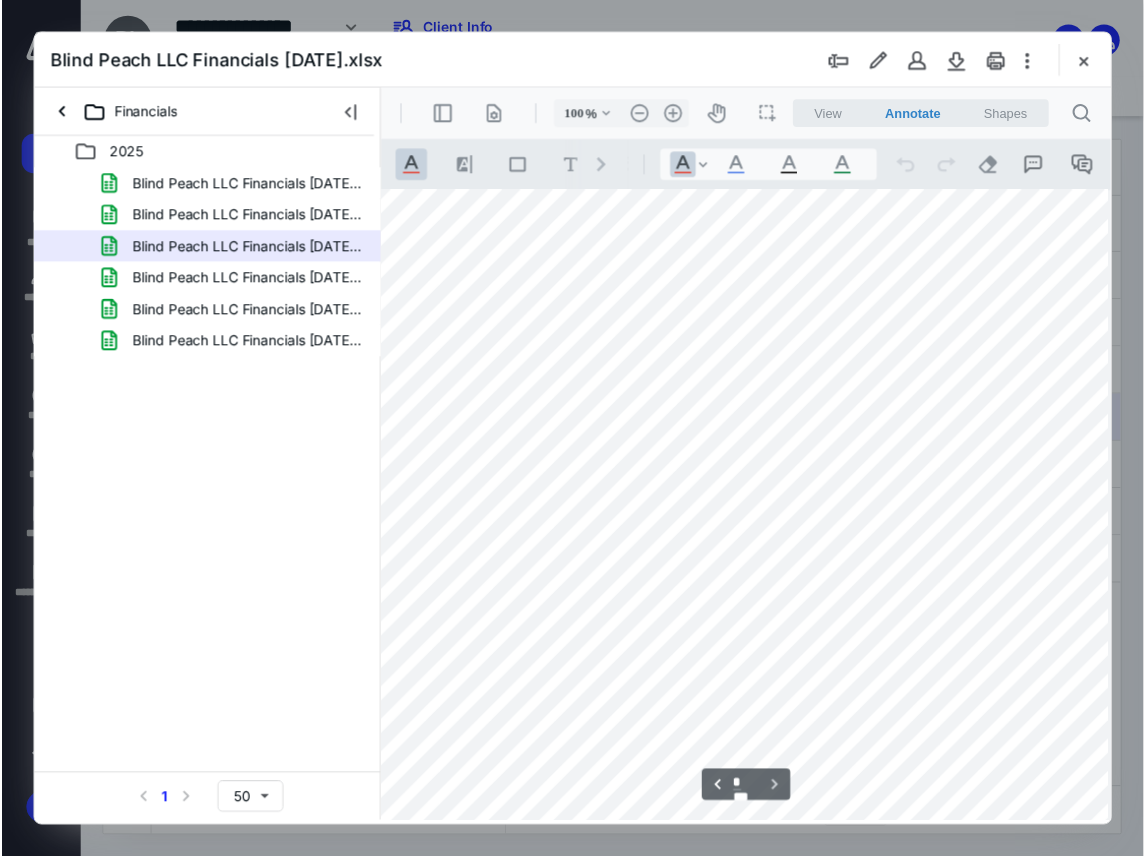 scroll, scrollTop: 5832, scrollLeft: 449, axis: both 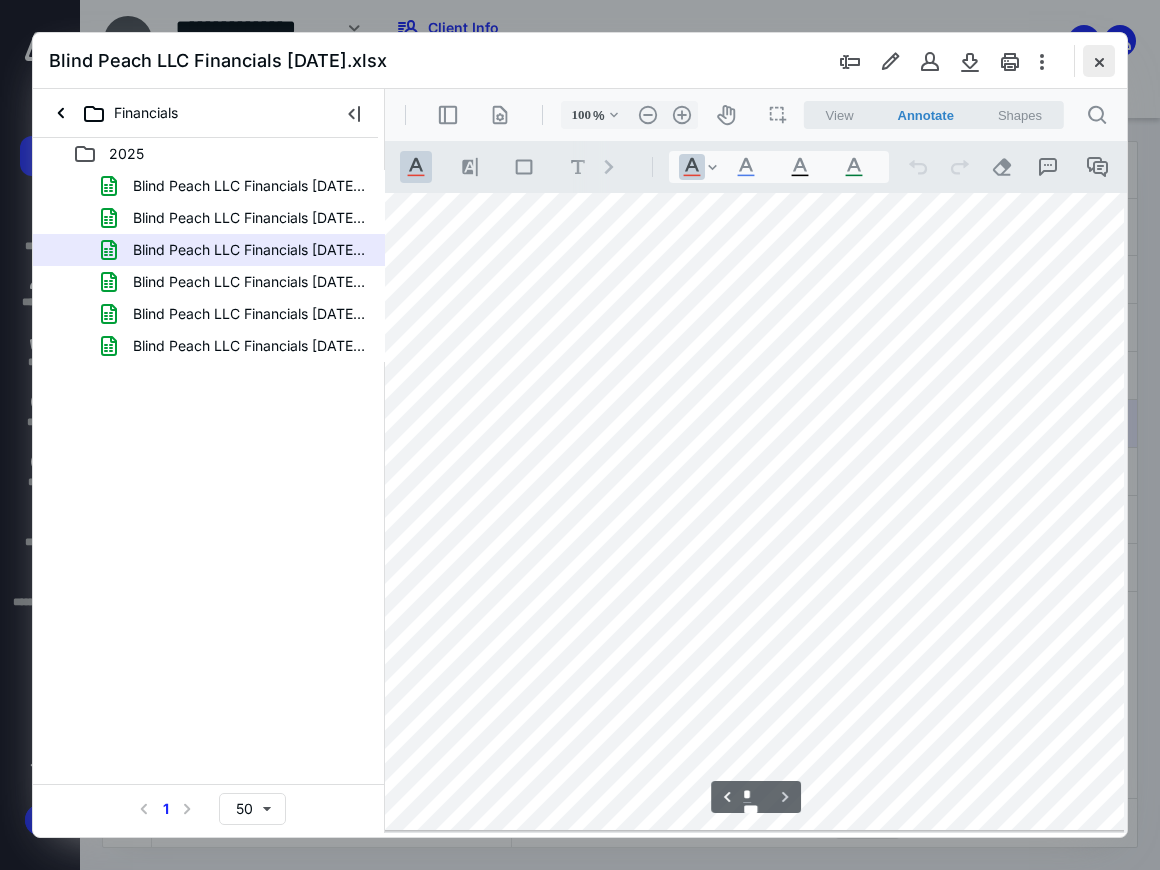 click at bounding box center (1099, 61) 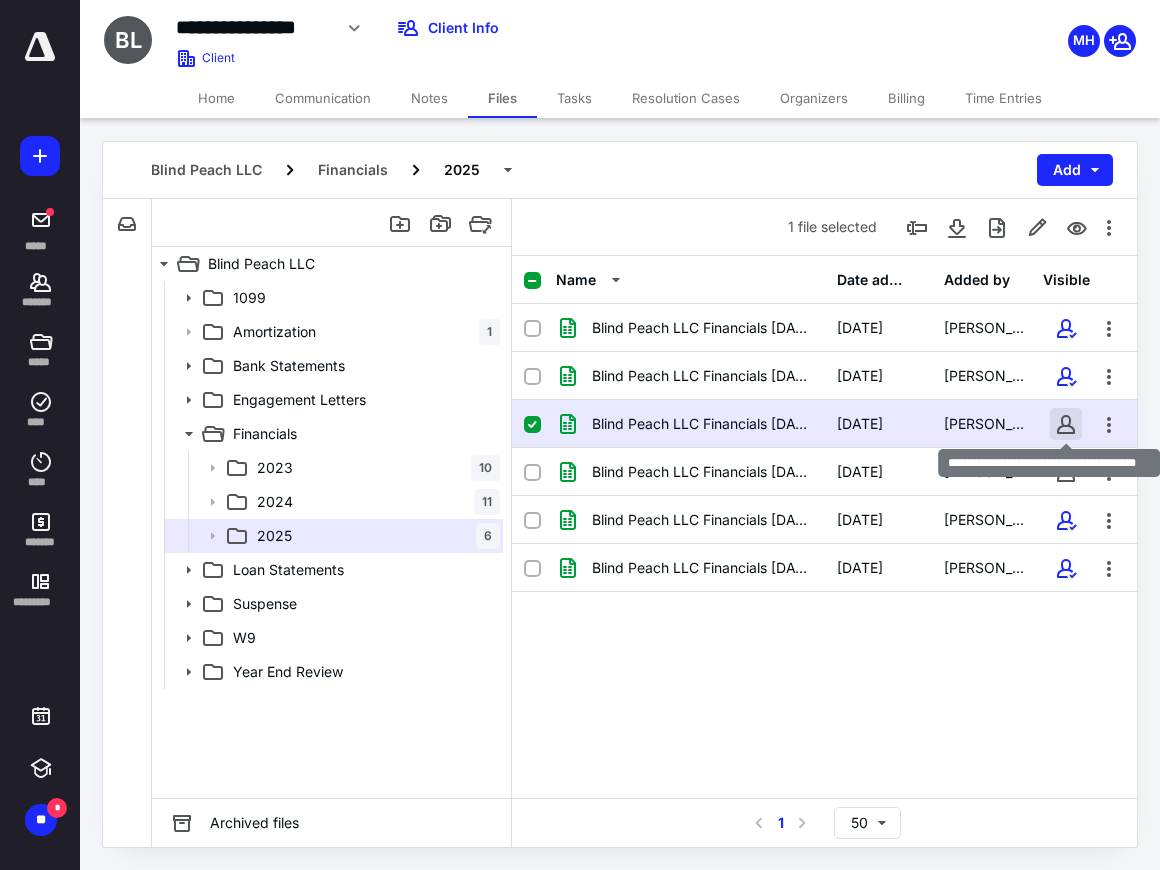 click at bounding box center [1066, 424] 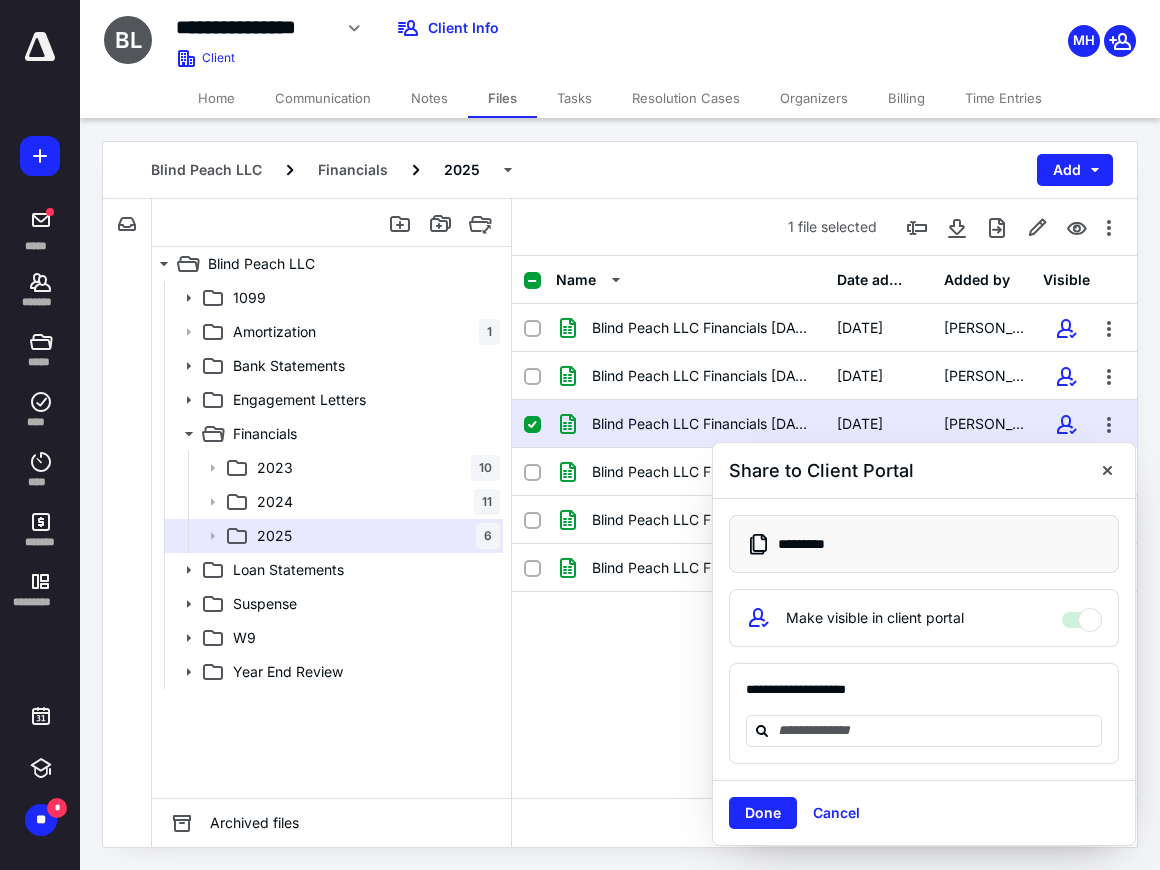 click on "**********" at bounding box center (924, 713) 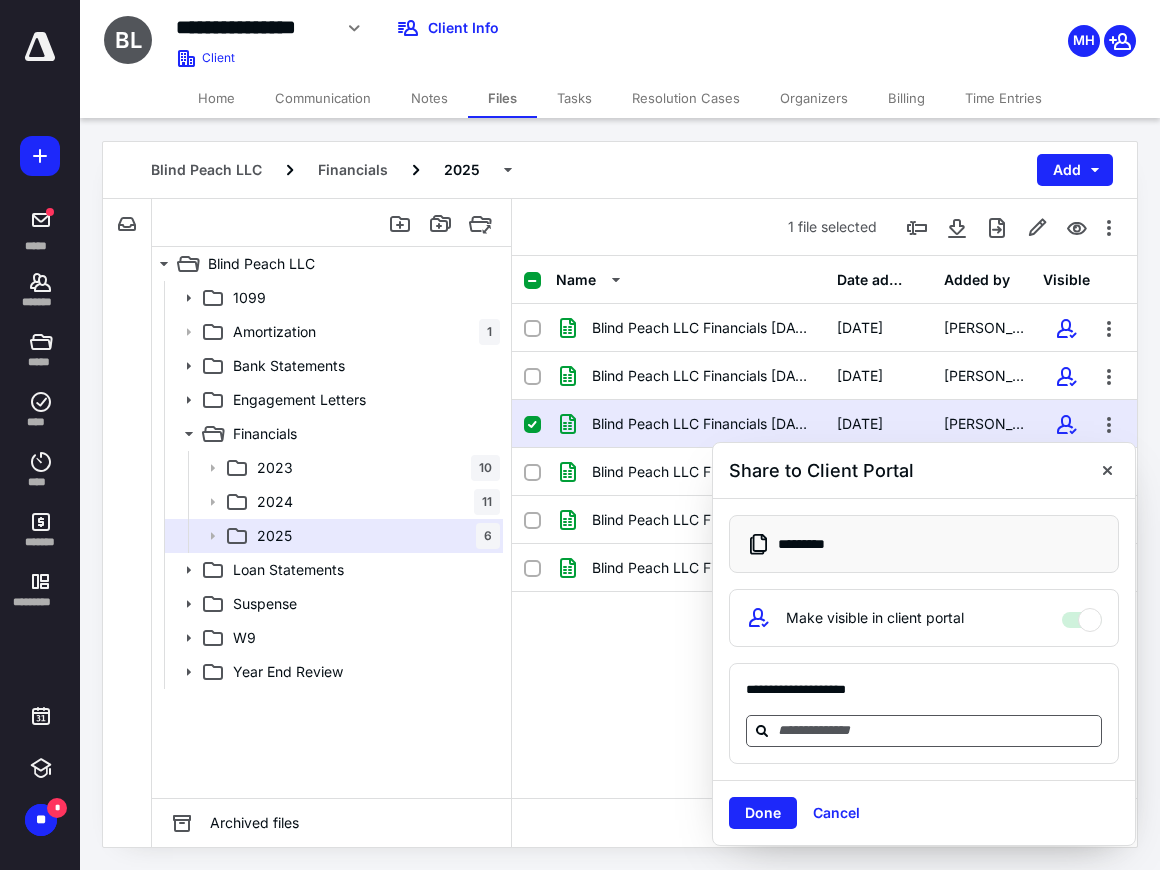 click at bounding box center [924, 731] 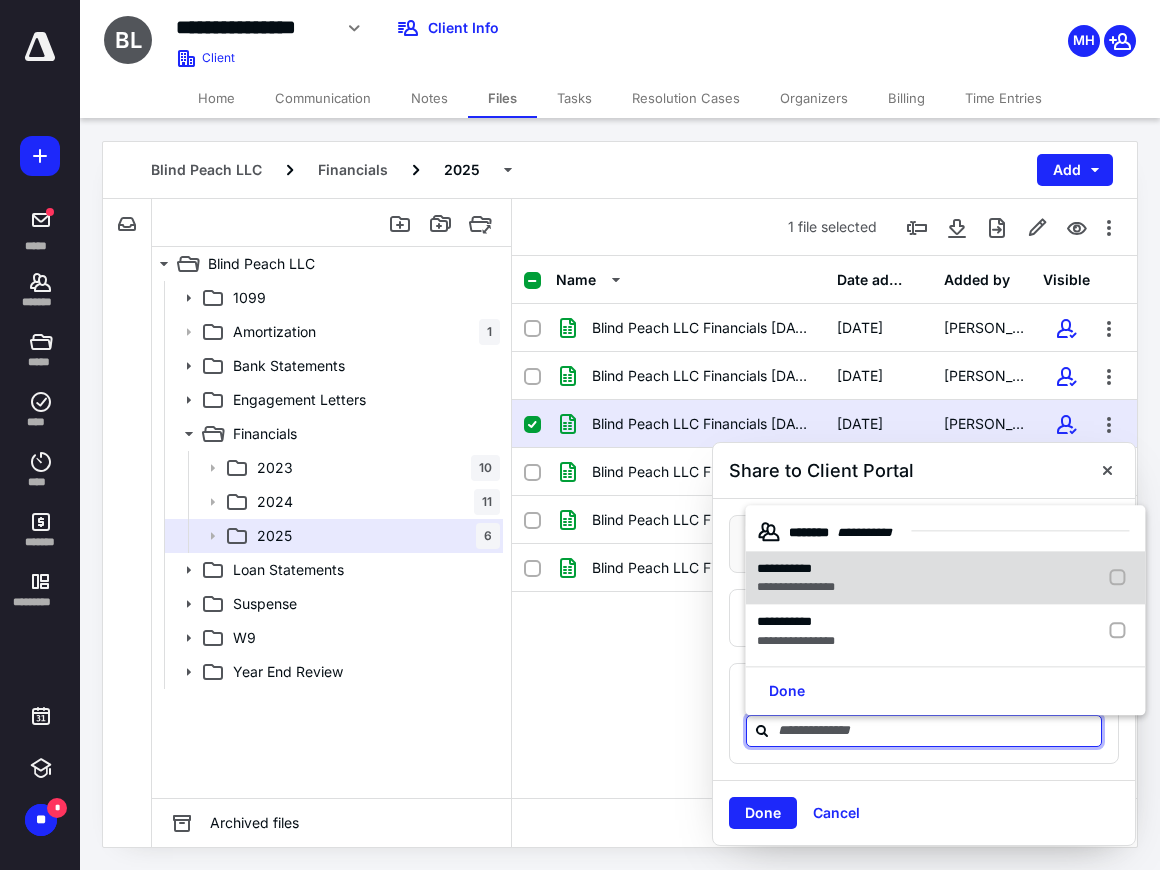click at bounding box center (1121, 578) 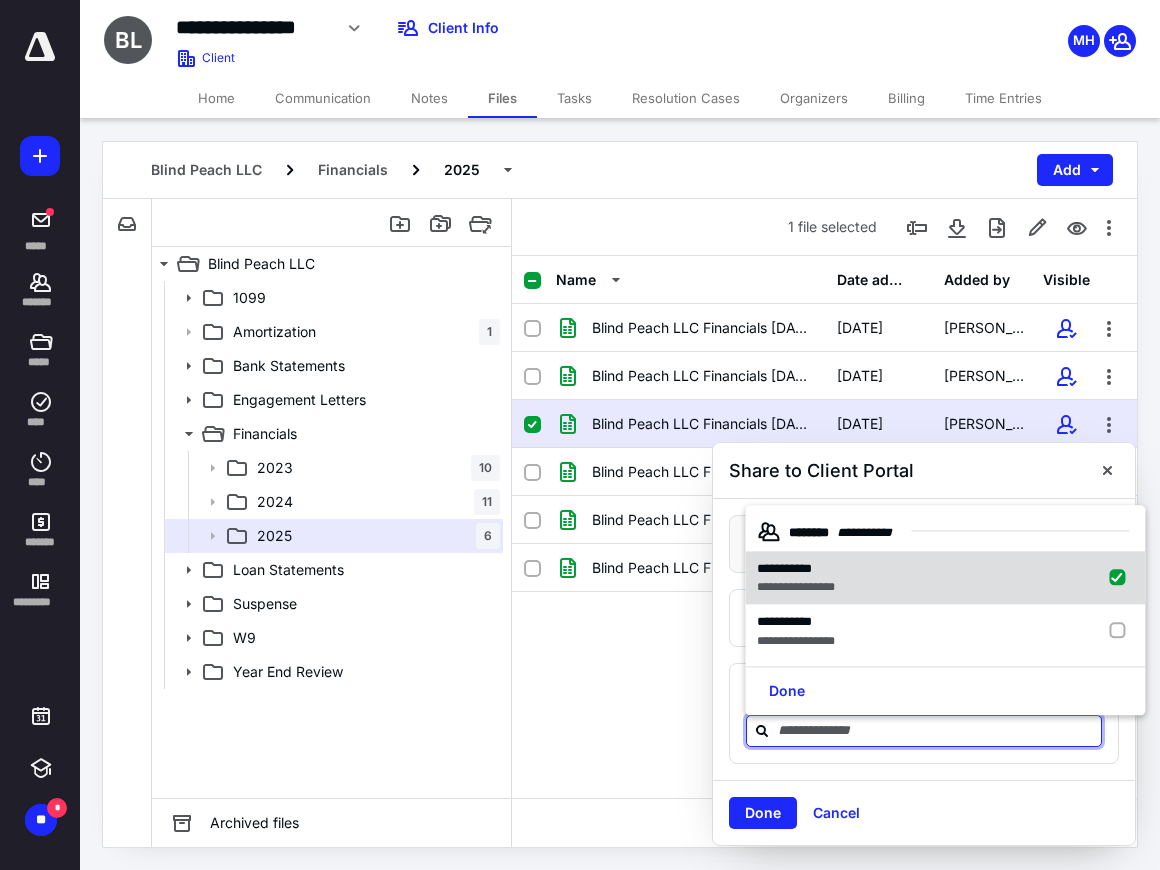 checkbox on "true" 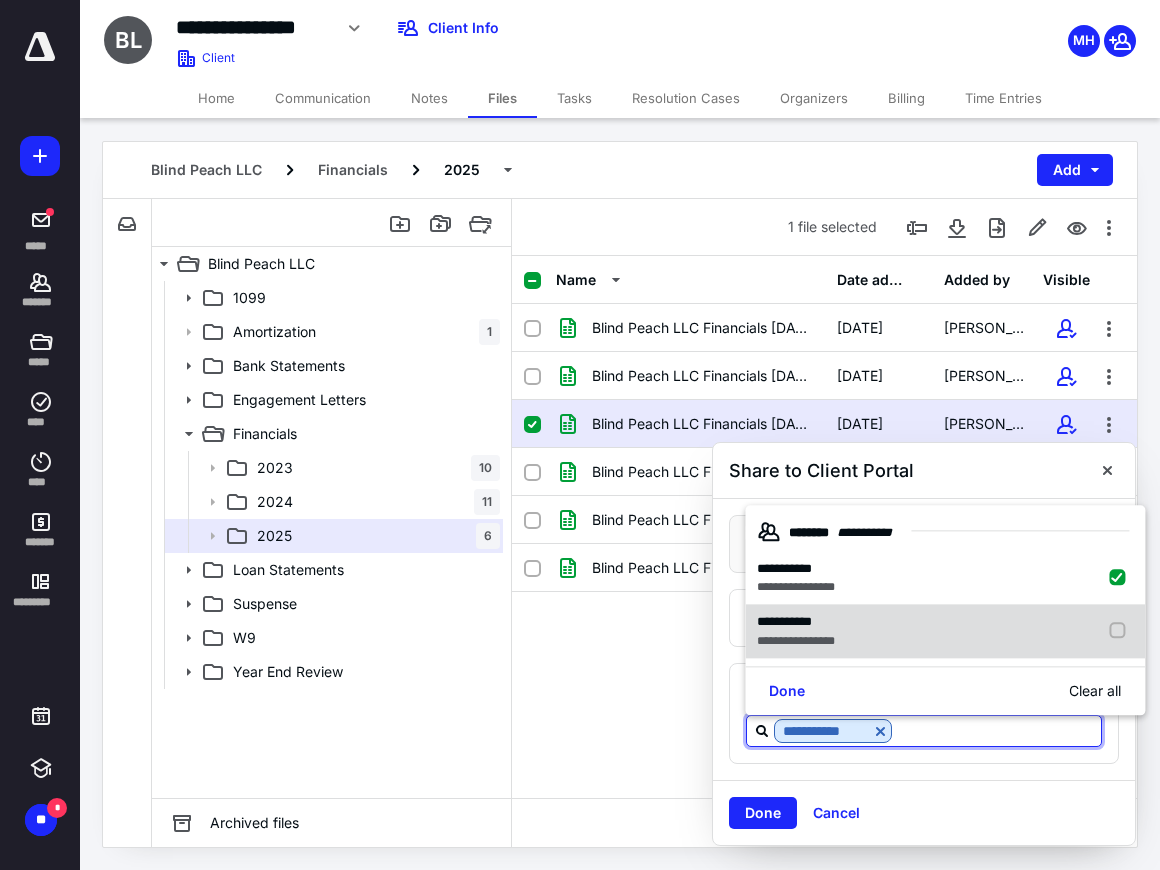 click at bounding box center [1121, 632] 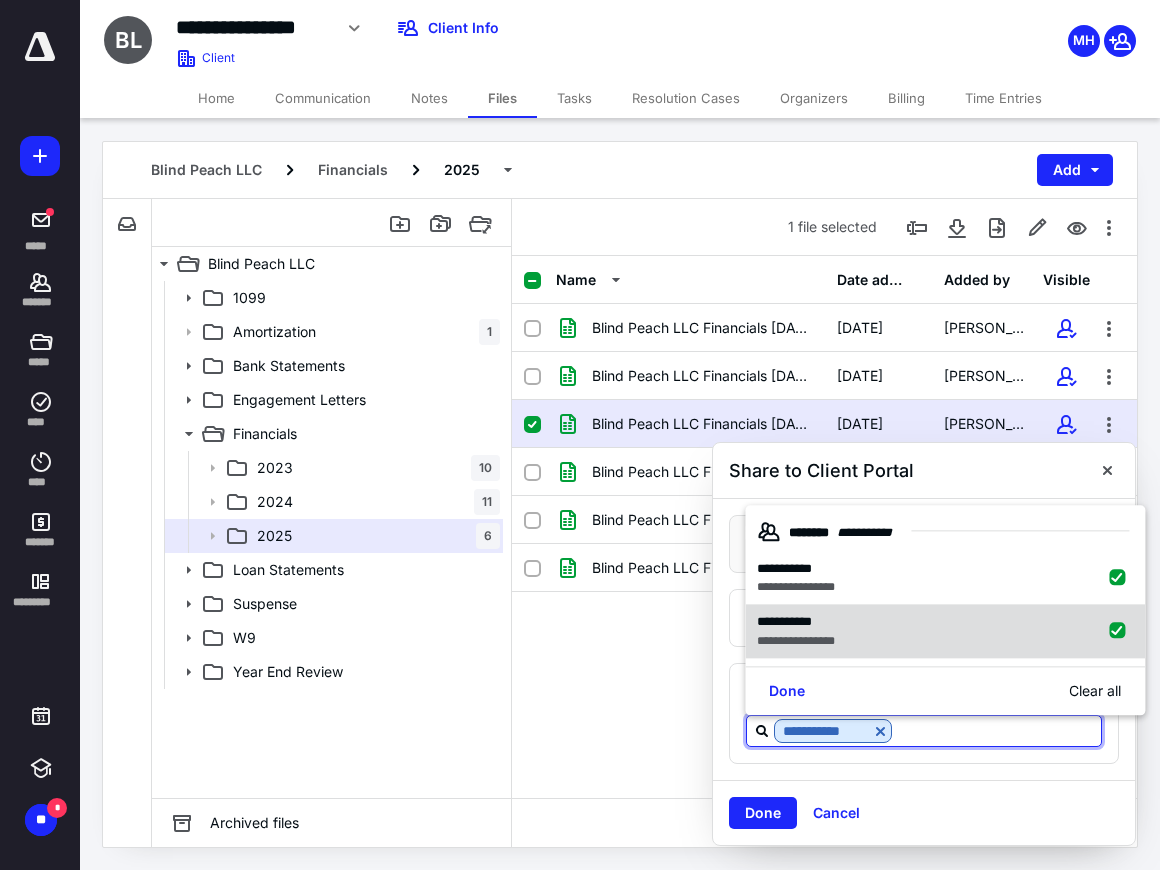 checkbox on "true" 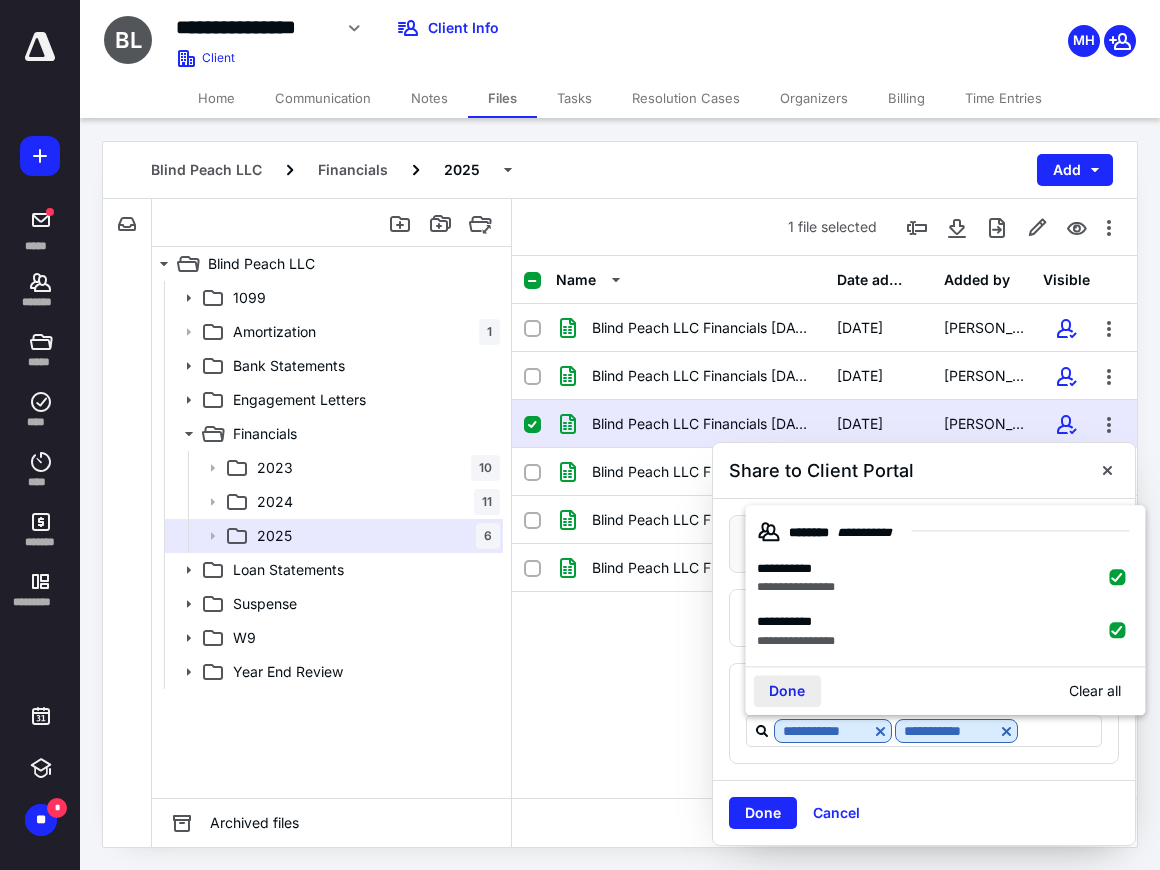 click on "Done" at bounding box center (787, 691) 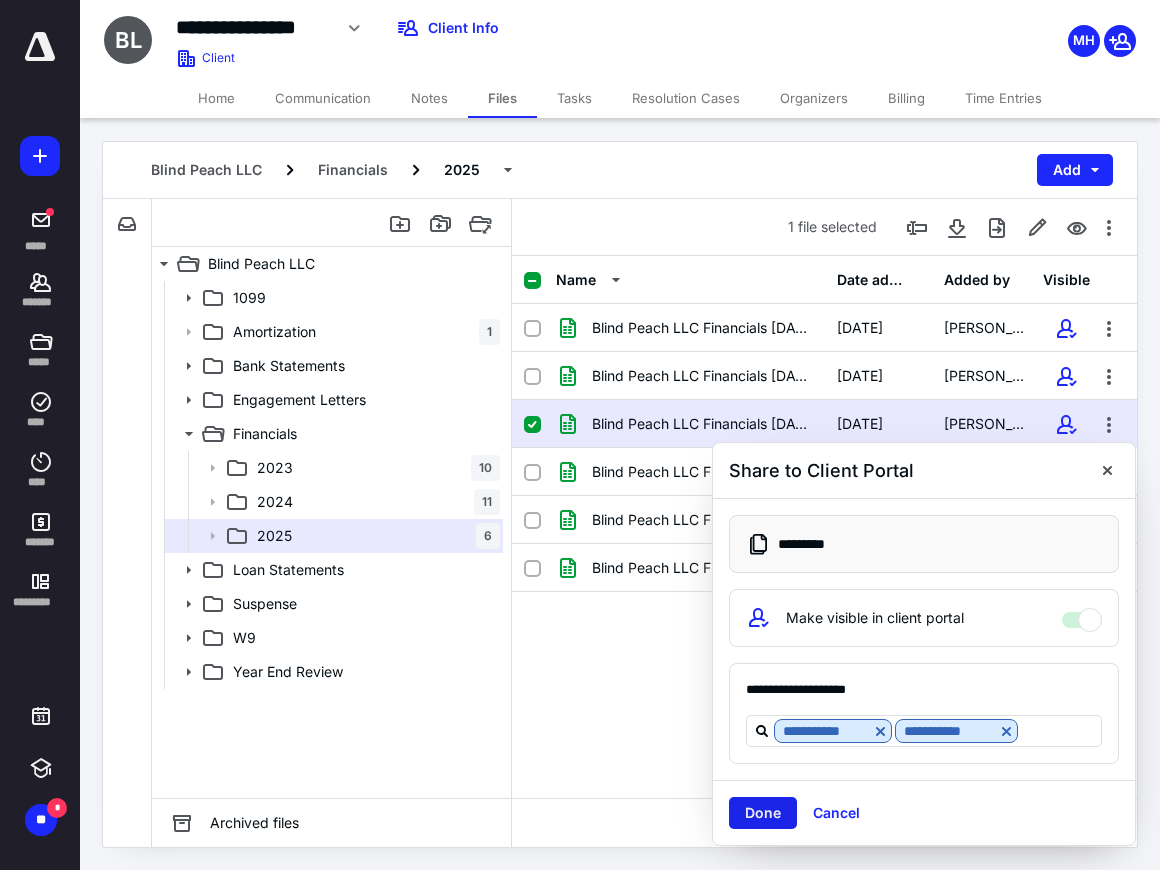 click on "Done" at bounding box center (763, 813) 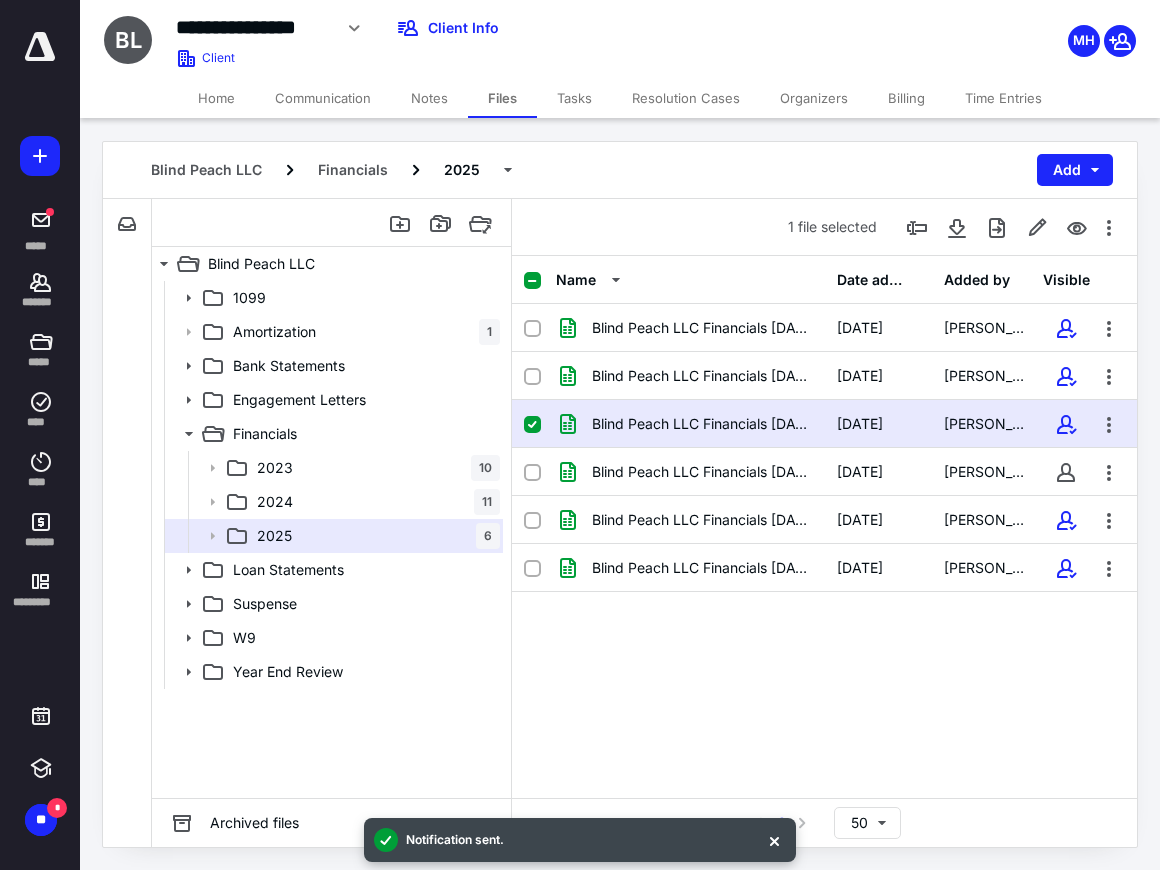 click on "Tasks" at bounding box center [574, 98] 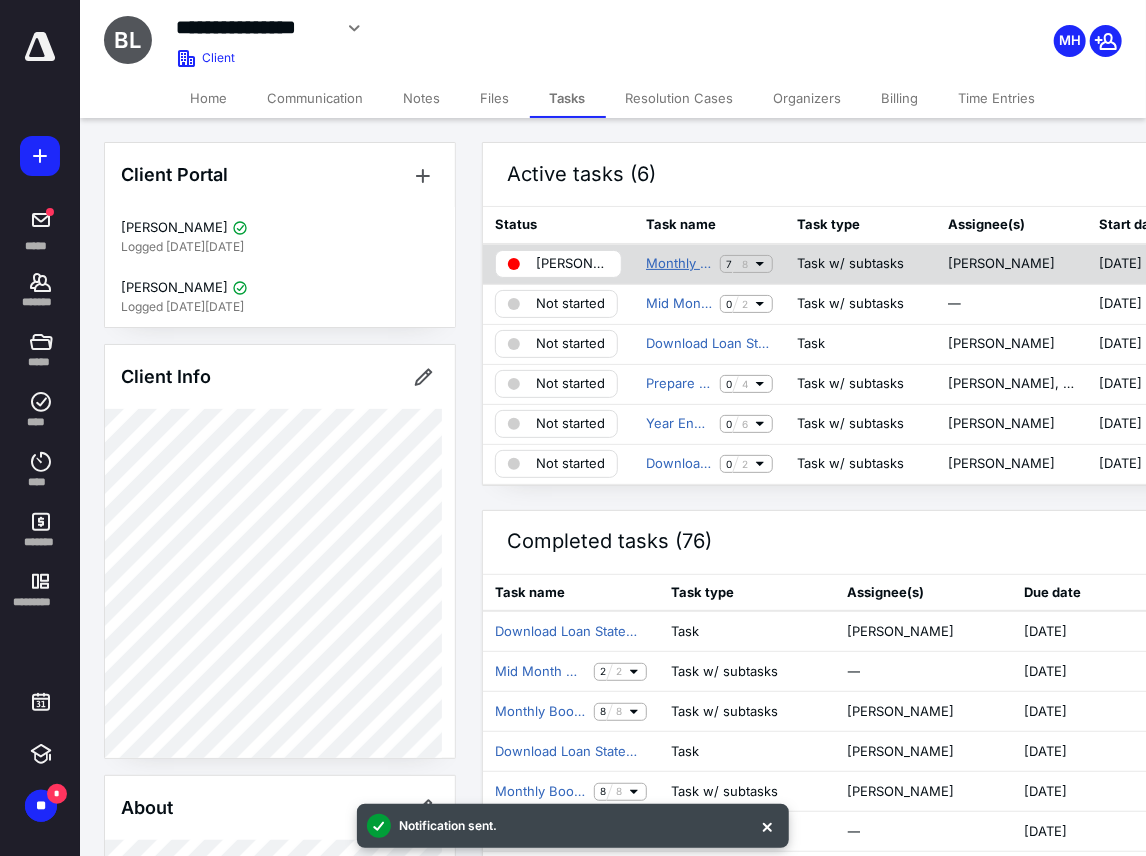 click on "Monthly Bookkeeping (JP)" at bounding box center (679, 264) 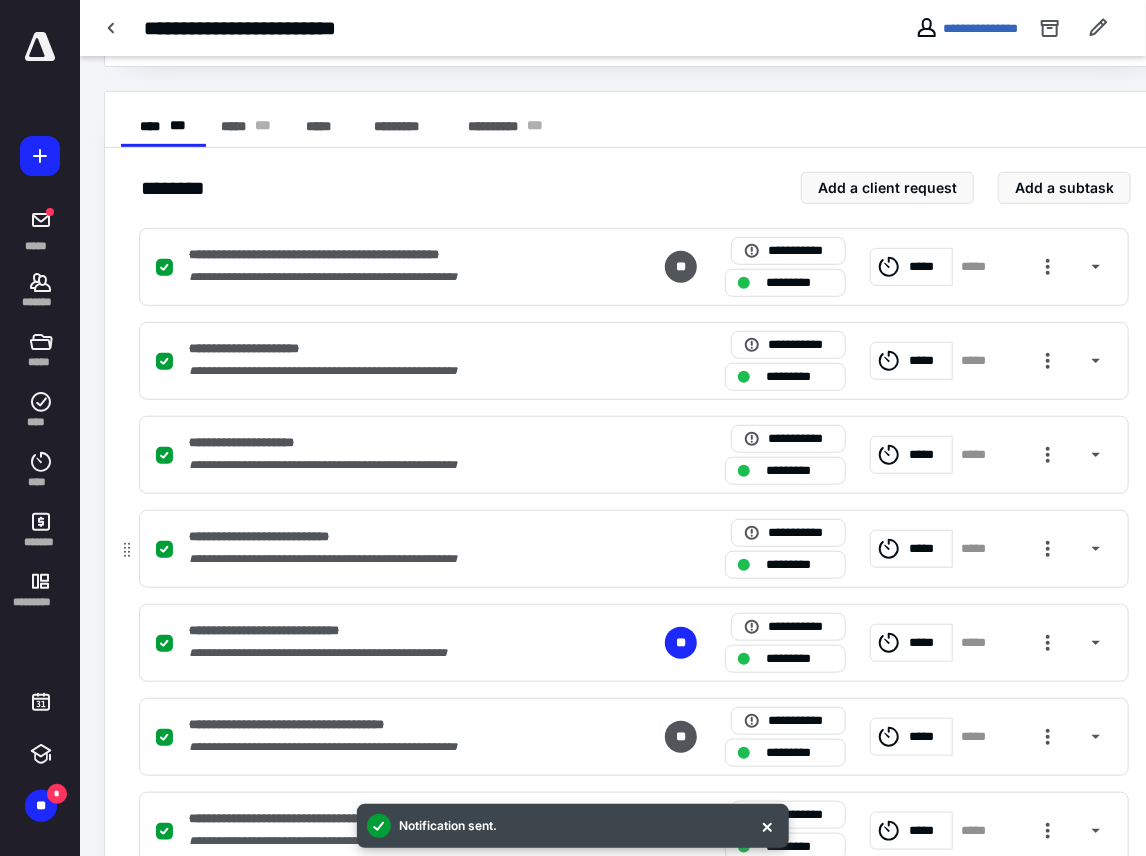 scroll, scrollTop: 506, scrollLeft: 0, axis: vertical 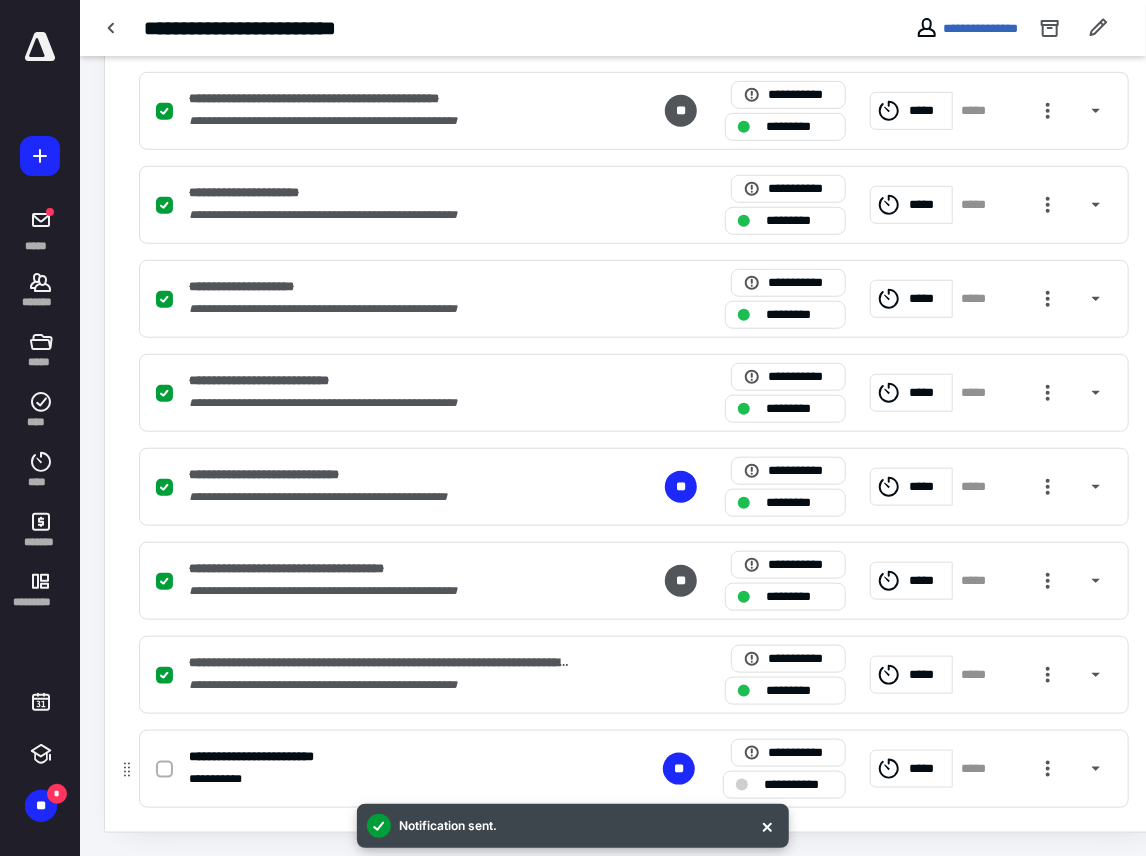 click 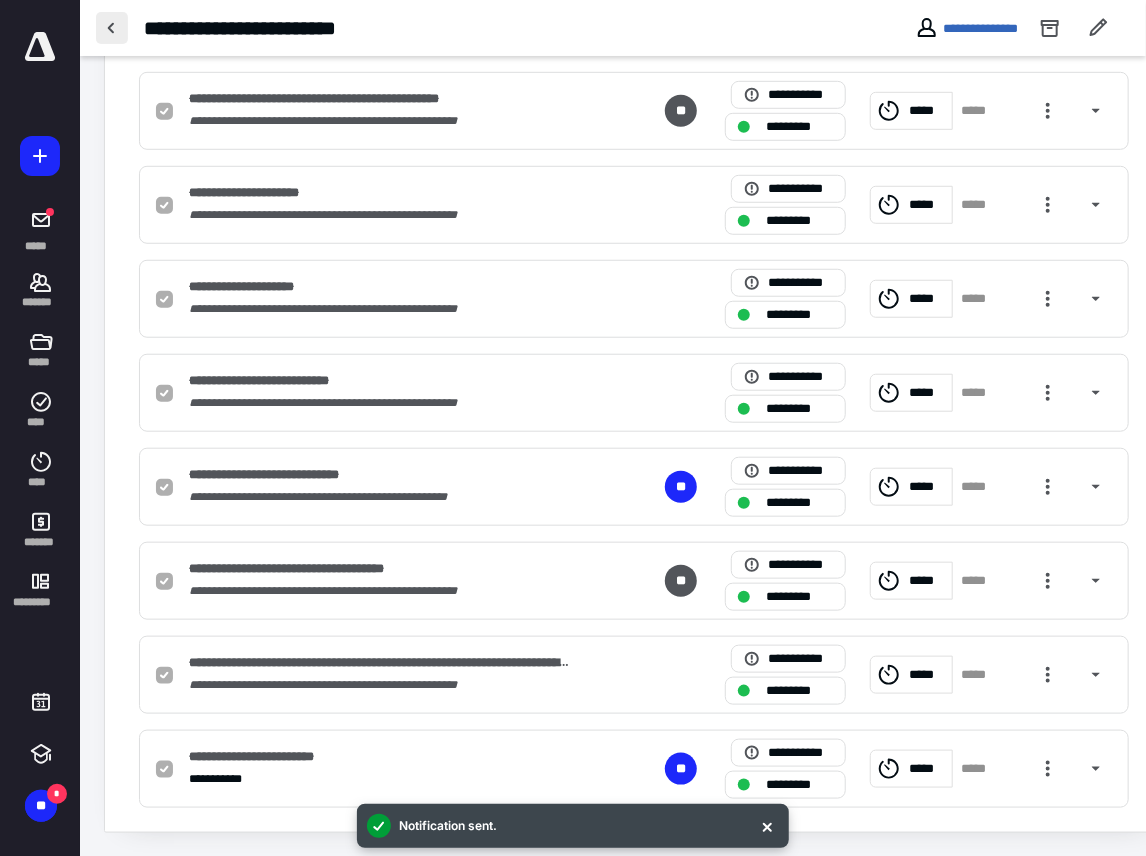 click at bounding box center [112, 28] 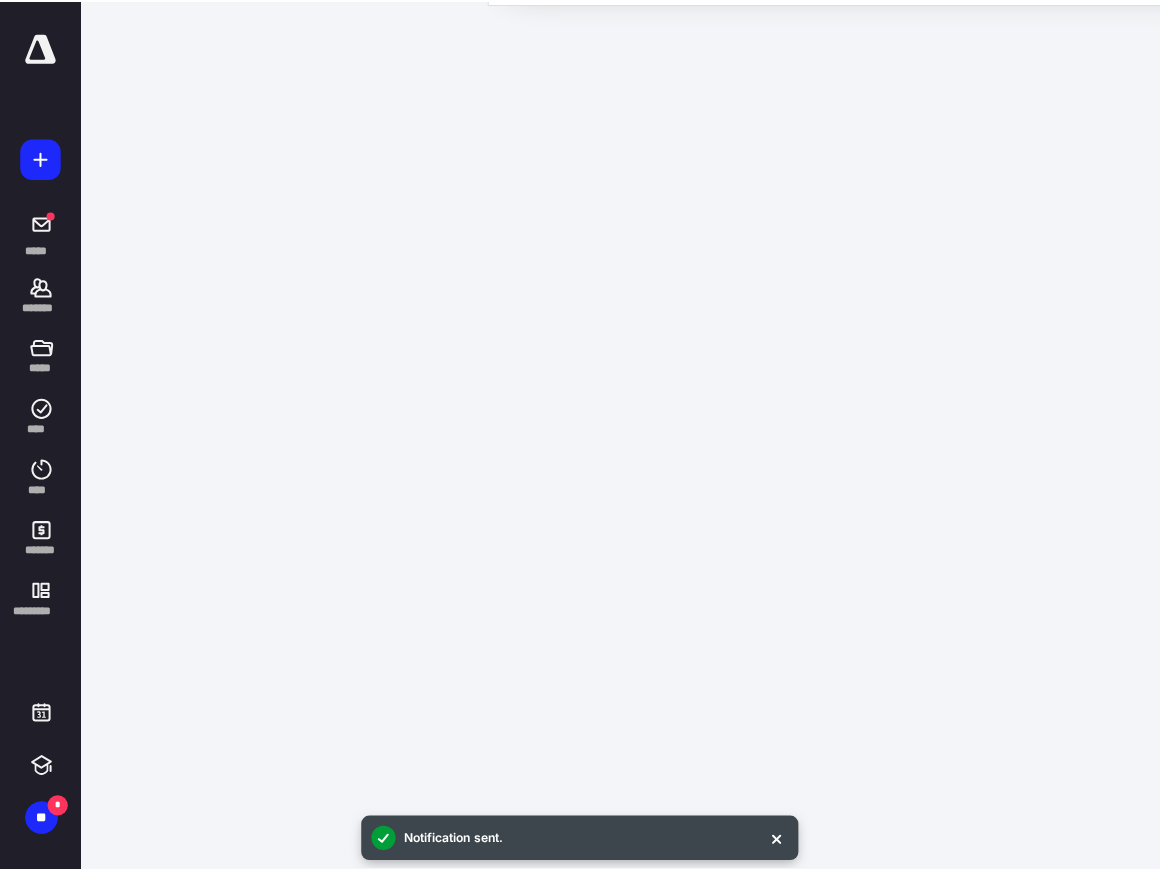 scroll, scrollTop: 0, scrollLeft: 0, axis: both 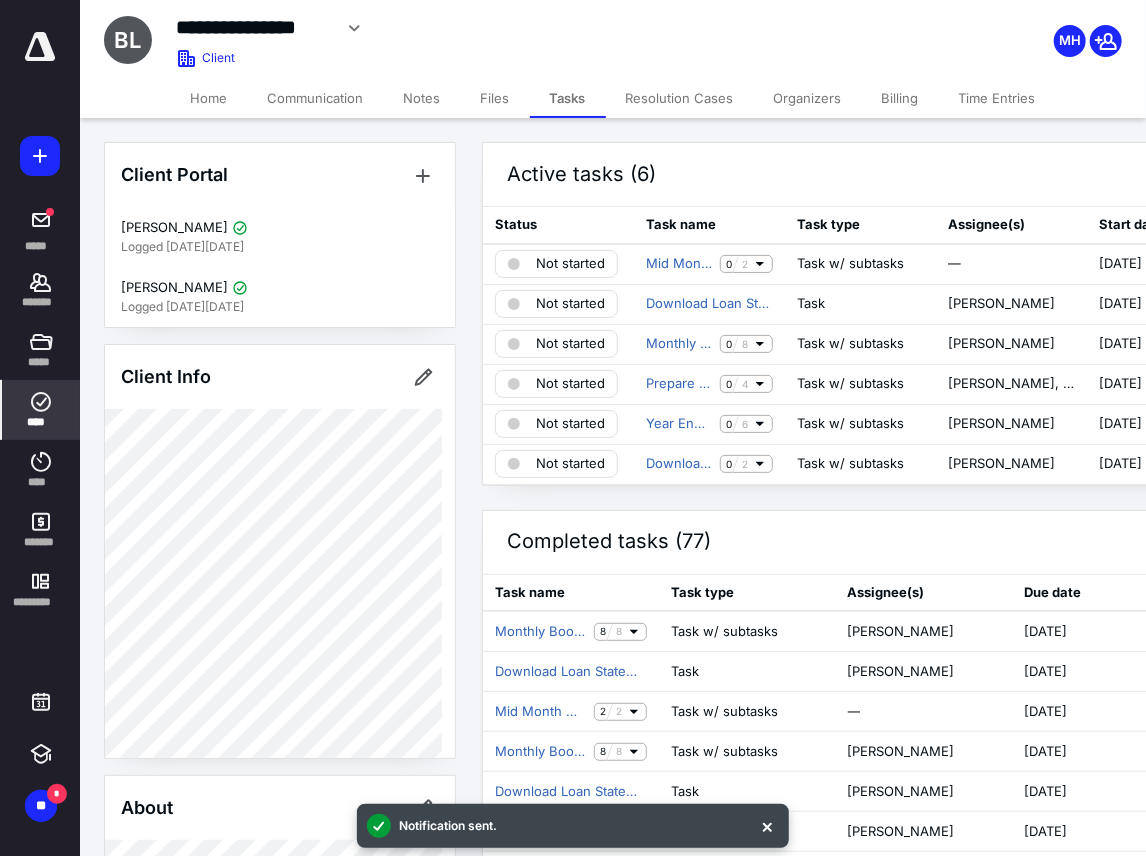 click 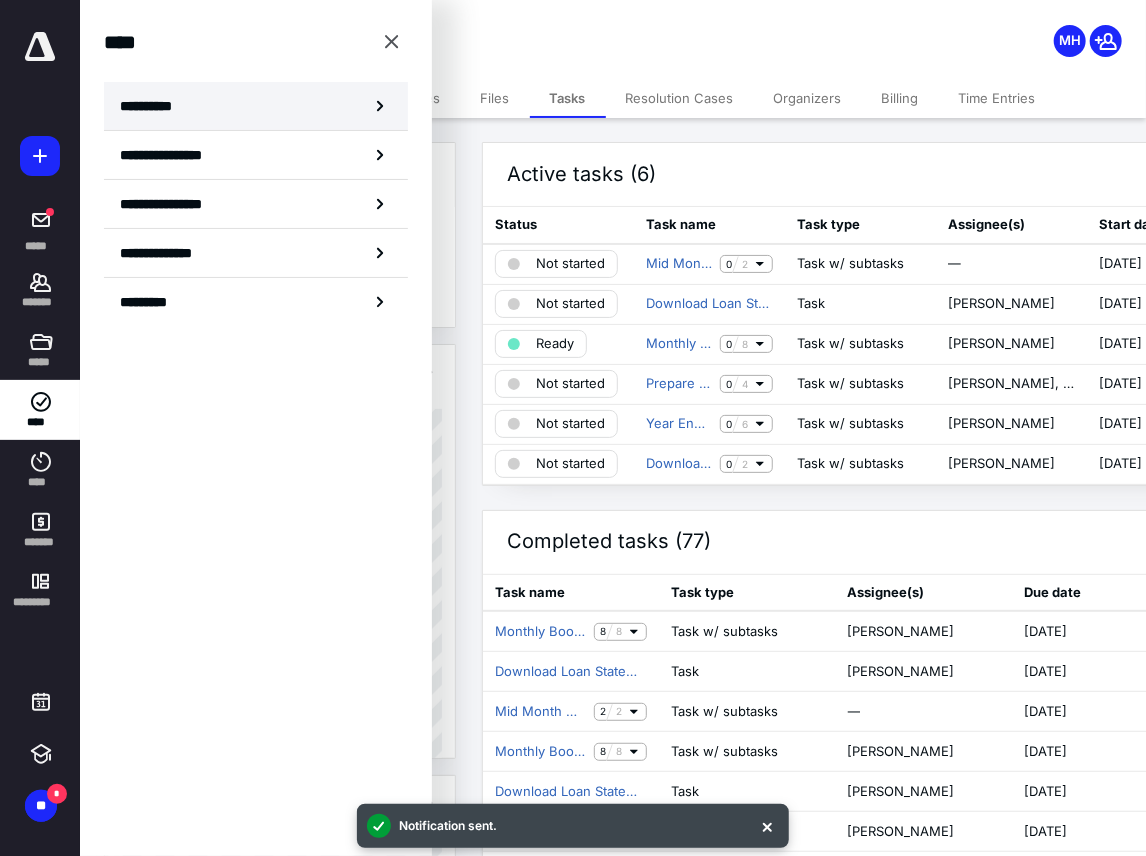 click on "**********" at bounding box center [256, 106] 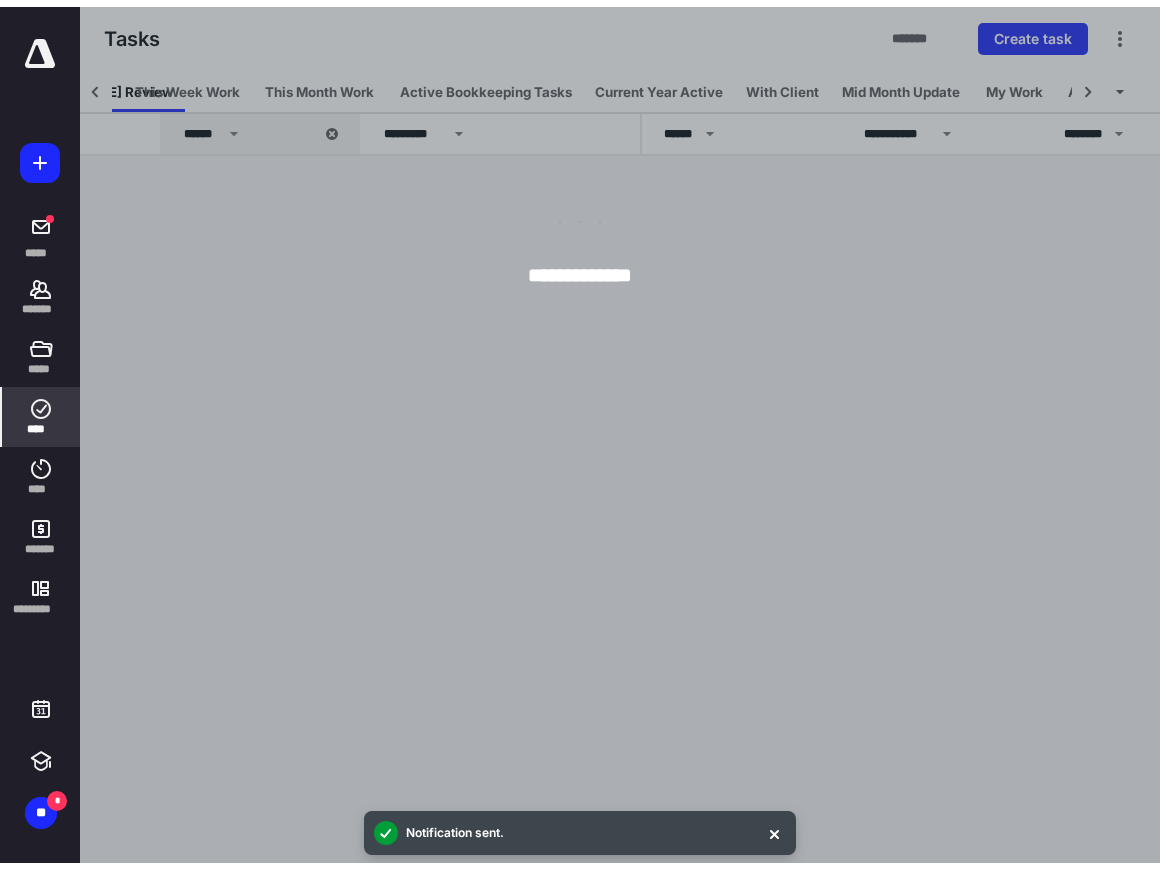 scroll, scrollTop: 0, scrollLeft: 0, axis: both 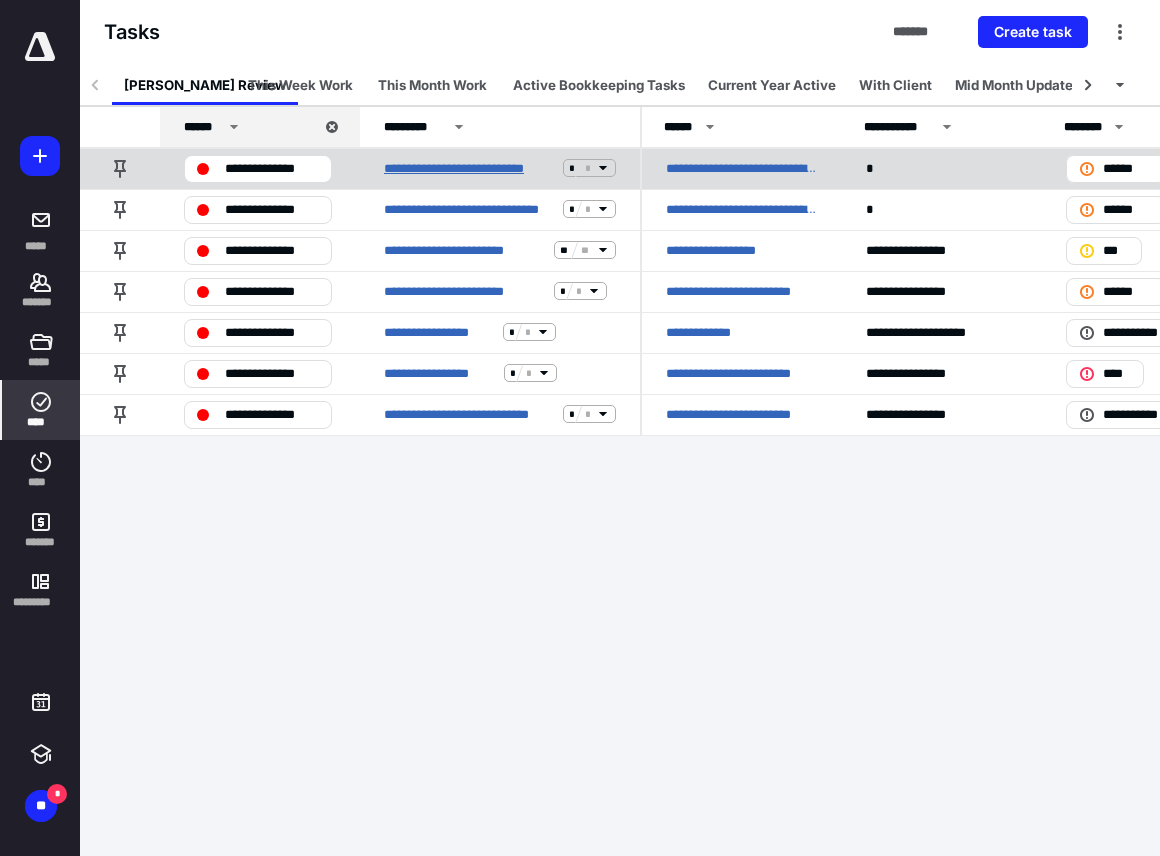 click on "**********" at bounding box center (469, 168) 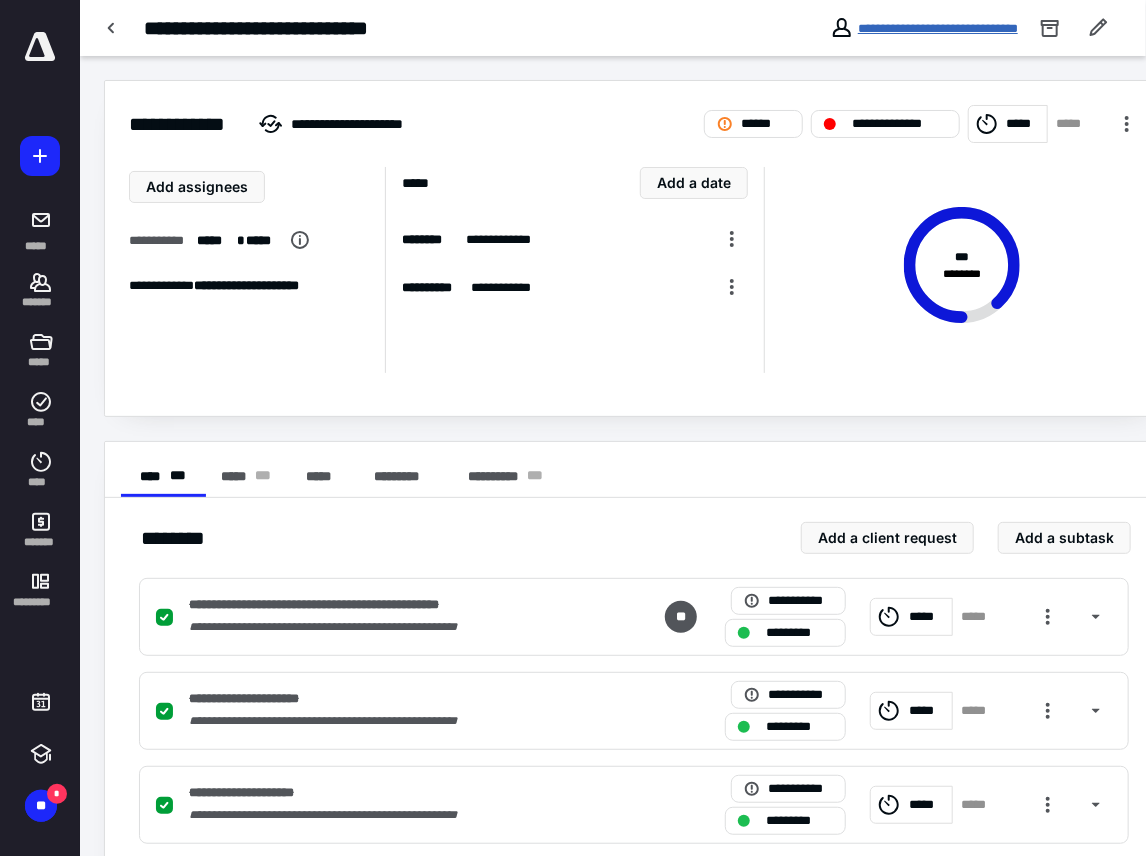 click on "**********" at bounding box center [938, 28] 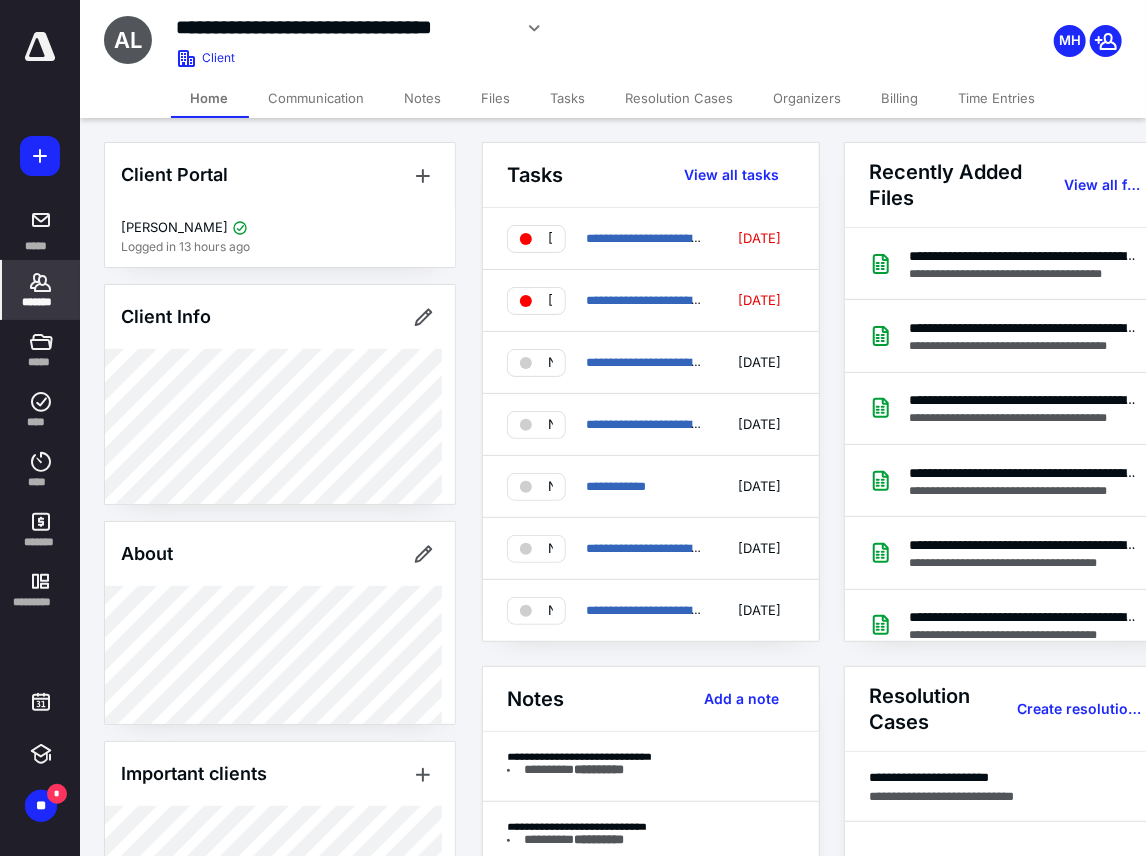 click on "Files" at bounding box center [496, 98] 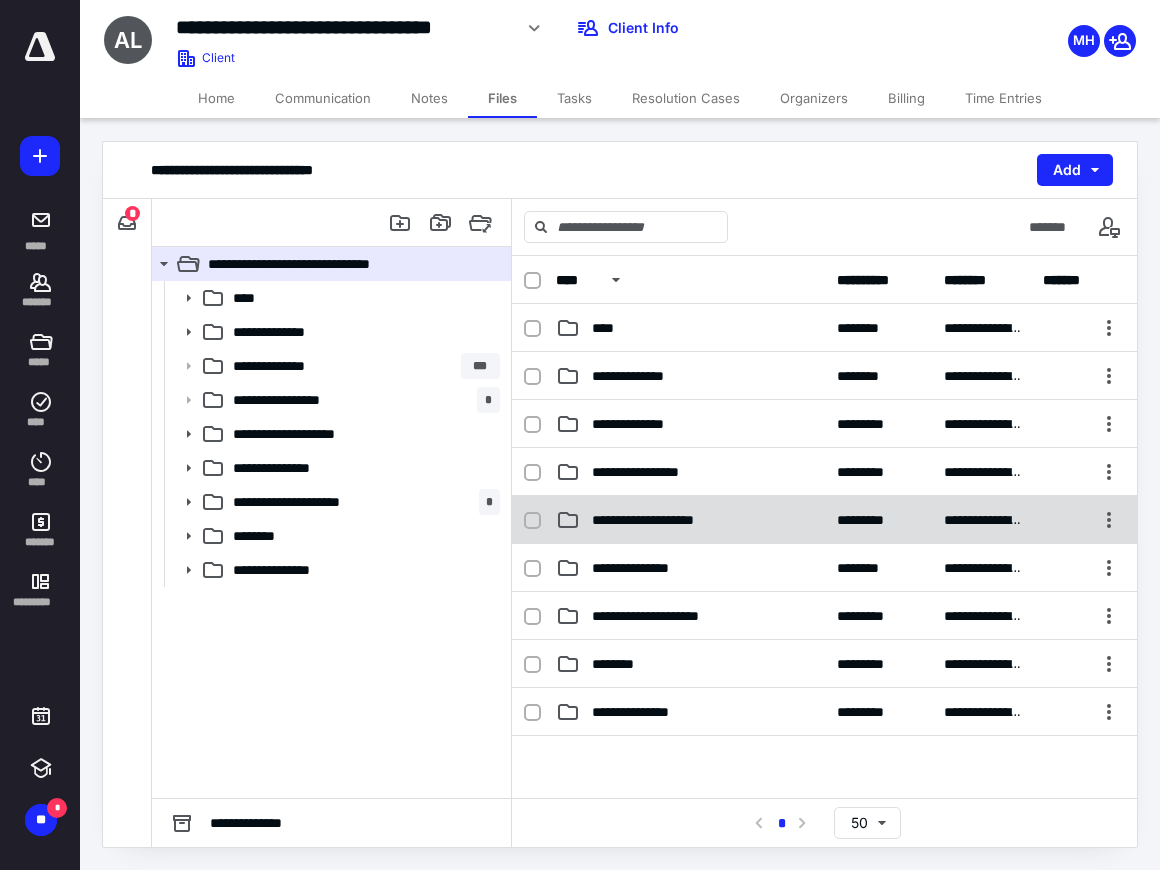 click on "**********" at bounding box center [660, 520] 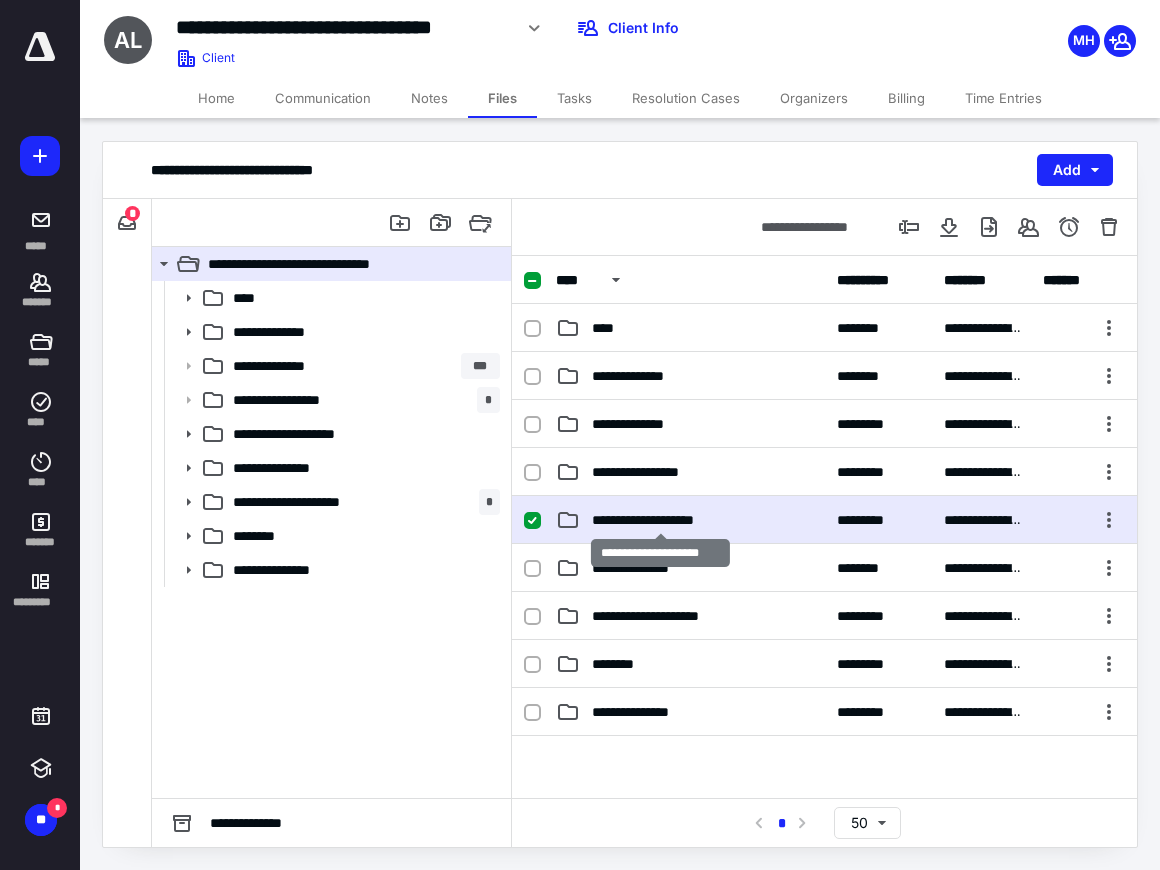 click on "**********" at bounding box center (660, 520) 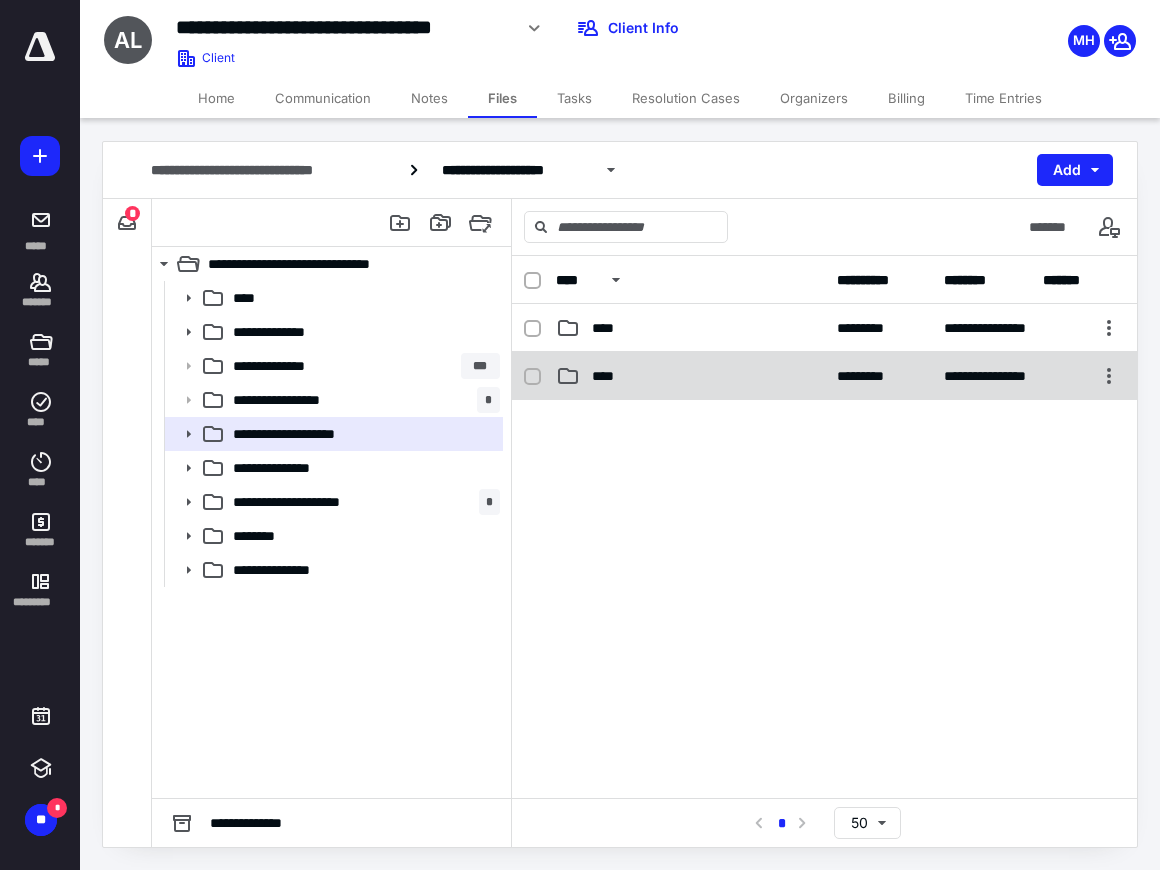 click on "****" at bounding box center [609, 376] 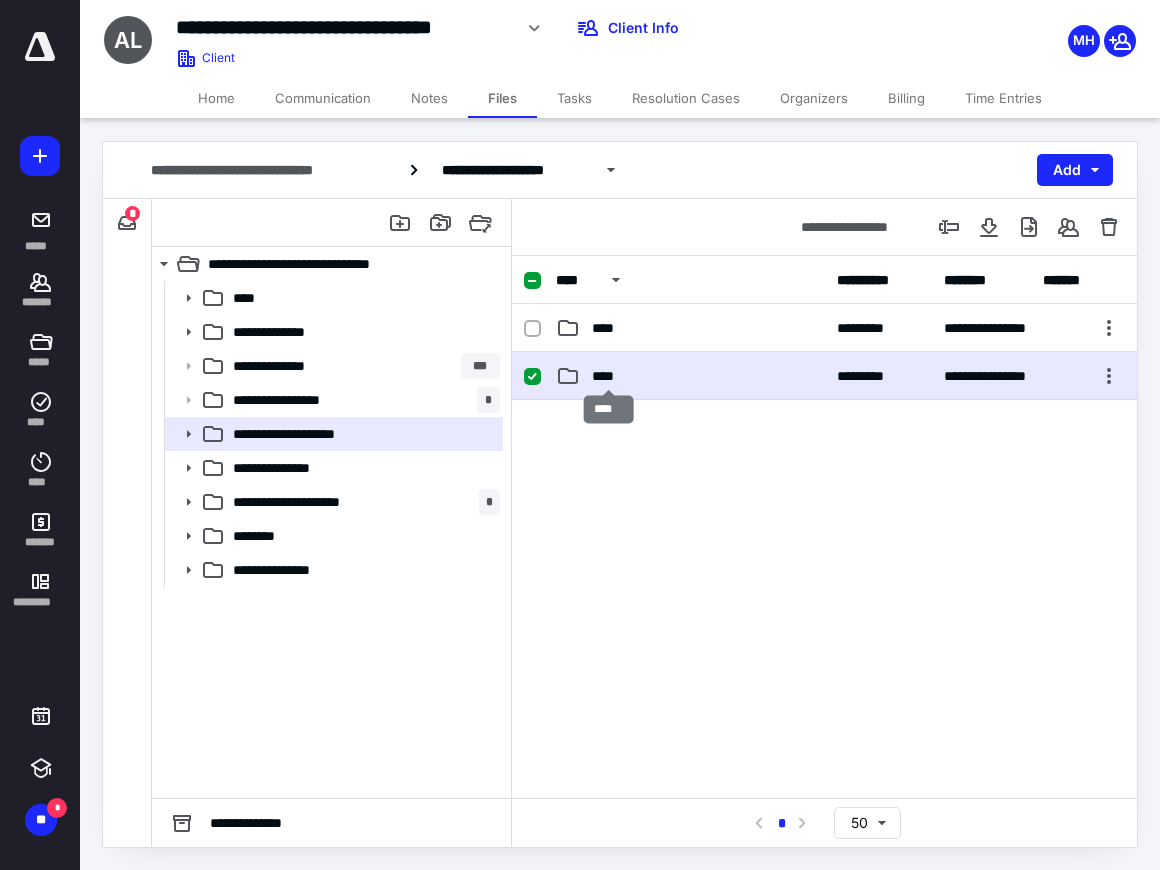 click on "****" at bounding box center (609, 376) 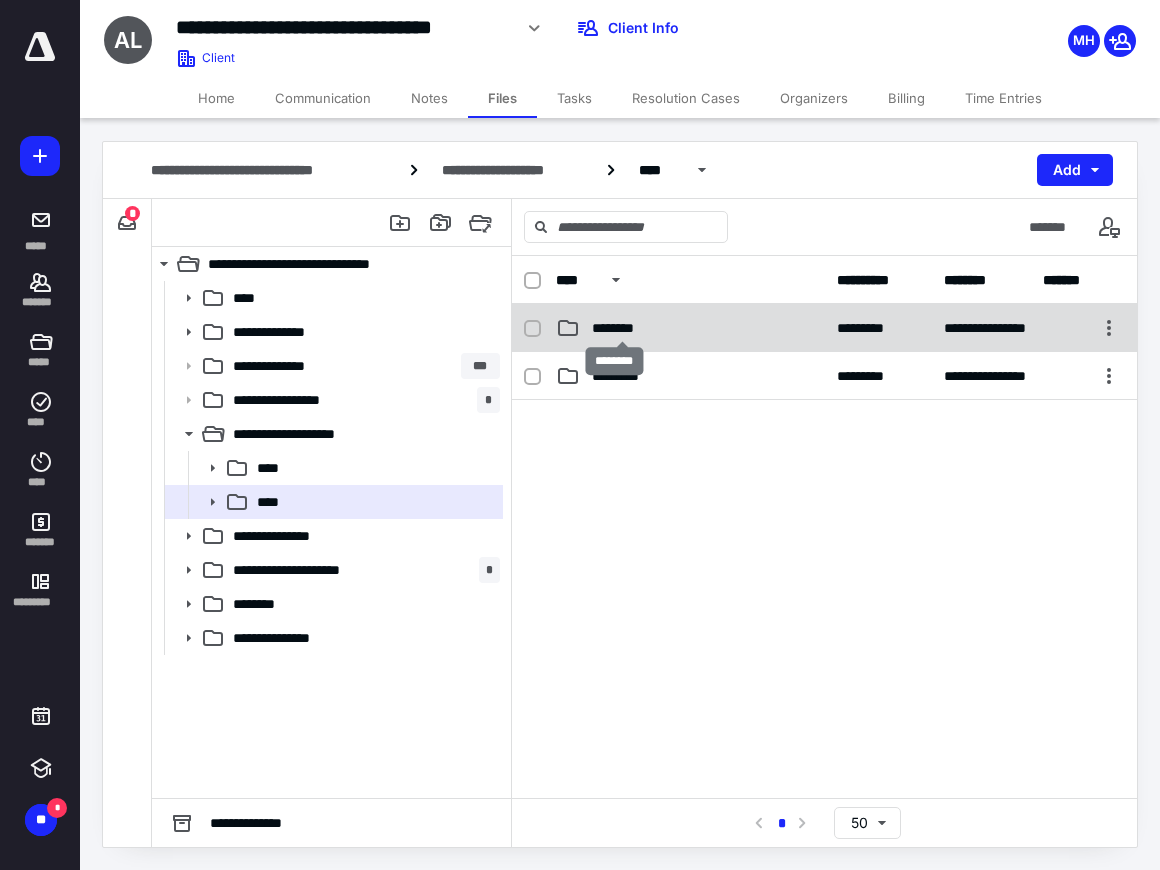 click on "********" at bounding box center [622, 328] 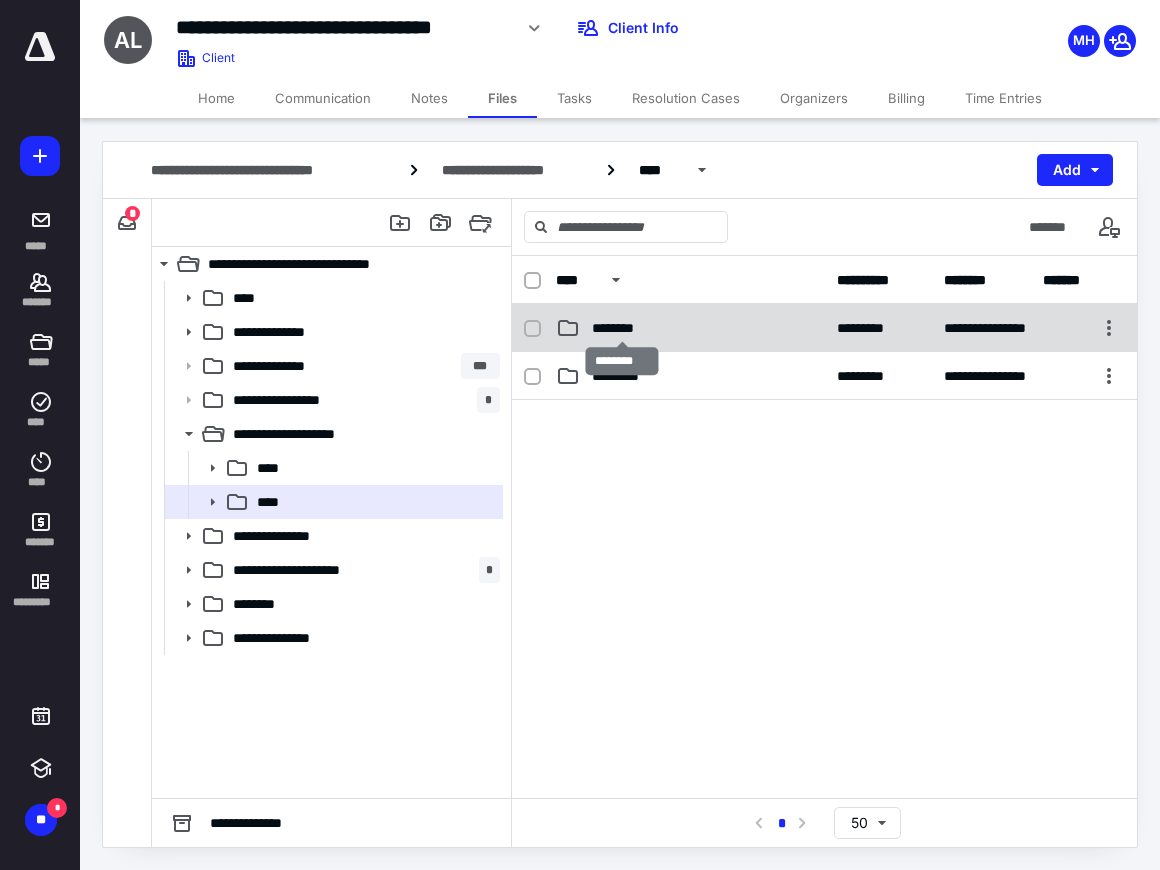 click on "********" at bounding box center [622, 328] 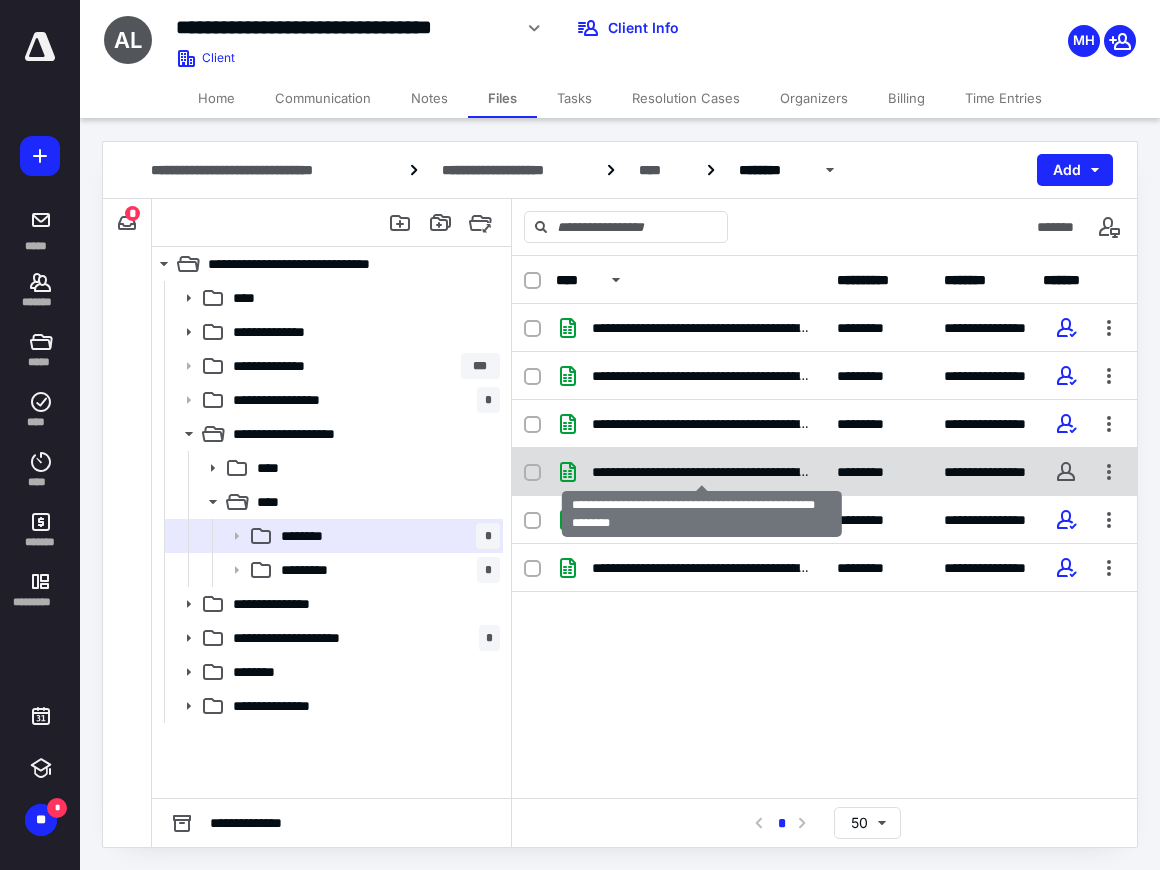 click on "**********" at bounding box center (702, 472) 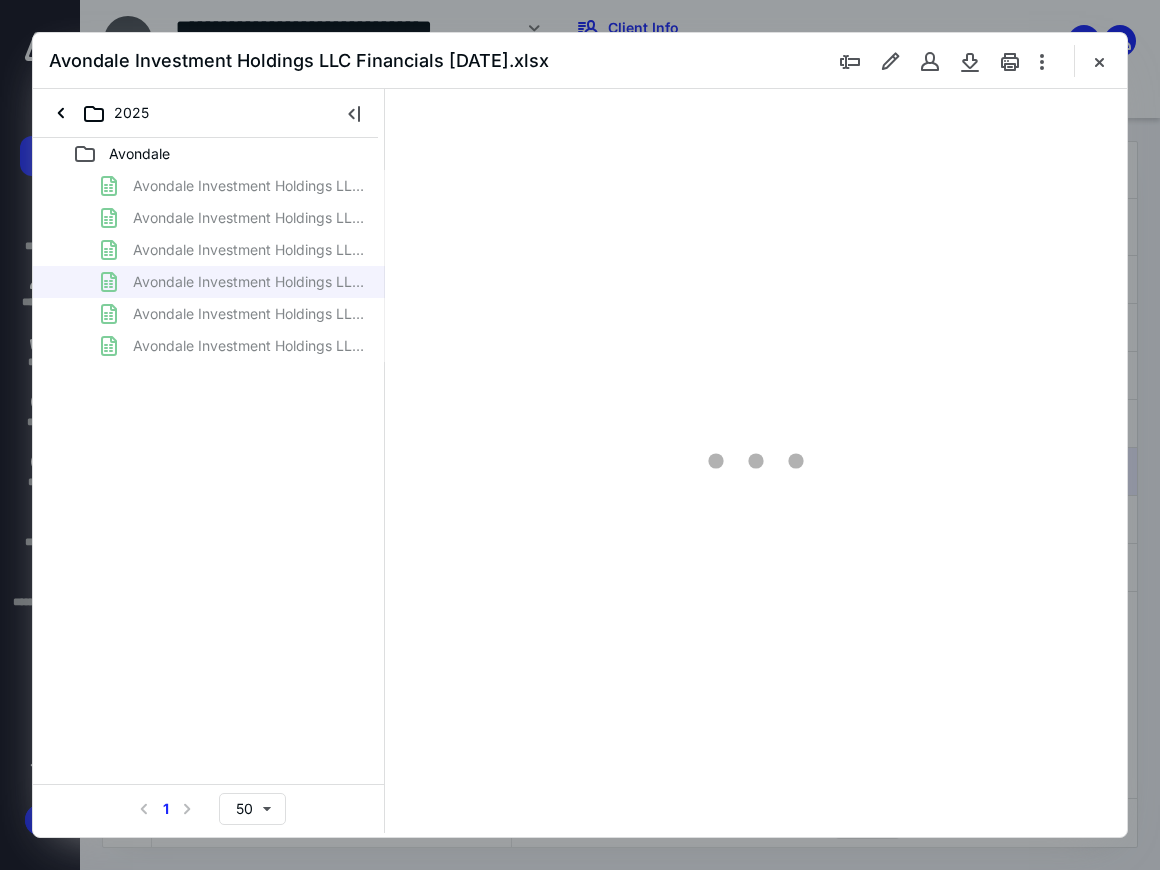 scroll, scrollTop: 0, scrollLeft: 0, axis: both 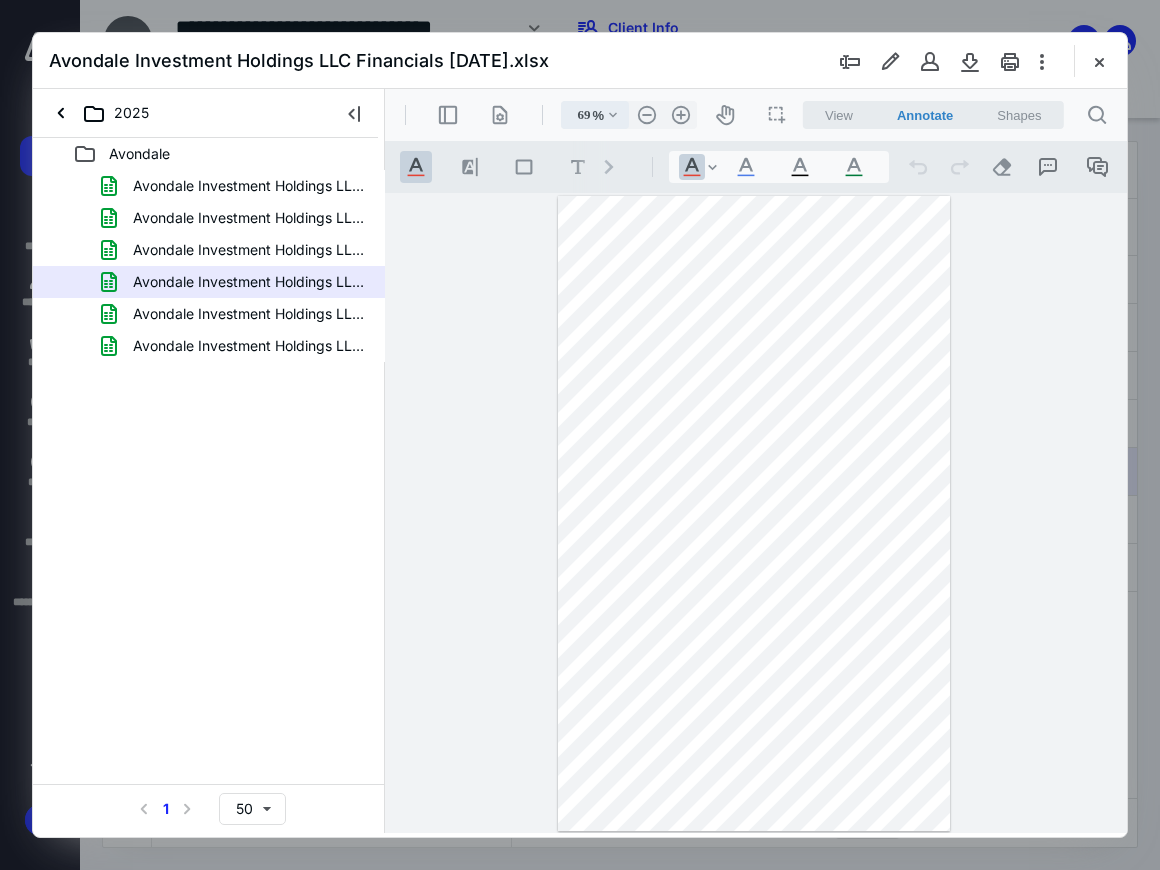 click on ".cls-1{fill:#abb0c4;} icon - chevron - down" at bounding box center [613, 115] 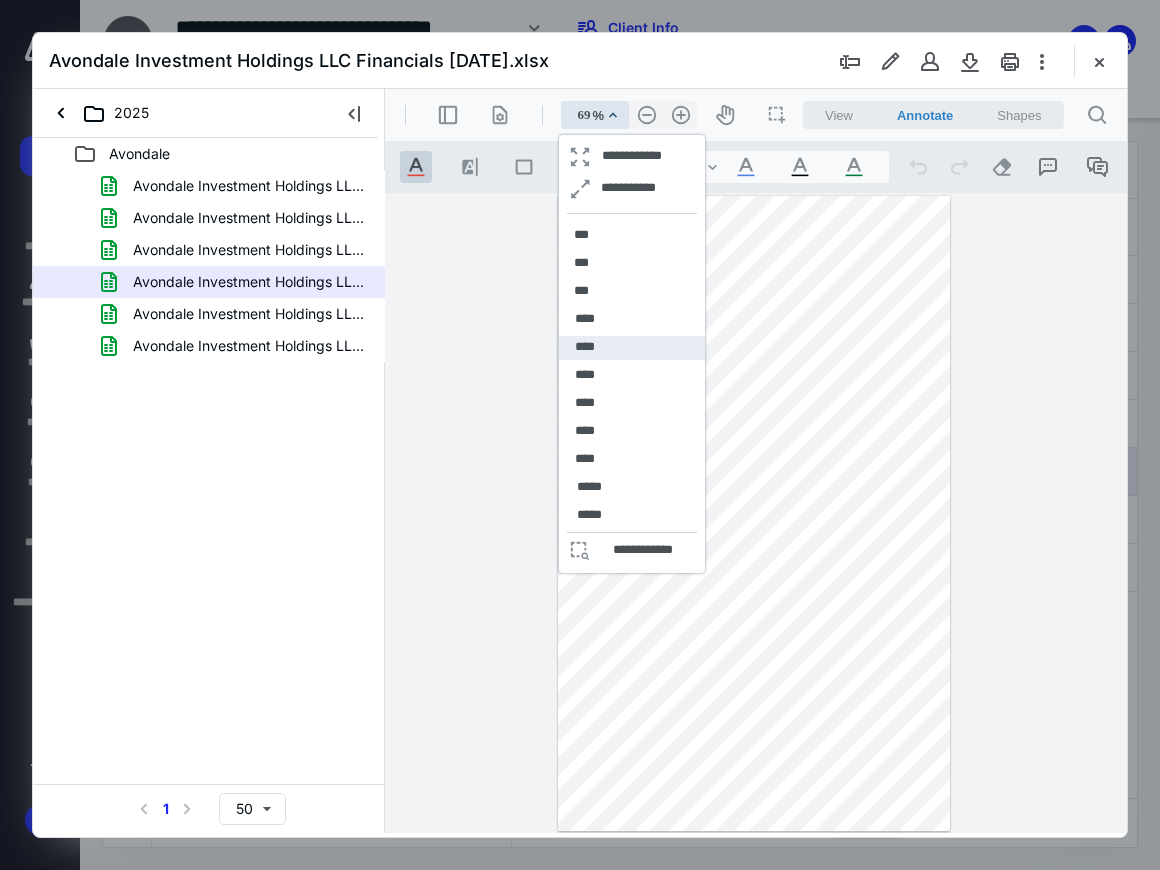 click on "****" at bounding box center (632, 348) 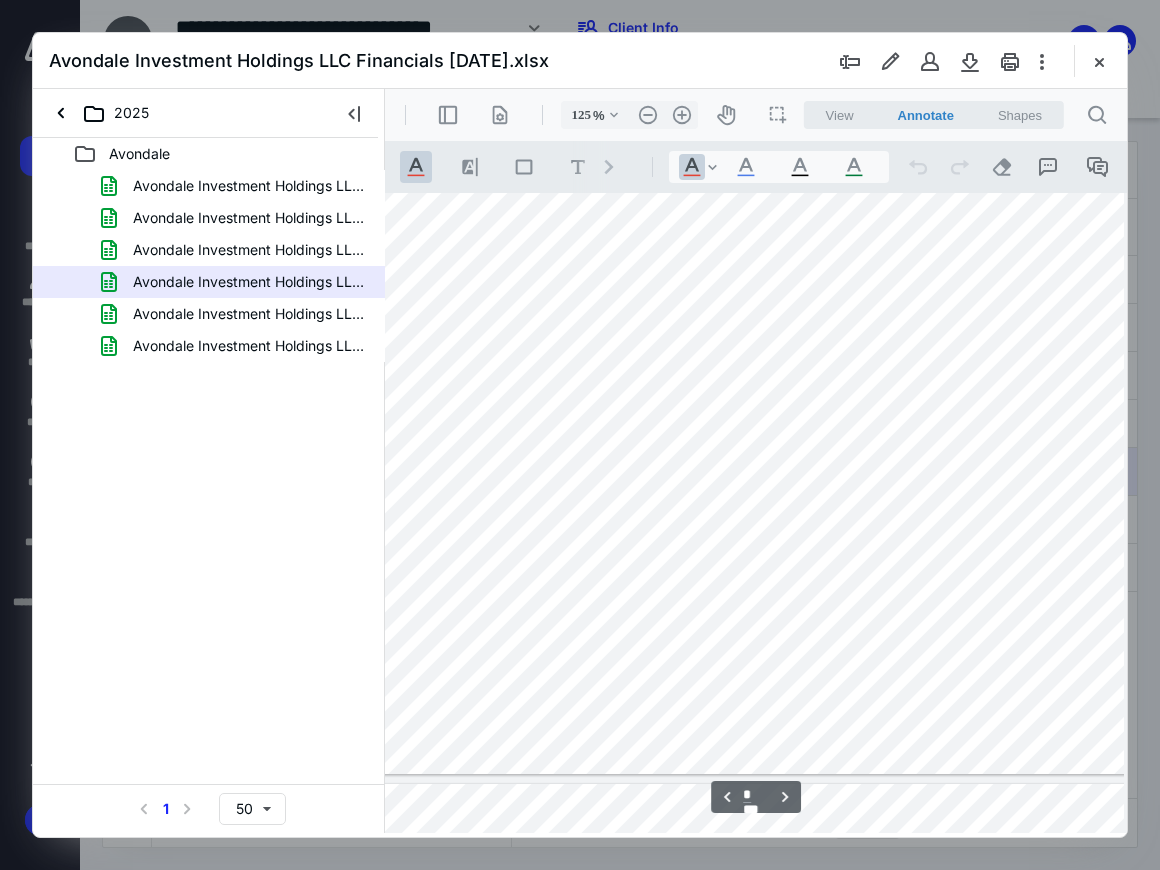 scroll, scrollTop: 1363, scrollLeft: 196, axis: both 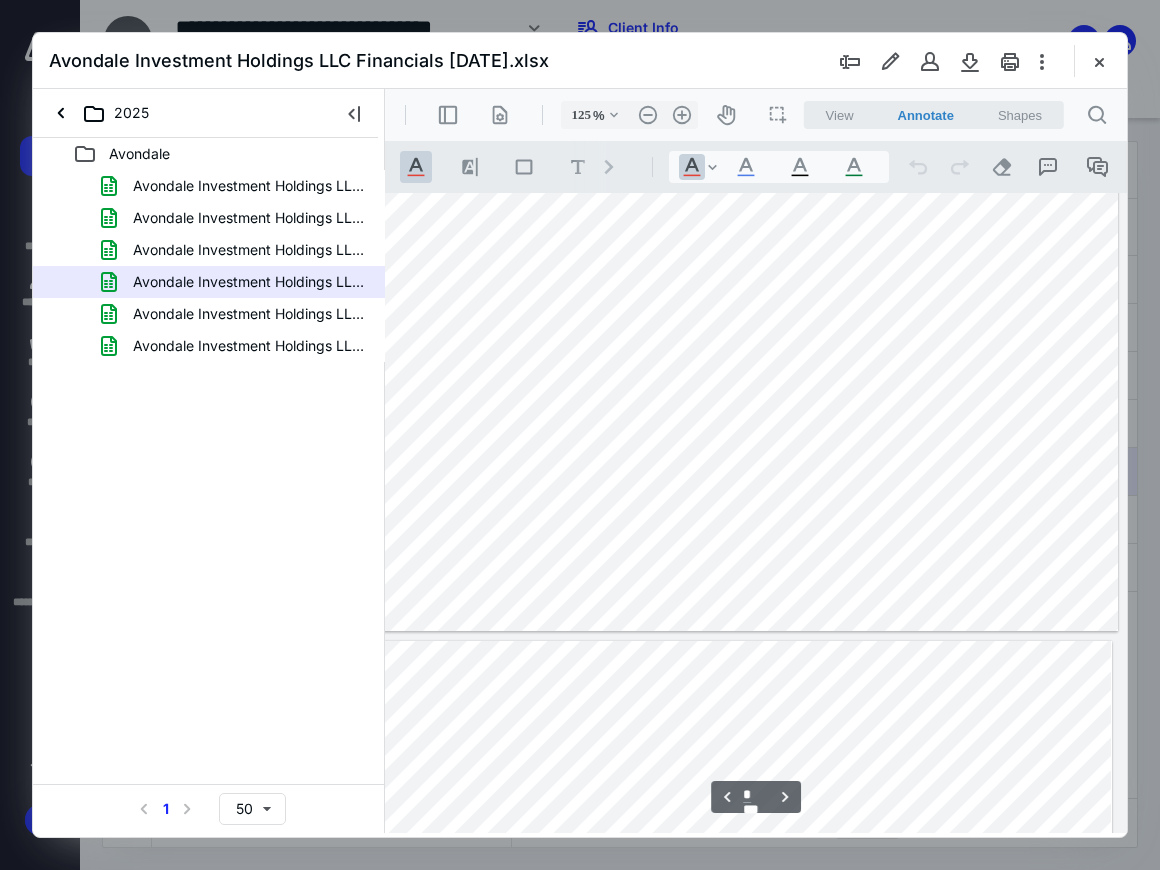 type on "*" 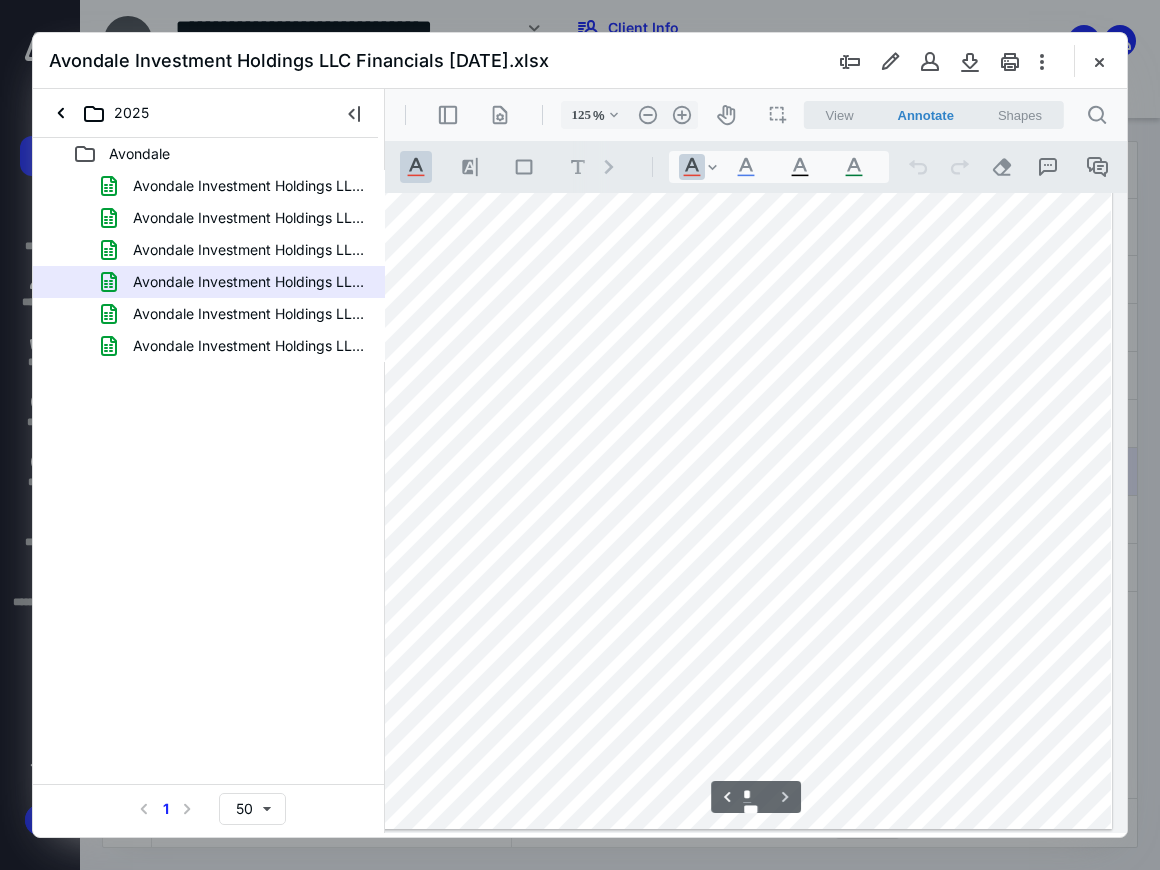 scroll, scrollTop: 1962, scrollLeft: 384, axis: both 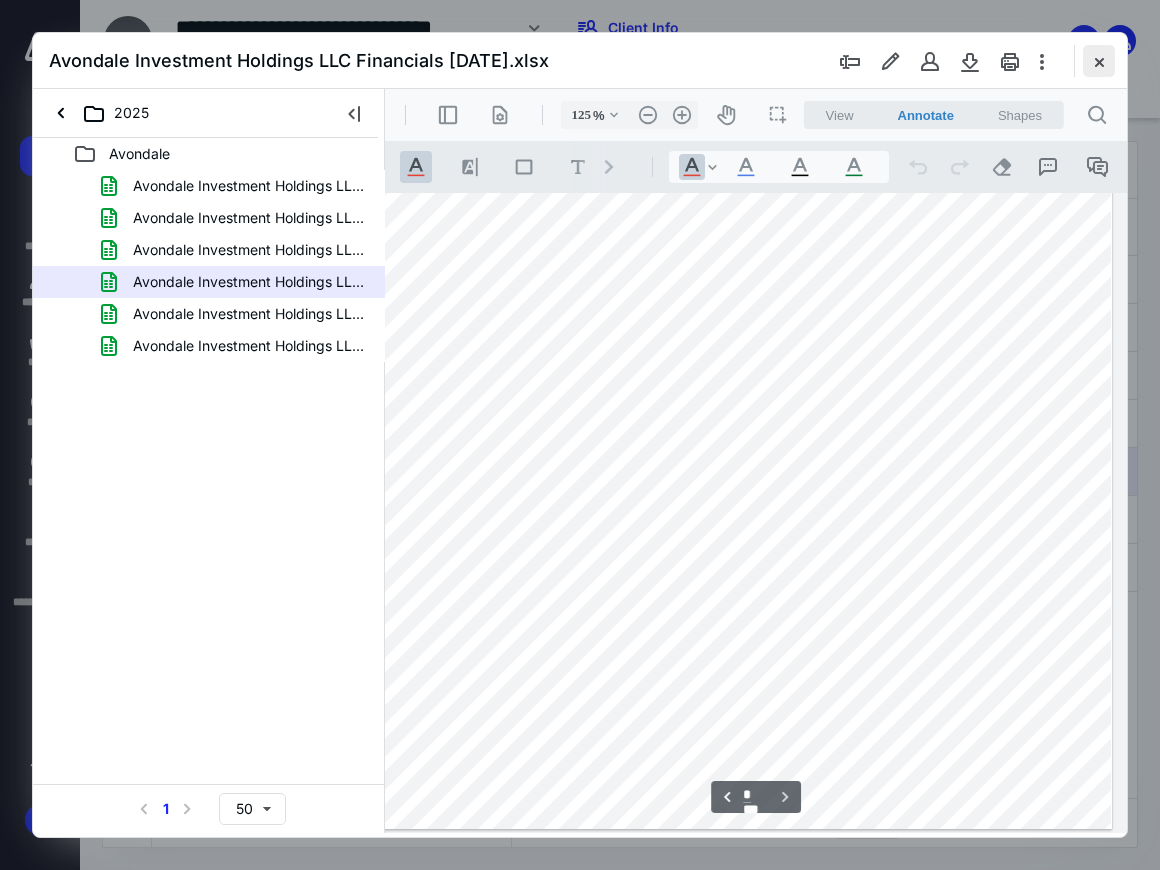 click at bounding box center [1099, 61] 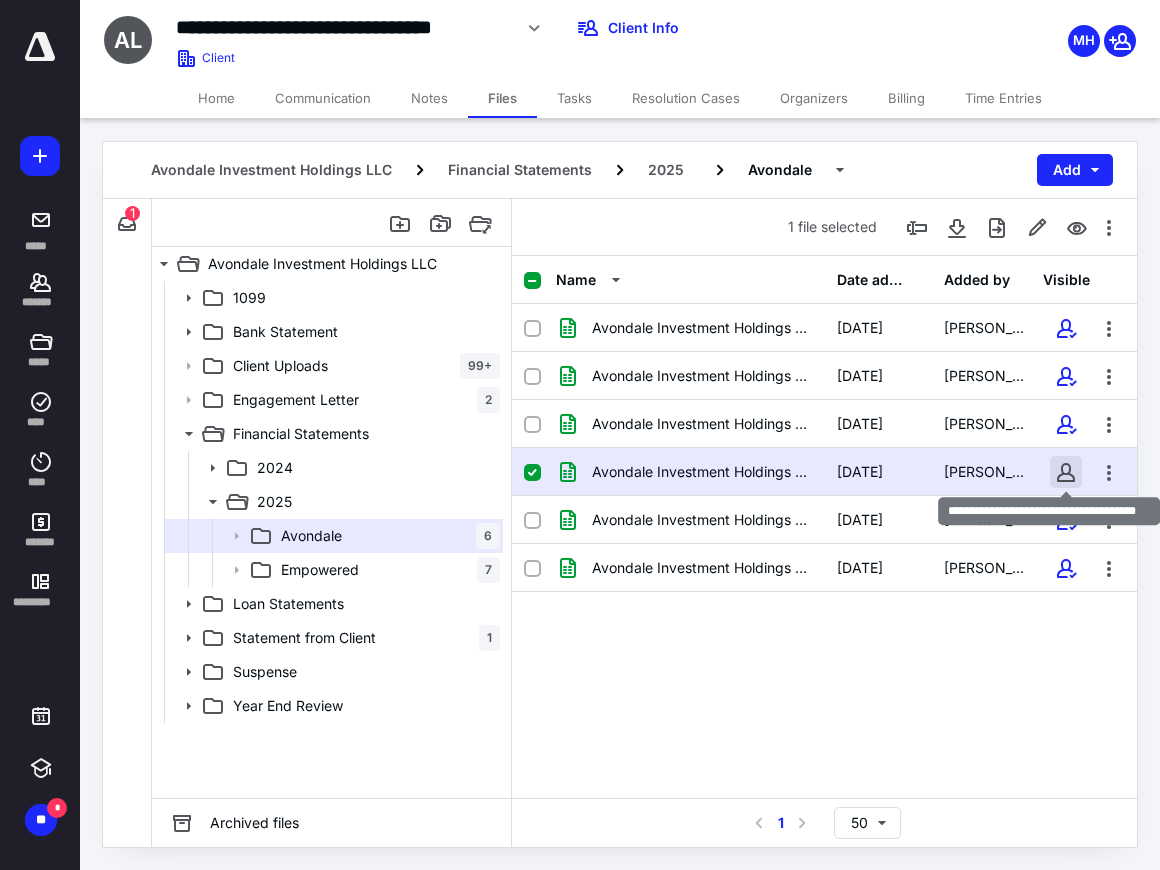 click at bounding box center (1066, 472) 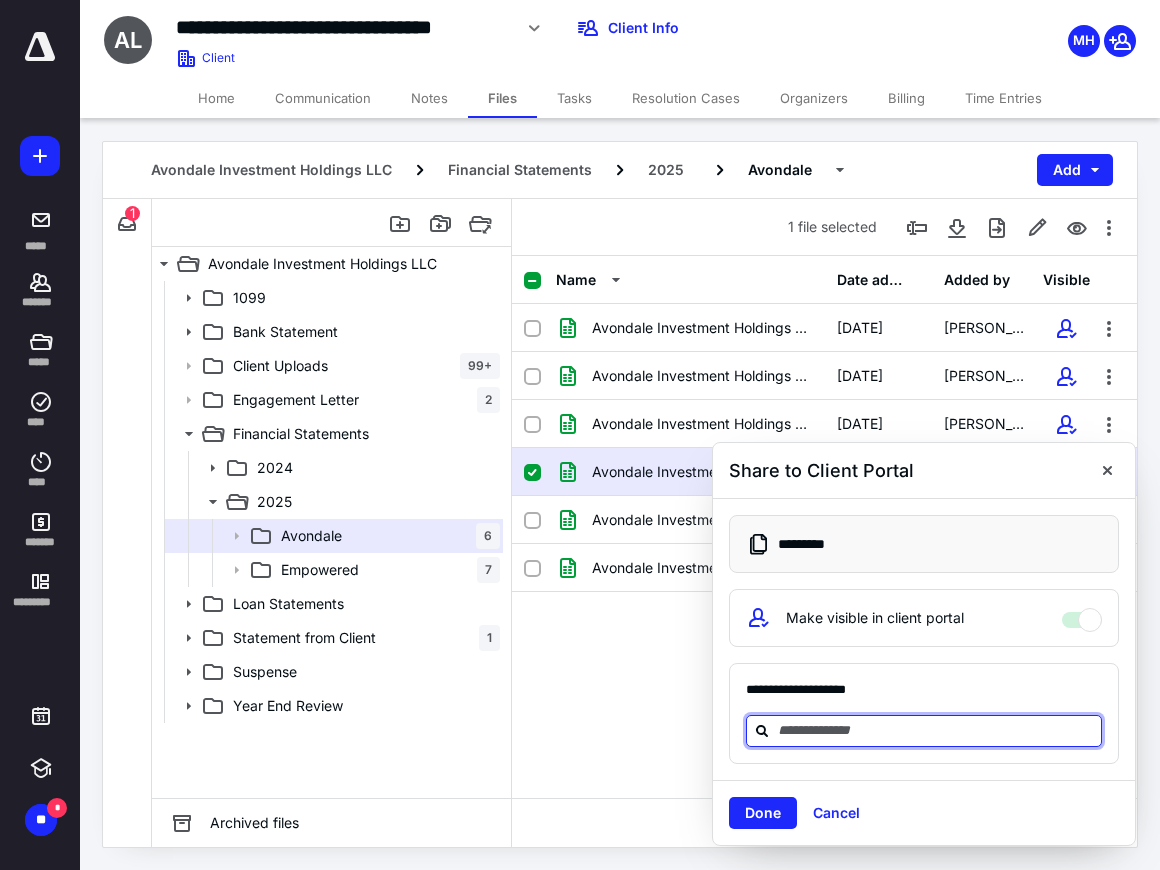 click at bounding box center [936, 730] 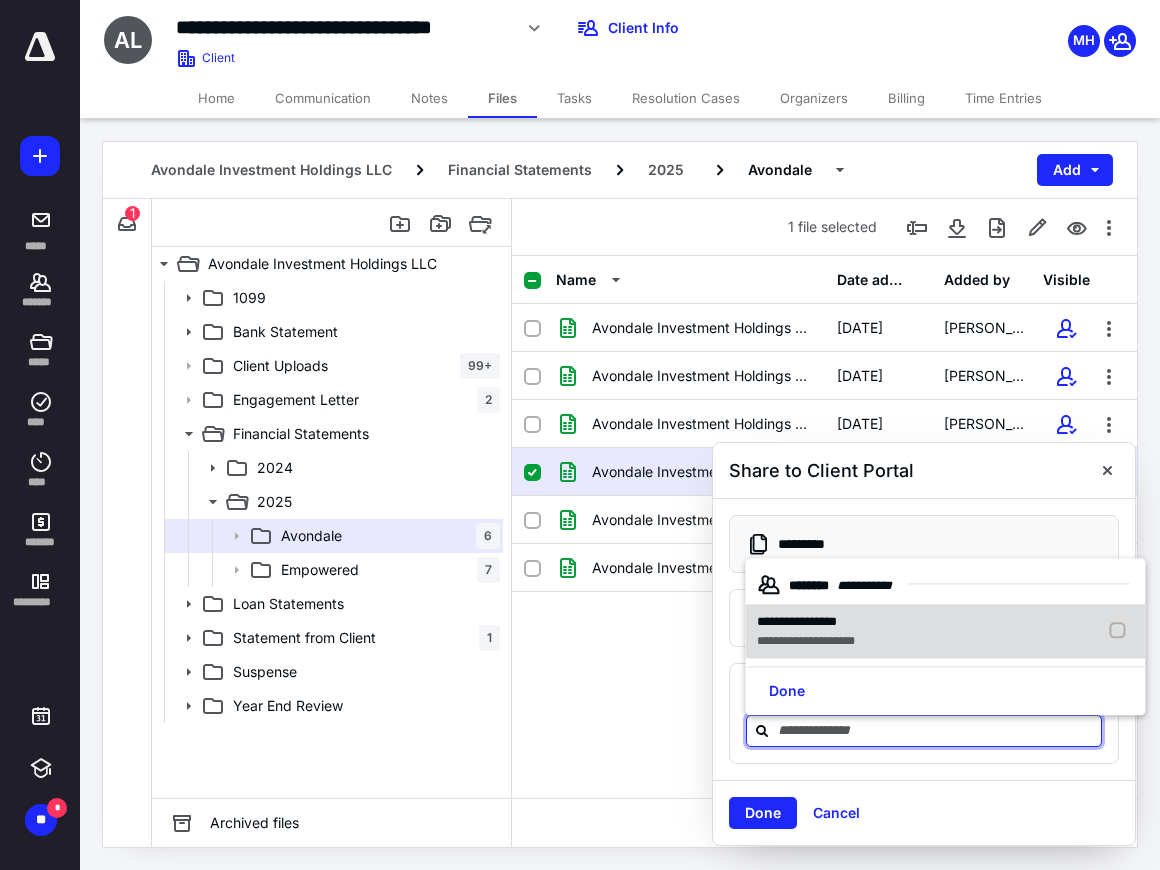 click at bounding box center [1121, 632] 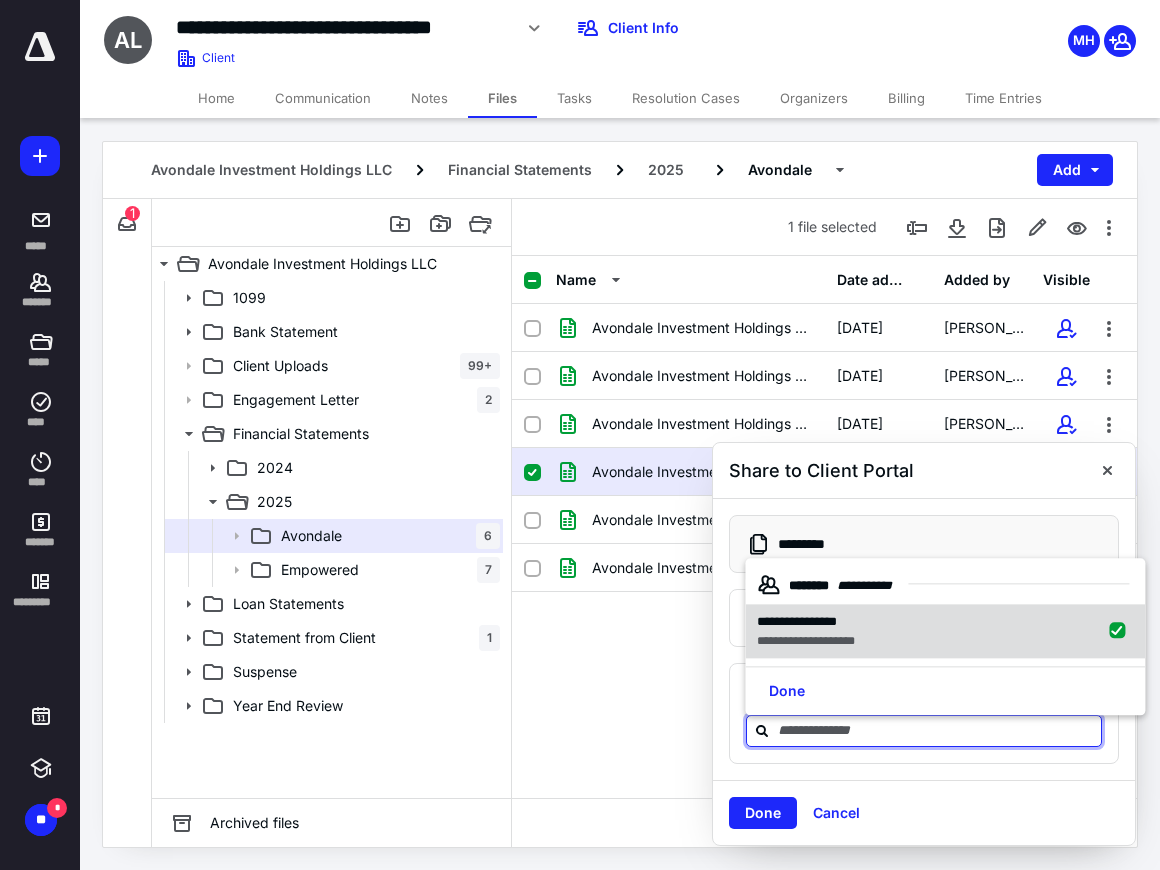 checkbox on "true" 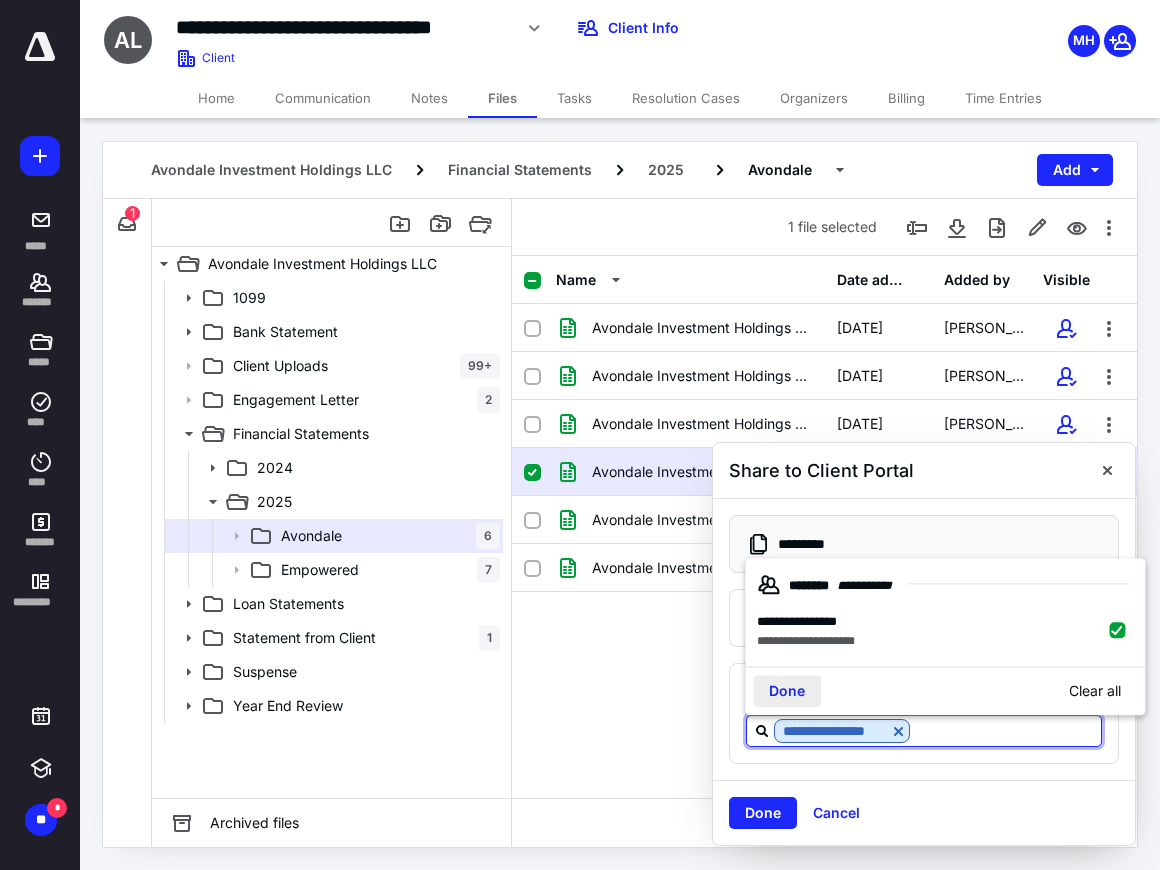 click on "Done" at bounding box center (787, 691) 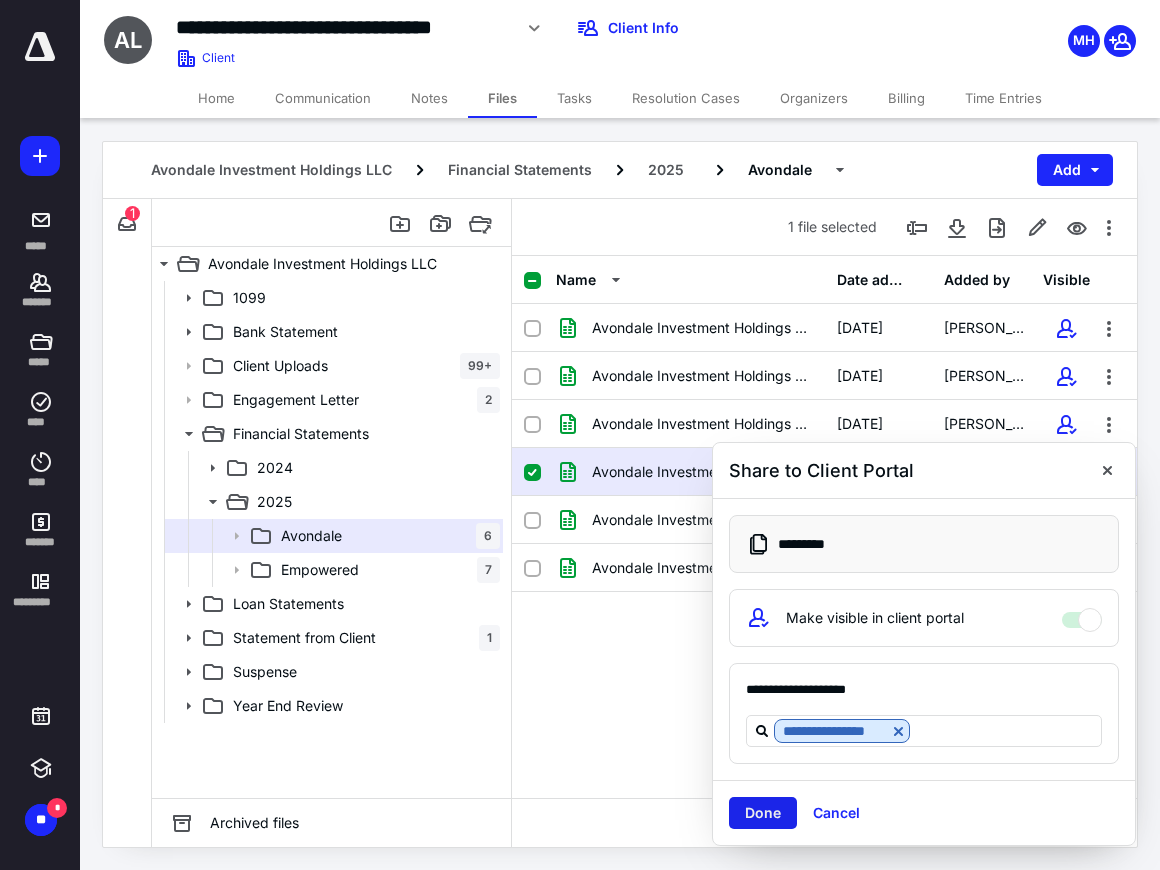 click on "Done" at bounding box center [763, 813] 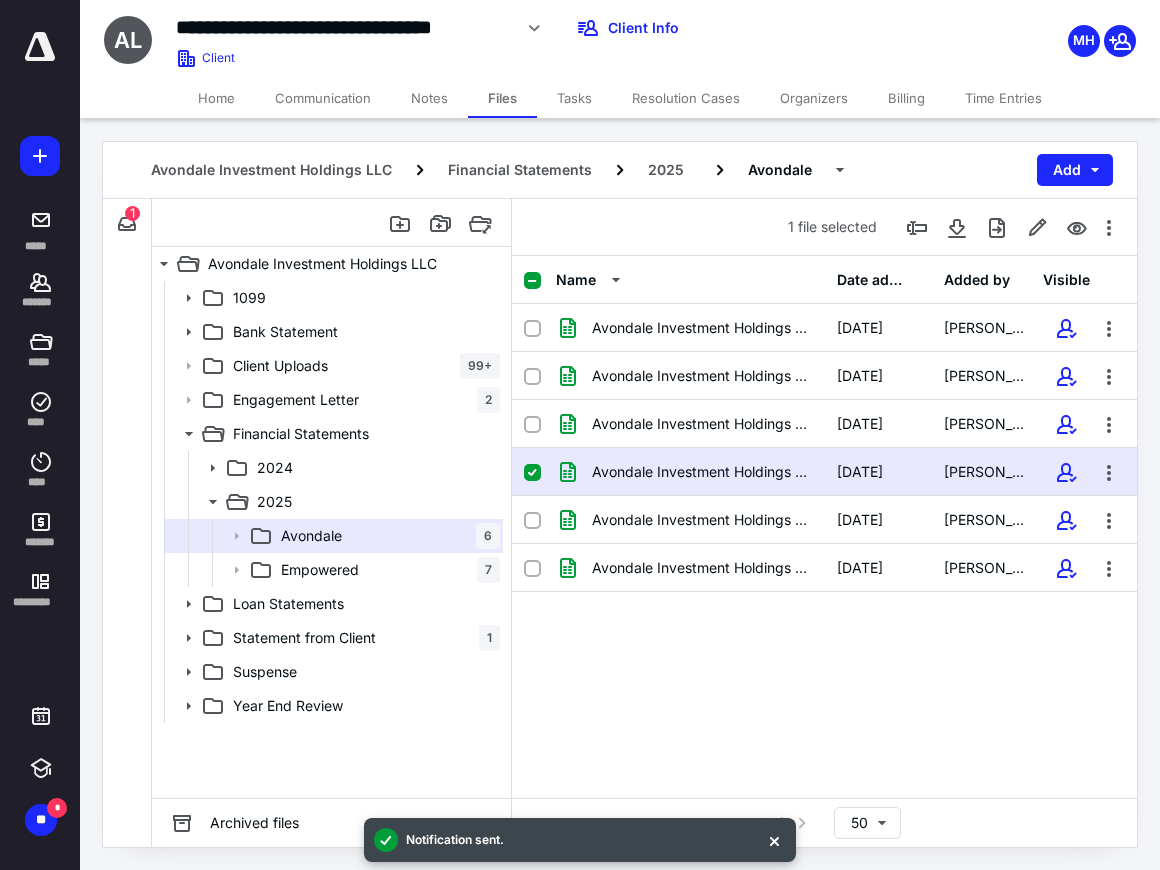click on "Tasks" at bounding box center [574, 98] 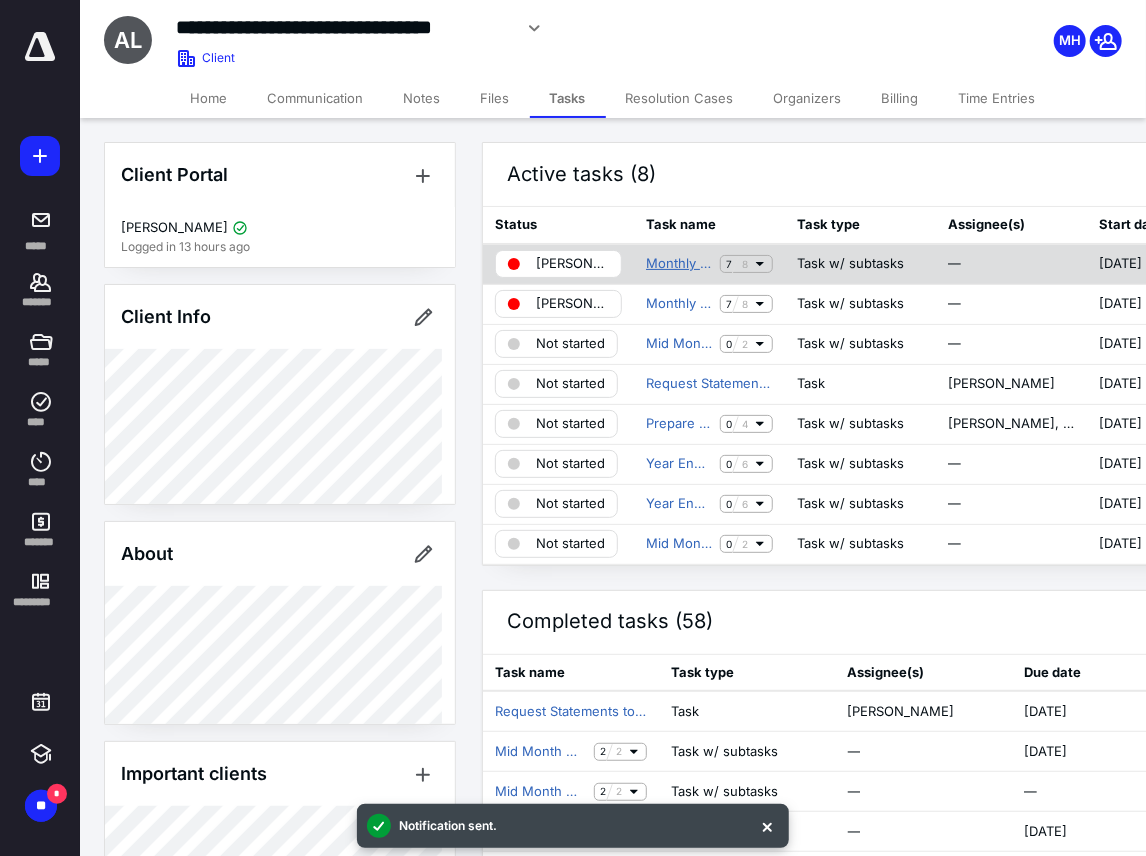 click on "Monthly Bookkeeping [GEOGRAPHIC_DATA]" at bounding box center (679, 264) 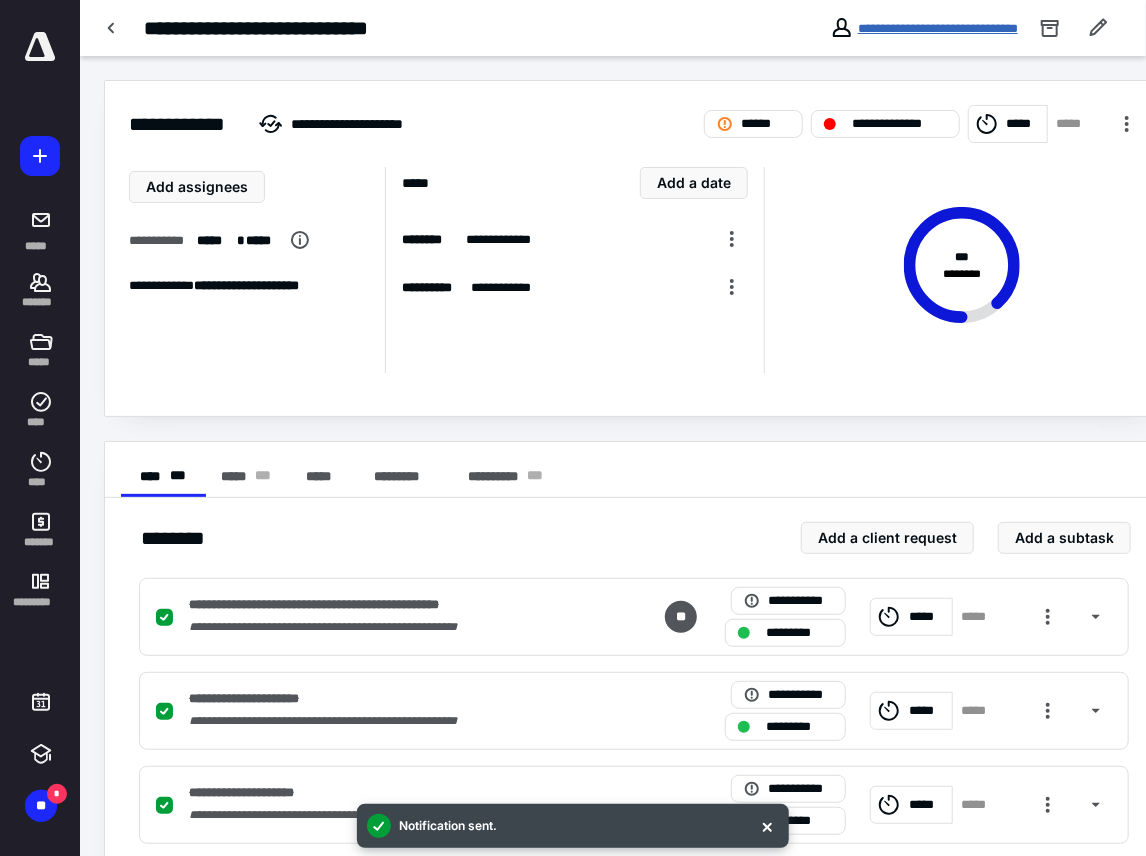 click on "**********" at bounding box center [938, 28] 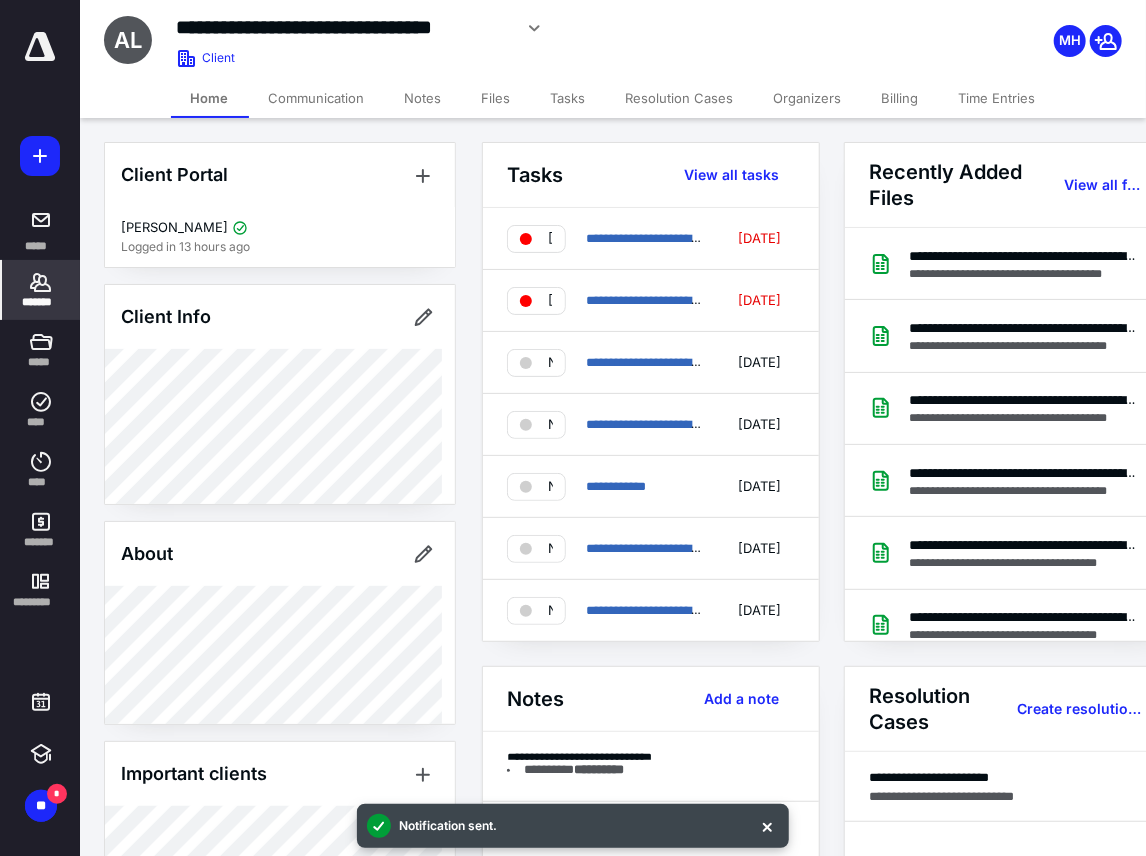 click on "Files" at bounding box center [496, 98] 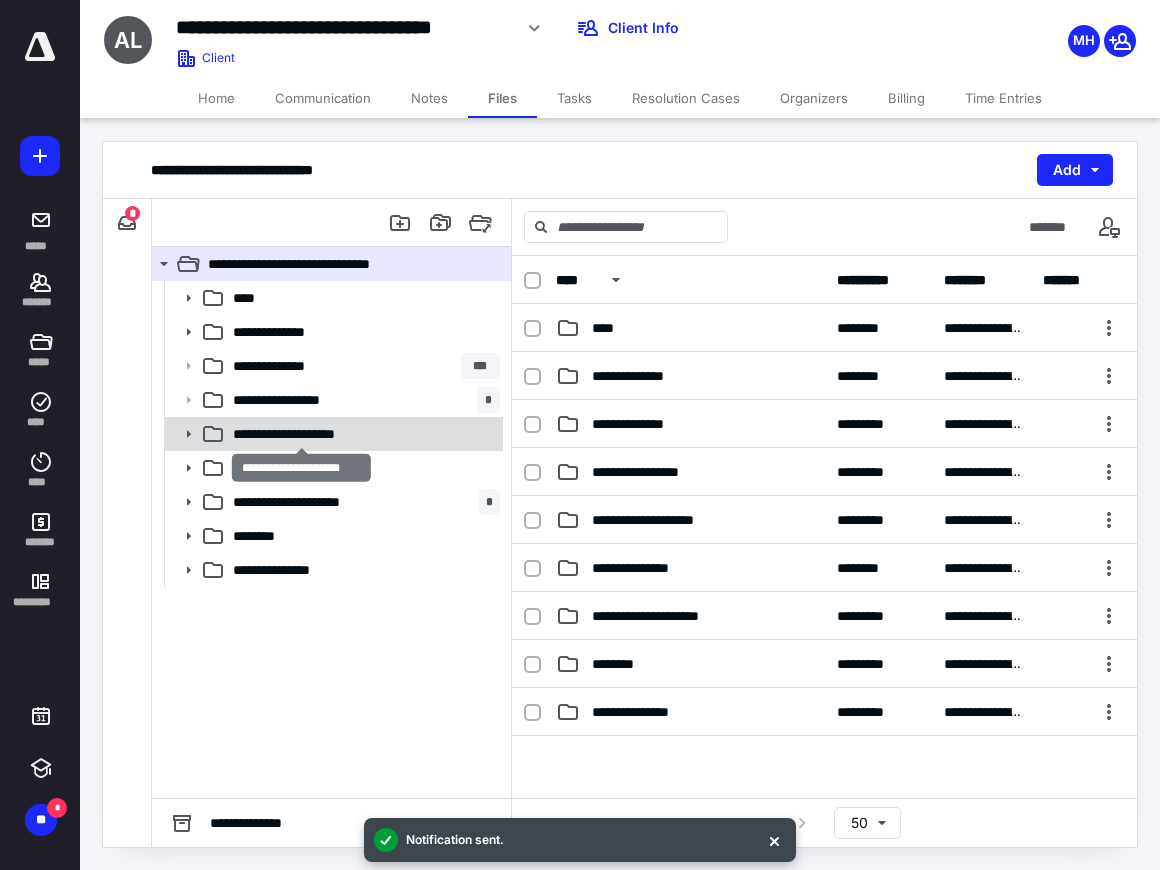 click on "**********" at bounding box center [301, 434] 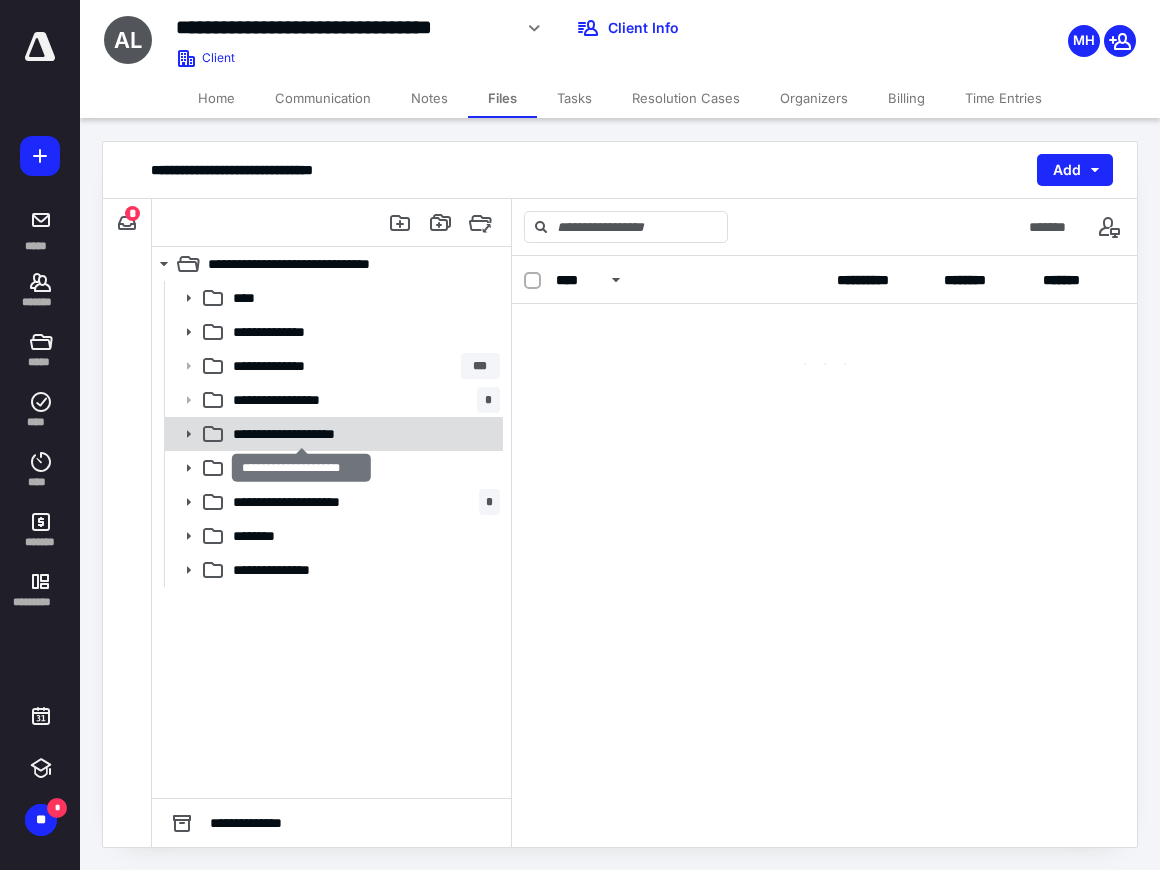 click on "**********" at bounding box center [301, 434] 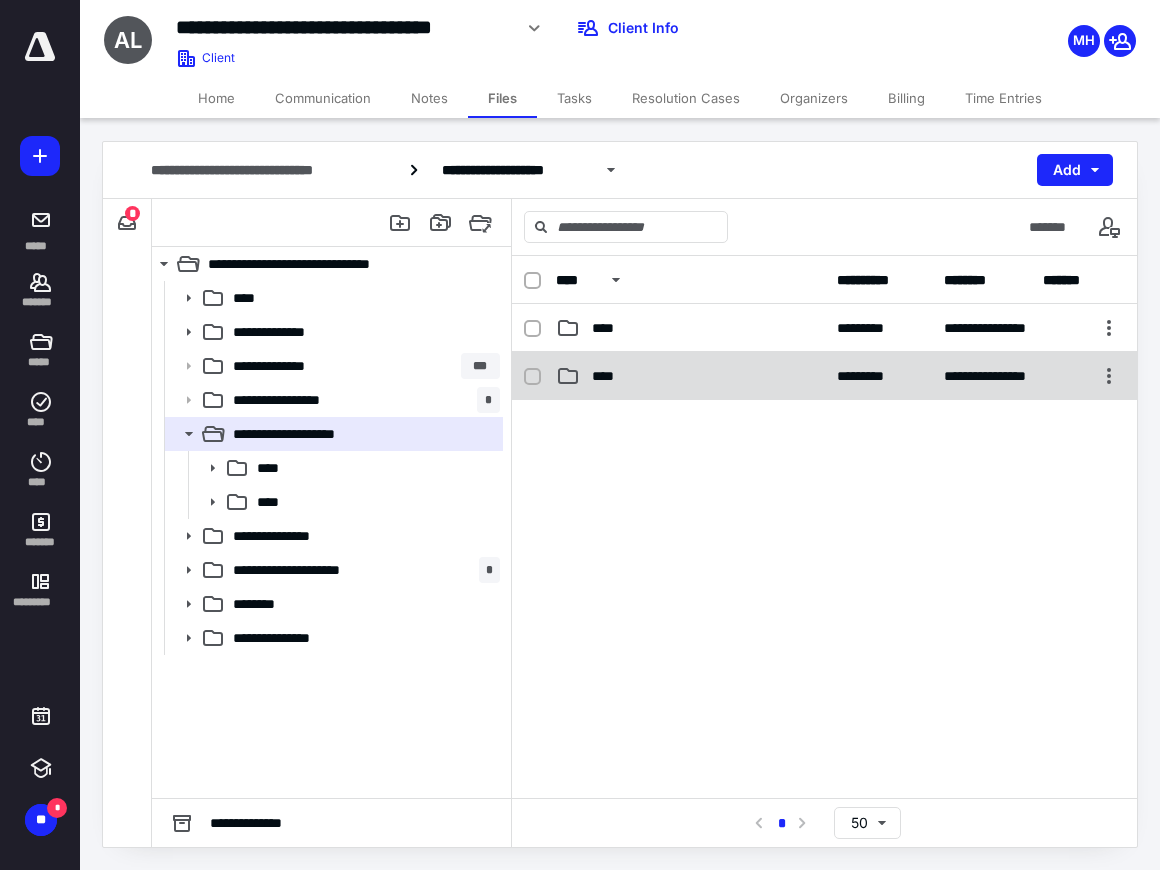 click on "****" at bounding box center [609, 376] 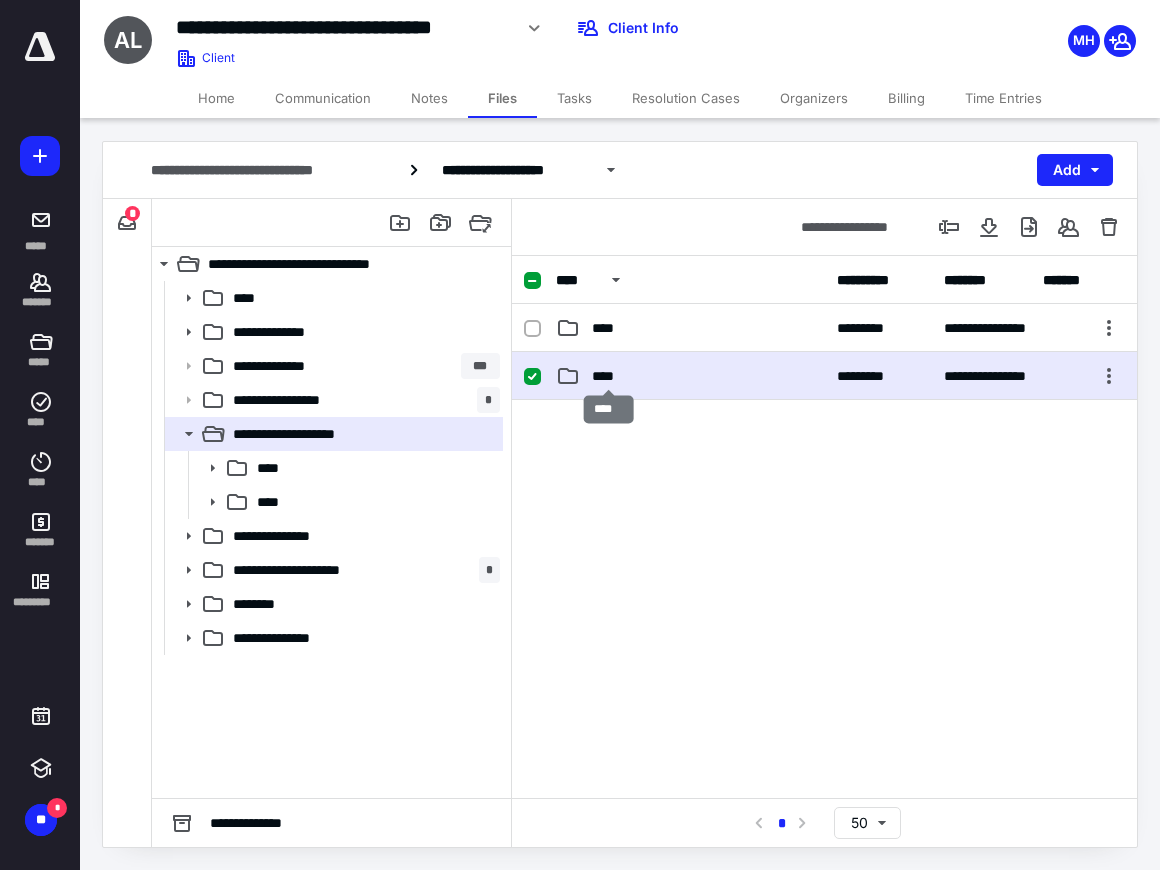 click on "****" at bounding box center (609, 376) 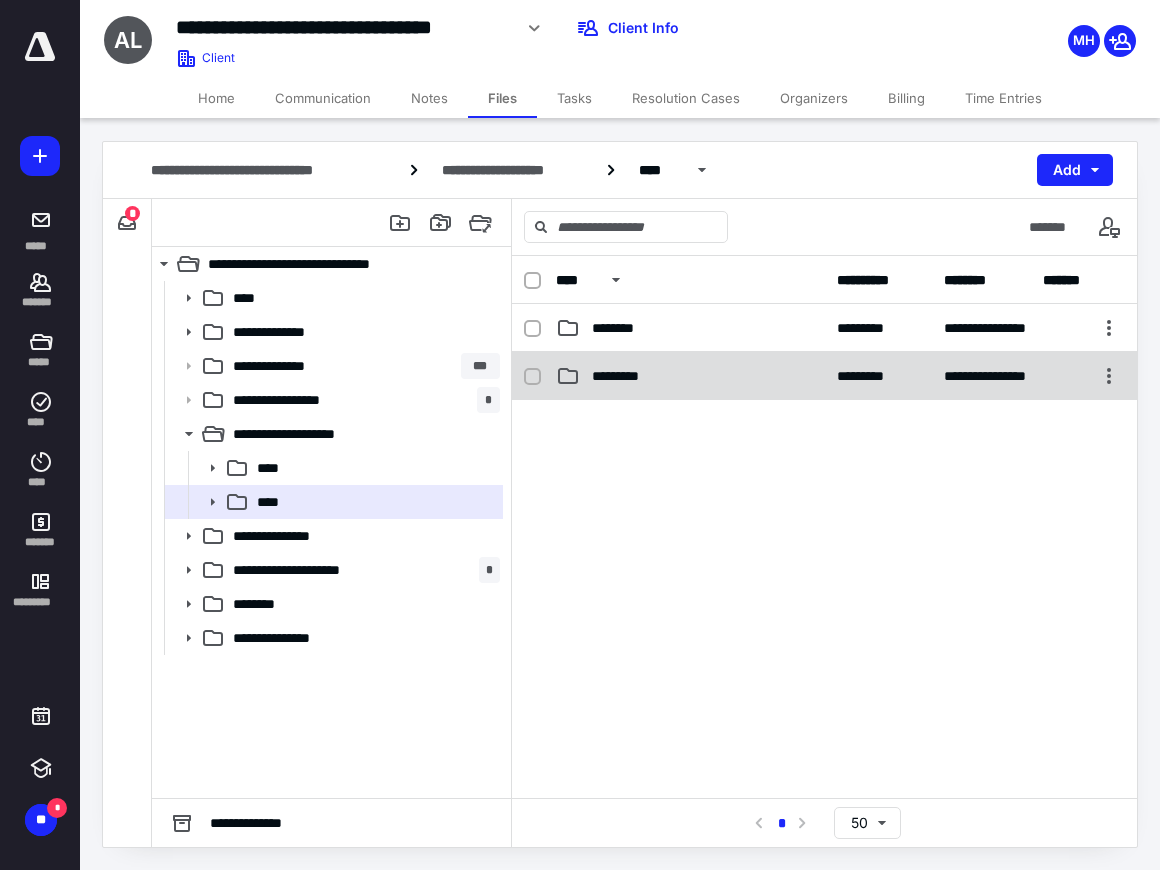 click on "*********" at bounding box center [631, 376] 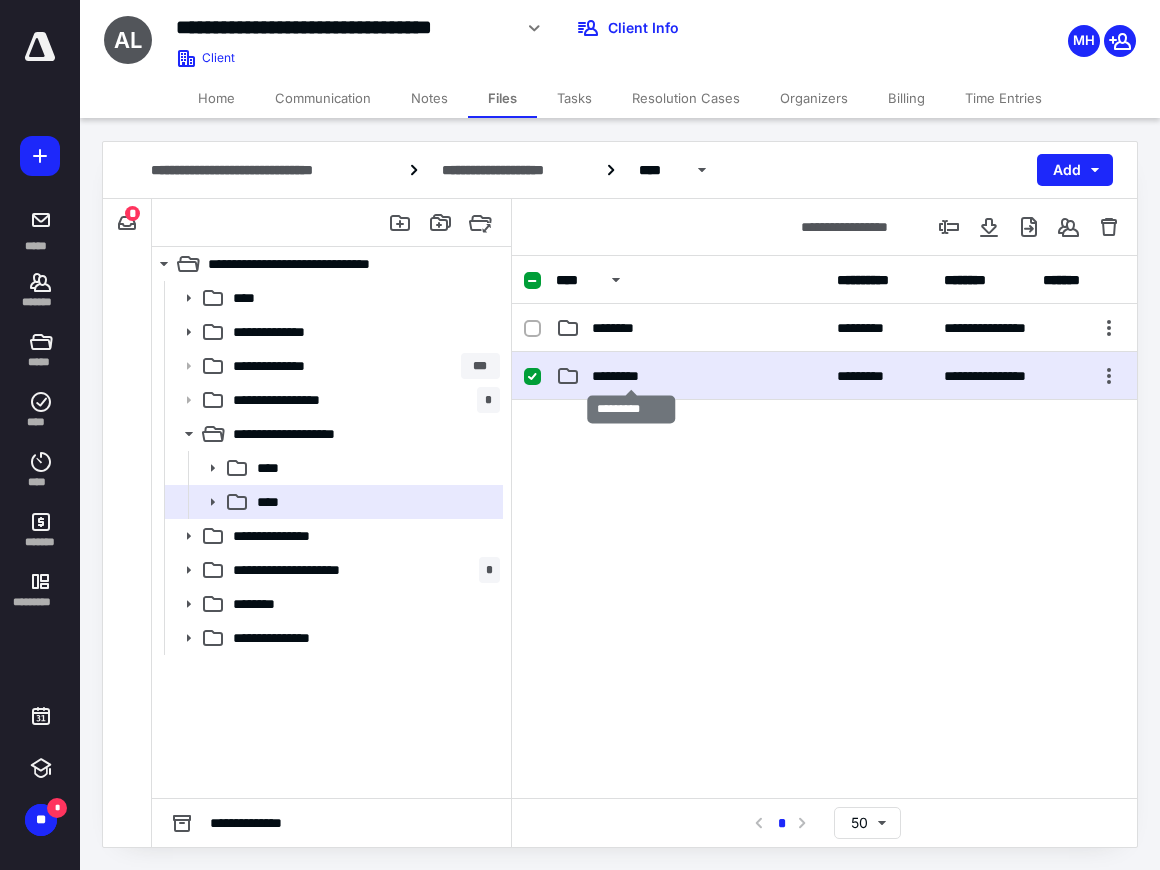 click on "*********" at bounding box center (631, 376) 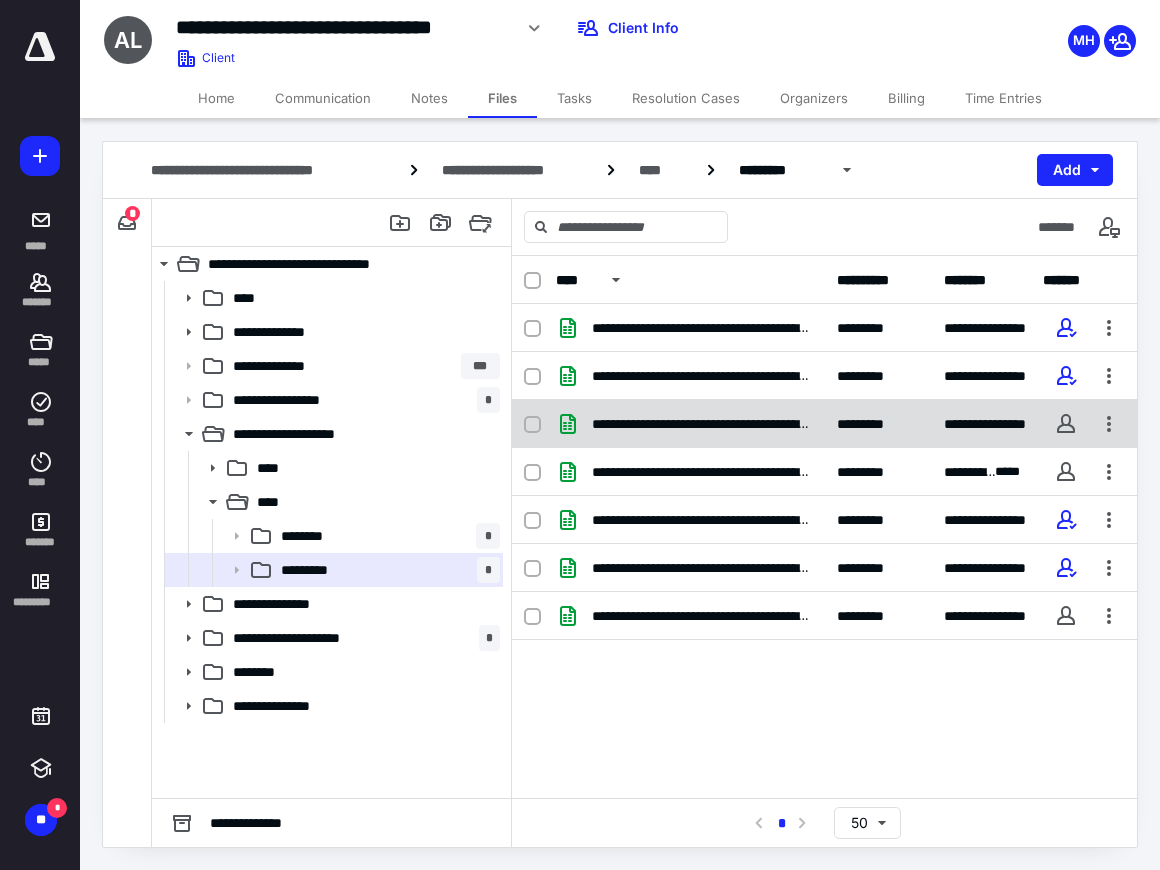 click on "**********" at bounding box center [690, 424] 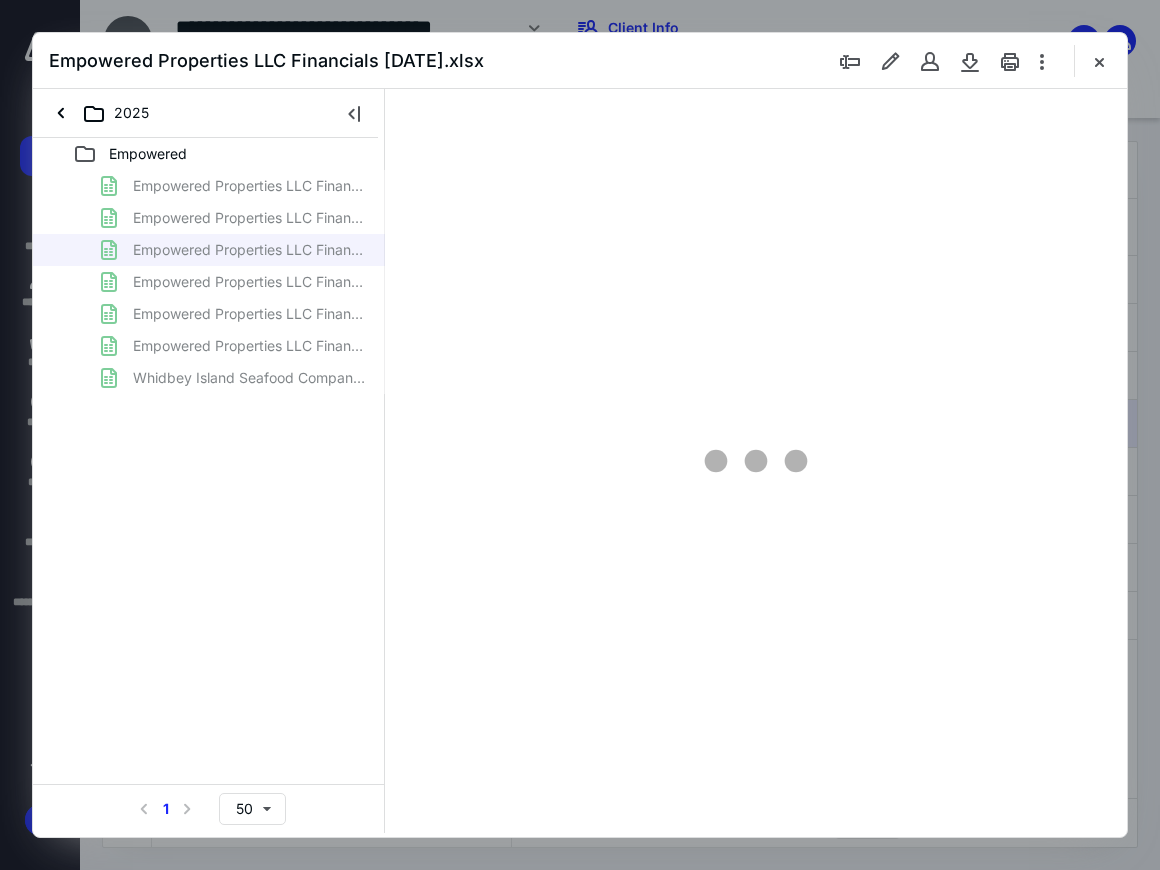 scroll, scrollTop: 0, scrollLeft: 0, axis: both 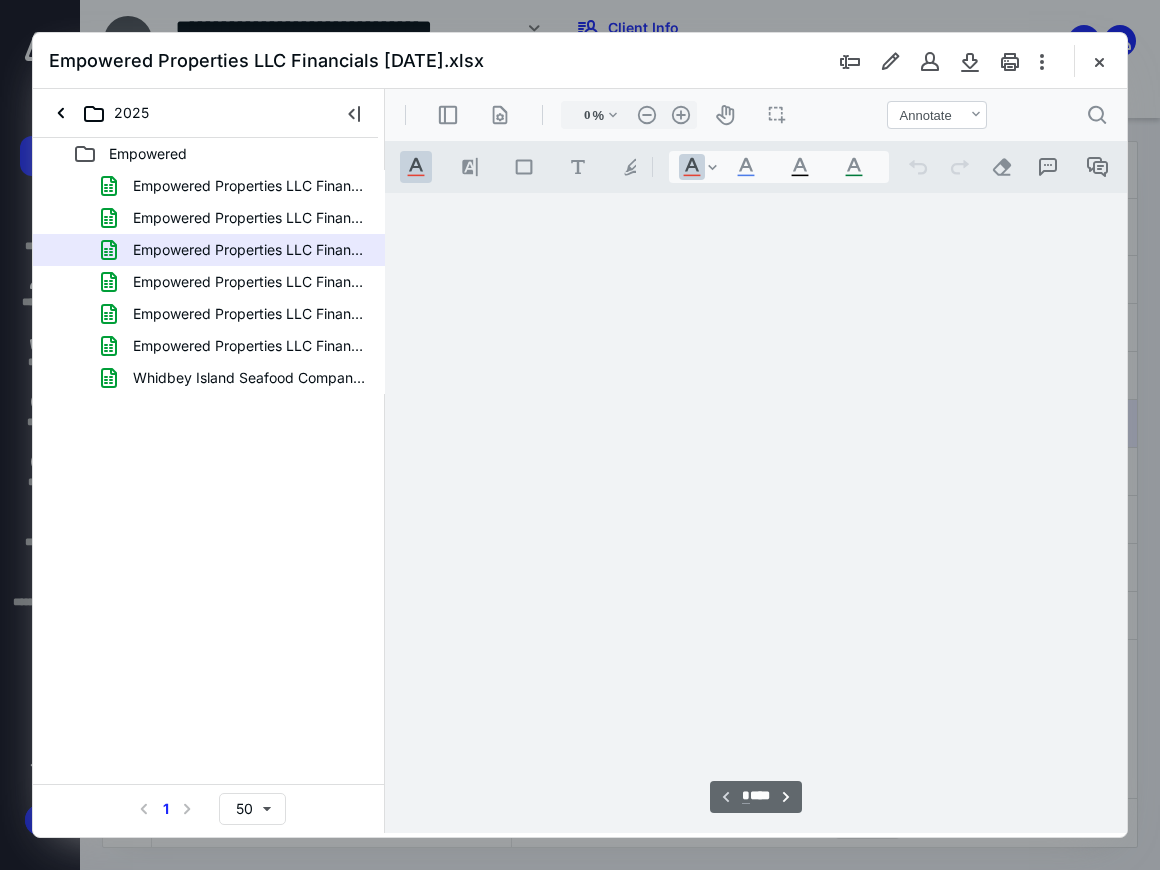type on "86" 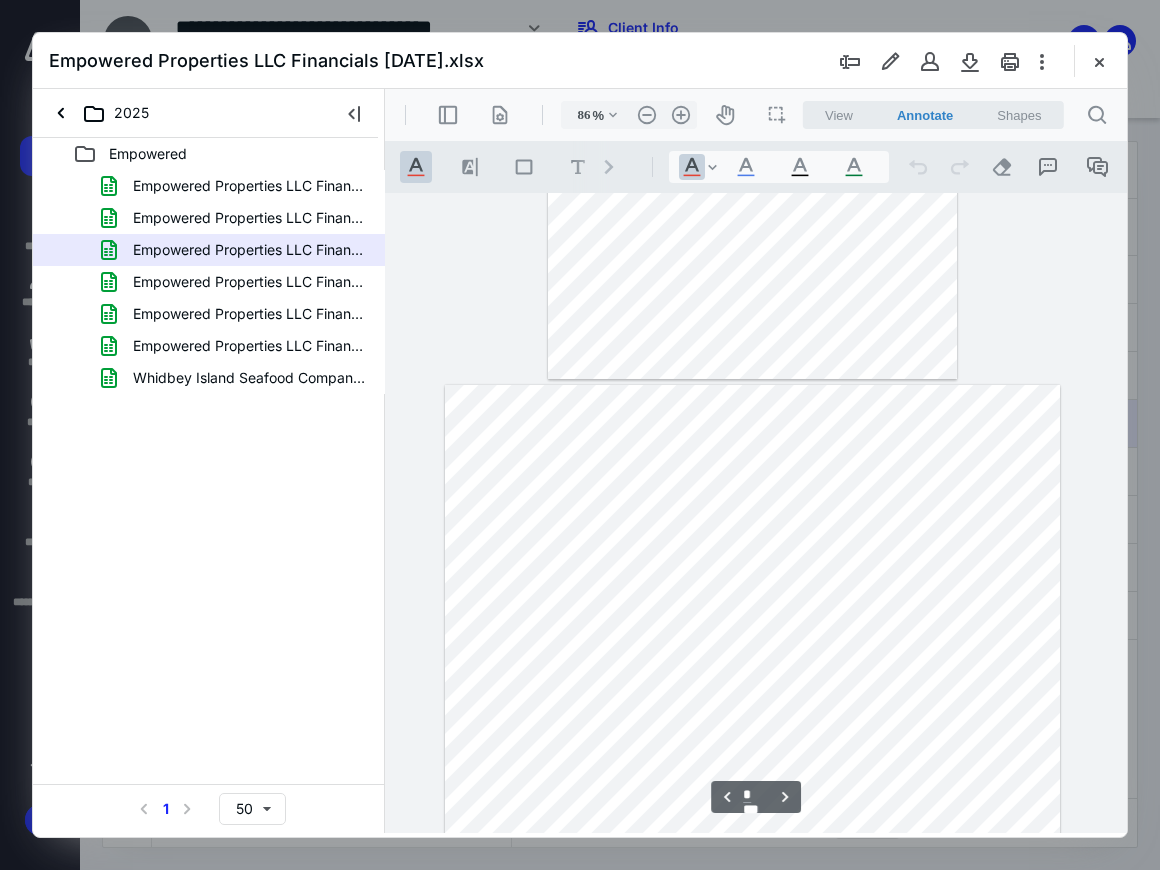 scroll, scrollTop: 454, scrollLeft: 268, axis: both 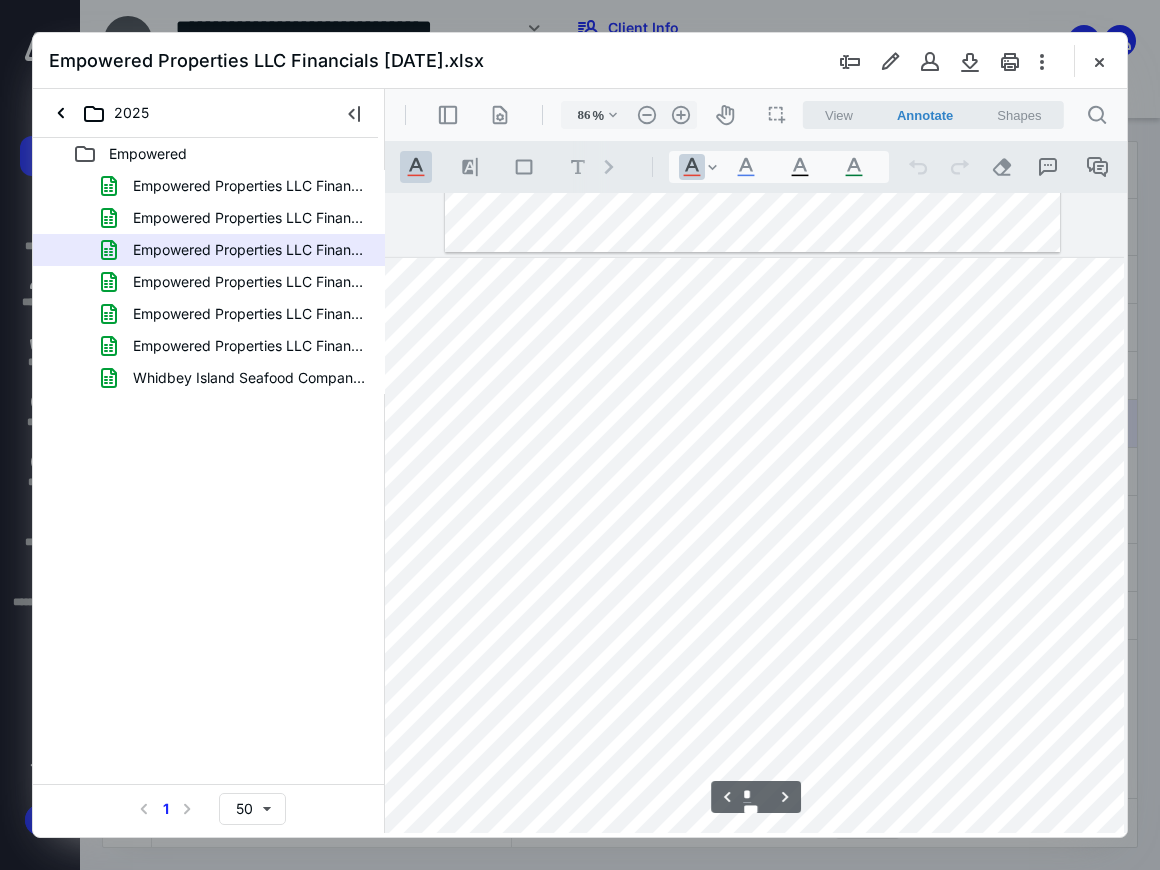 type on "*" 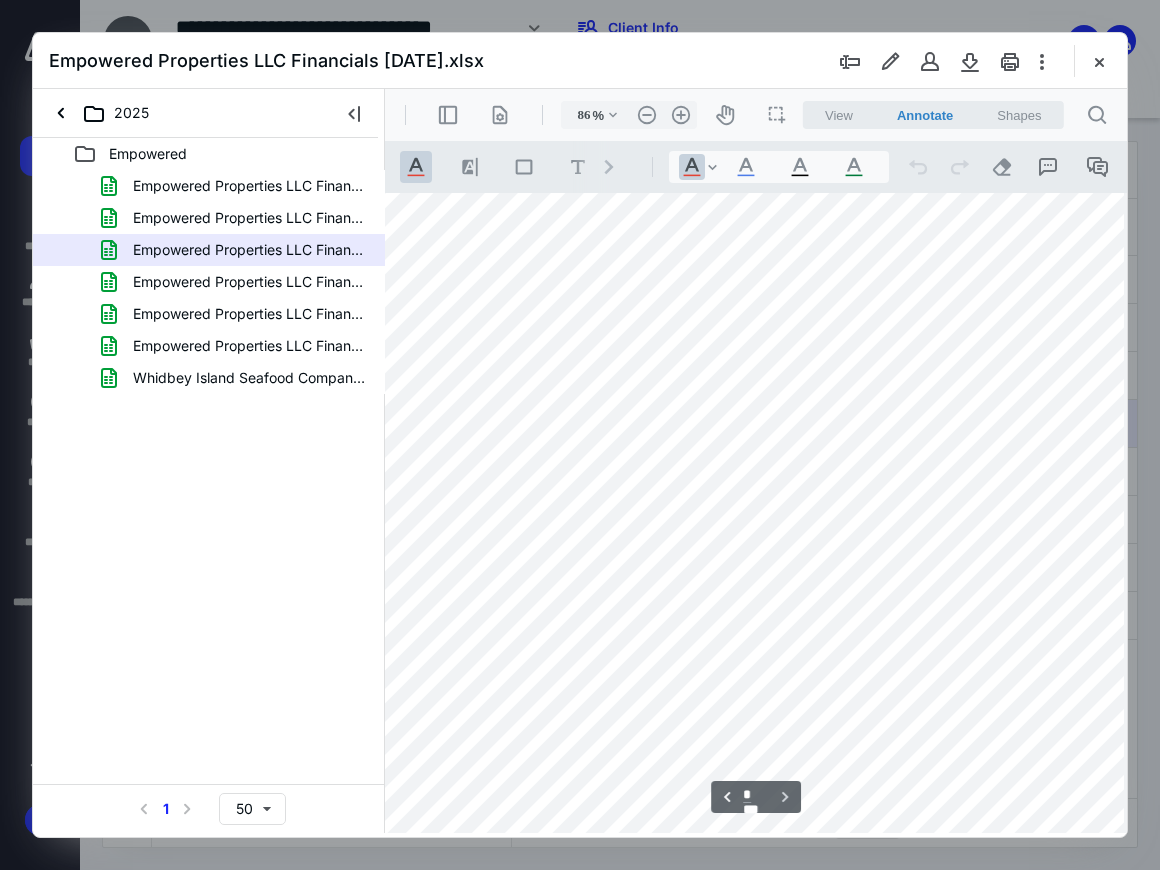 scroll, scrollTop: 2454, scrollLeft: 268, axis: both 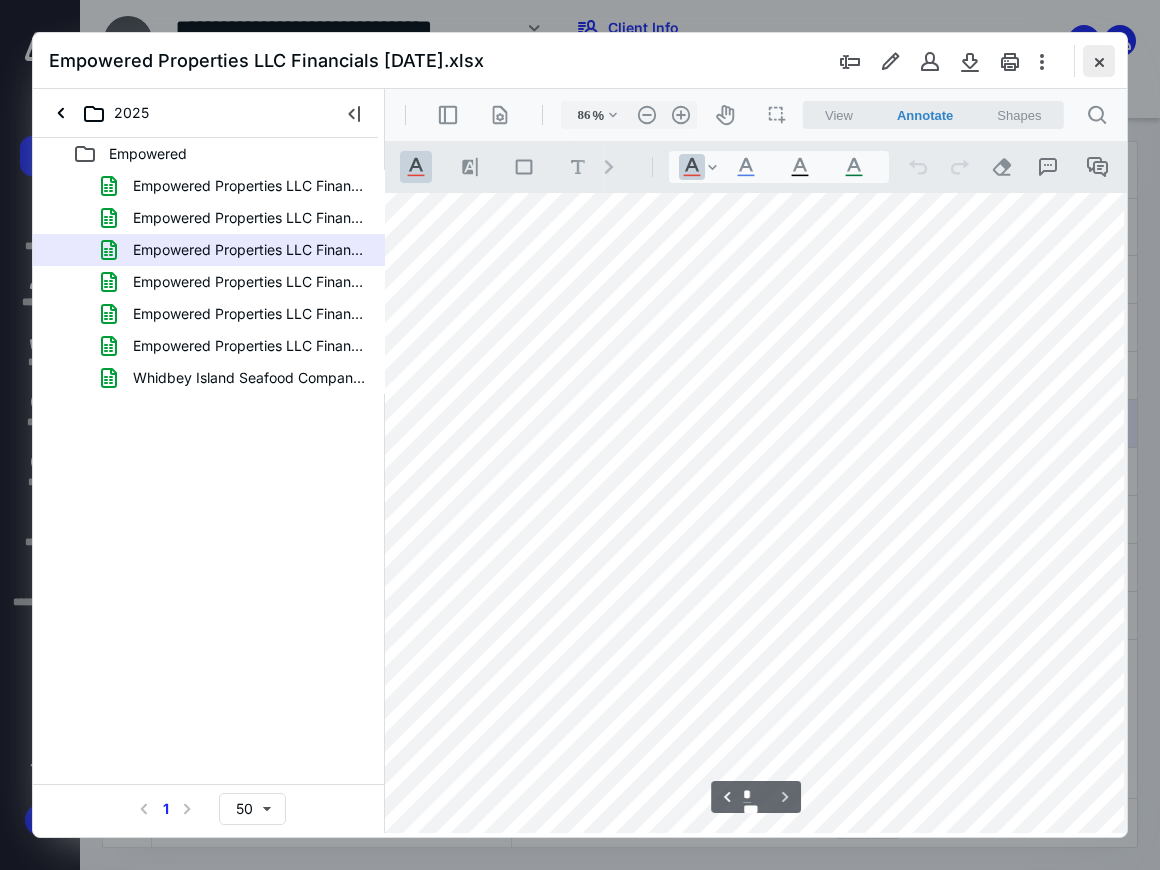 click at bounding box center (1099, 61) 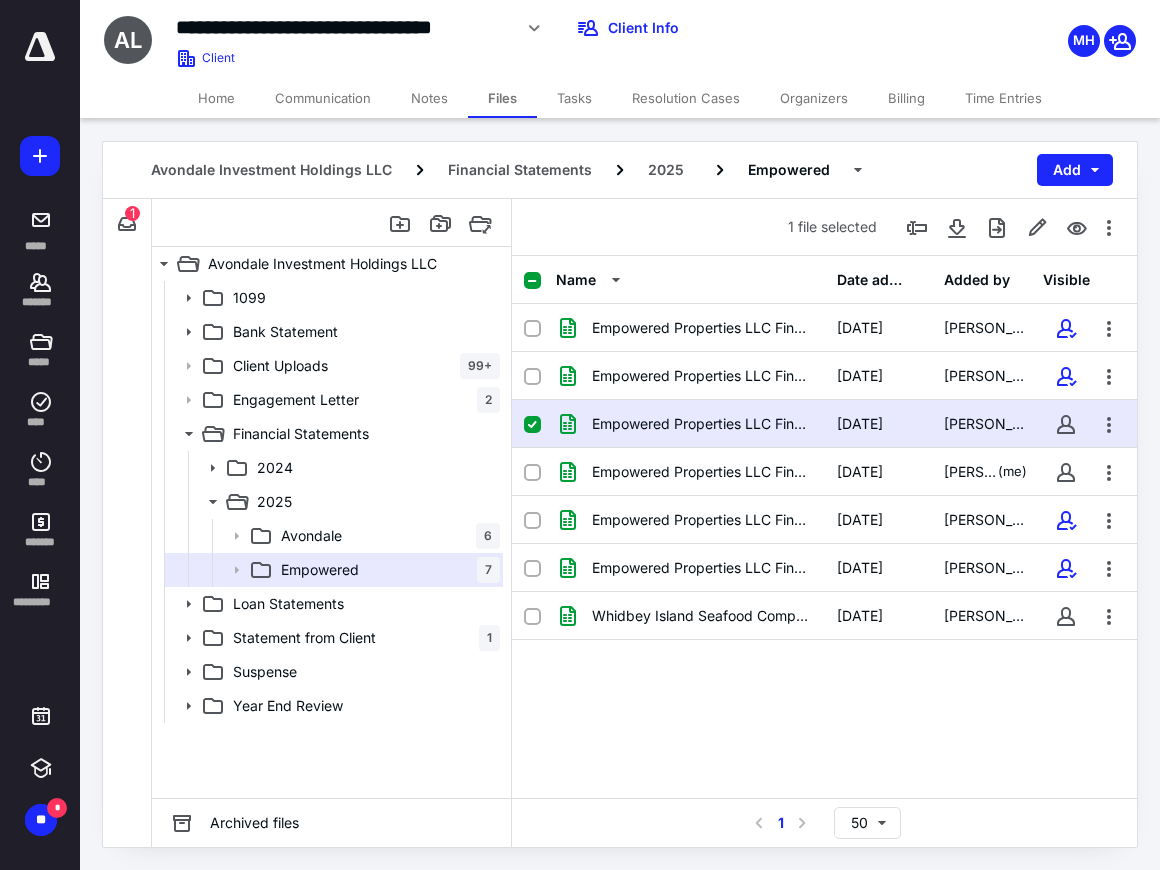 click on "Empowered Properties LLC Financials [DATE].xlsx" at bounding box center [702, 424] 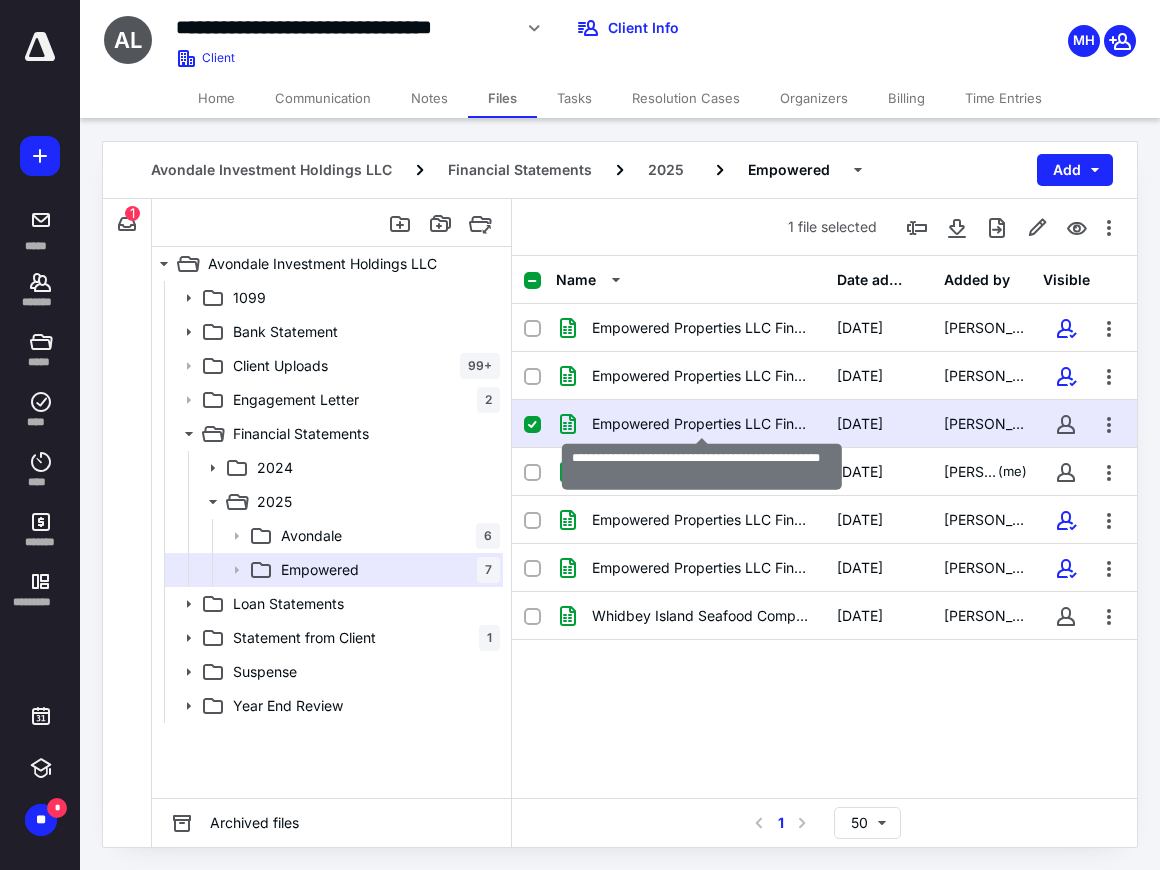 click on "Empowered Properties LLC Financials [DATE].xlsx" at bounding box center (702, 424) 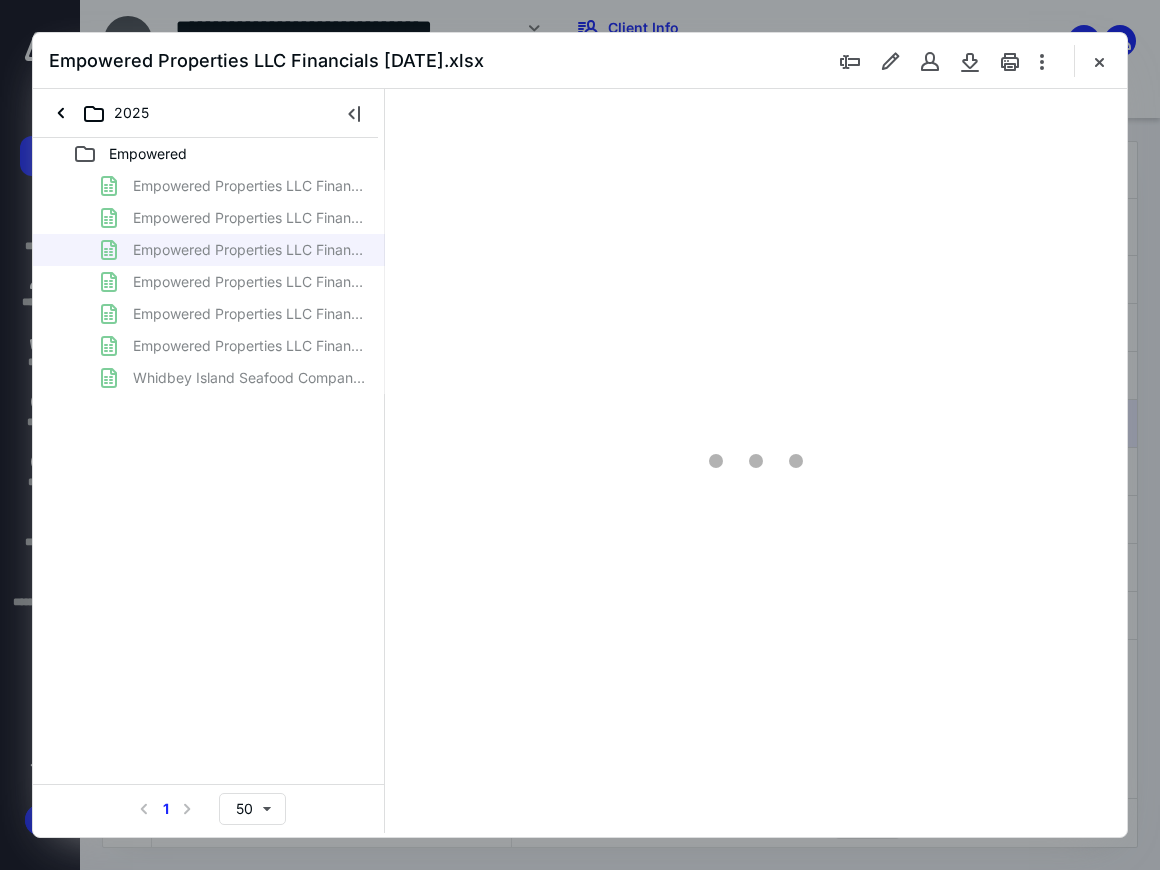 scroll, scrollTop: 0, scrollLeft: 0, axis: both 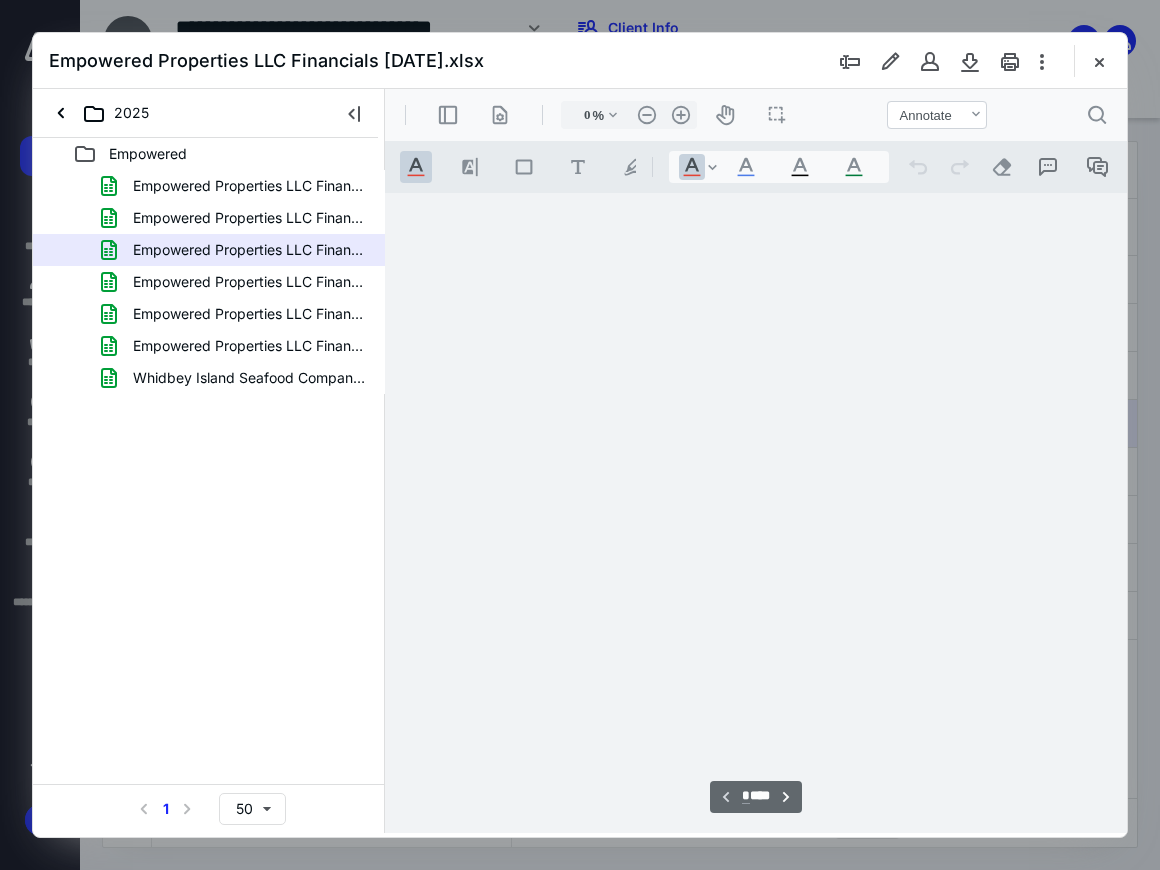 type on "86" 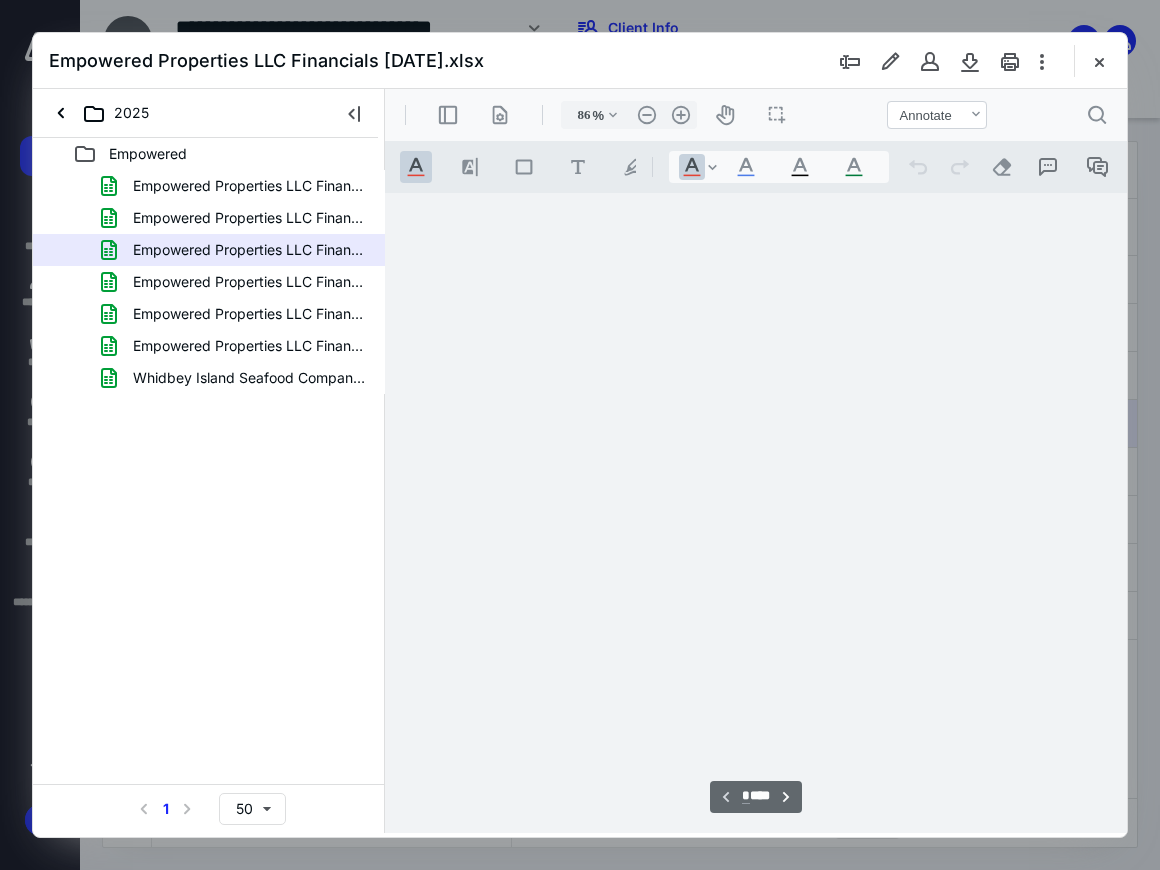 scroll, scrollTop: 0, scrollLeft: 268, axis: horizontal 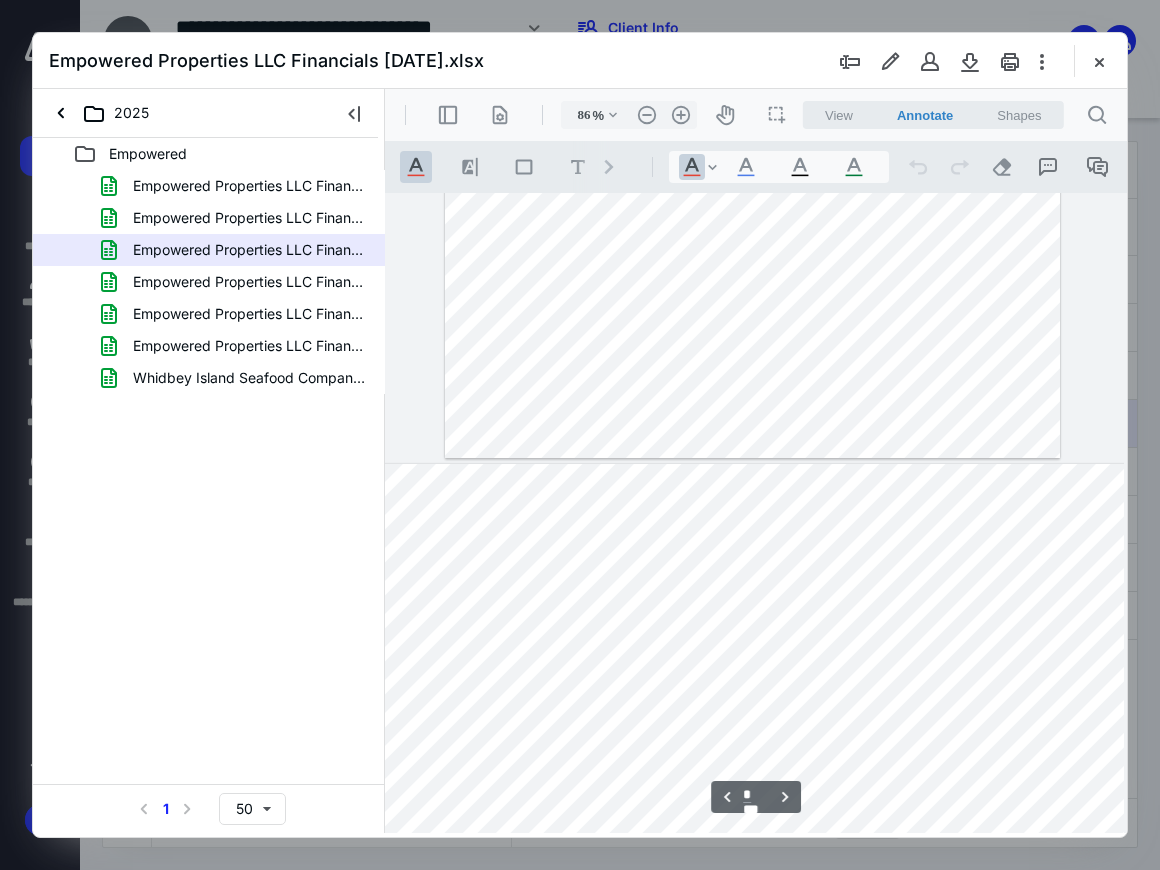 type on "*" 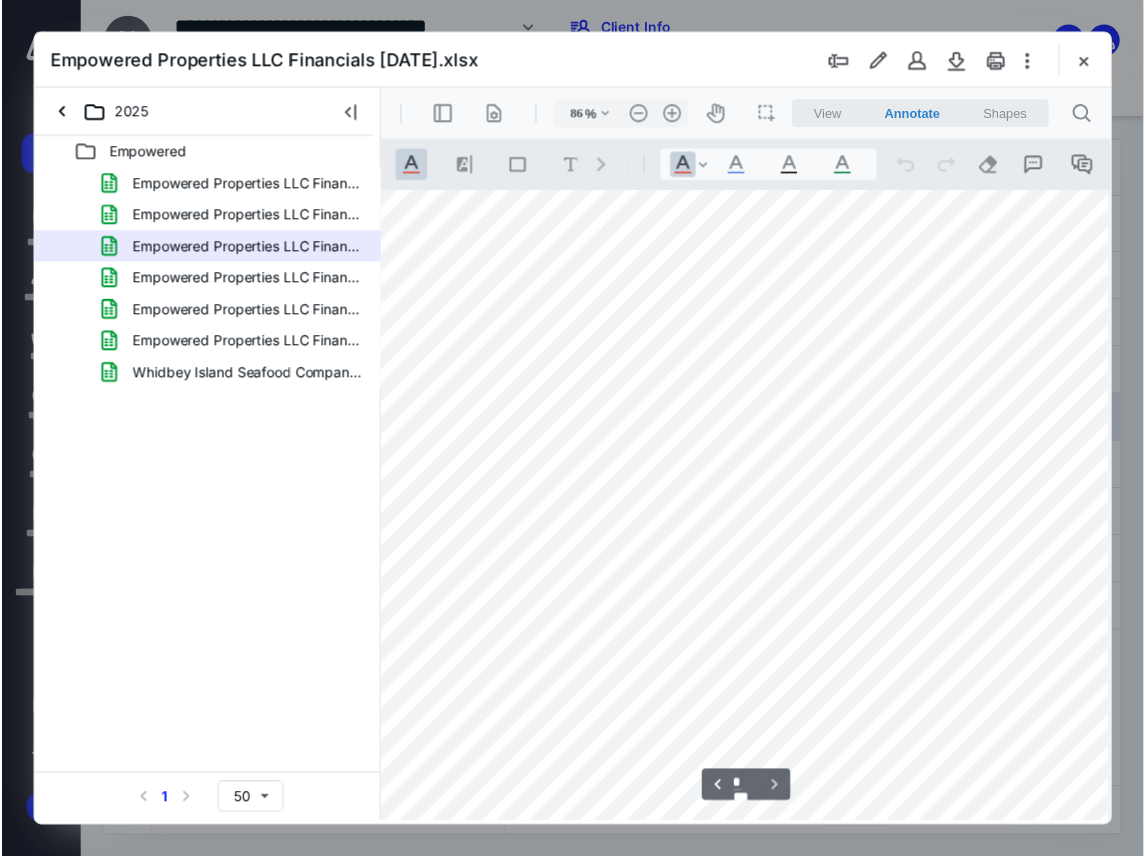 scroll, scrollTop: 2875, scrollLeft: 268, axis: both 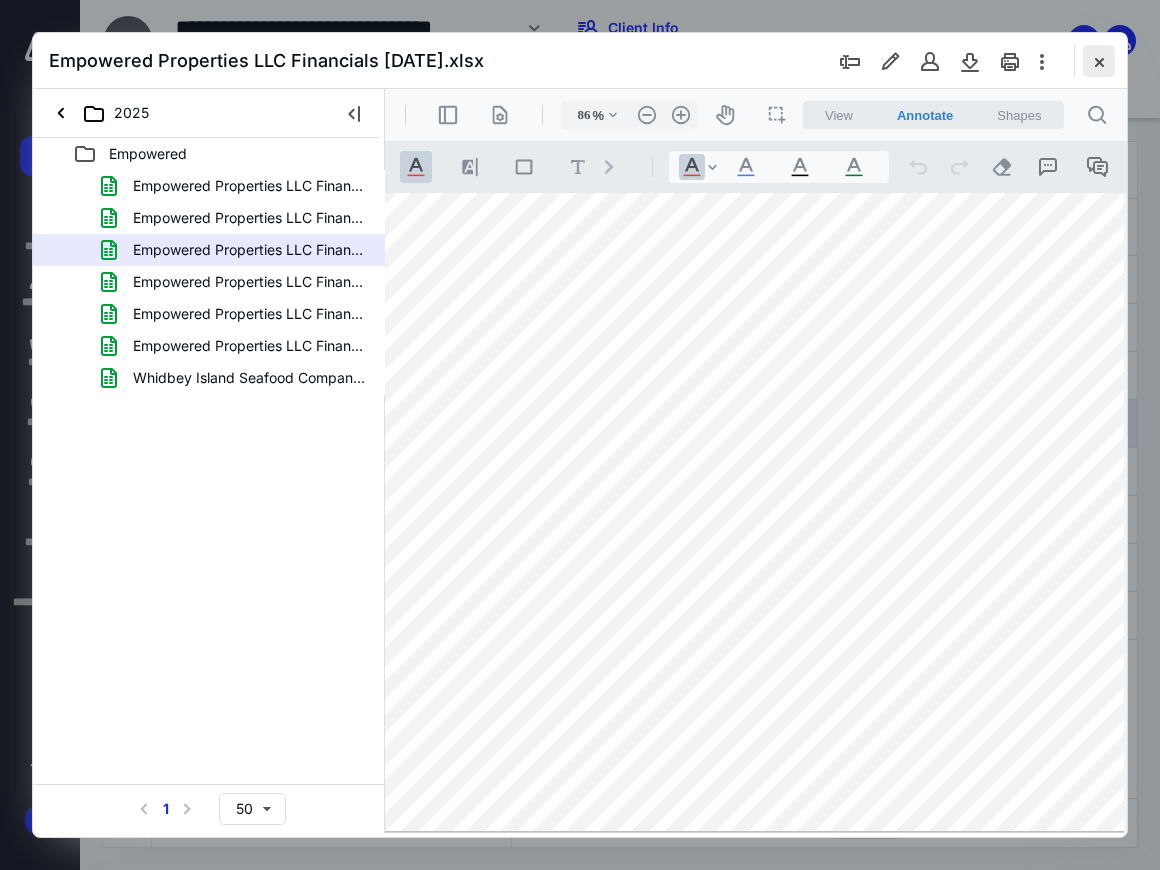 click at bounding box center (1099, 61) 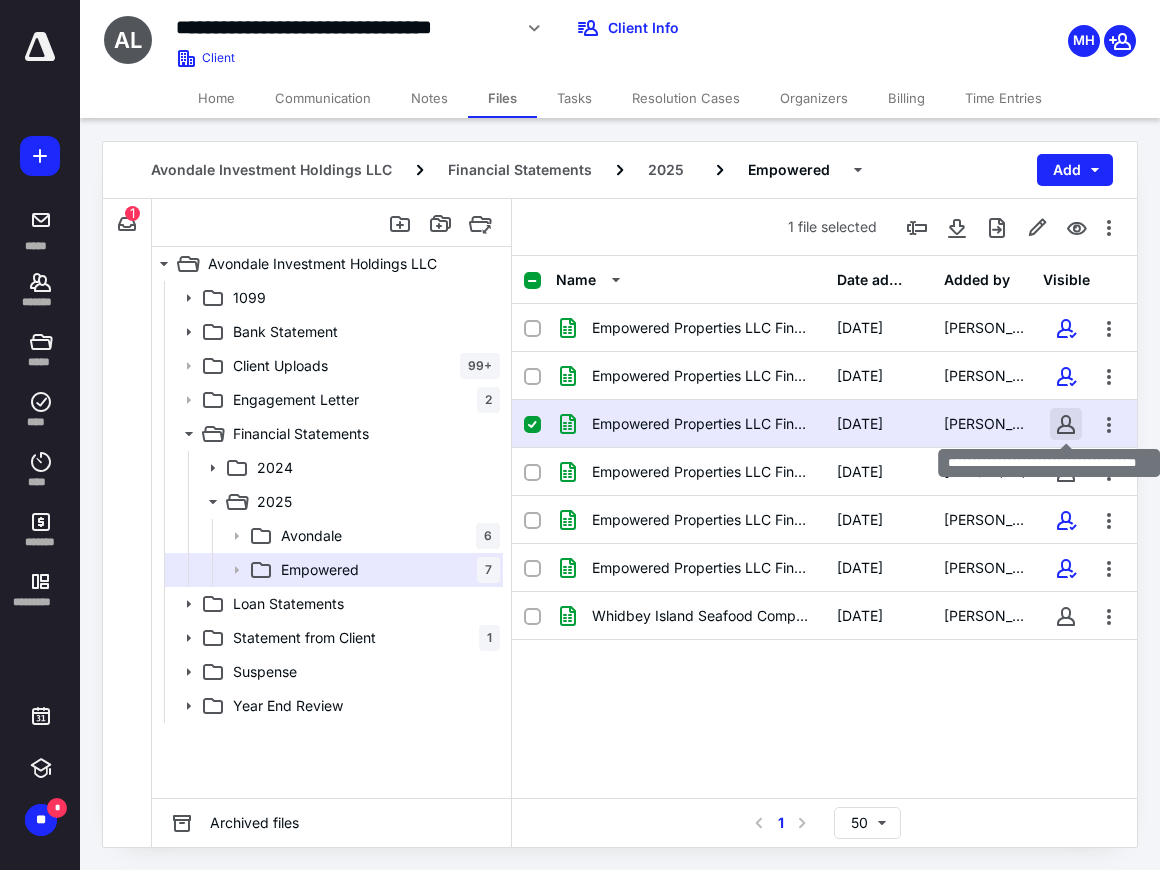 click at bounding box center (1066, 424) 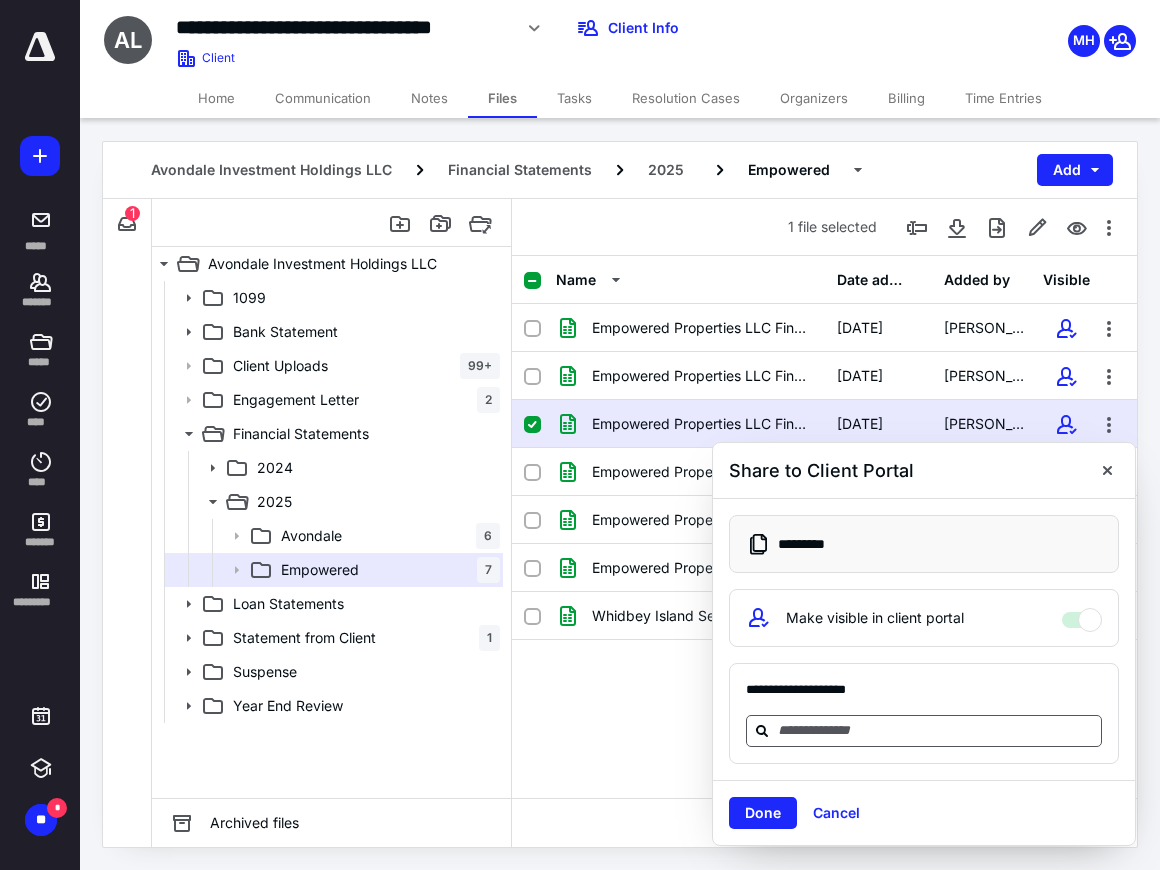 click at bounding box center [936, 730] 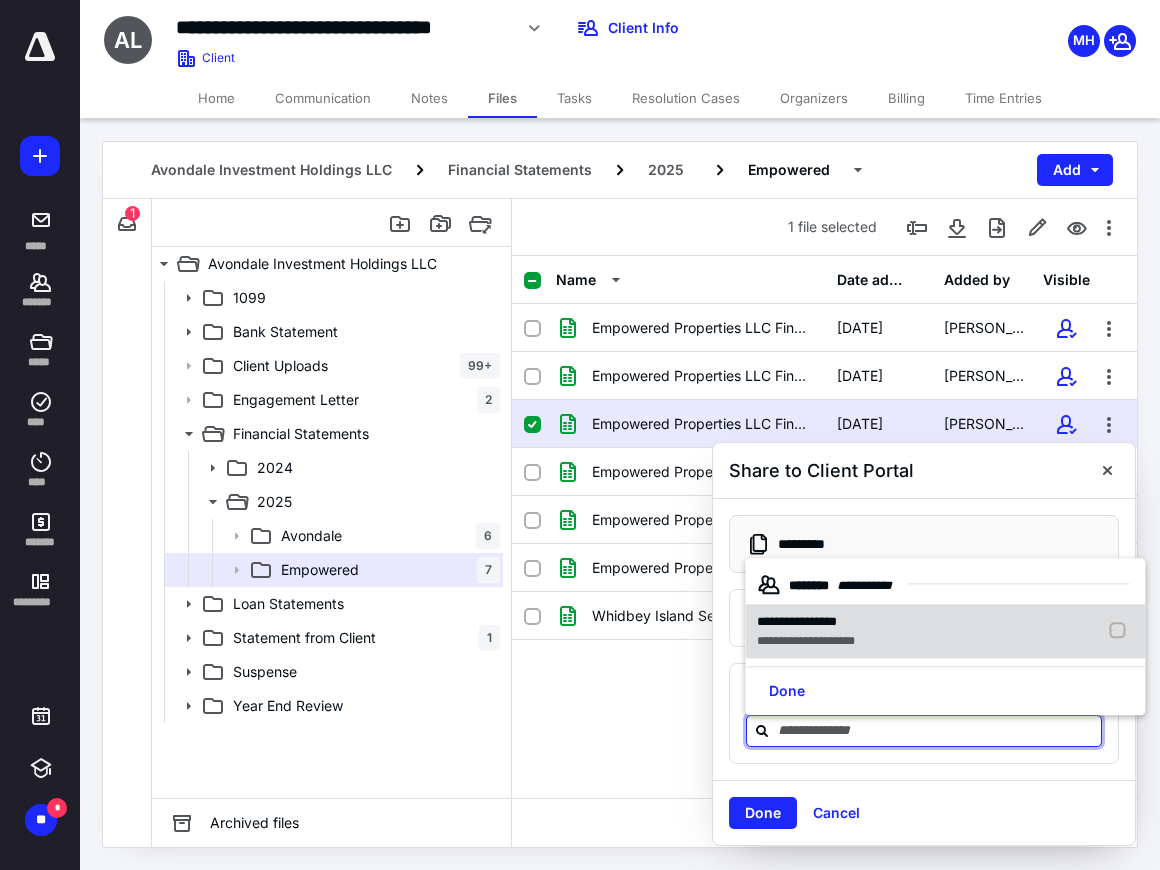 click at bounding box center [1121, 632] 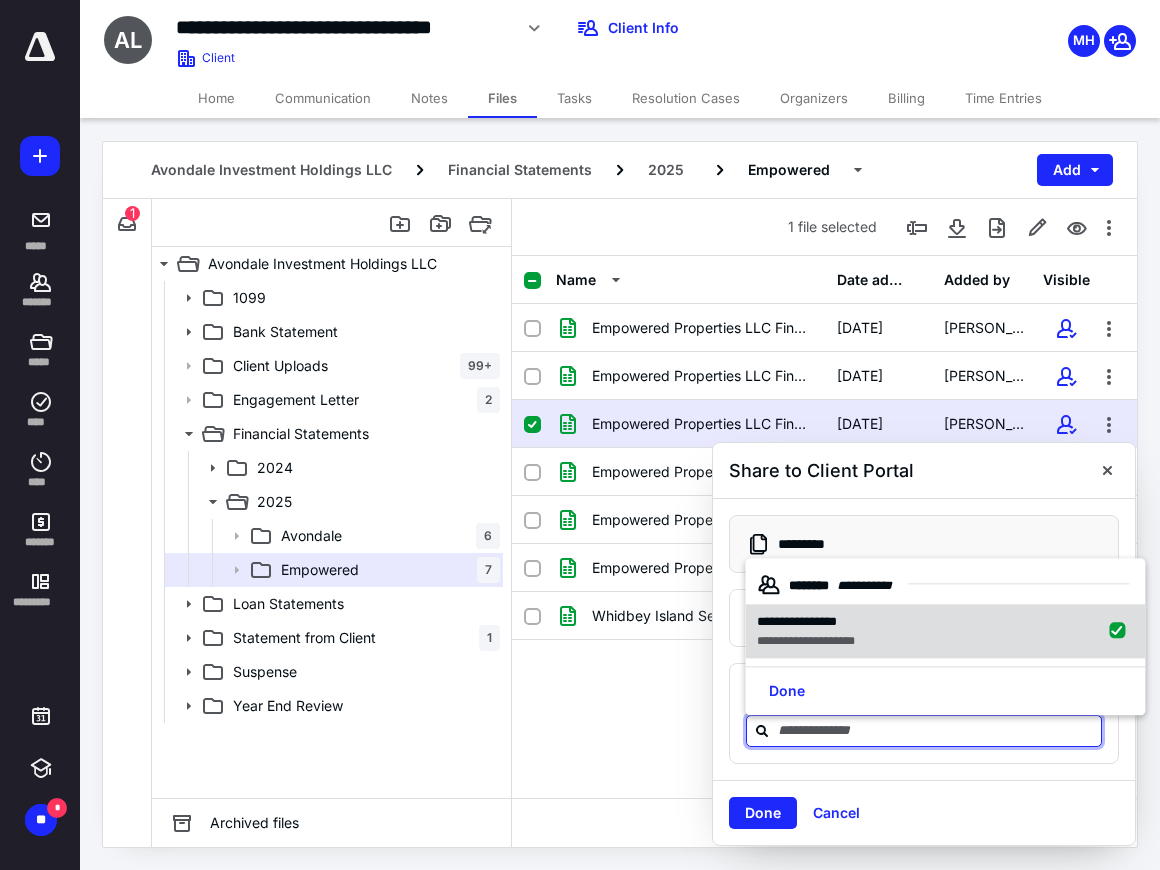 checkbox on "true" 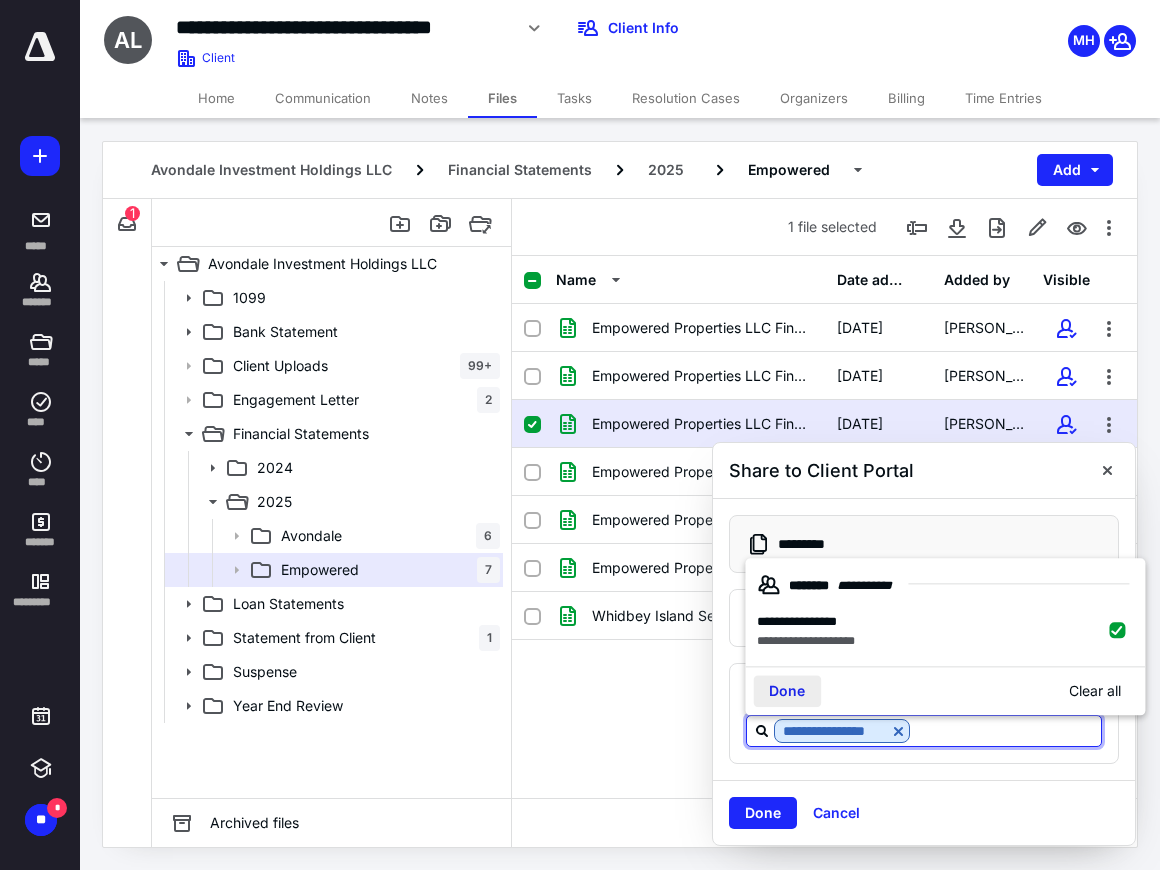 click on "Done" at bounding box center (787, 691) 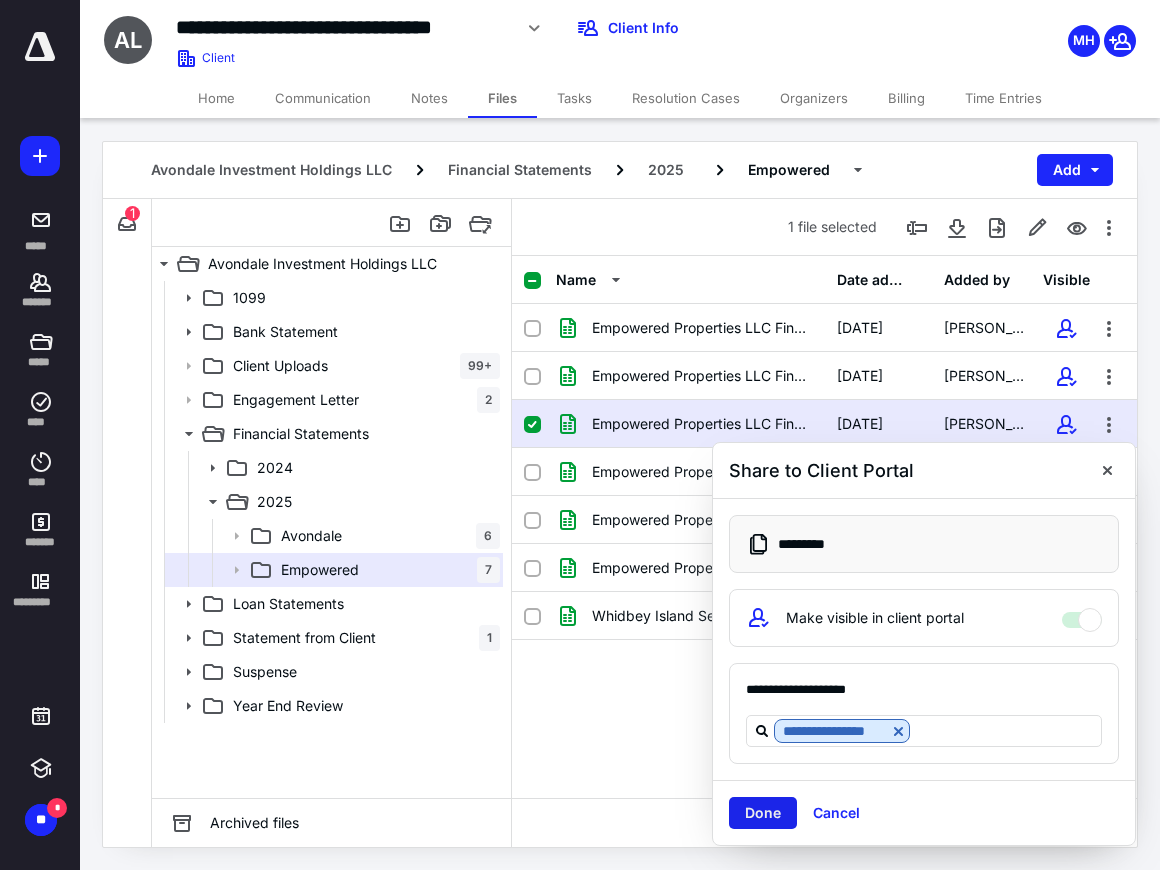 click on "Done" at bounding box center [763, 813] 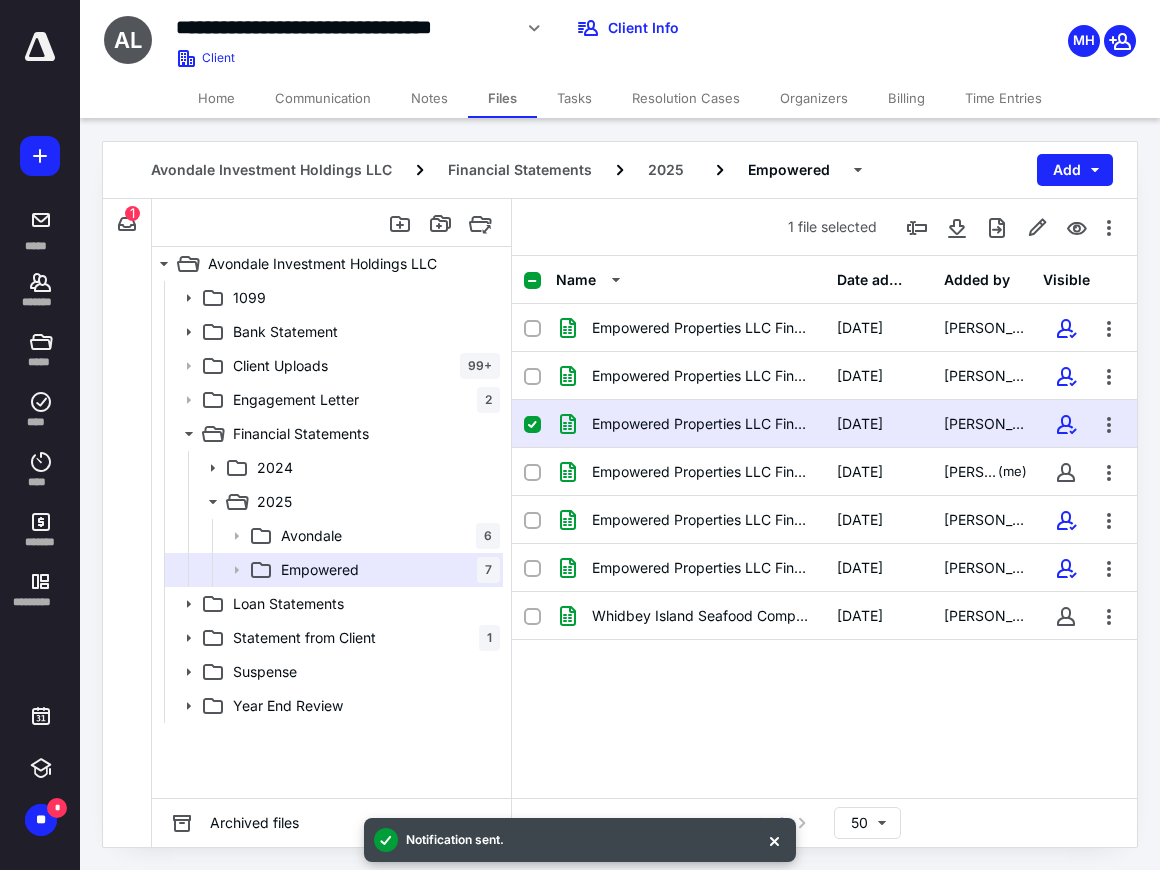 click on "Tasks" at bounding box center [574, 98] 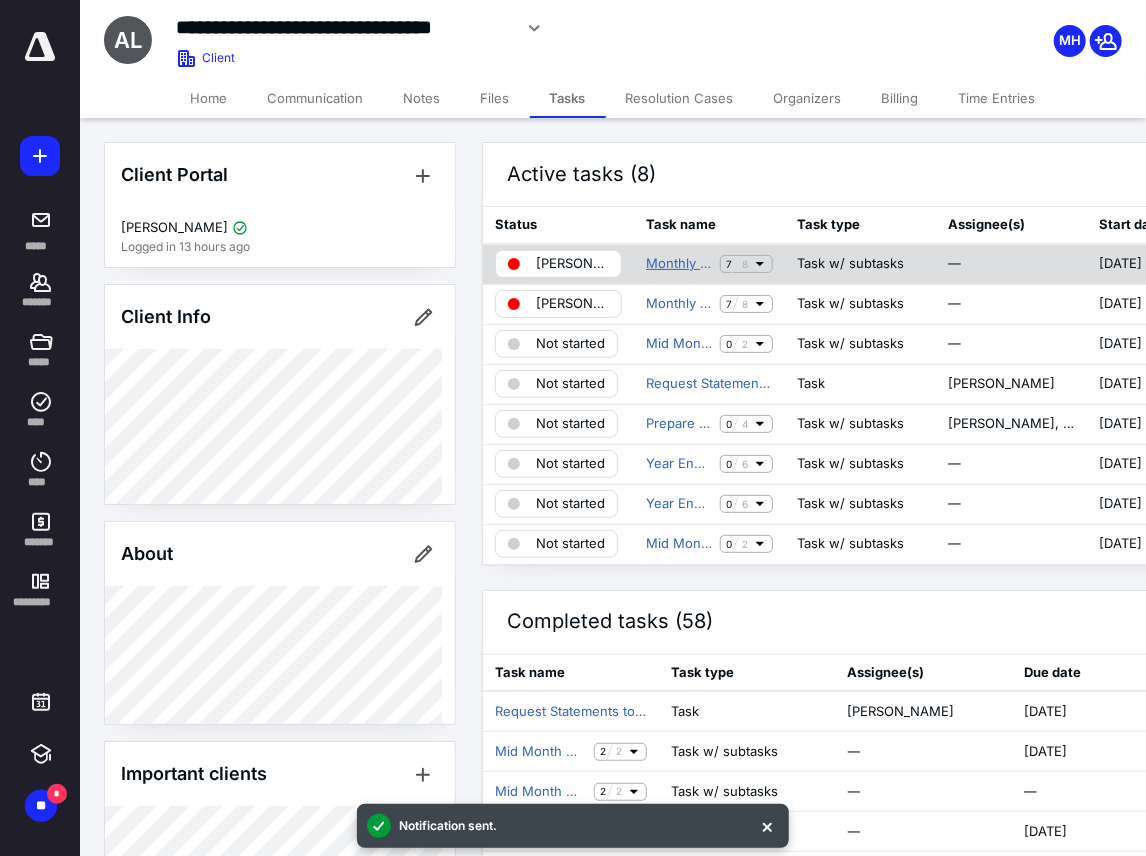 click on "Monthly Bookkeeping [GEOGRAPHIC_DATA]" at bounding box center (679, 264) 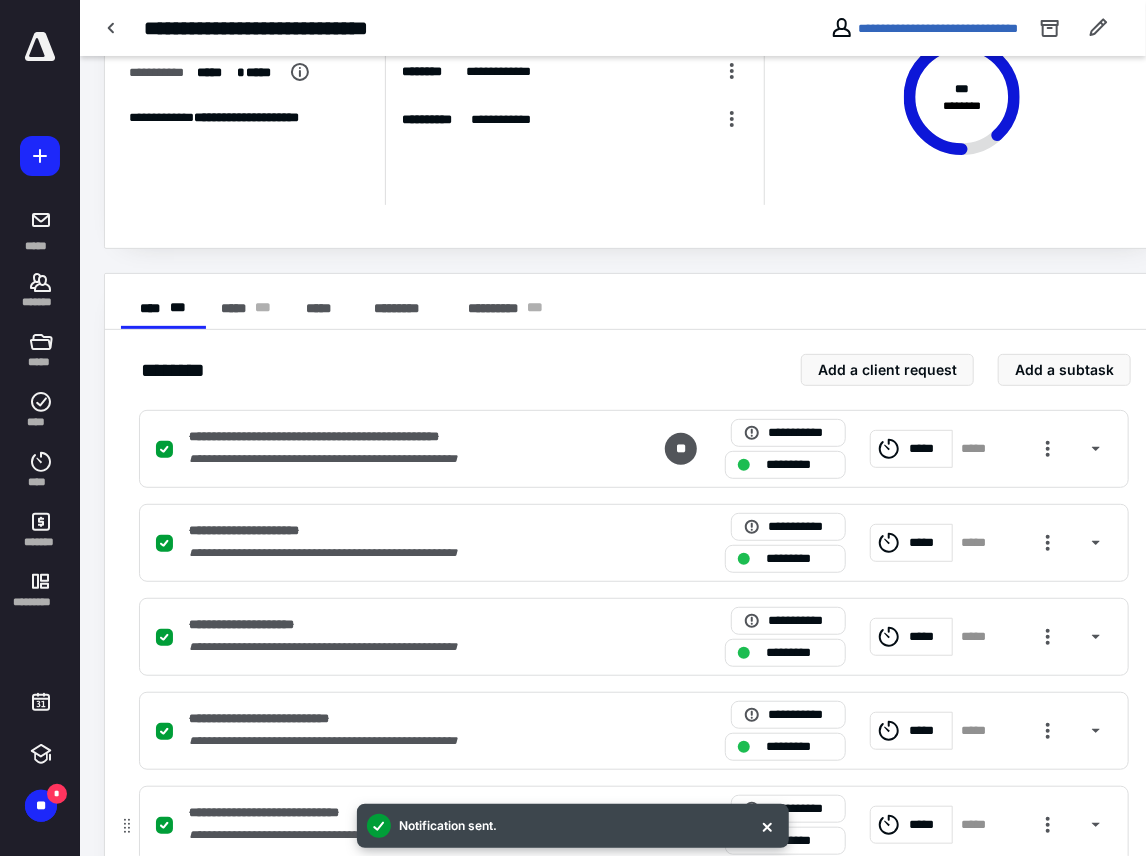 scroll, scrollTop: 506, scrollLeft: 0, axis: vertical 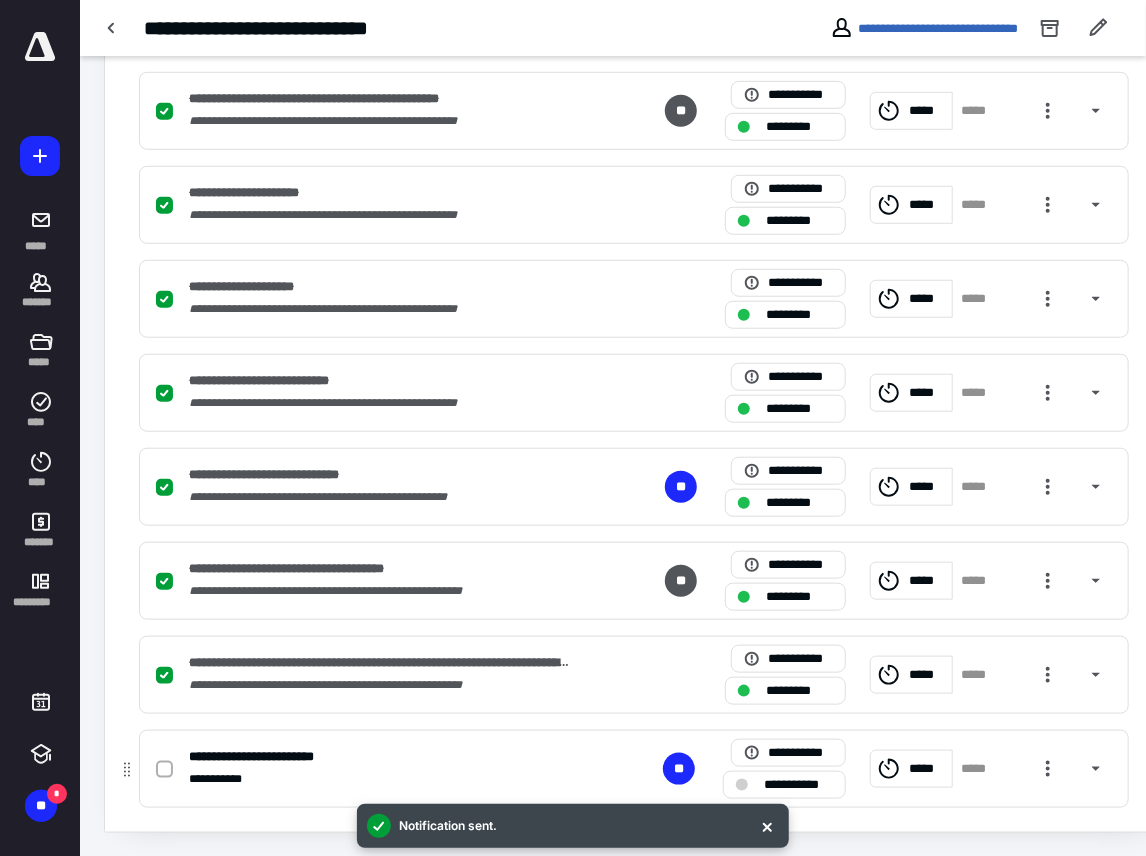 click at bounding box center (164, 770) 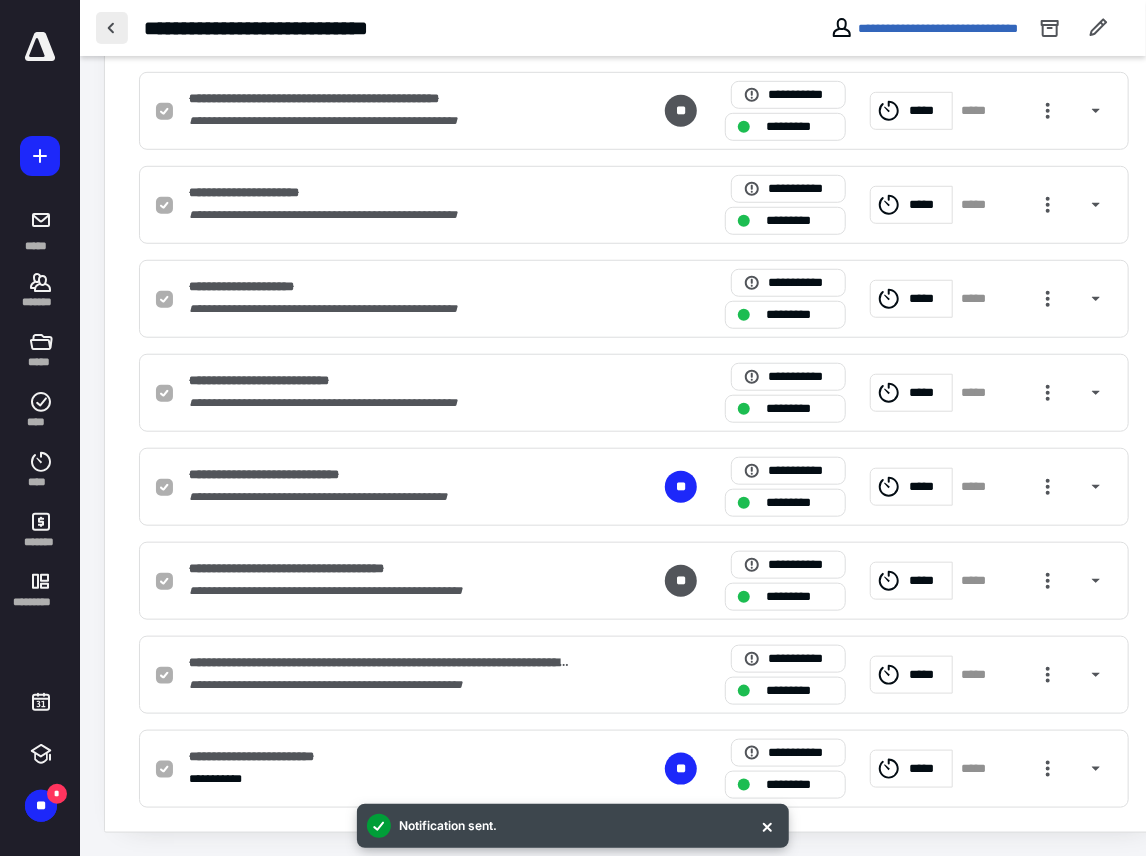 click at bounding box center (112, 28) 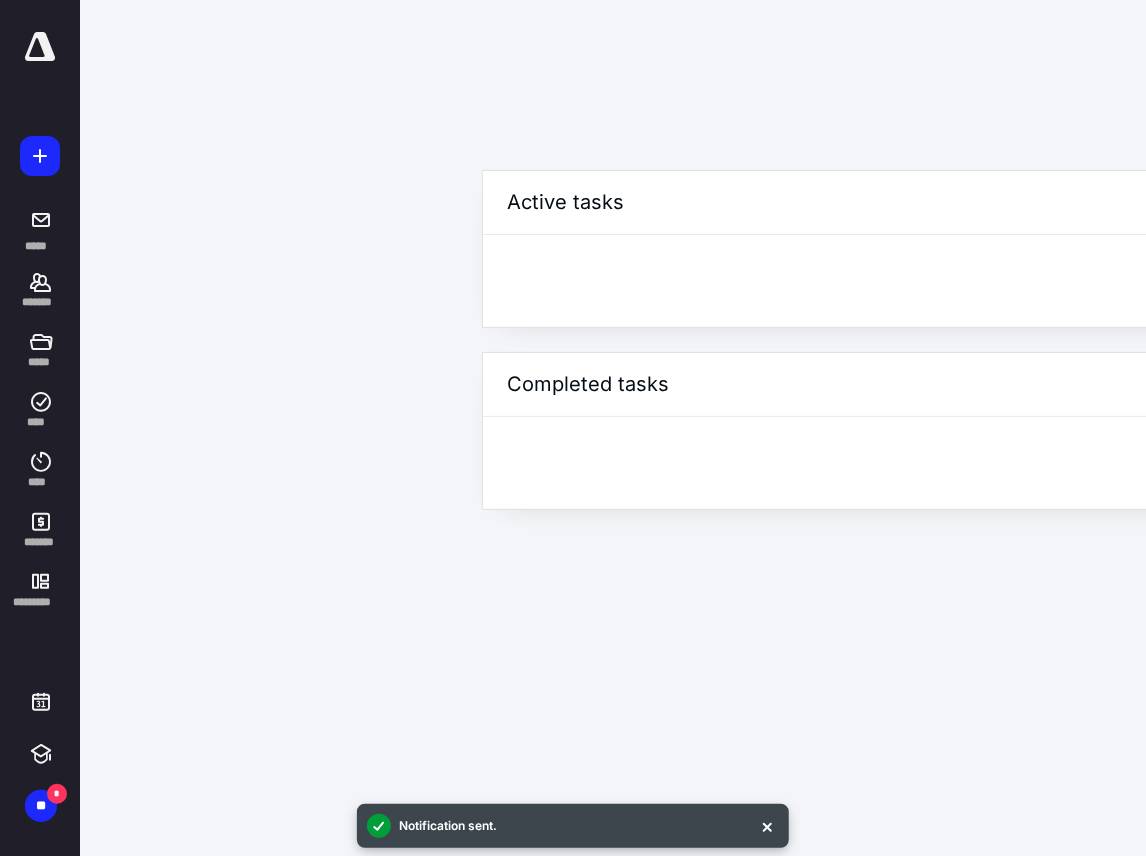 scroll, scrollTop: 0, scrollLeft: 0, axis: both 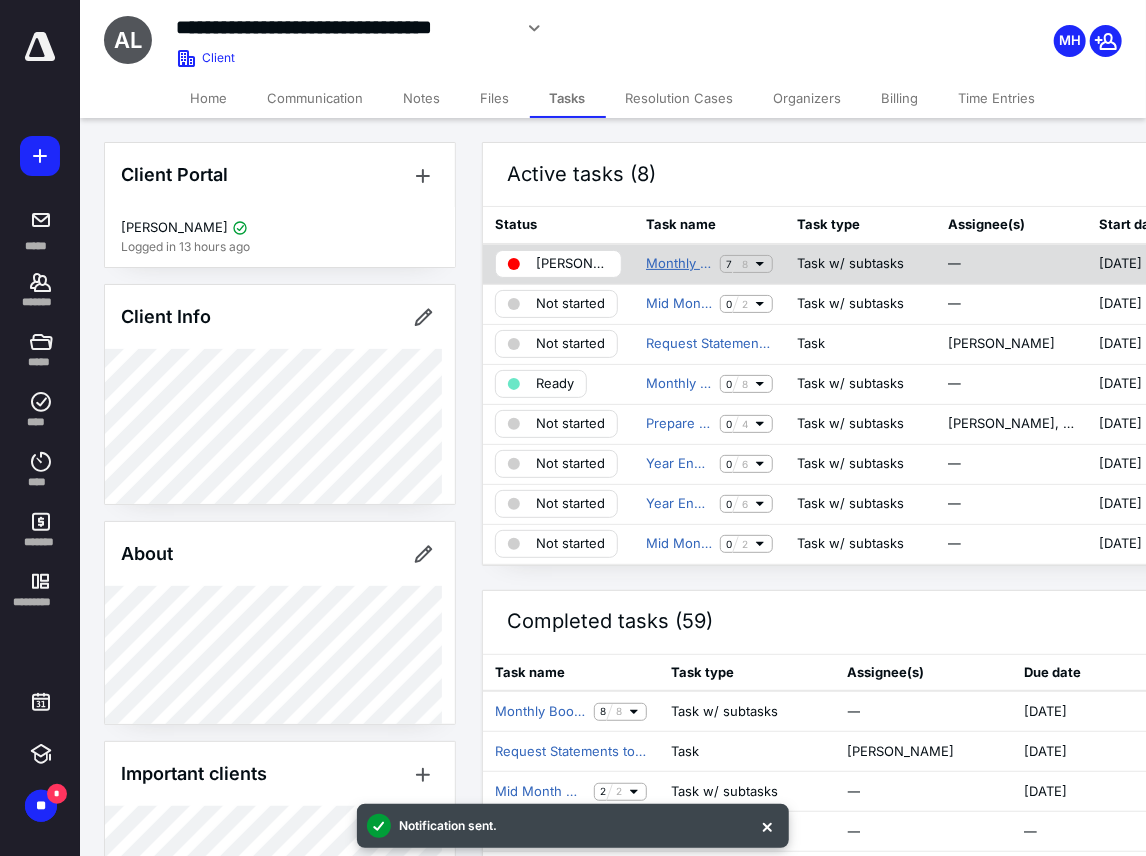 click on "Monthly Bookkeeping - Empowered" at bounding box center (679, 264) 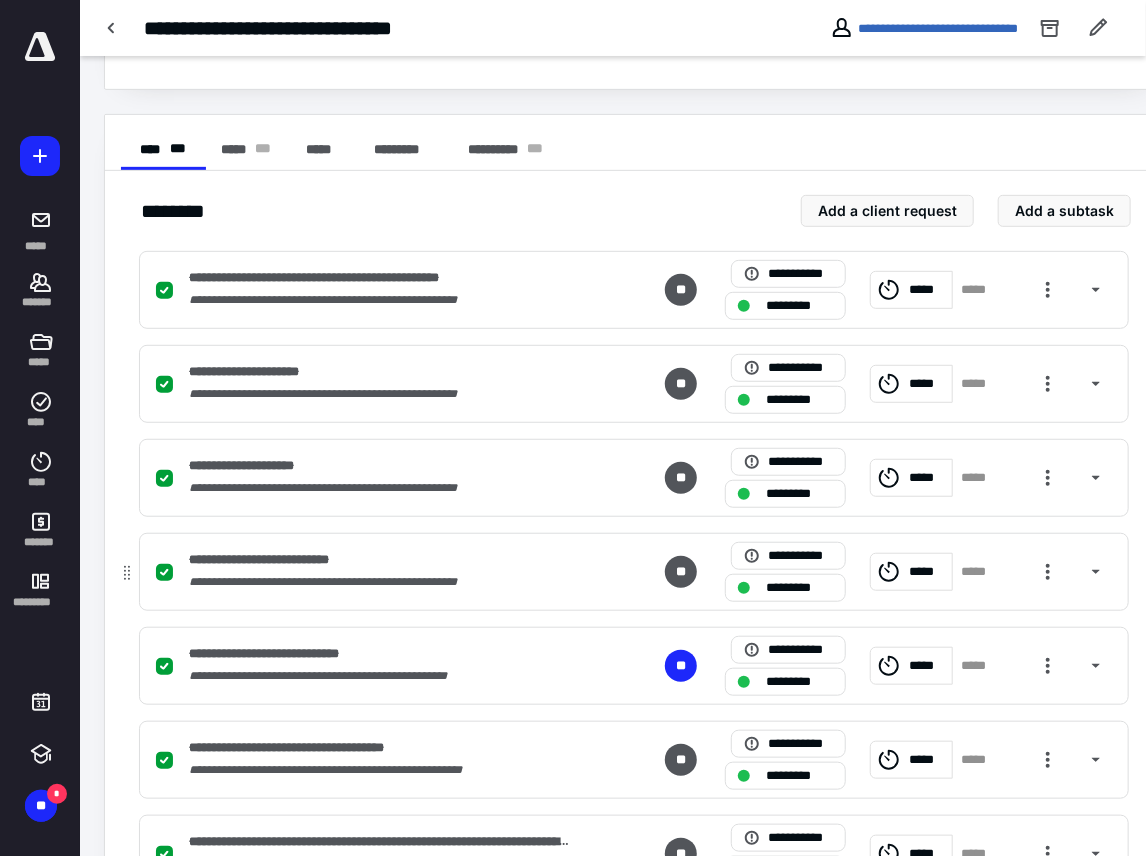 scroll, scrollTop: 506, scrollLeft: 0, axis: vertical 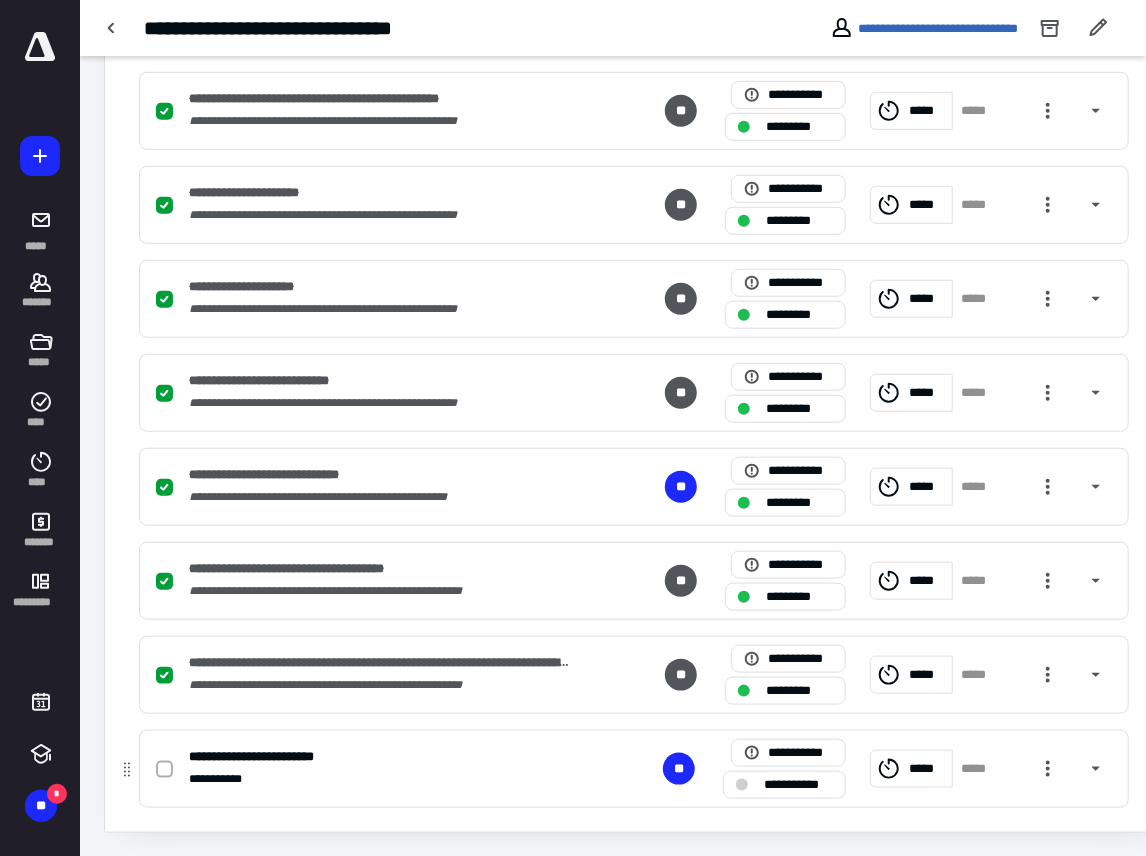 click 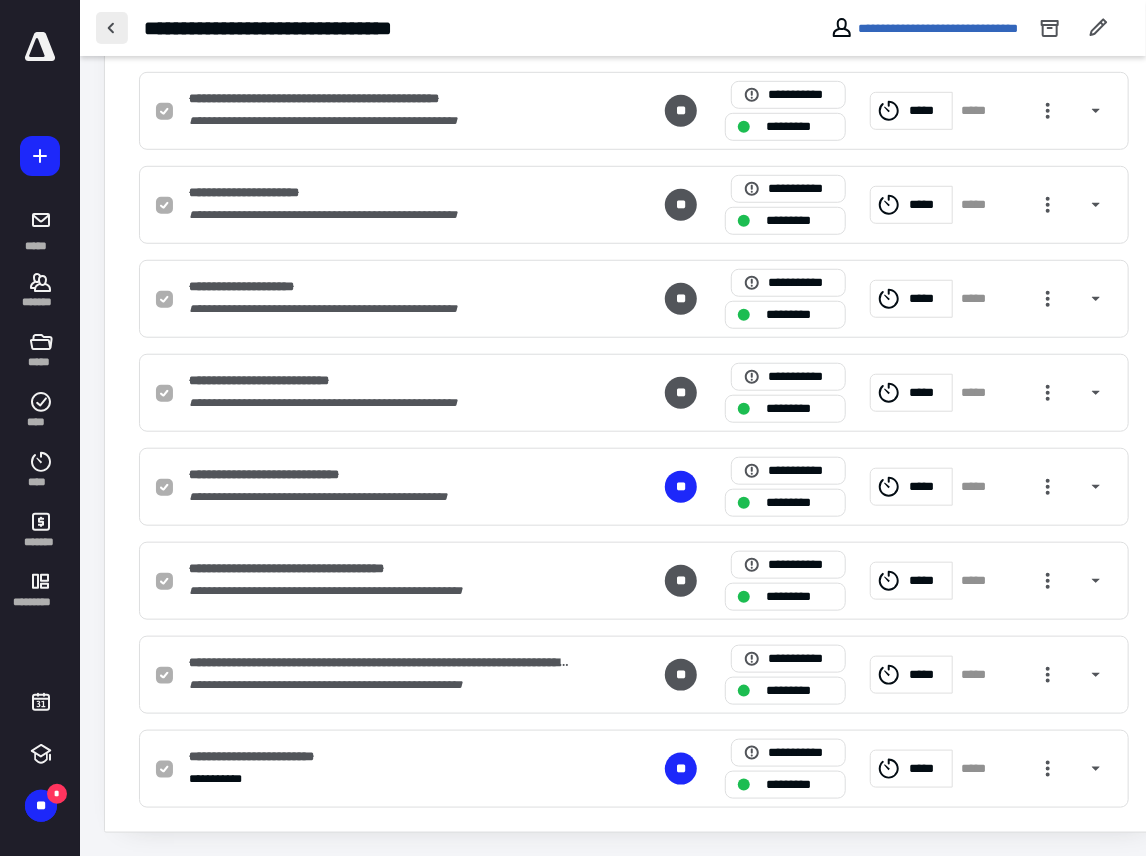 click at bounding box center (112, 28) 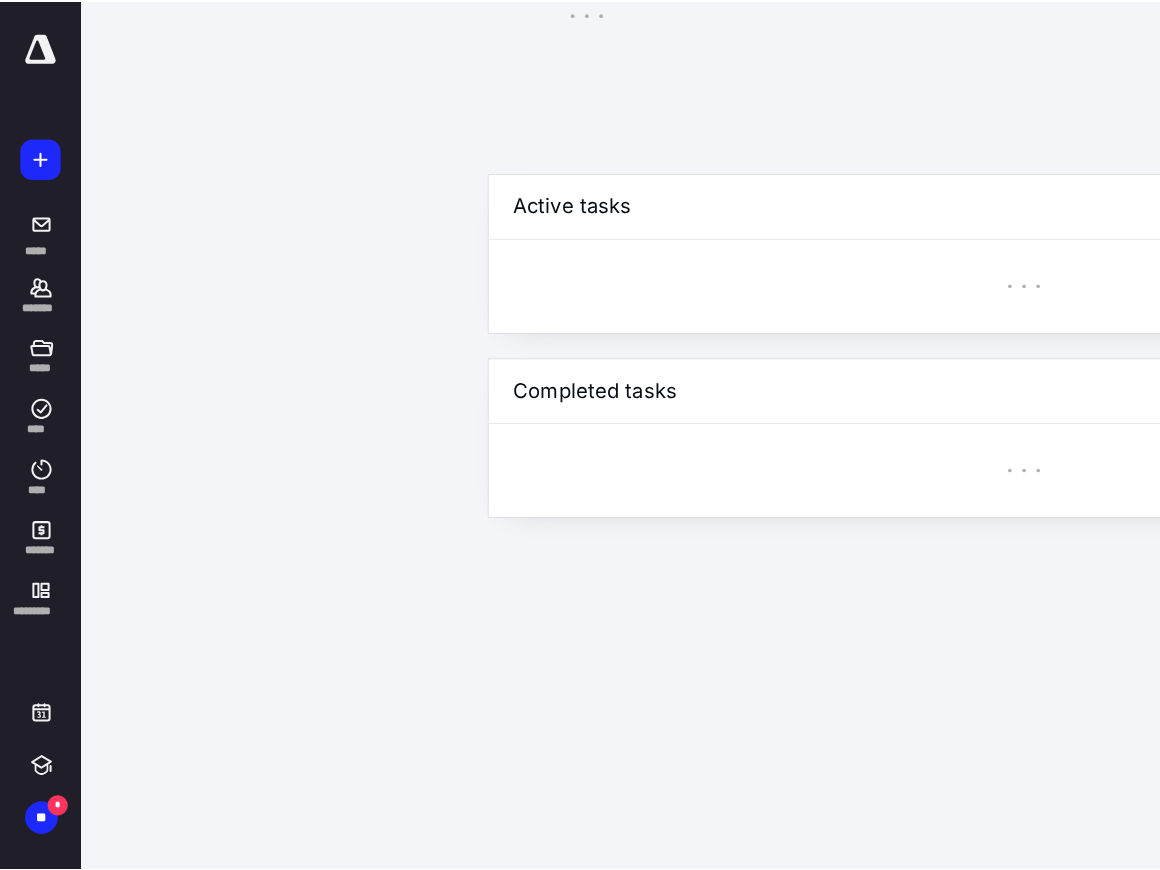 scroll, scrollTop: 0, scrollLeft: 0, axis: both 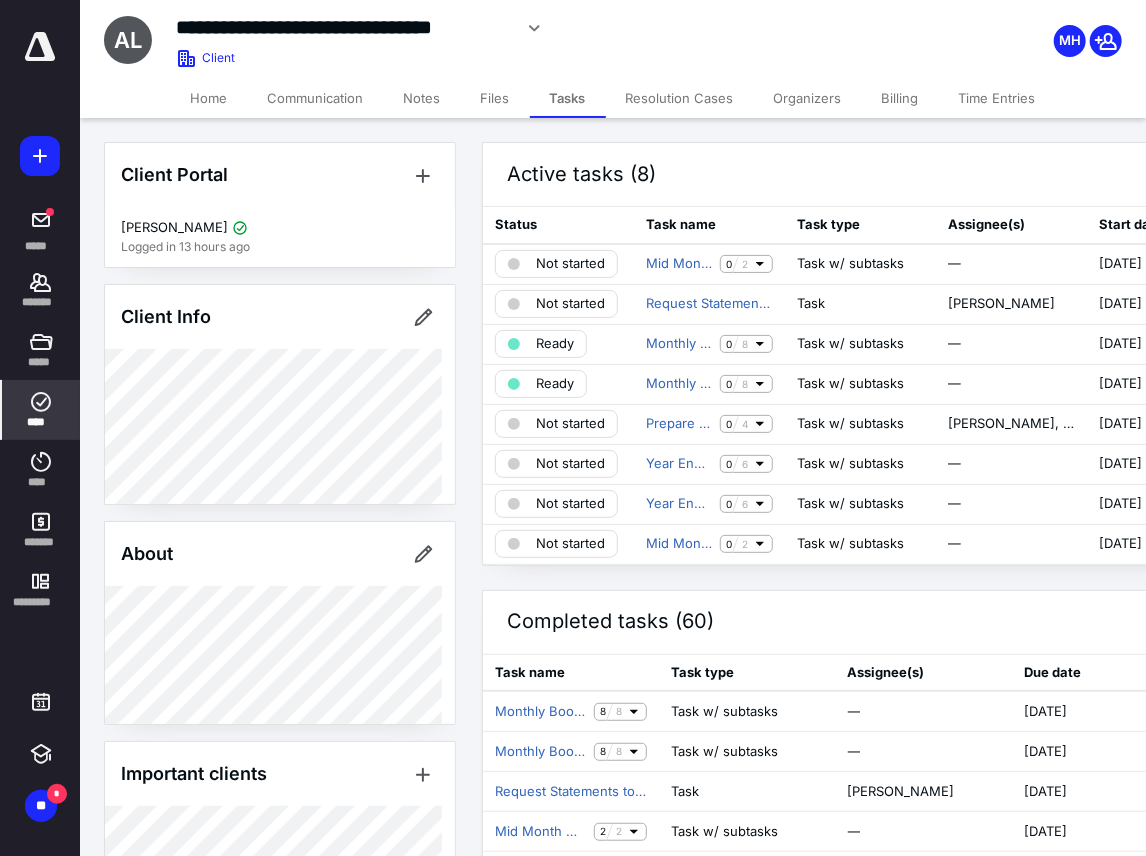 drag, startPoint x: 38, startPoint y: 407, endPoint x: 50, endPoint y: 393, distance: 18.439089 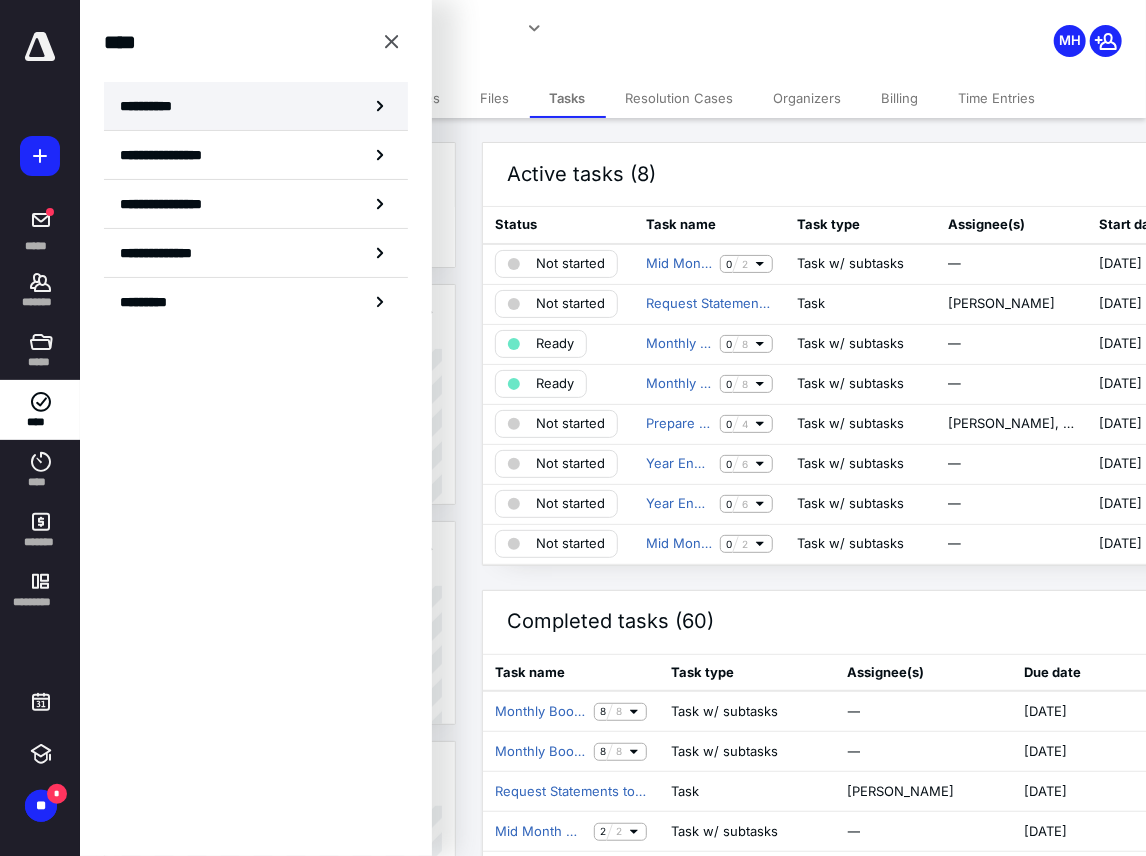 click on "**********" at bounding box center [256, 106] 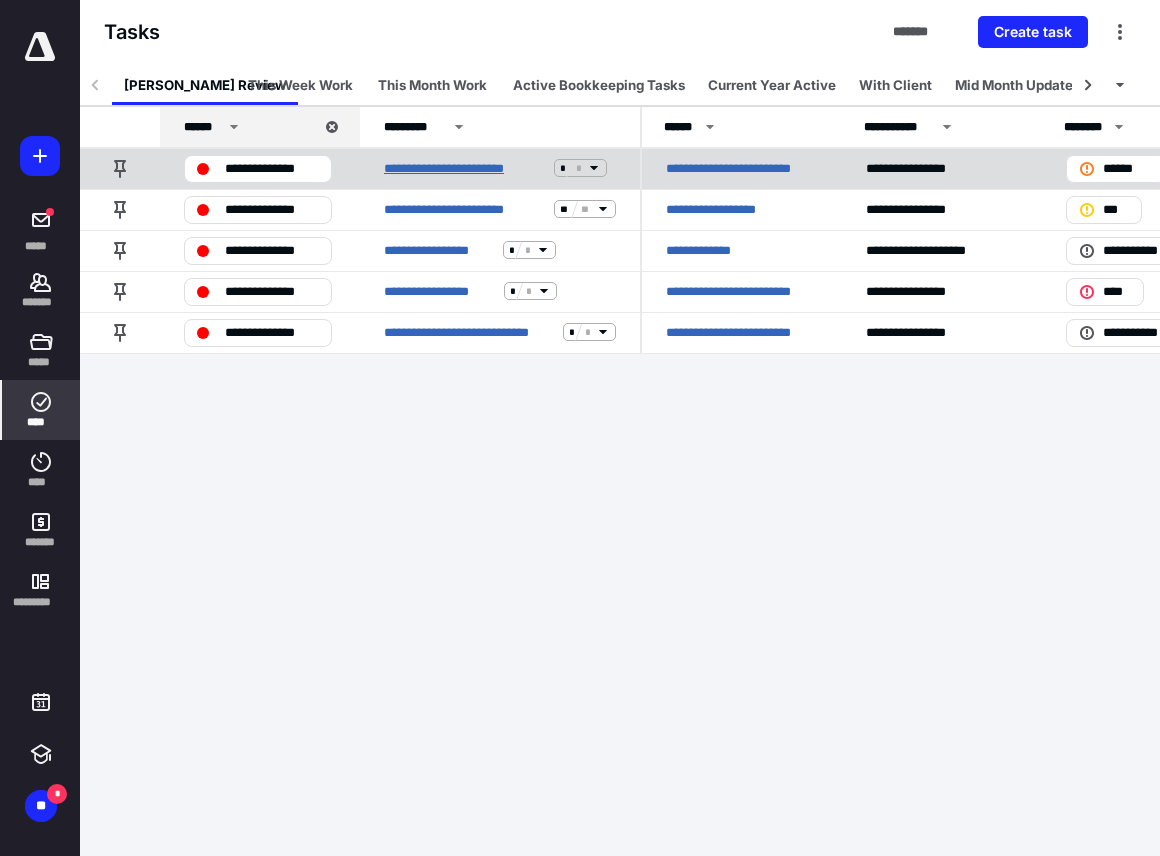 click on "**********" at bounding box center (465, 168) 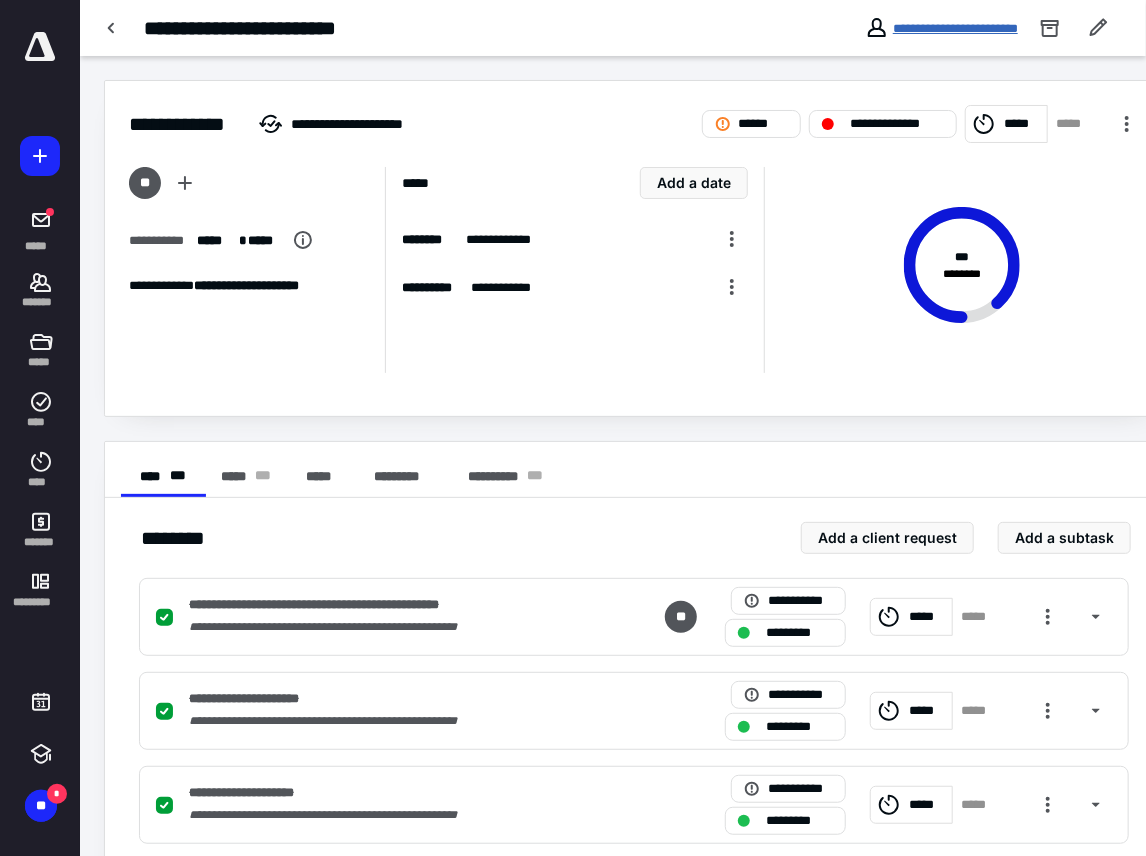 click on "**********" at bounding box center (955, 28) 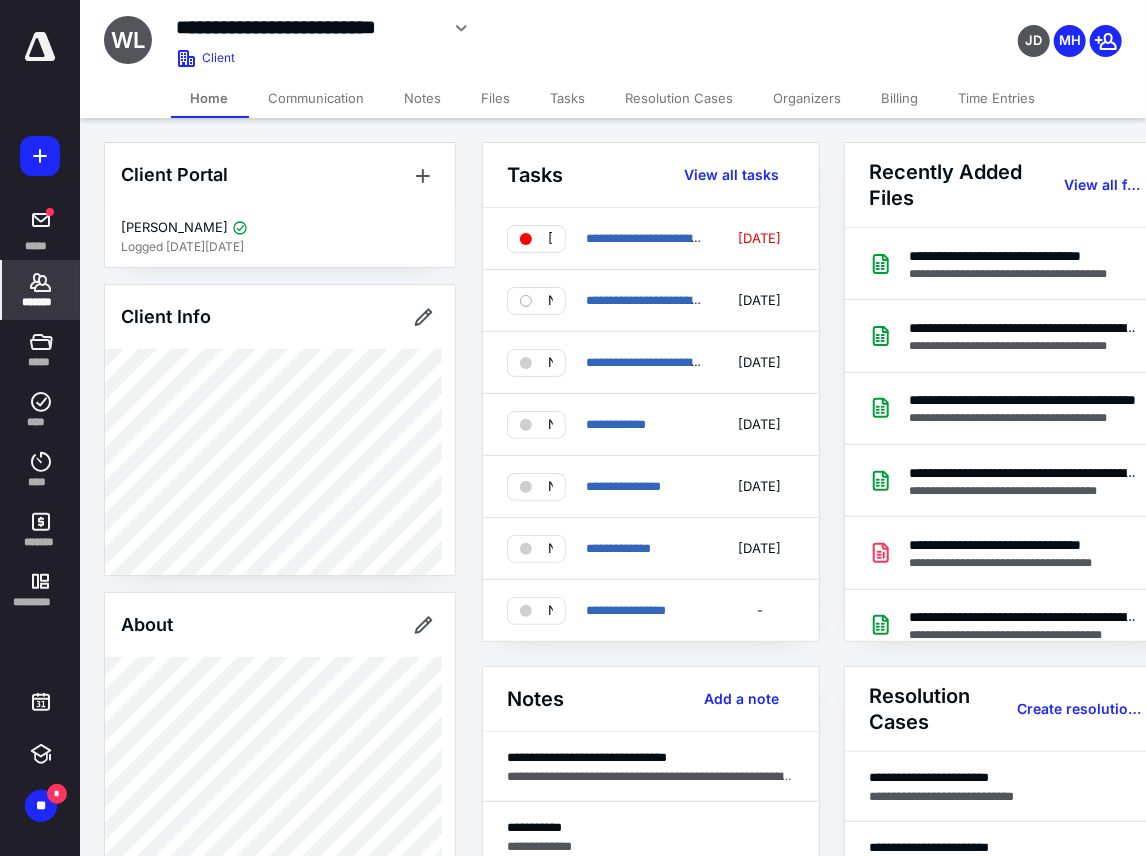 click on "Files" at bounding box center (496, 98) 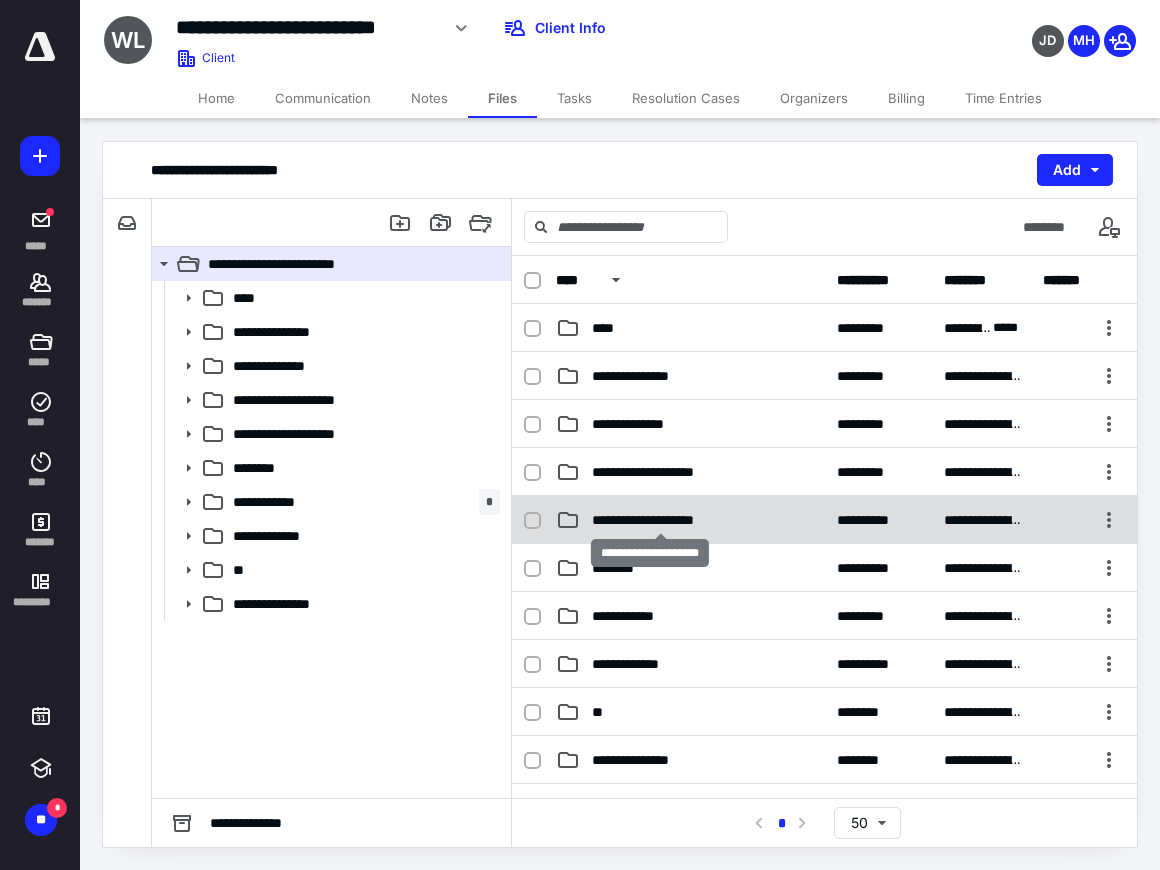 click on "**********" at bounding box center [660, 520] 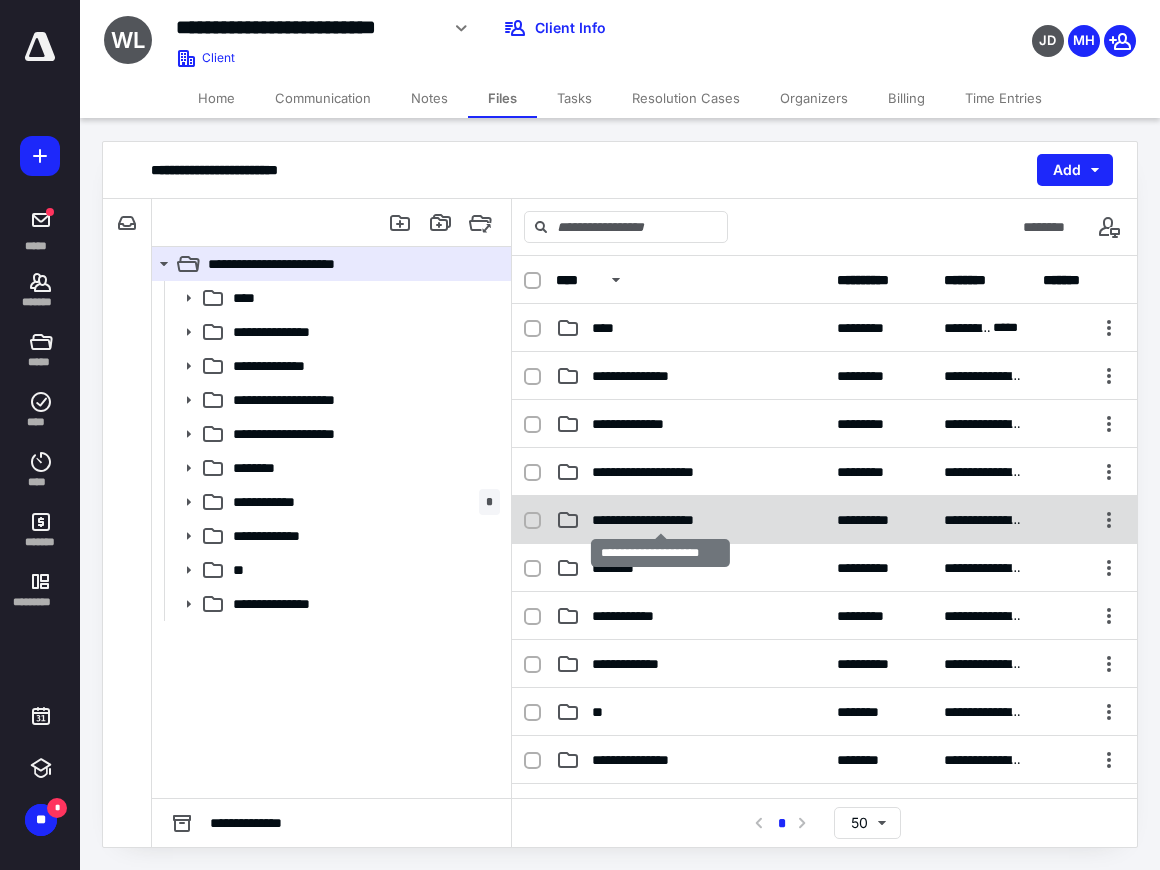 click on "**********" at bounding box center [660, 520] 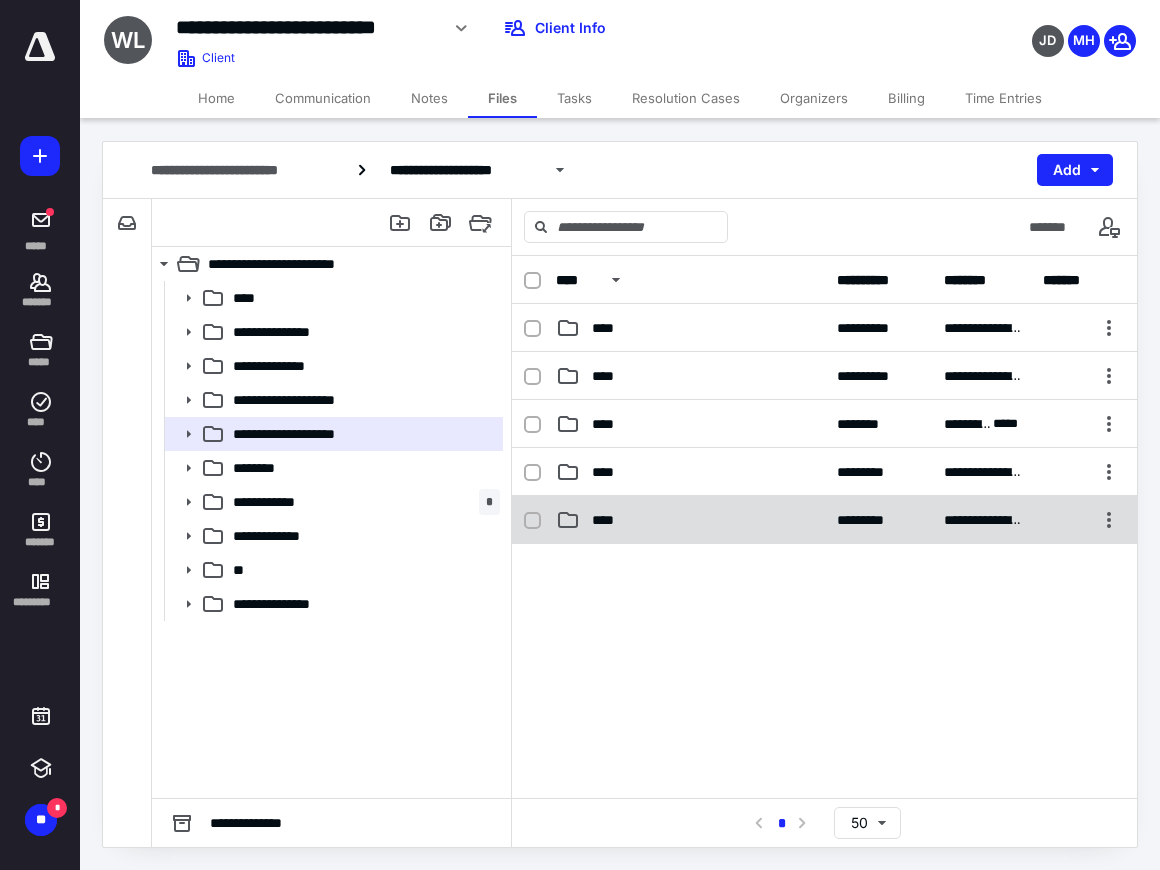 click on "****" at bounding box center (609, 520) 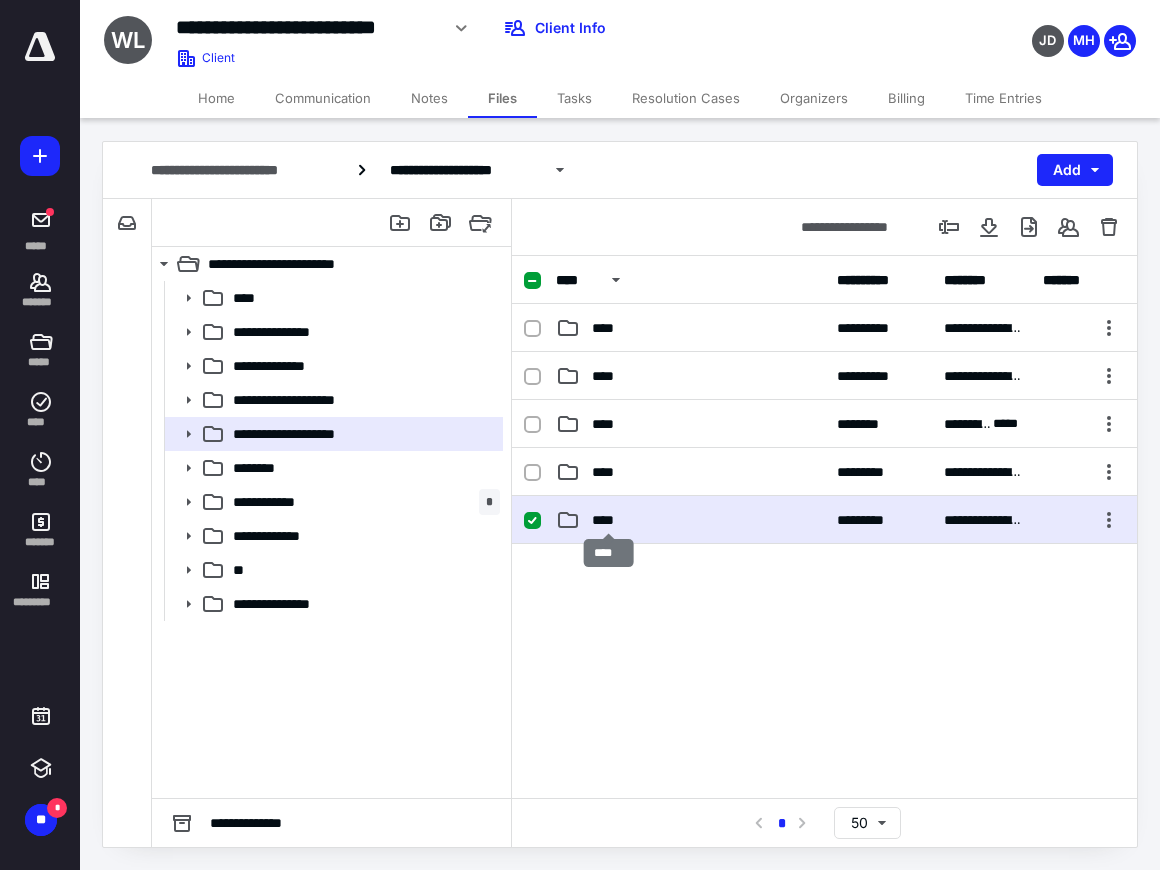 click on "****" at bounding box center (609, 520) 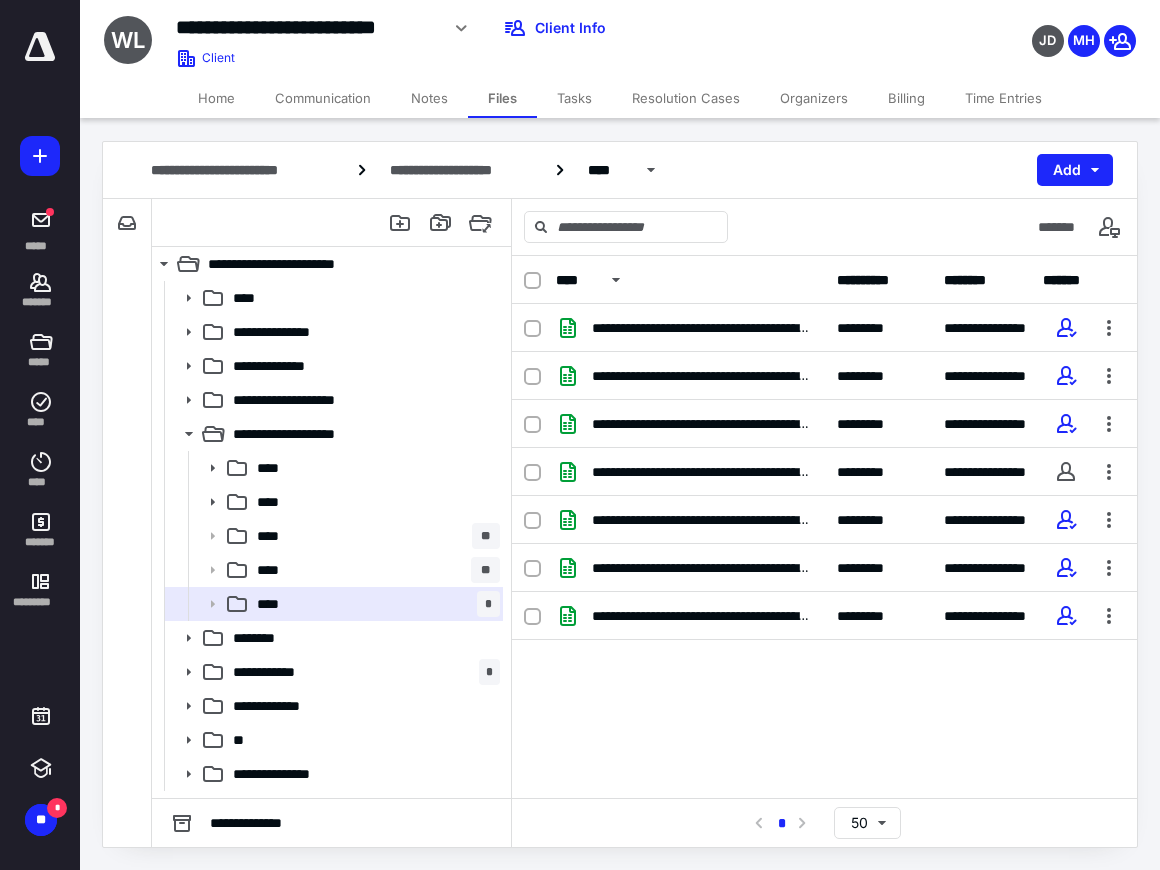 click on "**********" at bounding box center [702, 472] 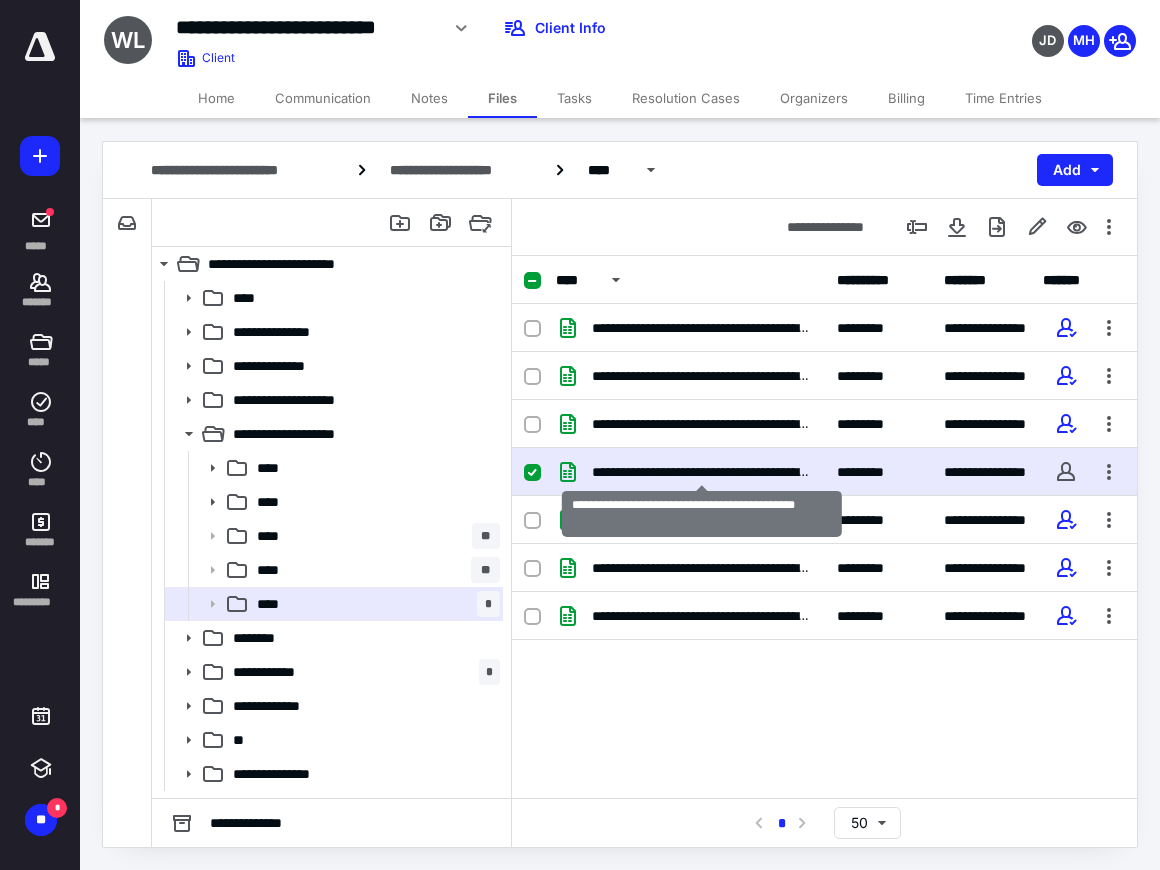 click on "**********" at bounding box center (702, 472) 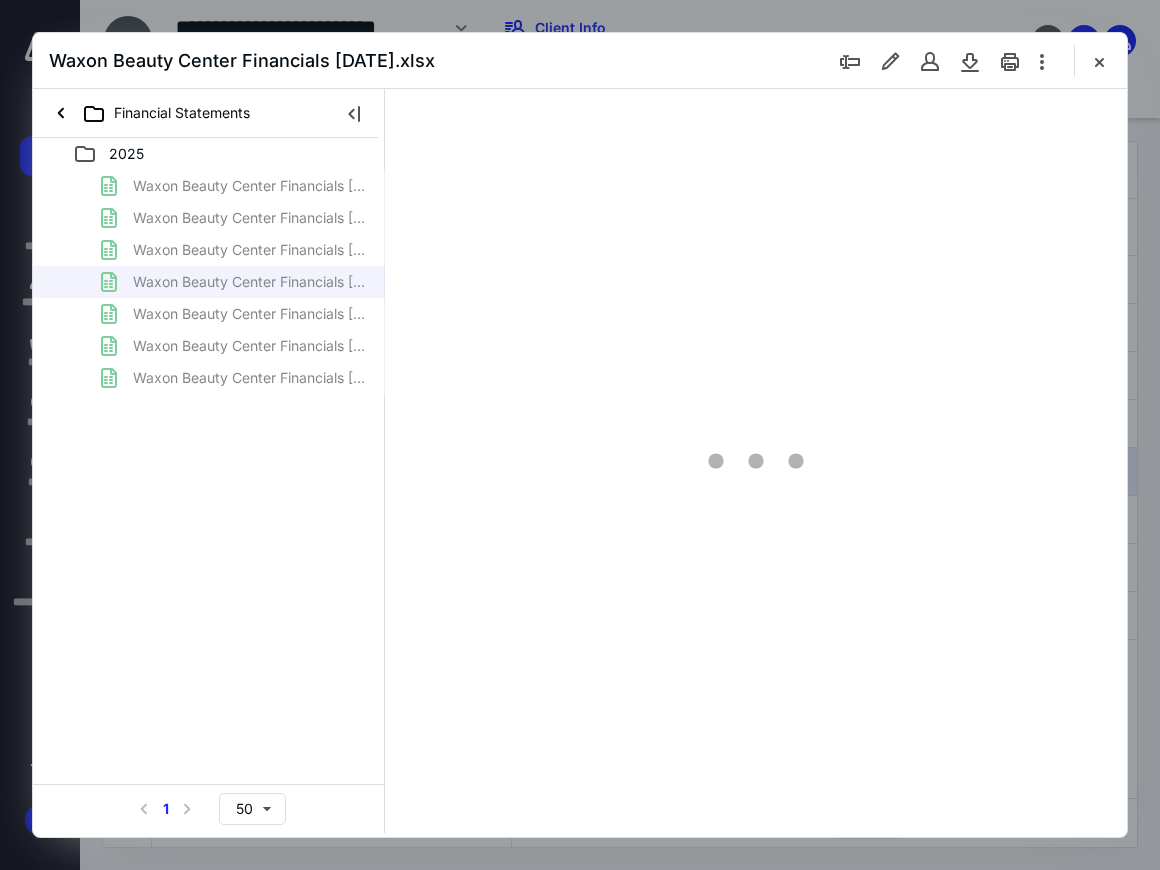 scroll, scrollTop: 0, scrollLeft: 0, axis: both 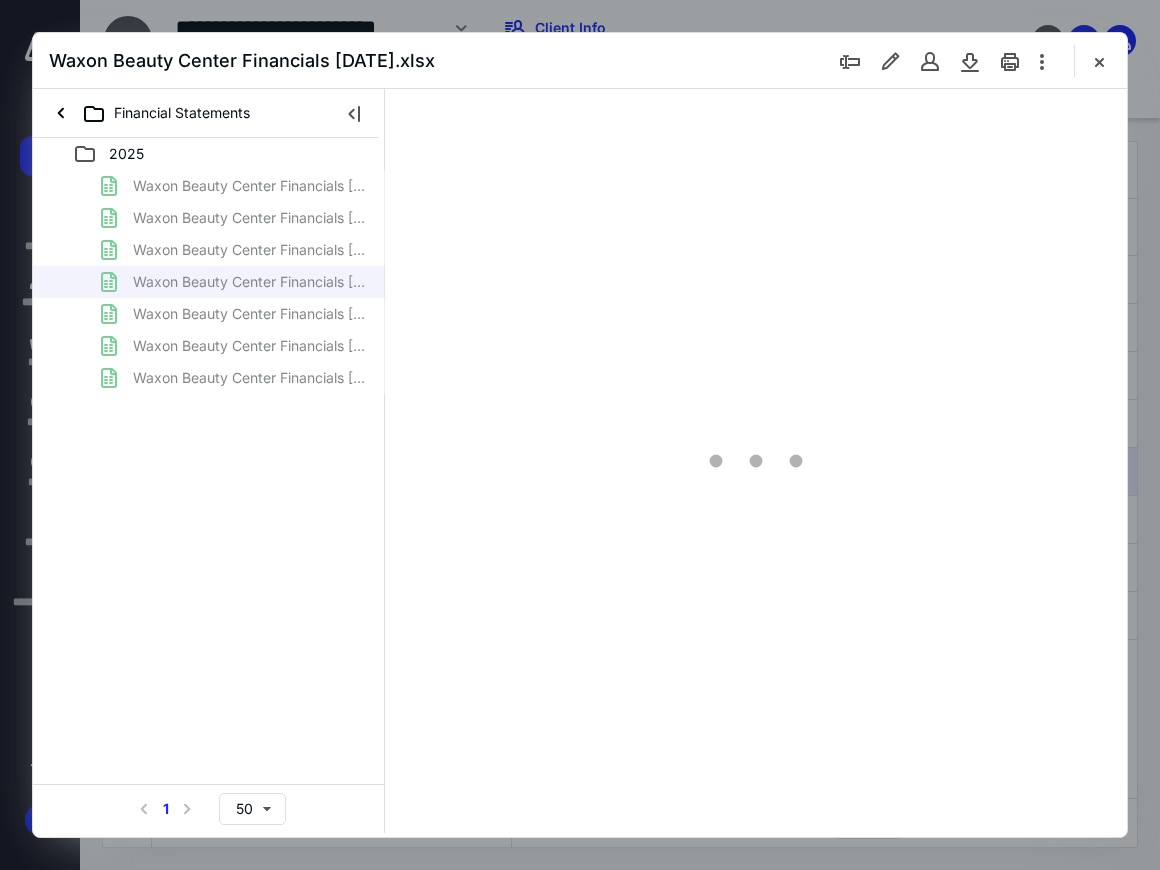 type on "86" 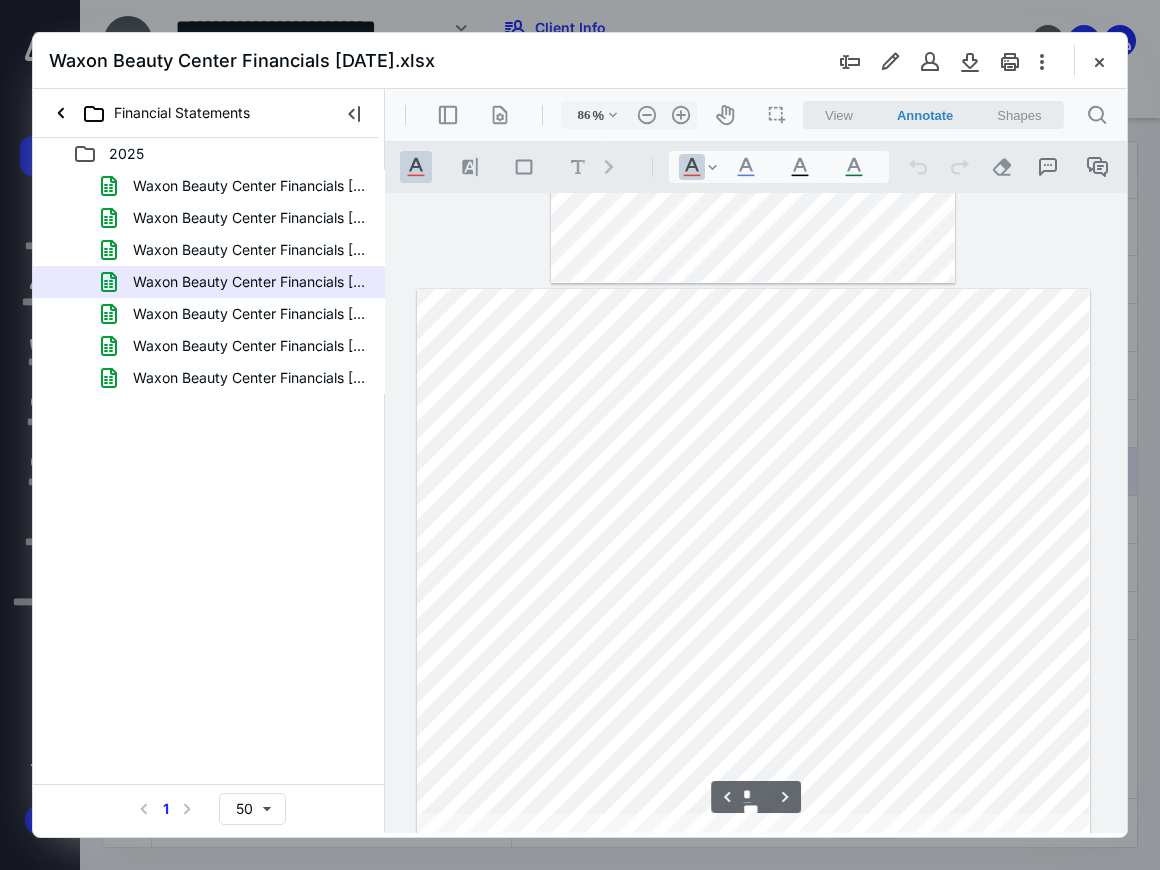 scroll, scrollTop: 561, scrollLeft: 306, axis: both 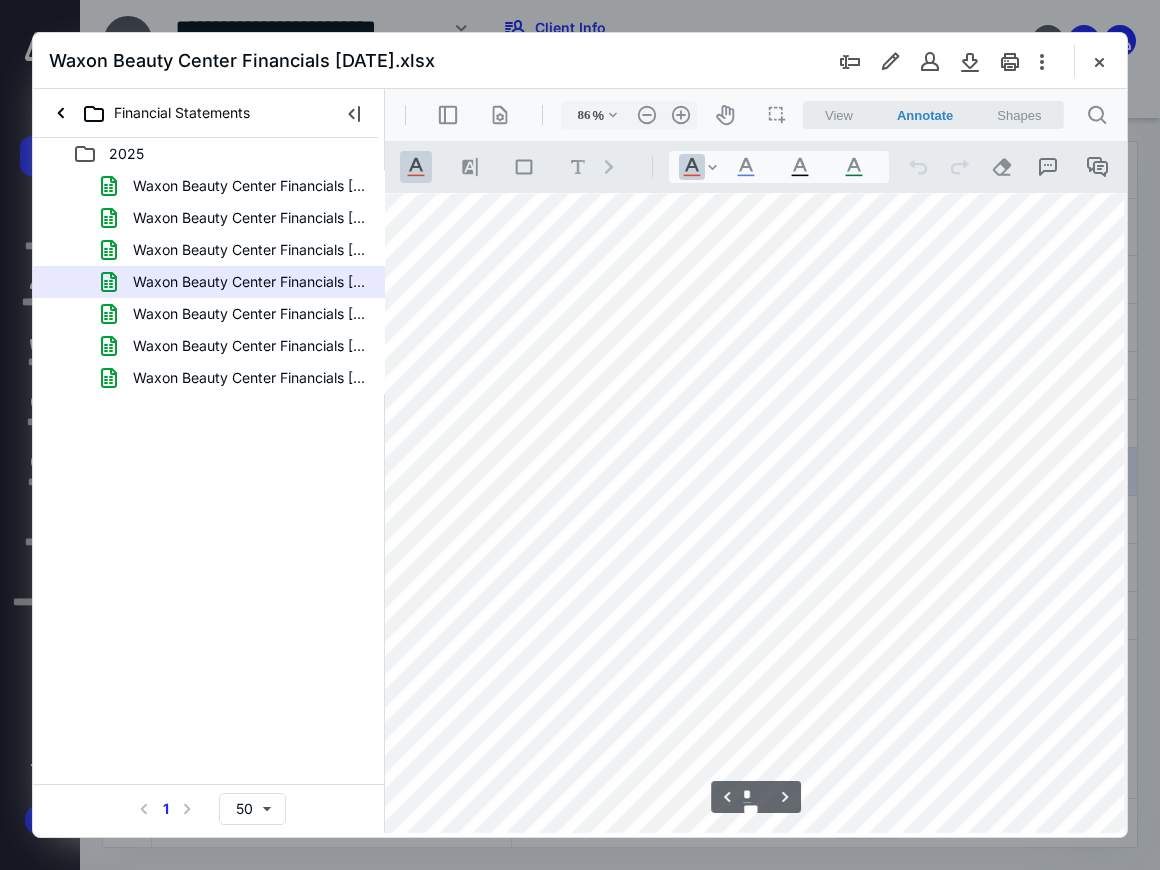 type on "*" 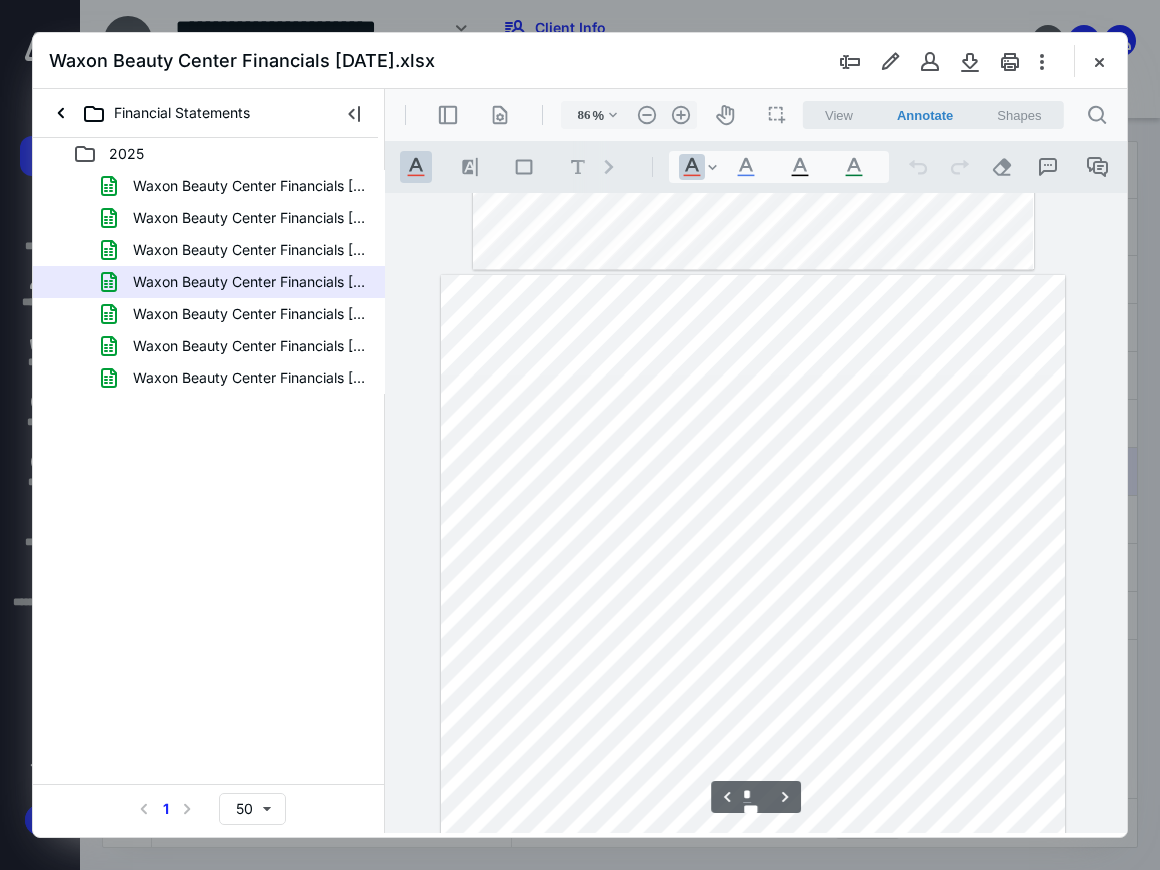 scroll, scrollTop: 2363, scrollLeft: 306, axis: both 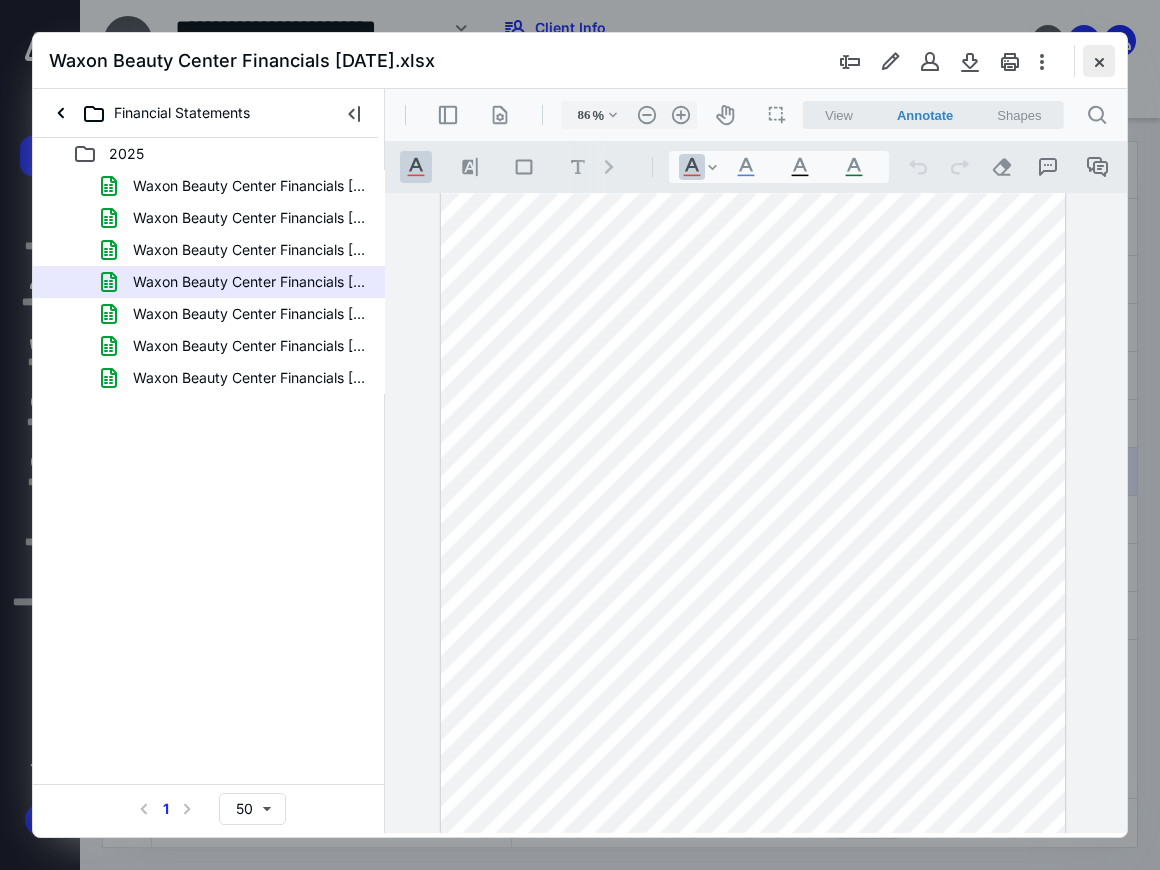 click at bounding box center (1099, 61) 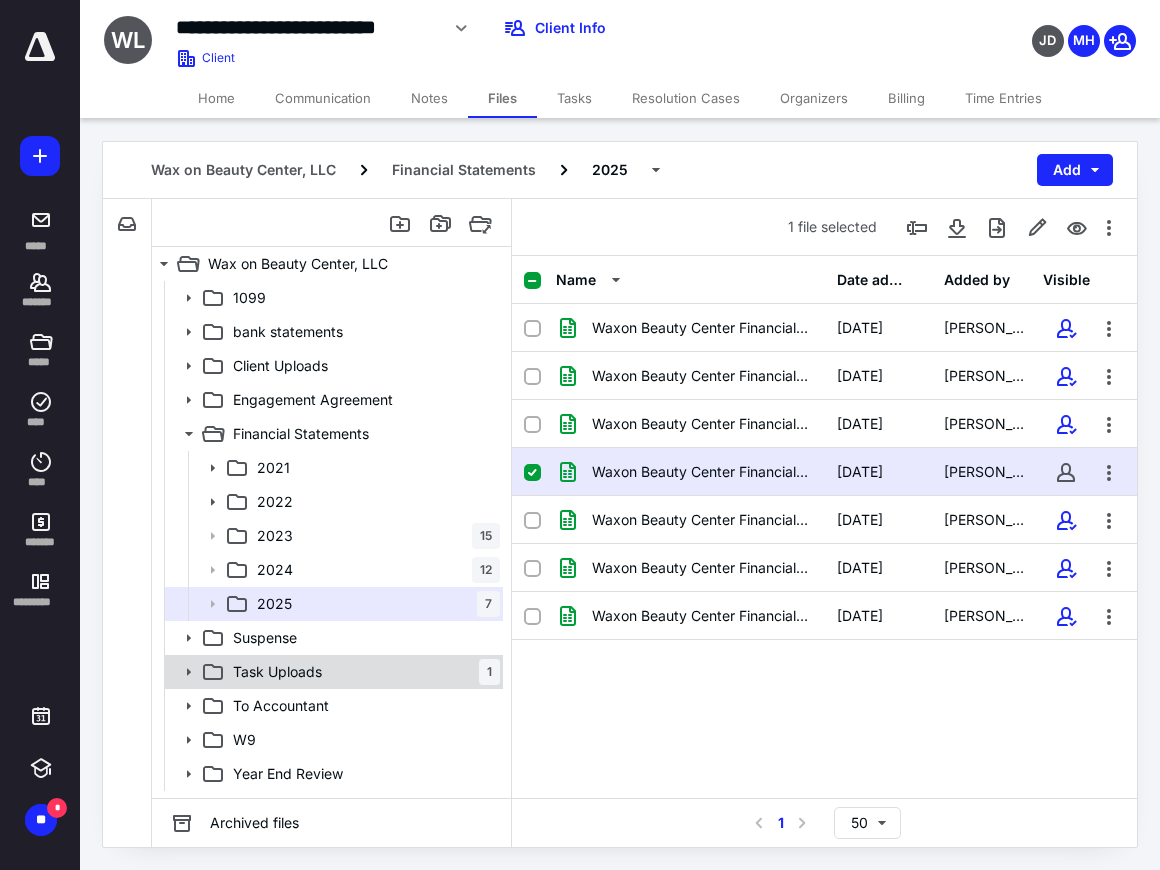 click on "Task Uploads" at bounding box center [277, 672] 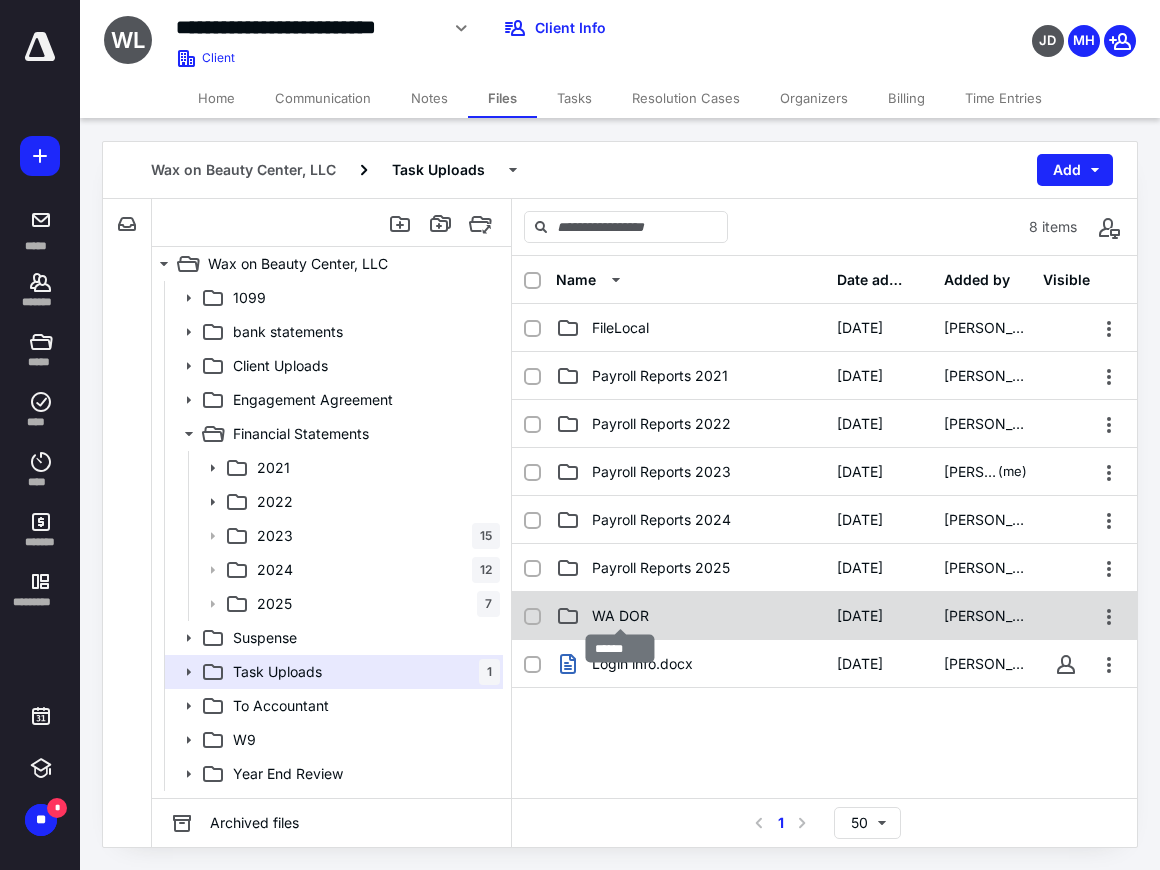 click on "WA DOR" at bounding box center [620, 616] 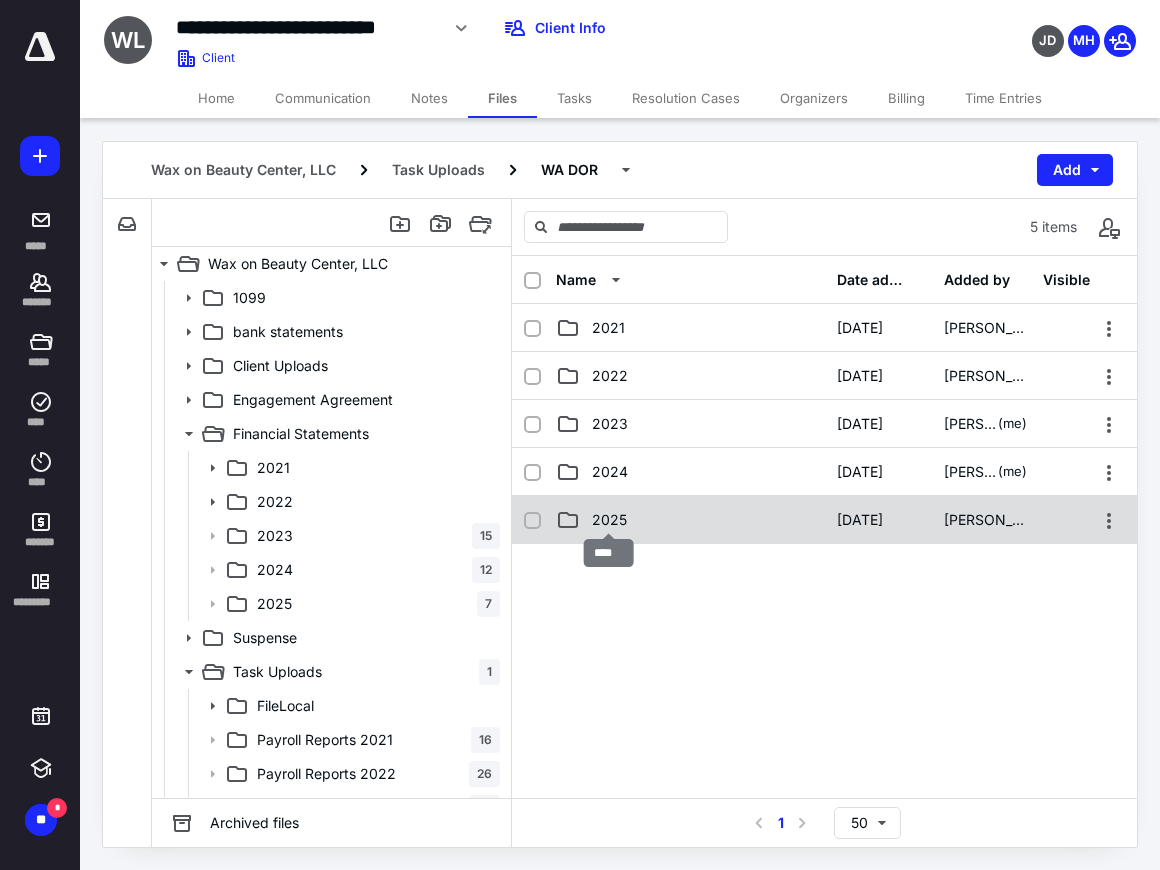 click on "2025" at bounding box center (609, 520) 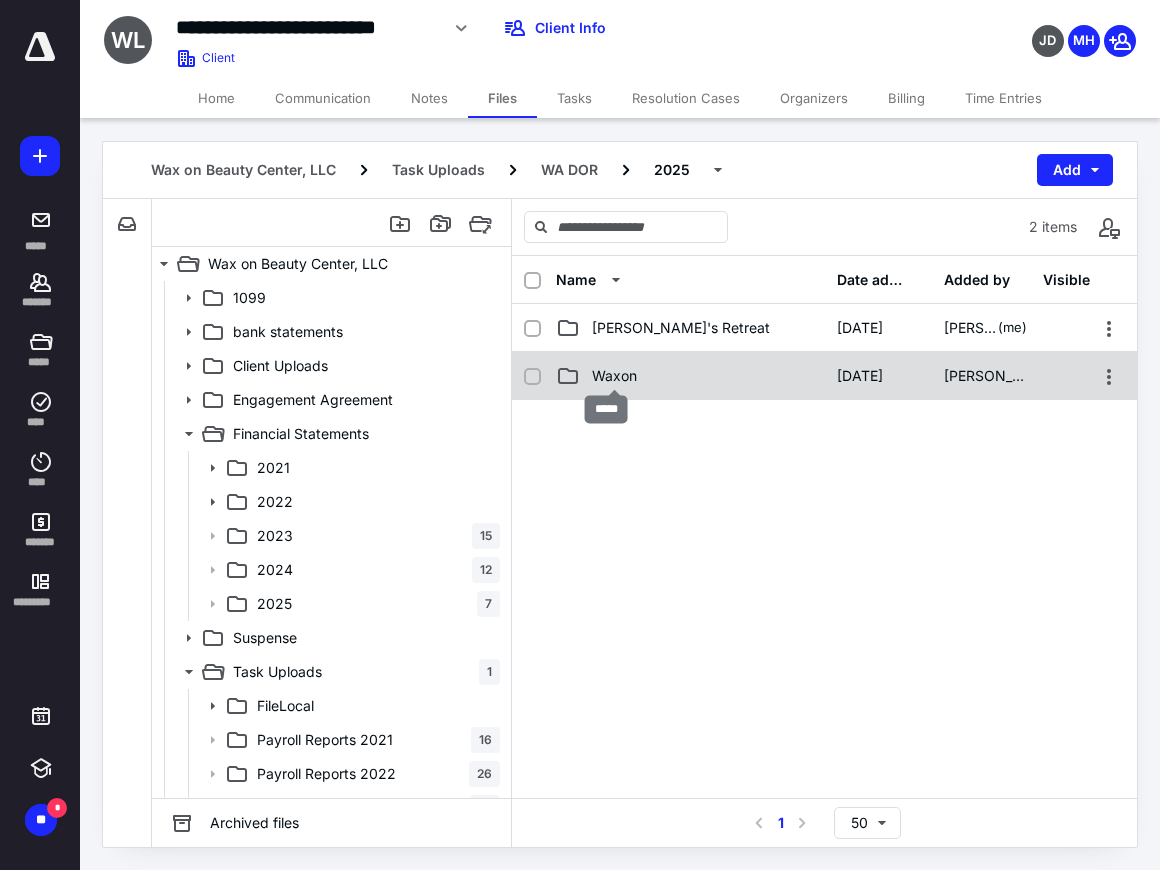 click on "Waxon" at bounding box center [614, 376] 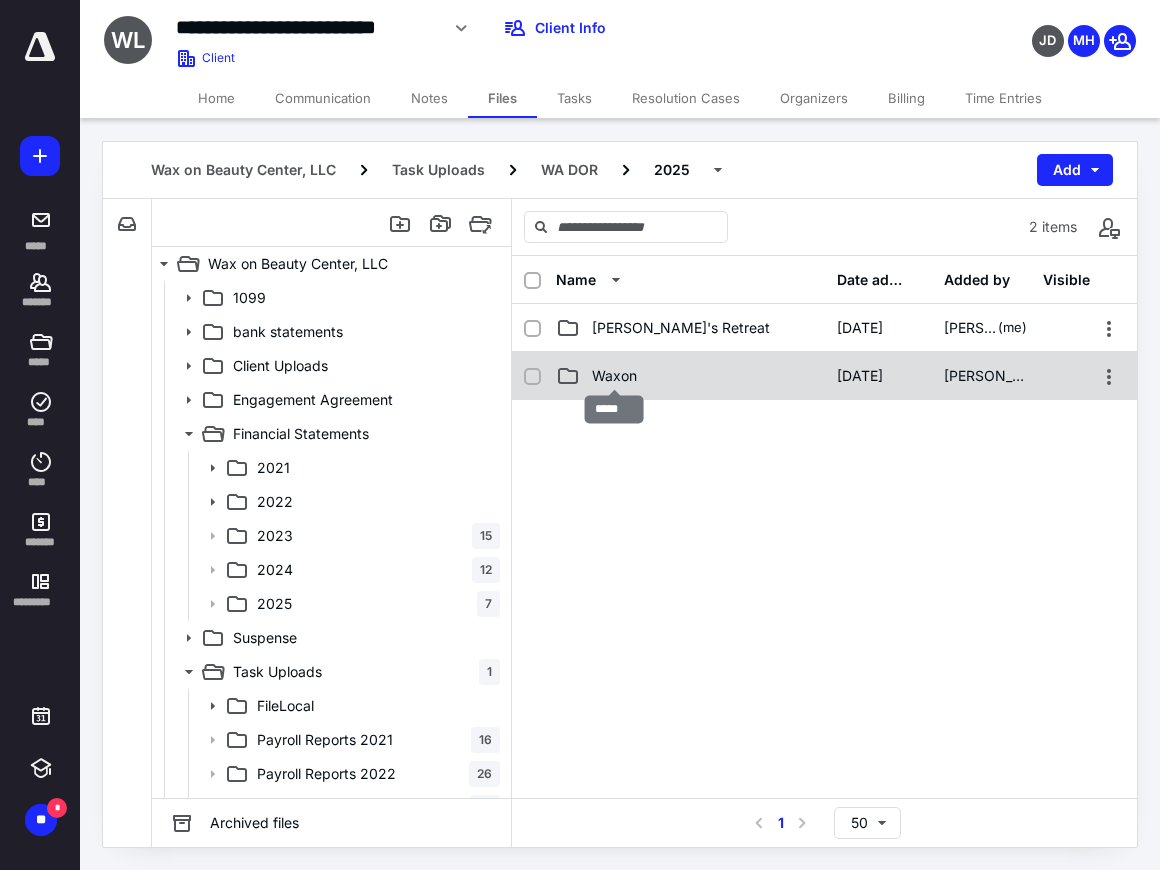 click on "Waxon" at bounding box center (614, 376) 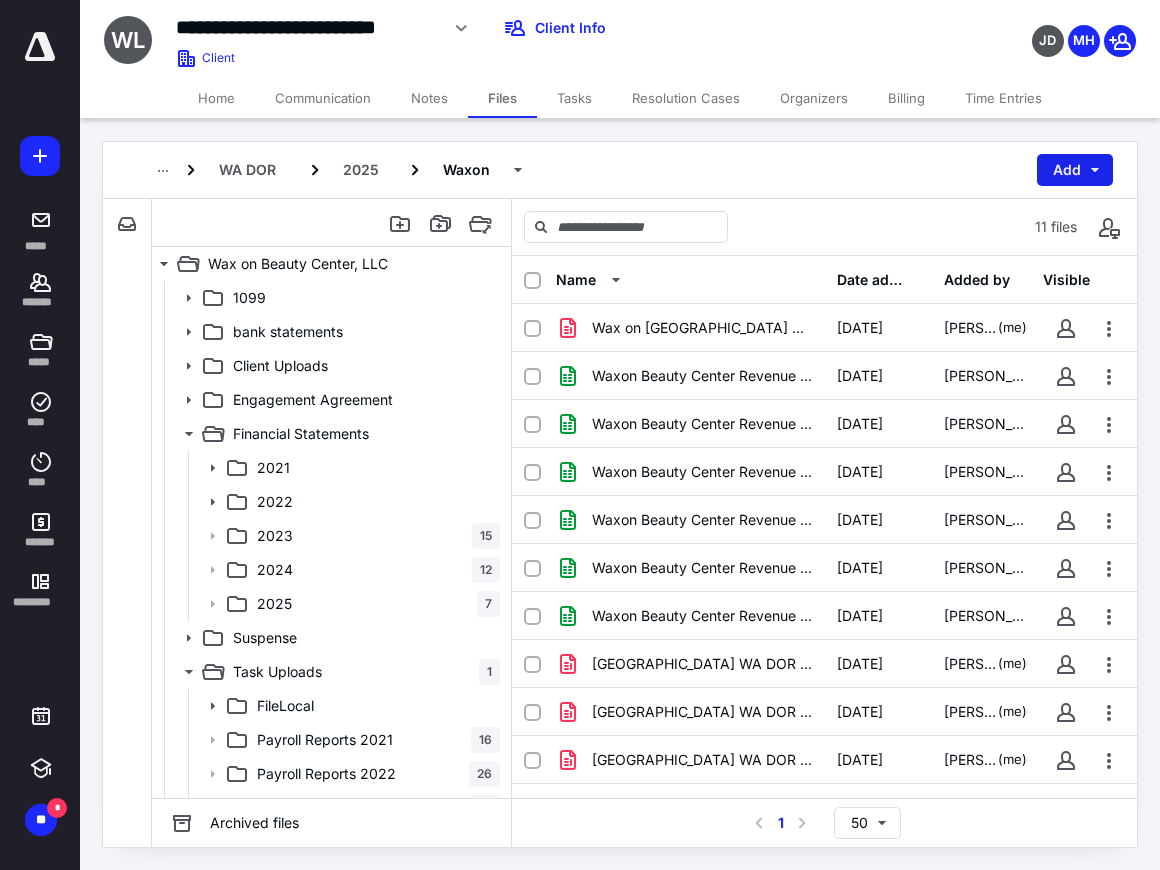 click on "Add" at bounding box center (1075, 170) 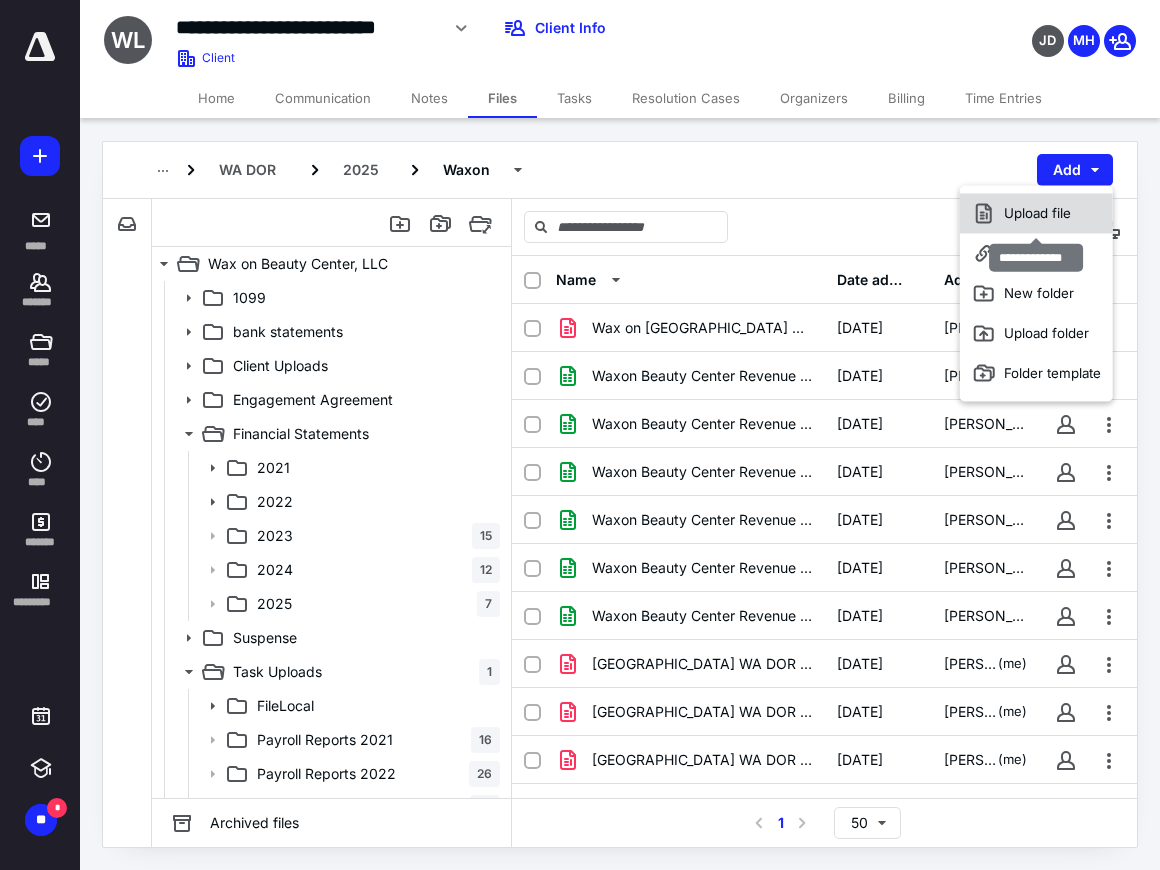 click on "Upload file" at bounding box center (1036, 213) 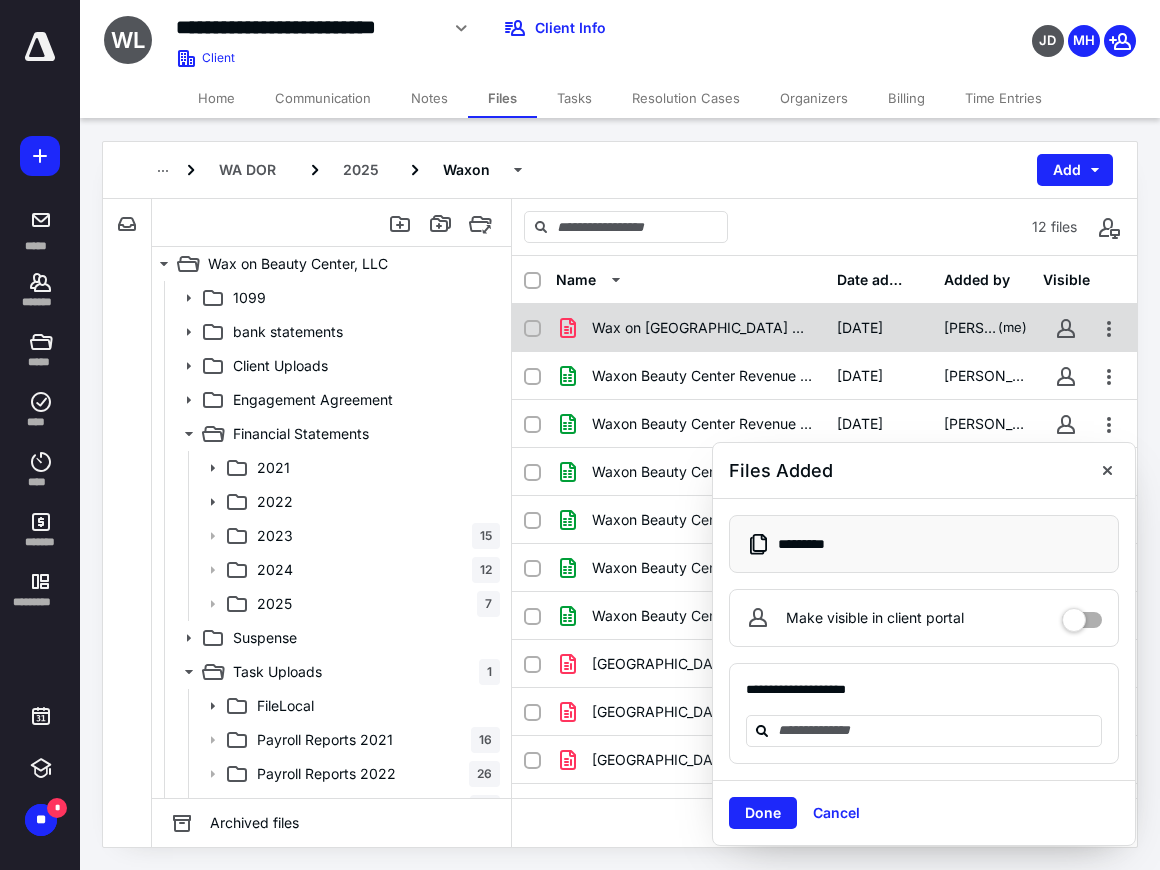 drag, startPoint x: 1110, startPoint y: 474, endPoint x: 922, endPoint y: 318, distance: 244.2949 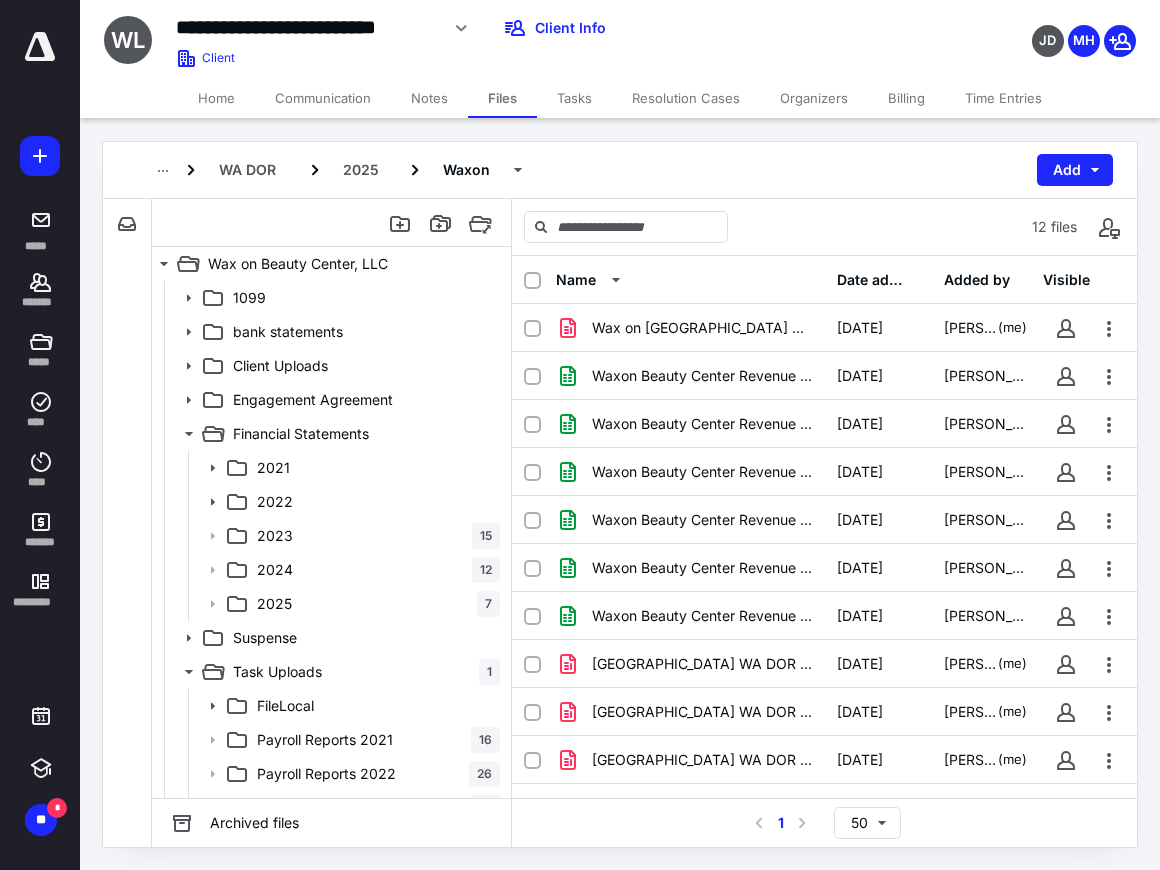 click on "Tasks" at bounding box center [574, 98] 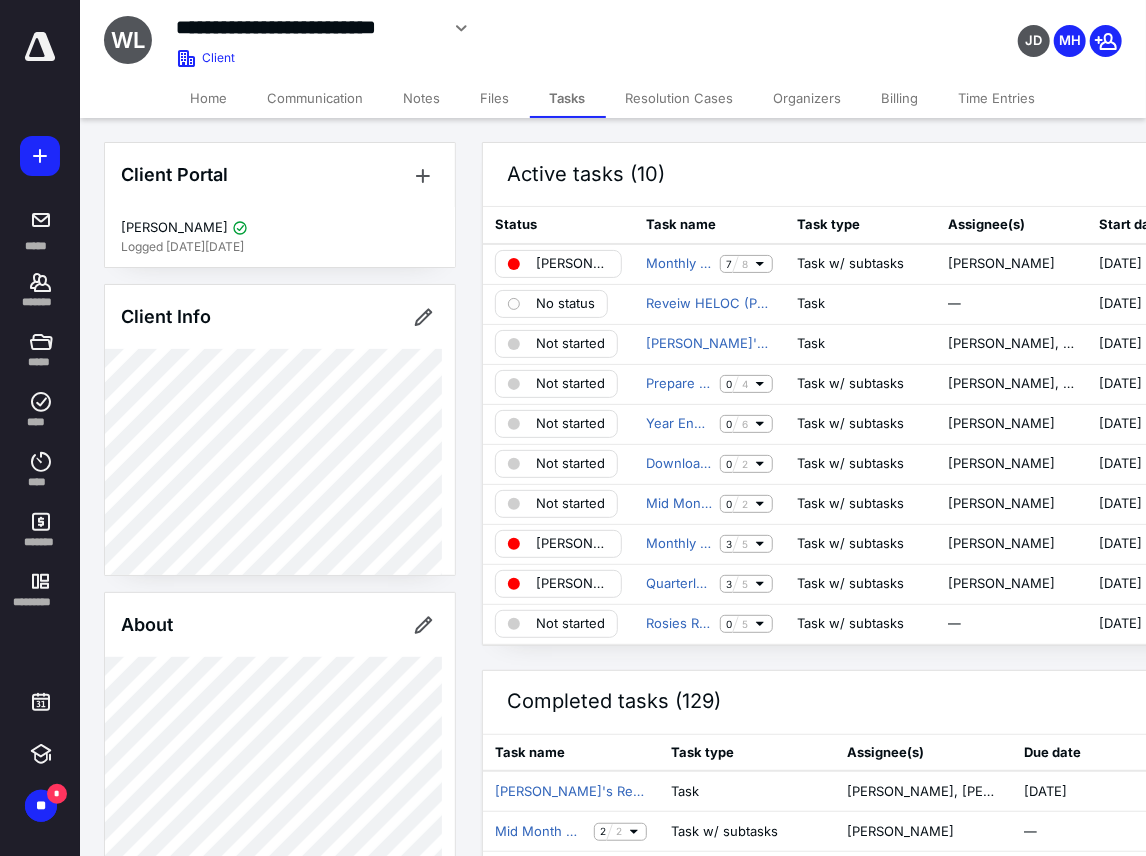 click on "Files" at bounding box center [495, 98] 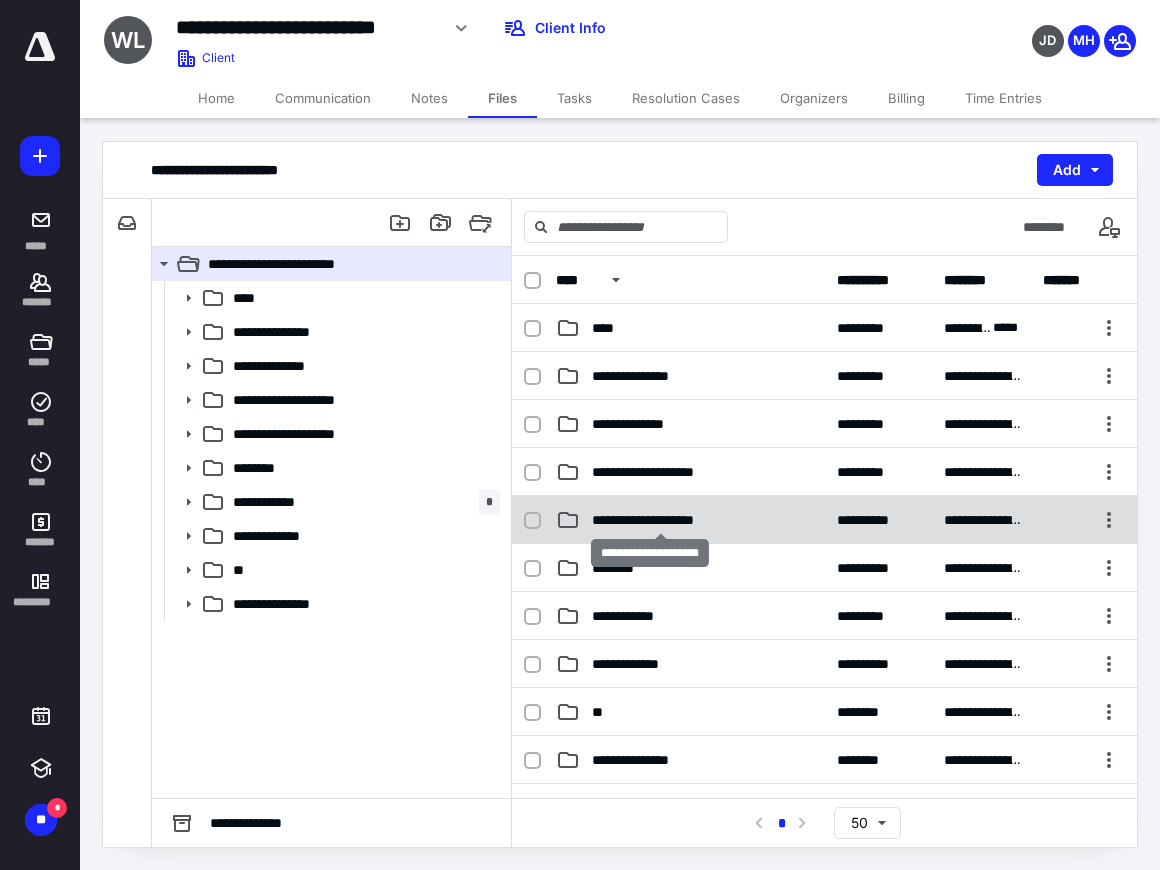 click on "**********" at bounding box center (660, 520) 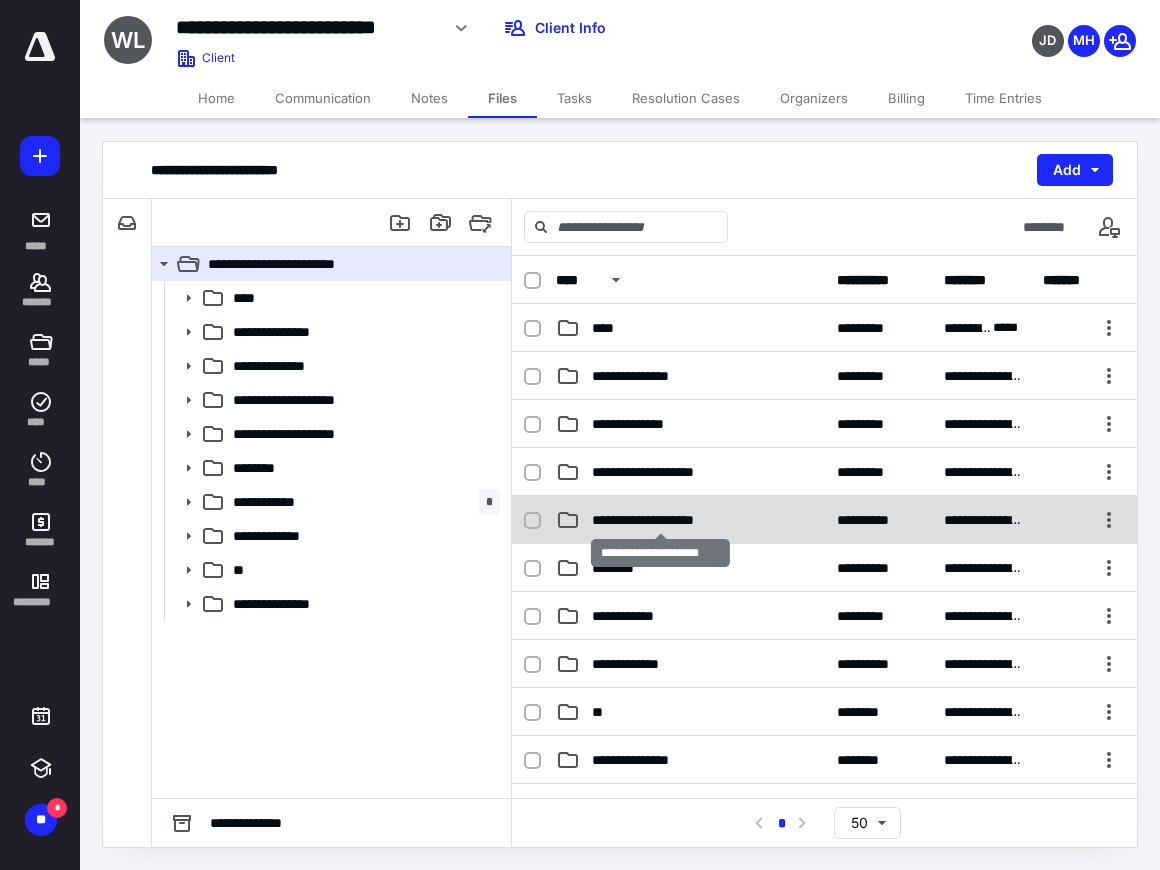 click on "**********" at bounding box center [660, 520] 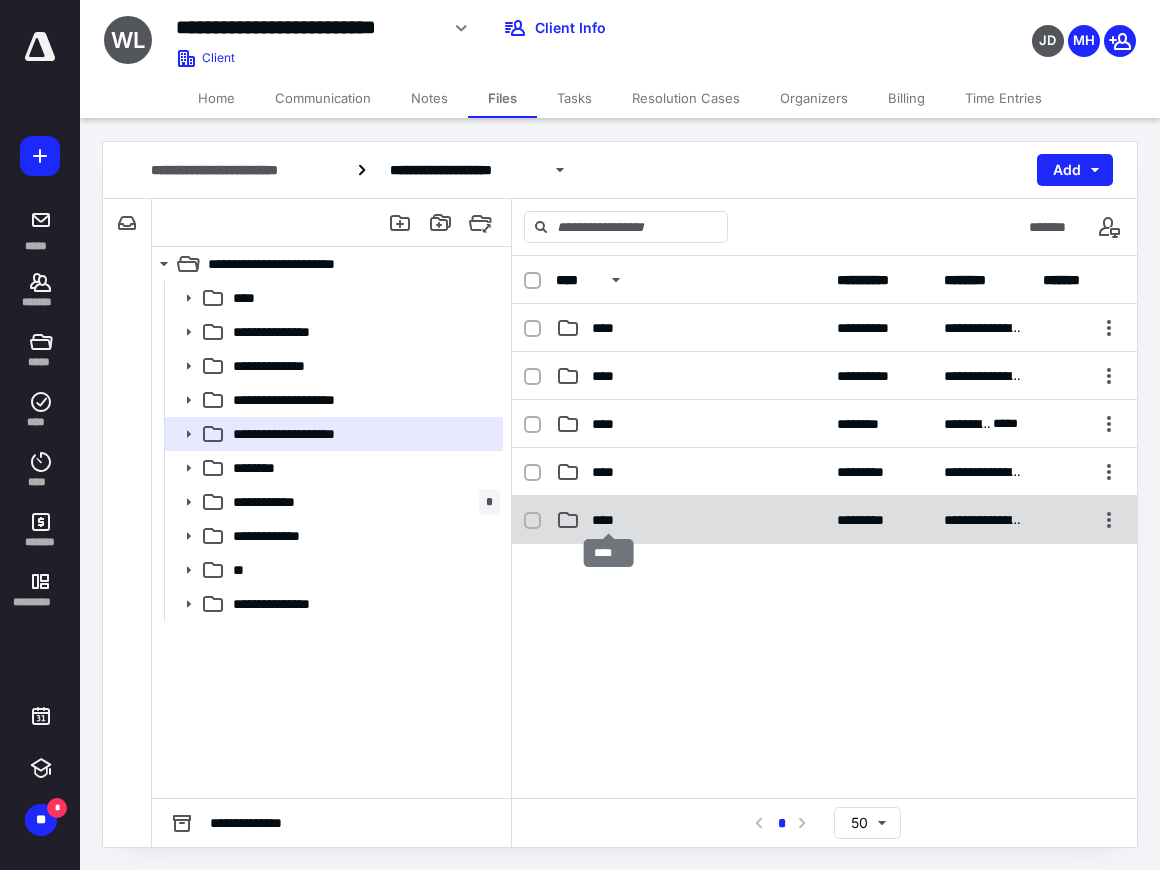 click on "****" at bounding box center [609, 520] 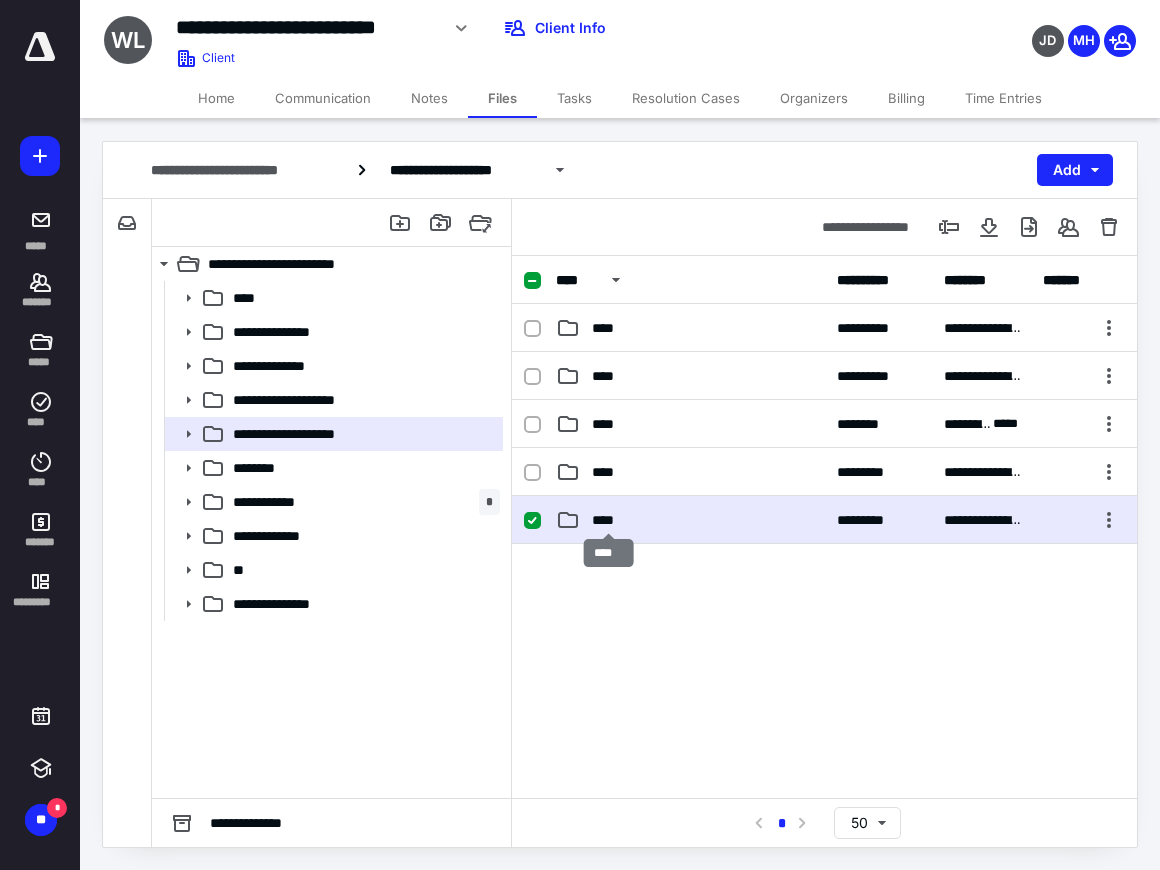 click on "****" at bounding box center [609, 520] 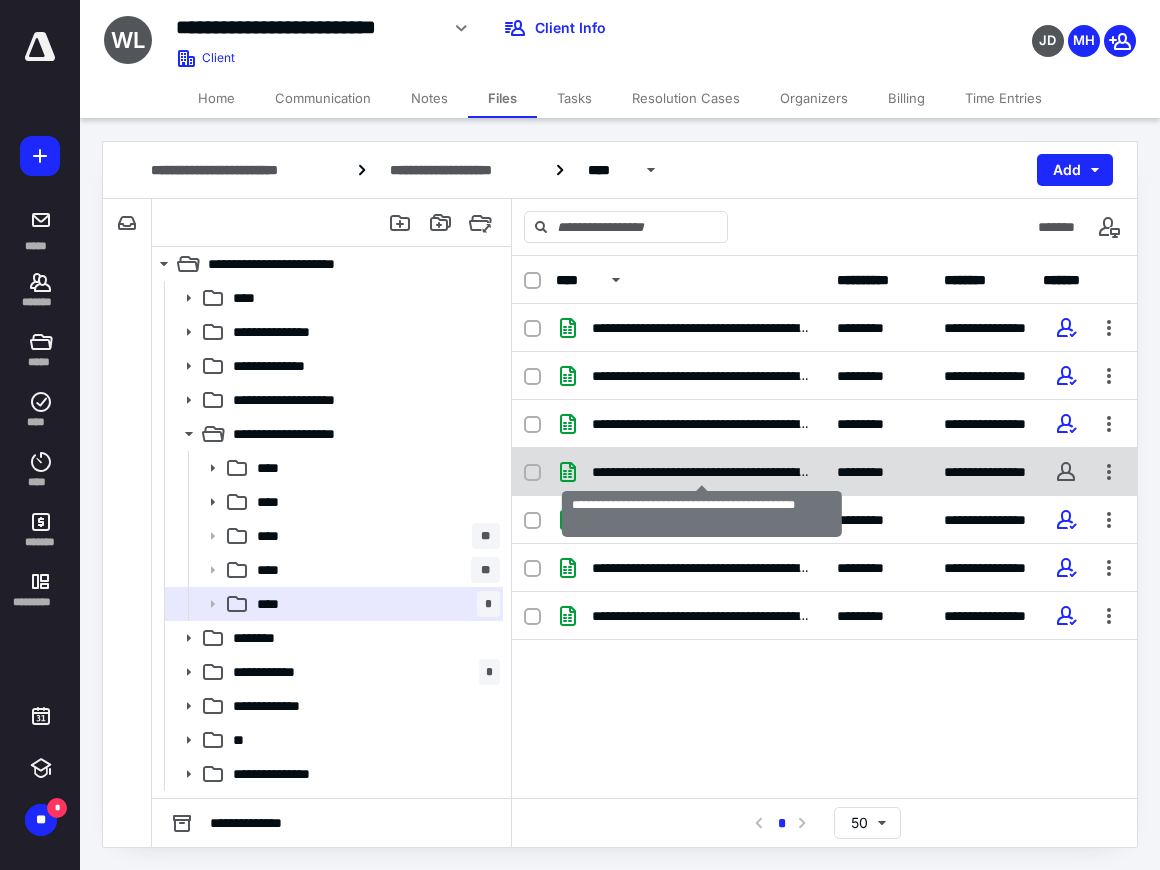 click on "**********" at bounding box center (702, 472) 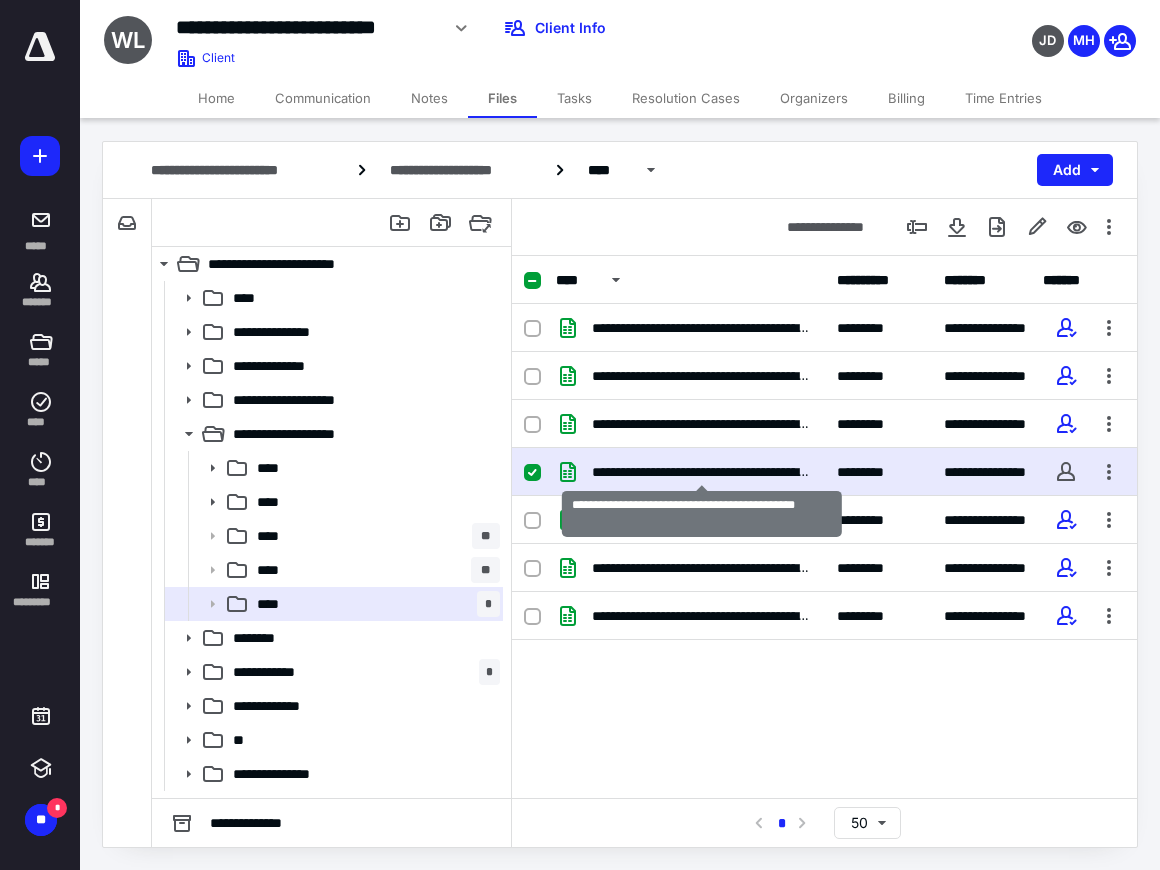 click on "**********" at bounding box center (702, 472) 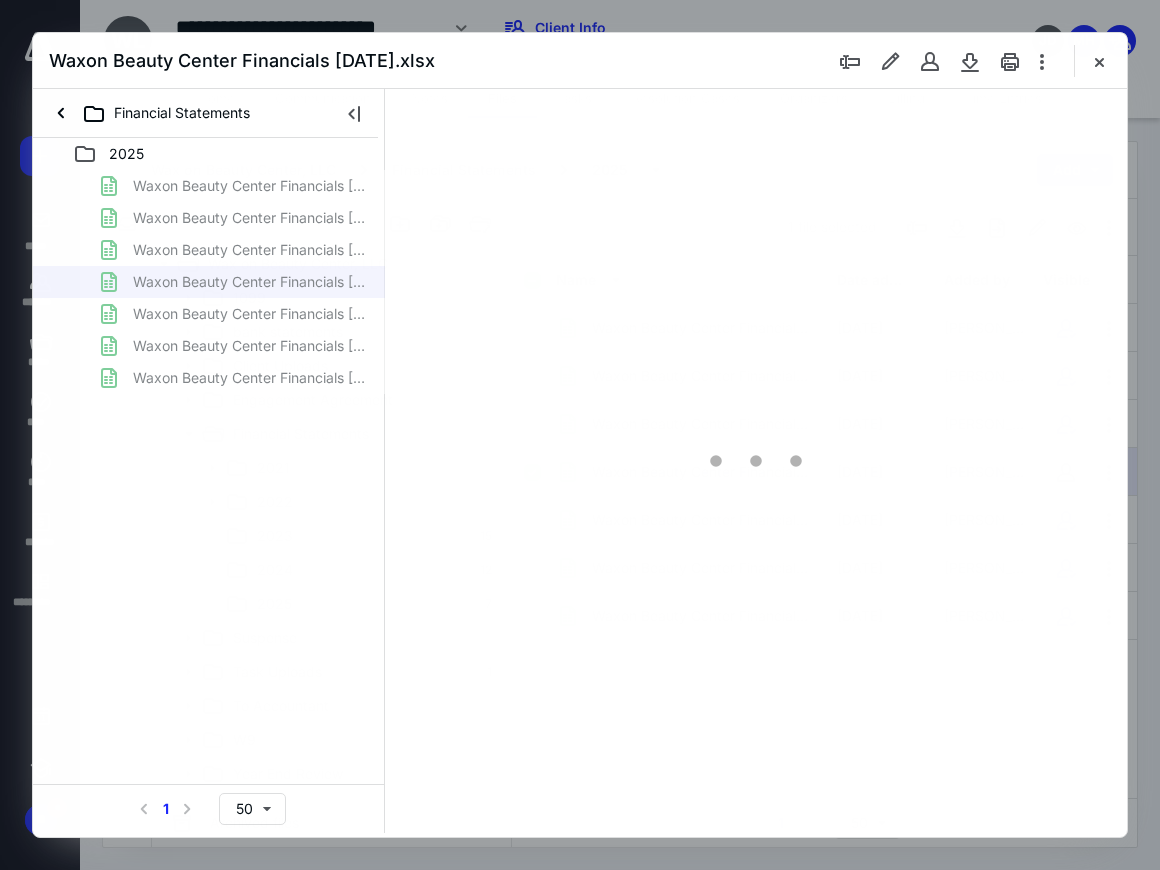 scroll, scrollTop: 0, scrollLeft: 0, axis: both 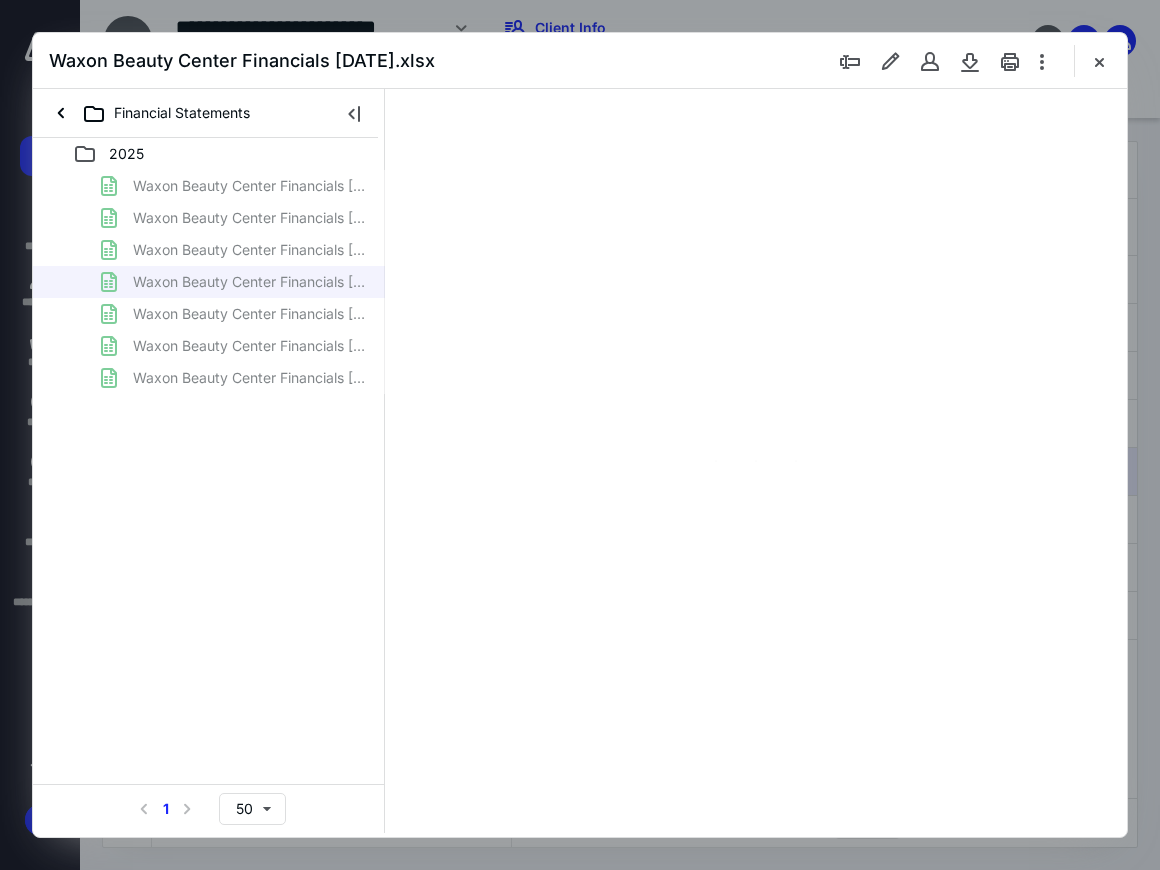 type on "86" 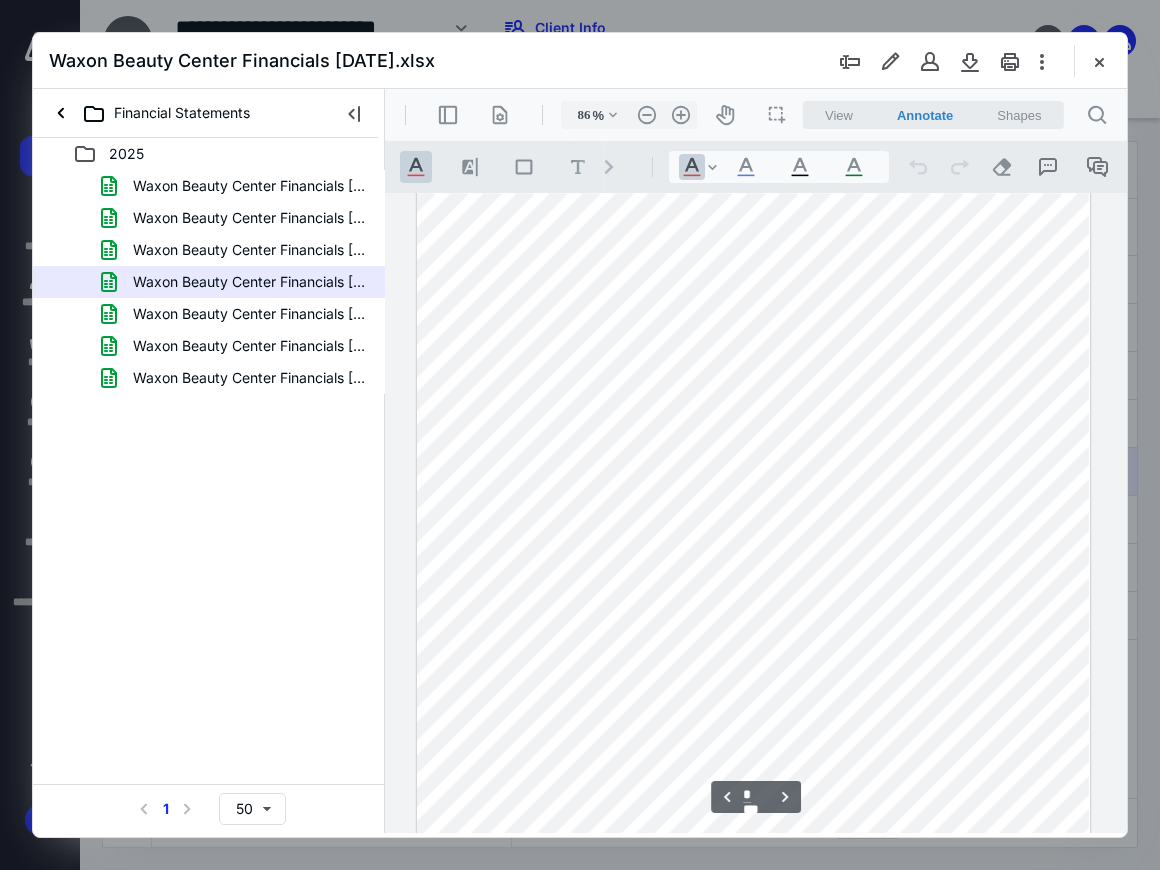 scroll, scrollTop: 834, scrollLeft: 306, axis: both 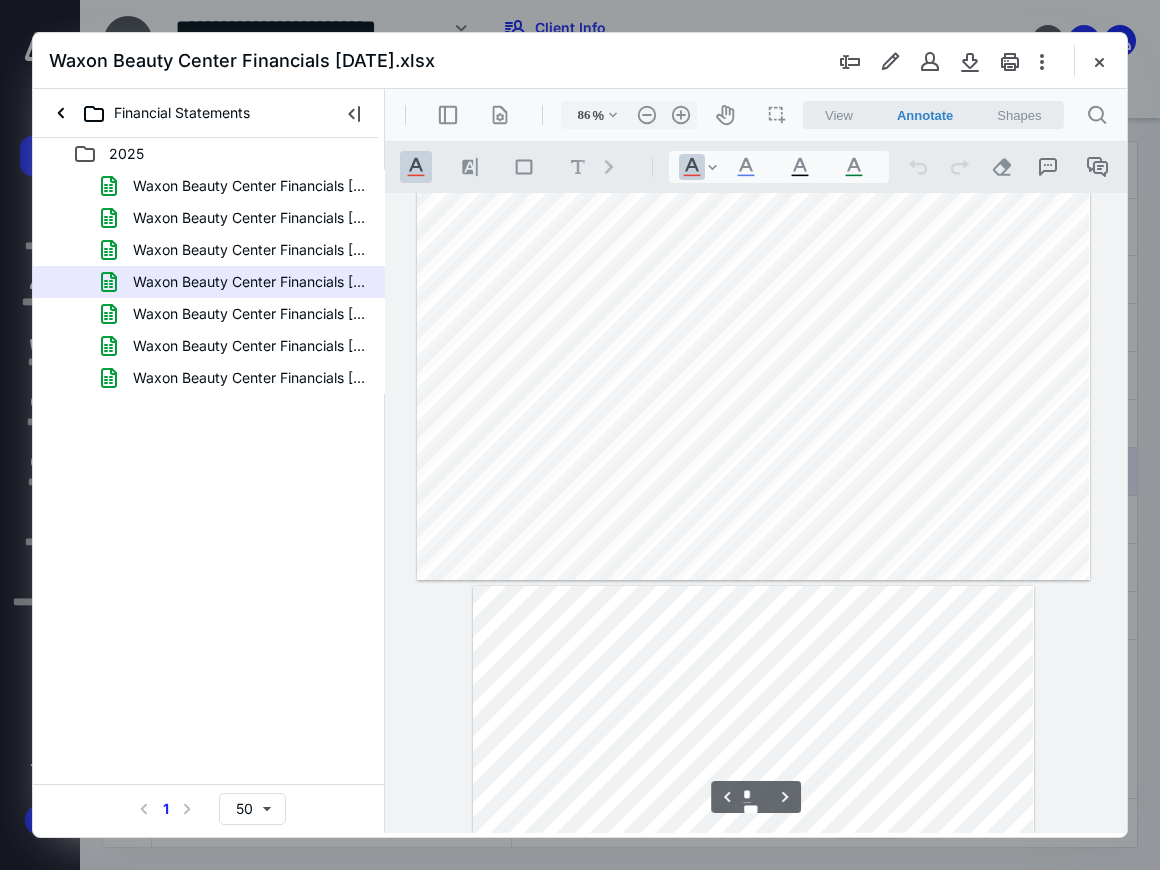 type on "*" 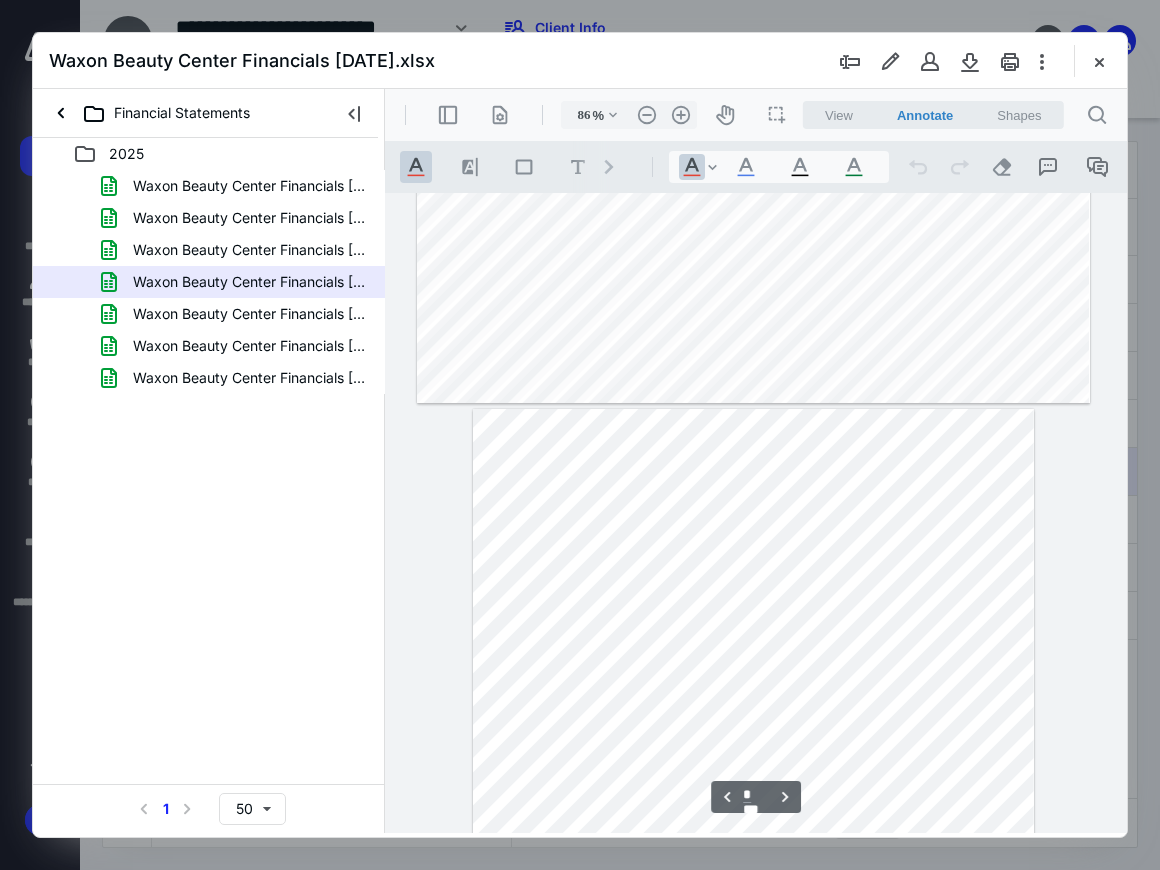 scroll, scrollTop: 1289, scrollLeft: 306, axis: both 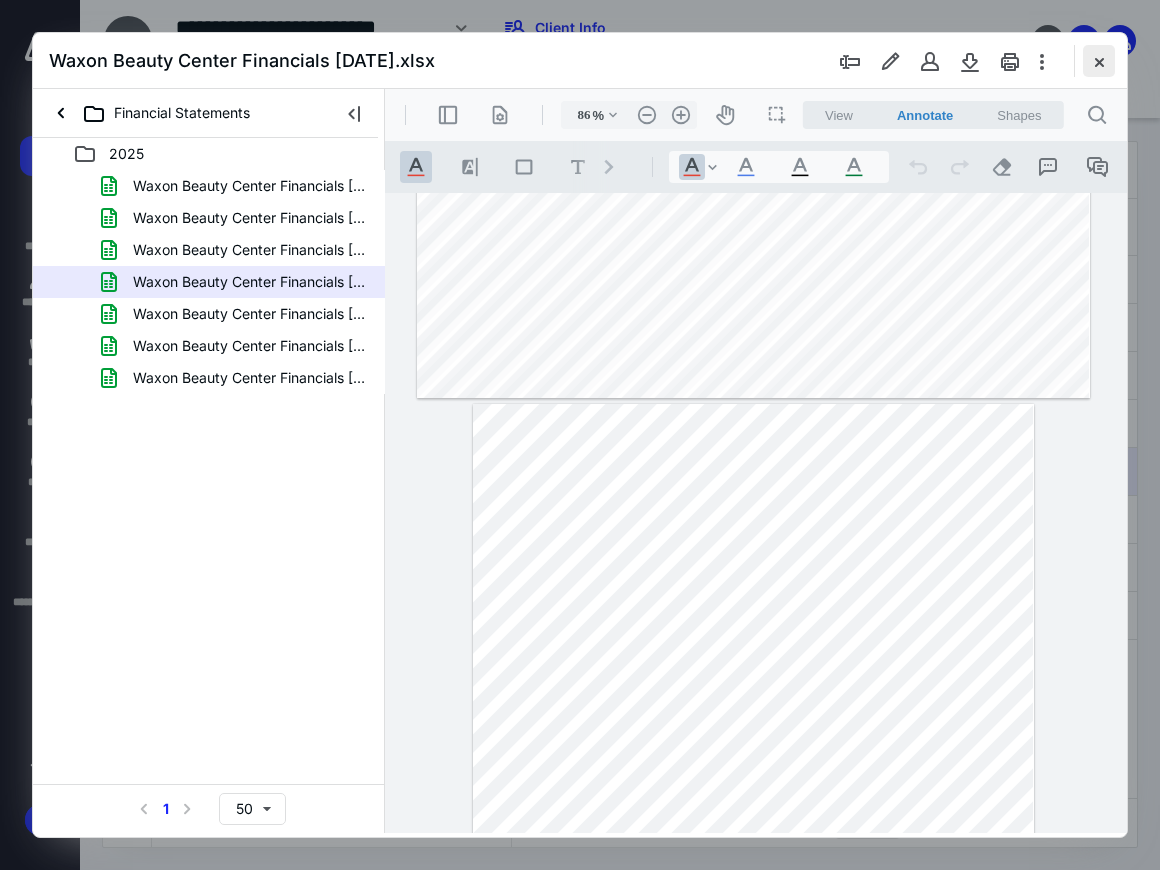 click at bounding box center (1099, 61) 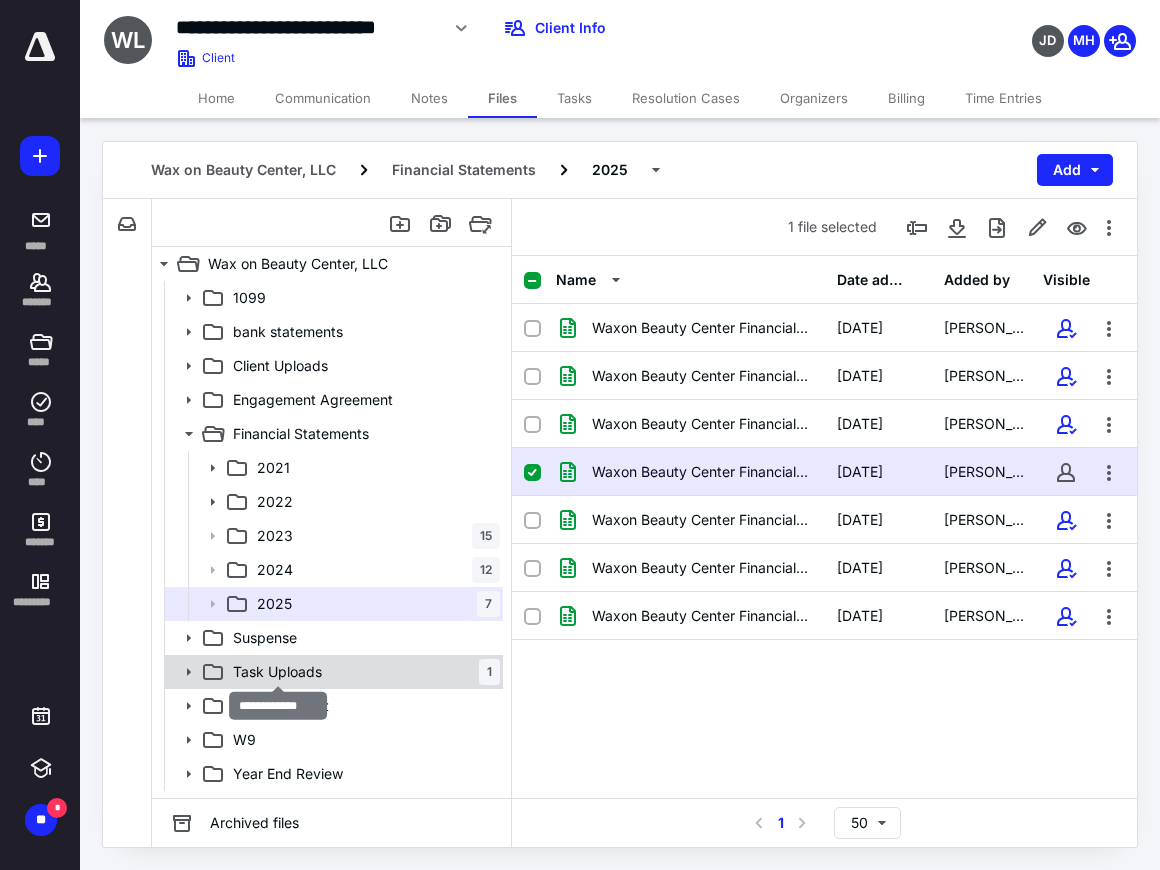 click on "Task Uploads" at bounding box center (277, 672) 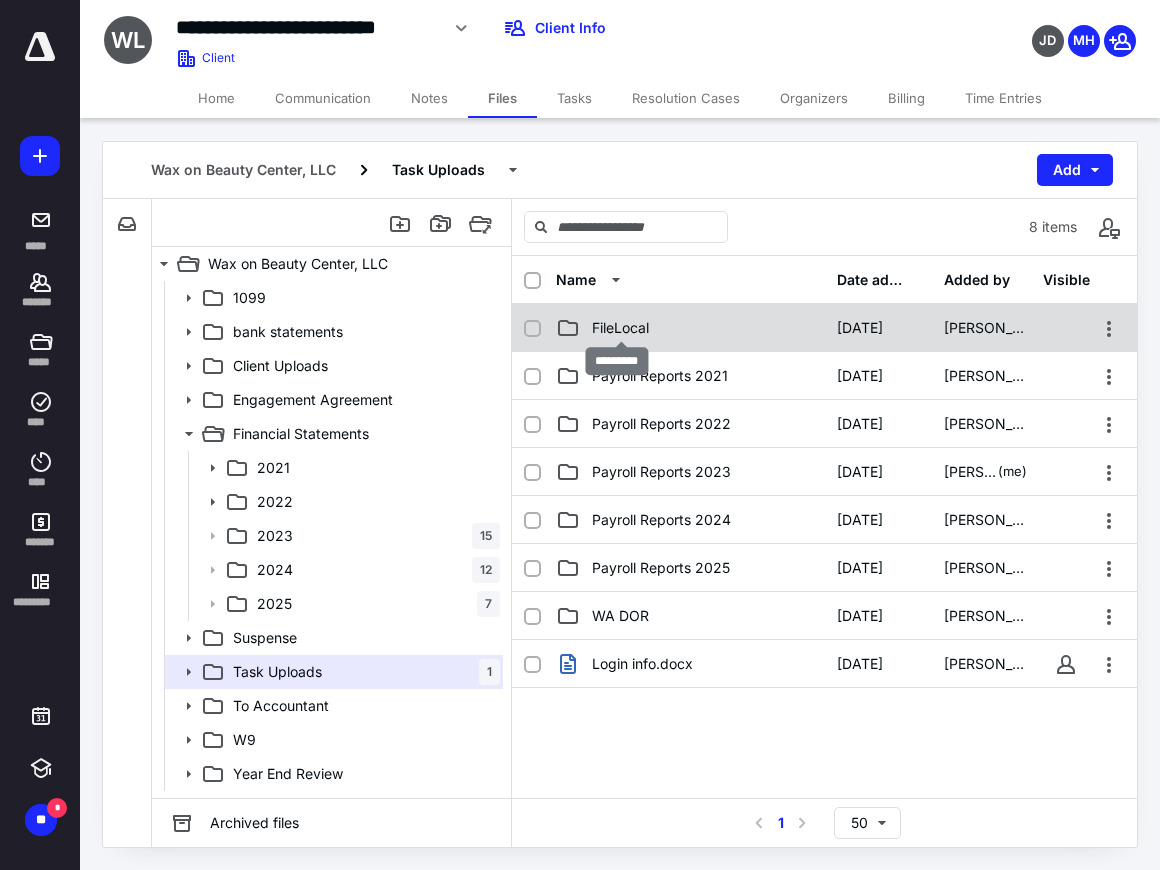 click on "FileLocal" at bounding box center [620, 328] 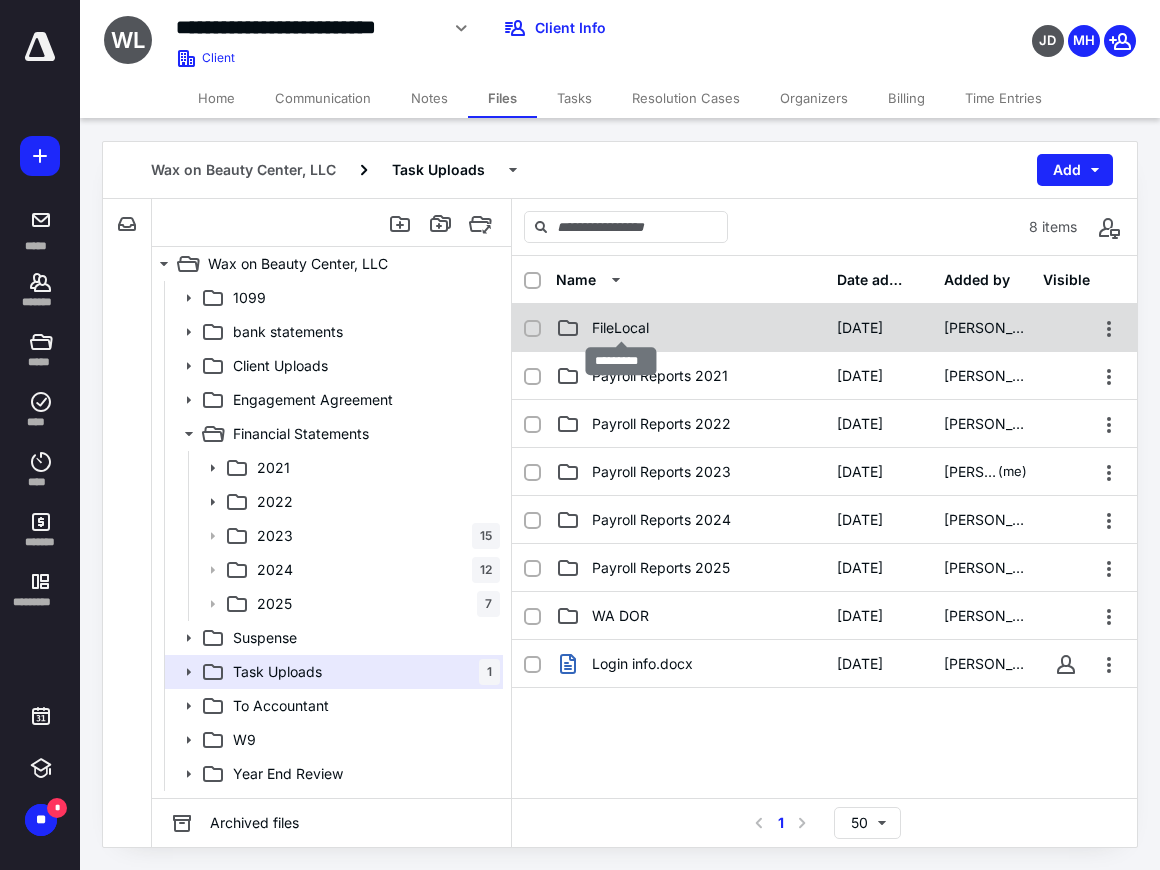 click on "FileLocal" at bounding box center (620, 328) 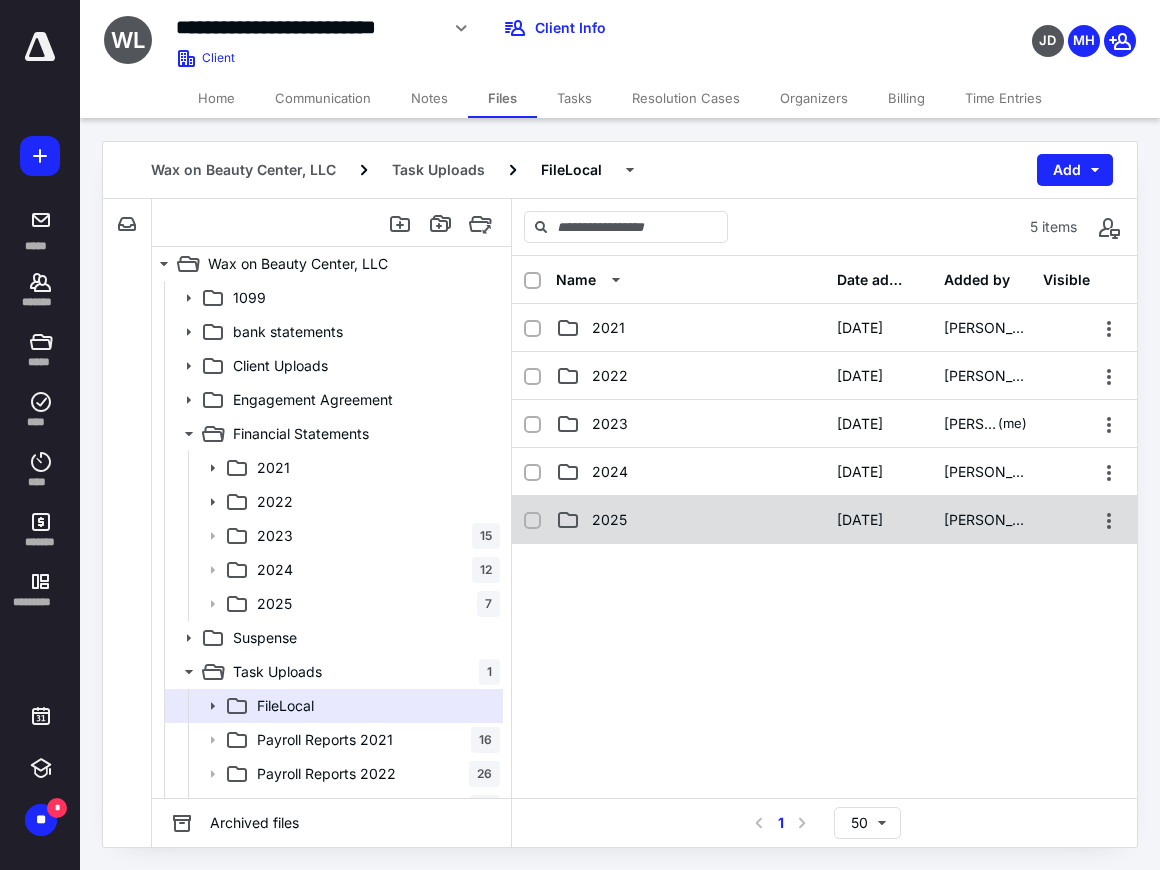 click on "2025" at bounding box center [609, 520] 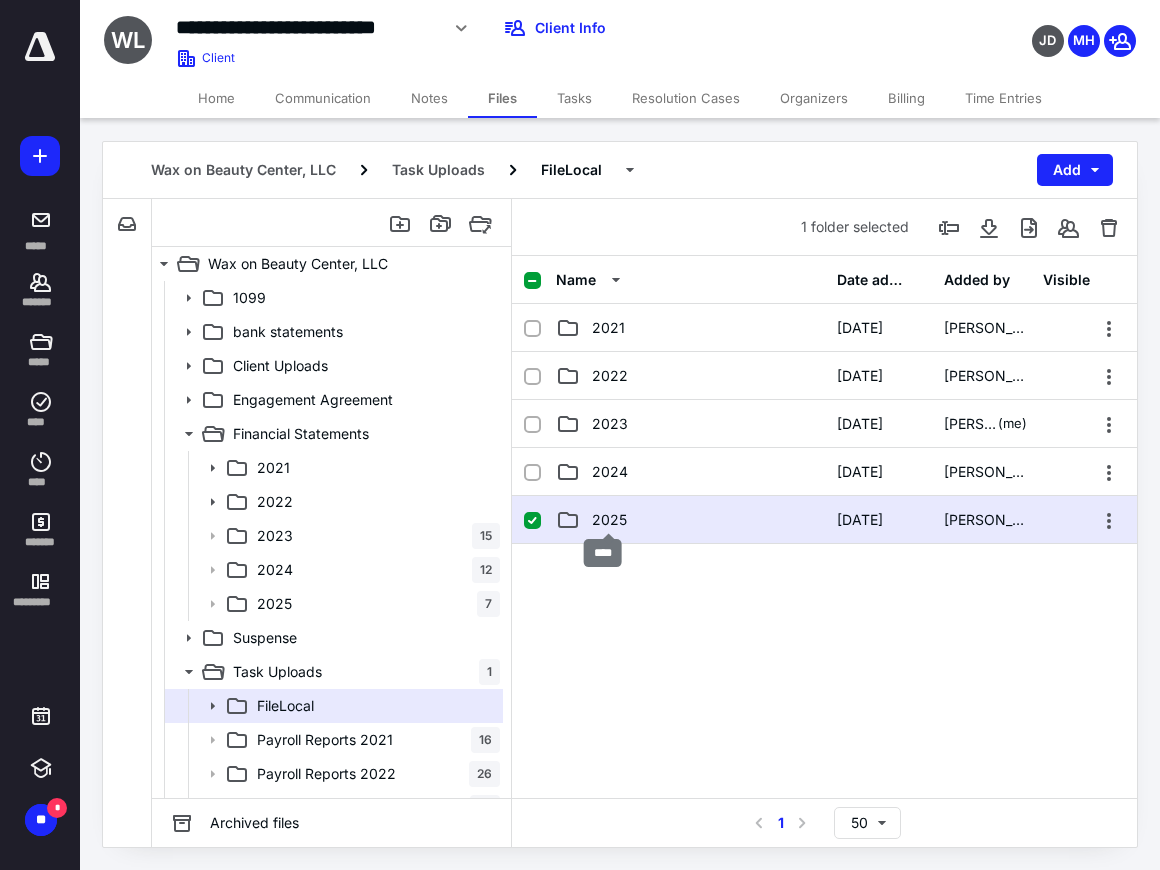 click on "2025" at bounding box center (609, 520) 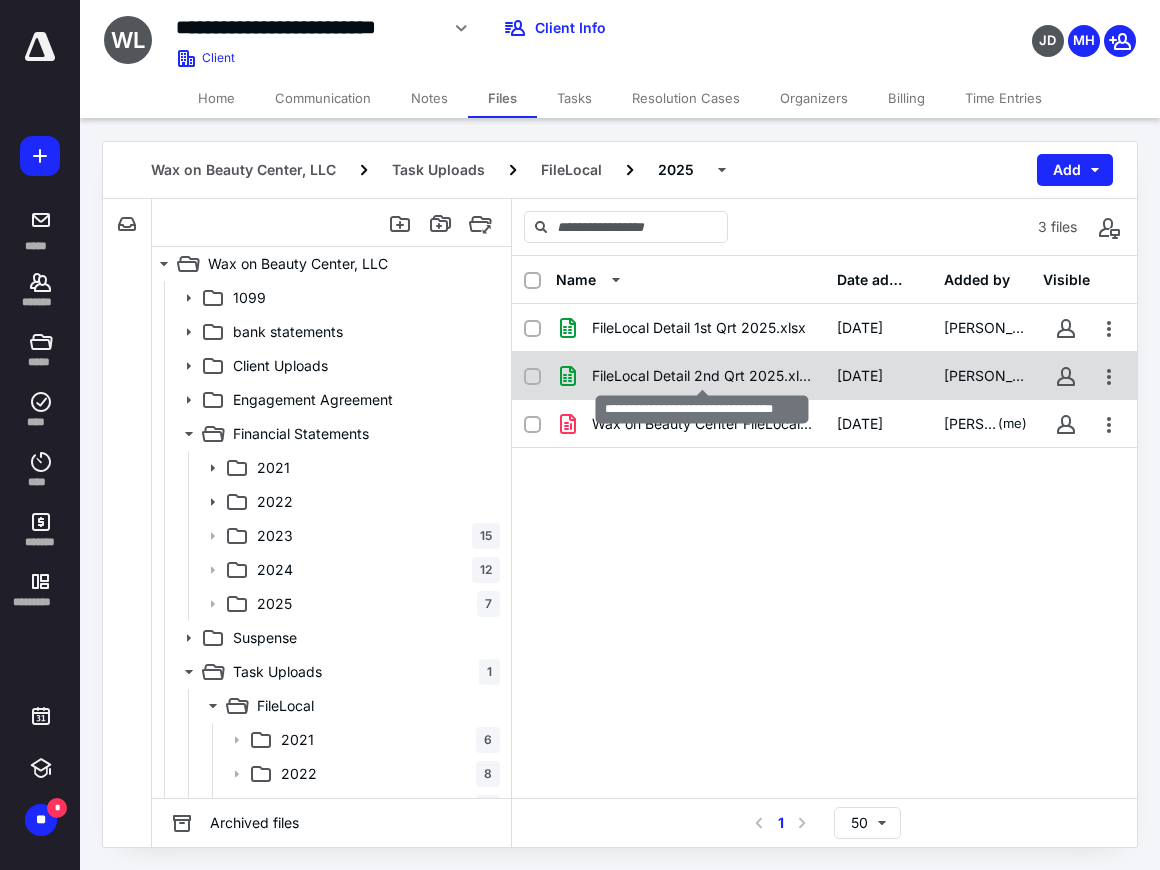 click on "FileLocal Detail 2nd Qrt 2025.xlsx" at bounding box center [702, 376] 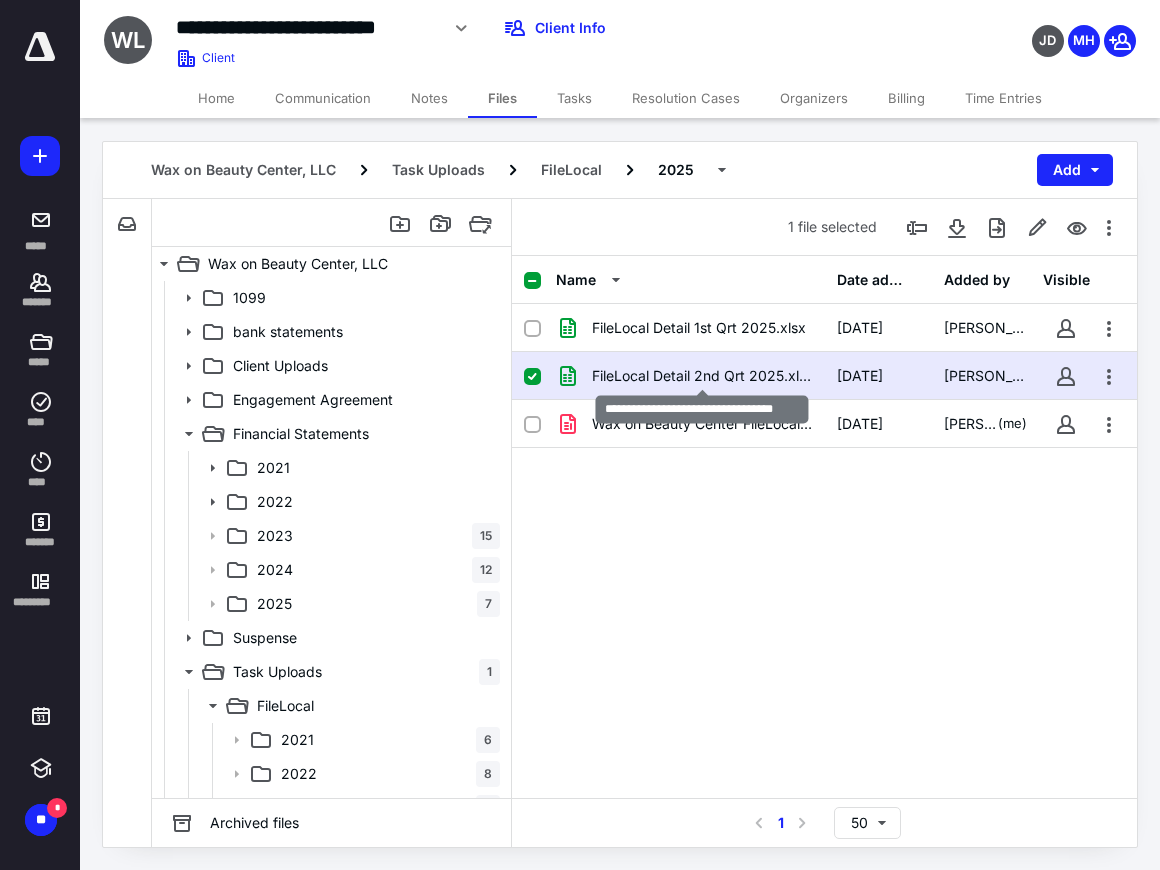 click on "FileLocal Detail 2nd Qrt 2025.xlsx" at bounding box center [702, 376] 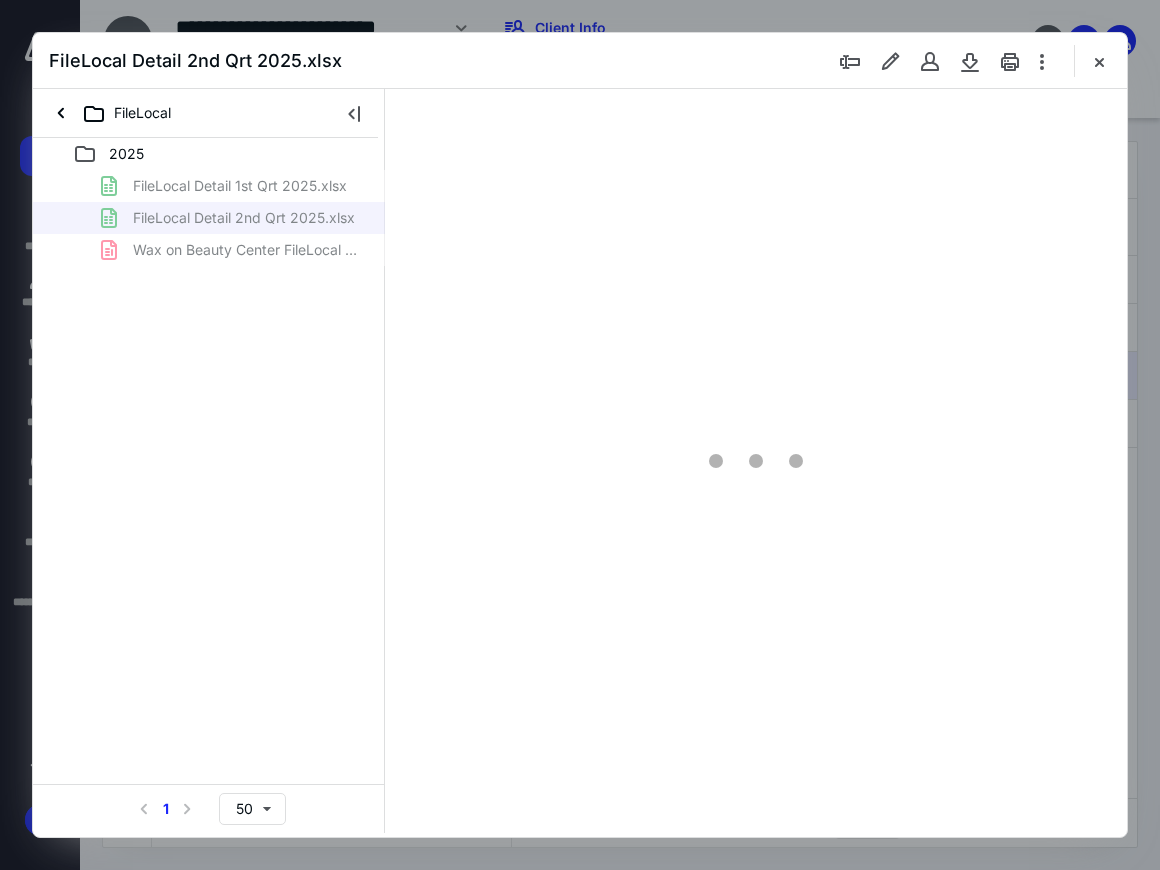 scroll, scrollTop: 0, scrollLeft: 0, axis: both 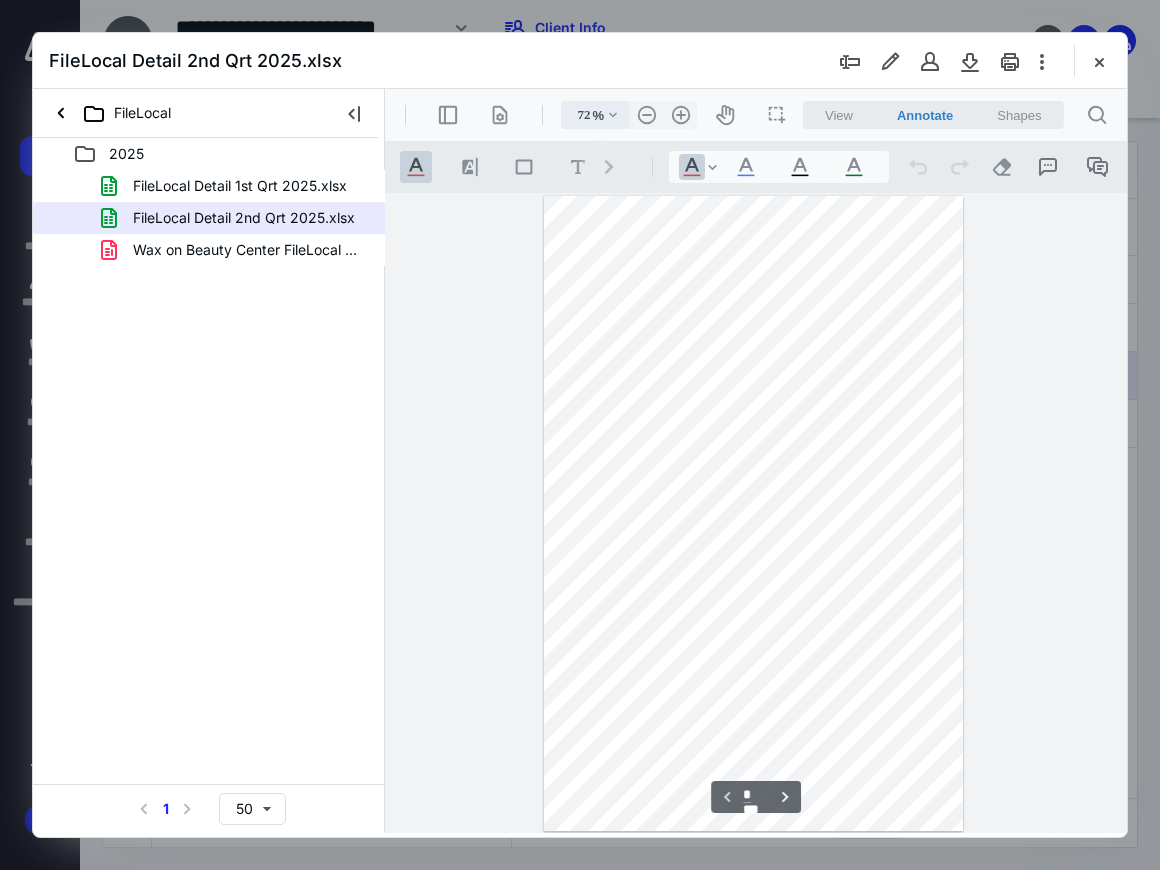 click on ".cls-1{fill:#abb0c4;} icon - chevron - down" at bounding box center (613, 115) 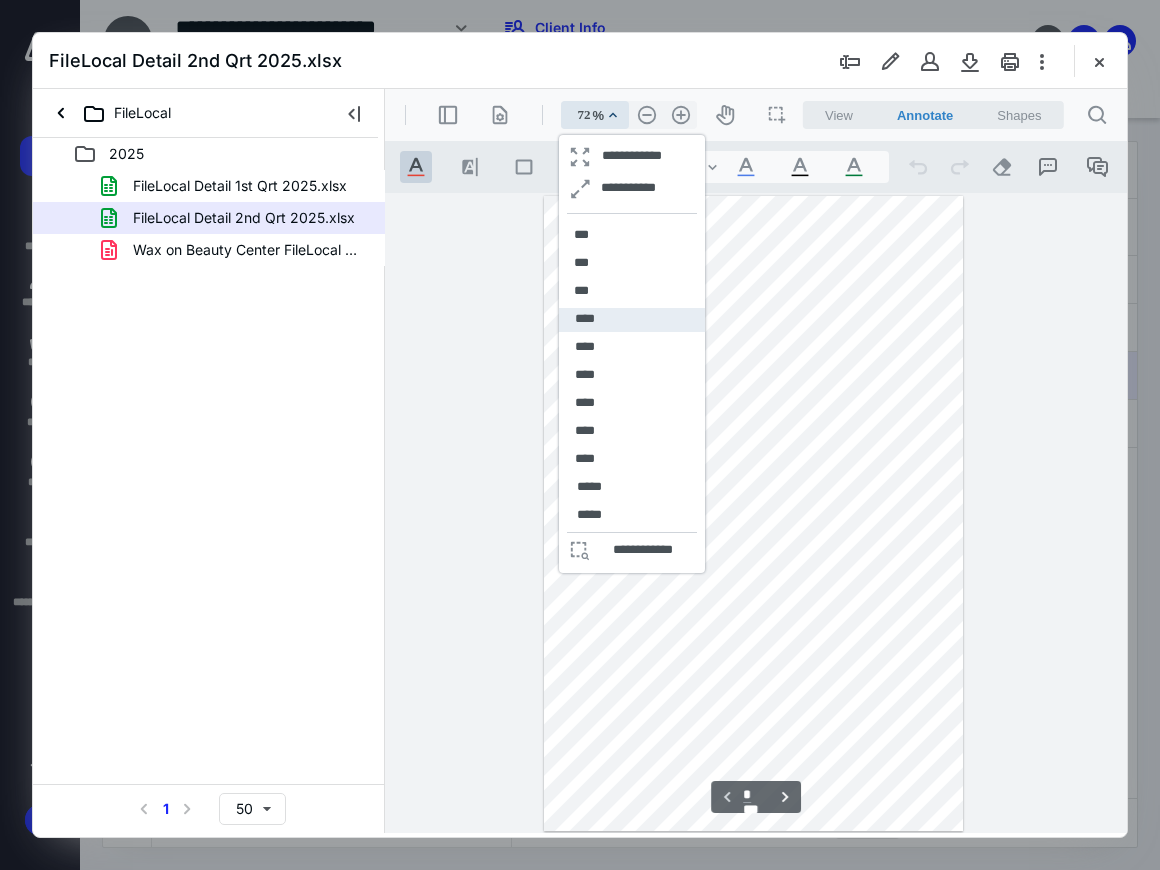 click on "****" at bounding box center (632, 320) 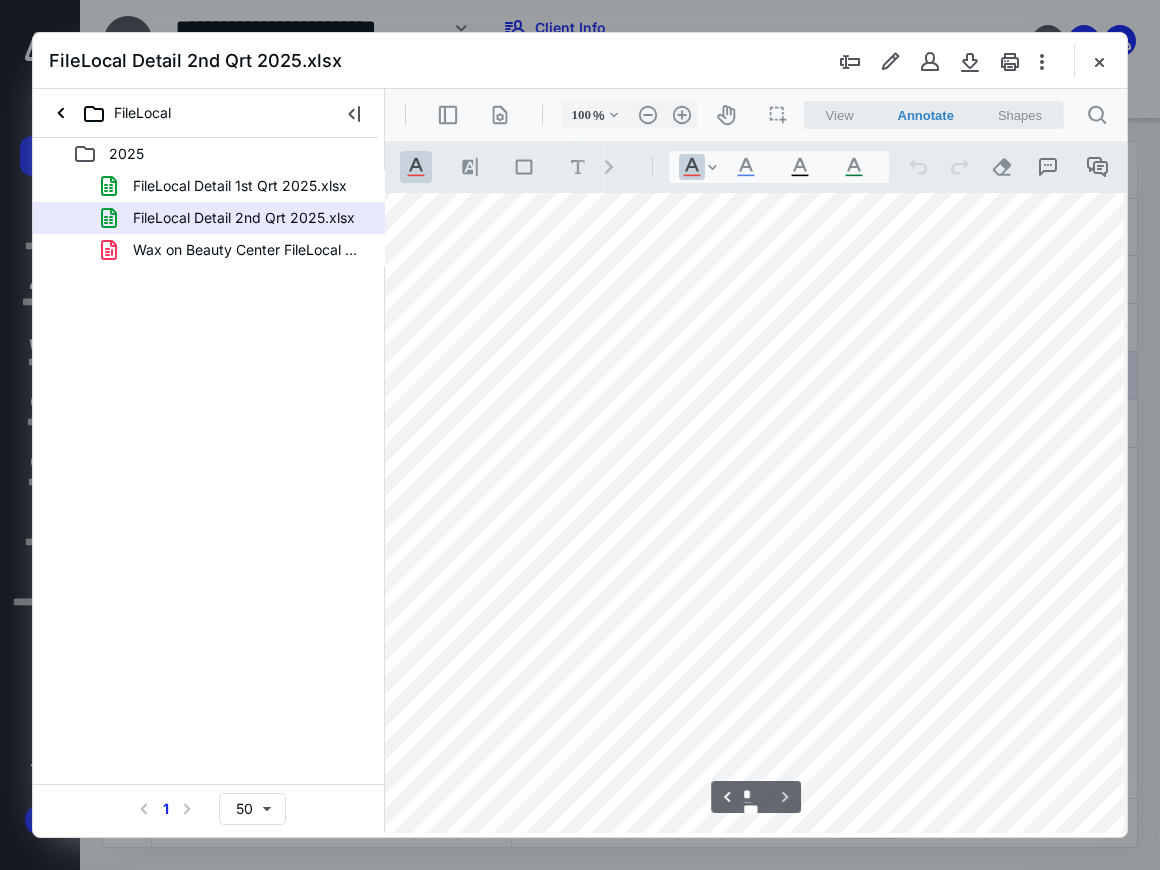 scroll, scrollTop: 1714, scrollLeft: 351, axis: both 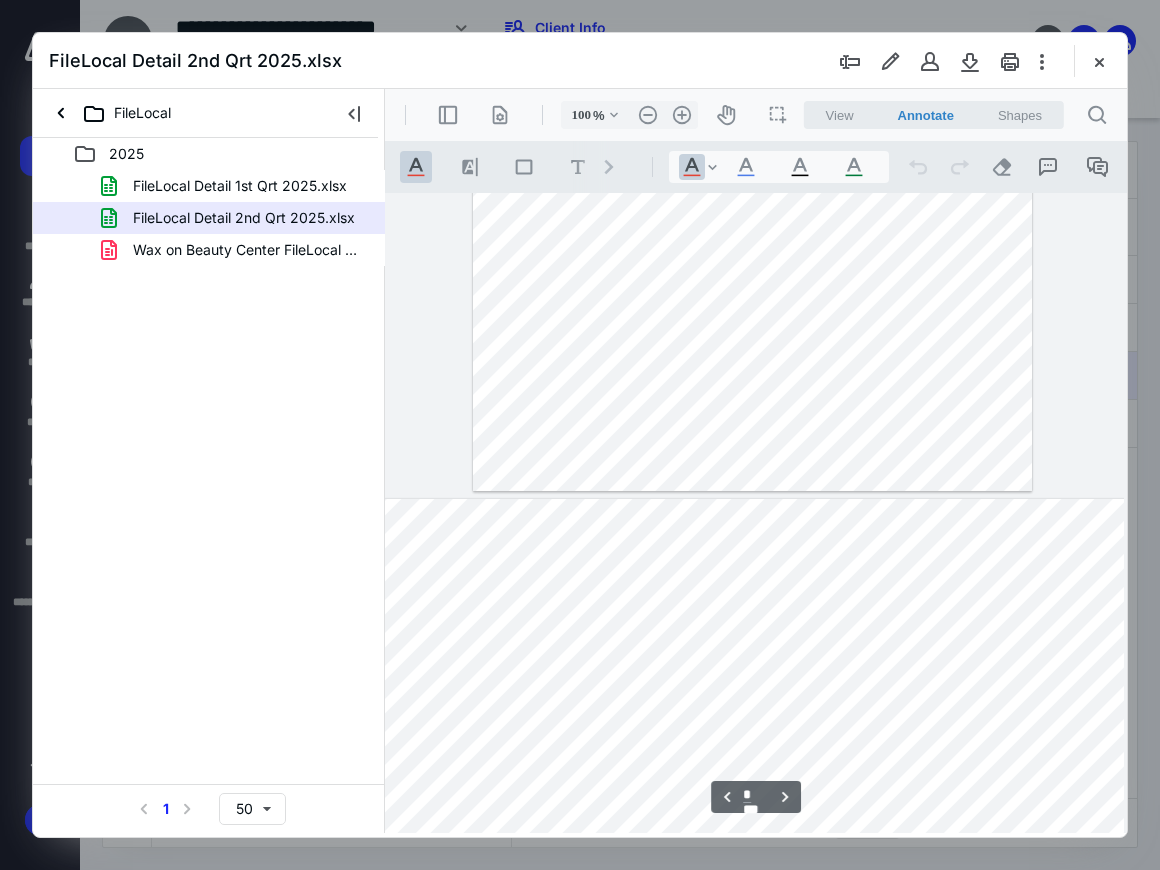 type on "*" 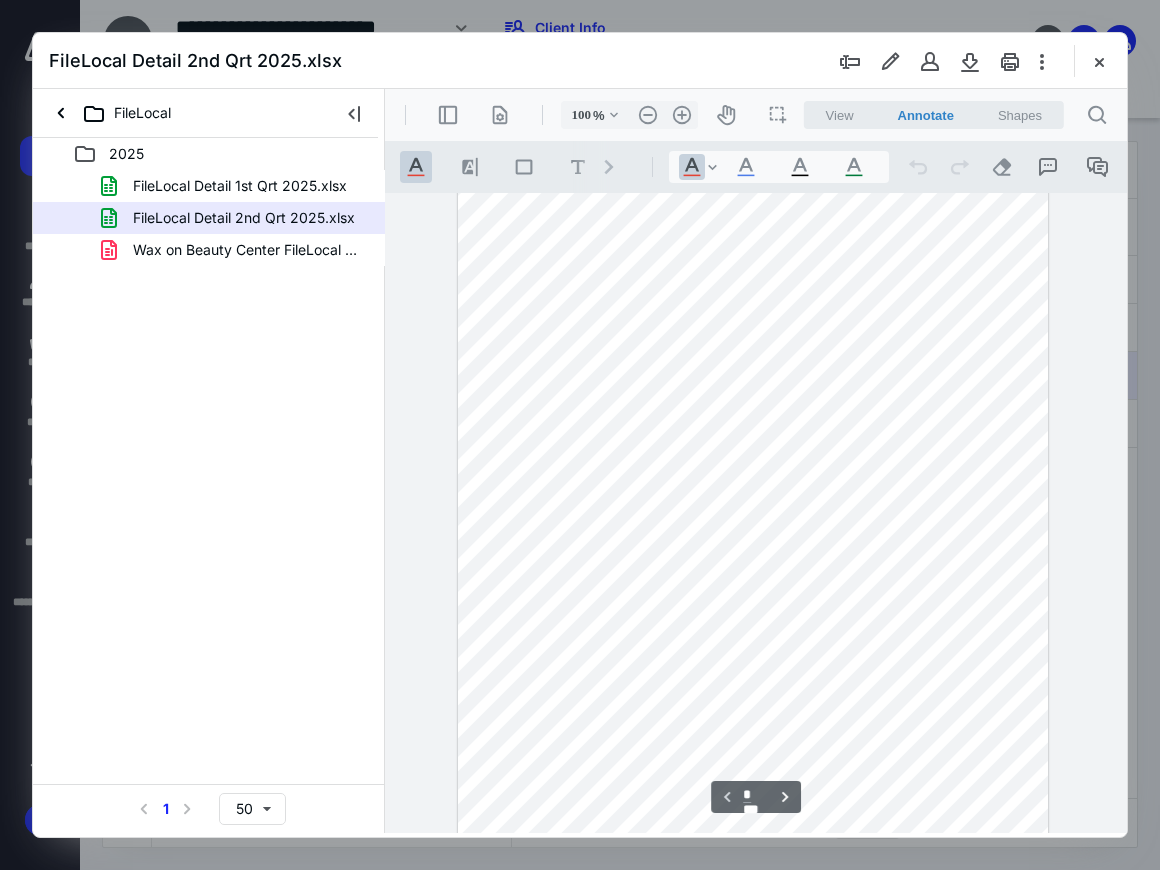 scroll, scrollTop: 0, scrollLeft: 351, axis: horizontal 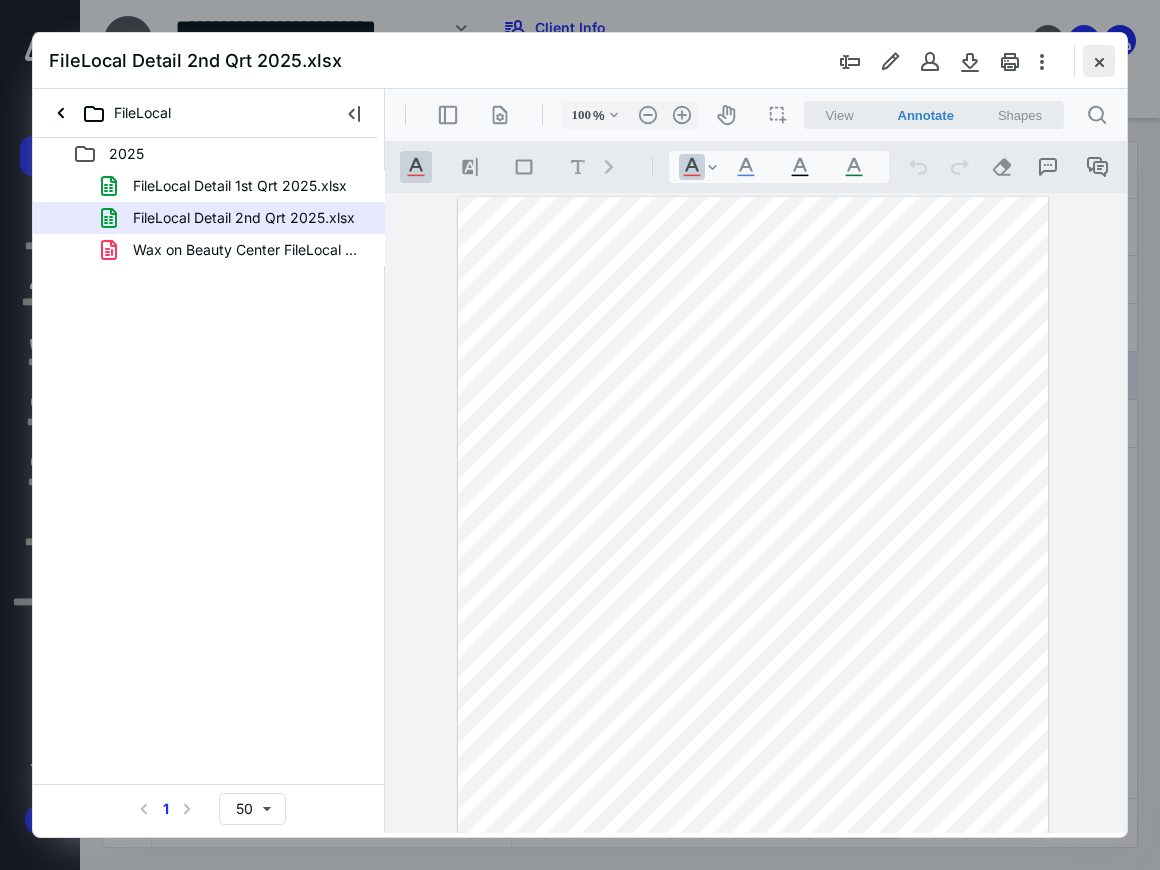 click at bounding box center (1099, 61) 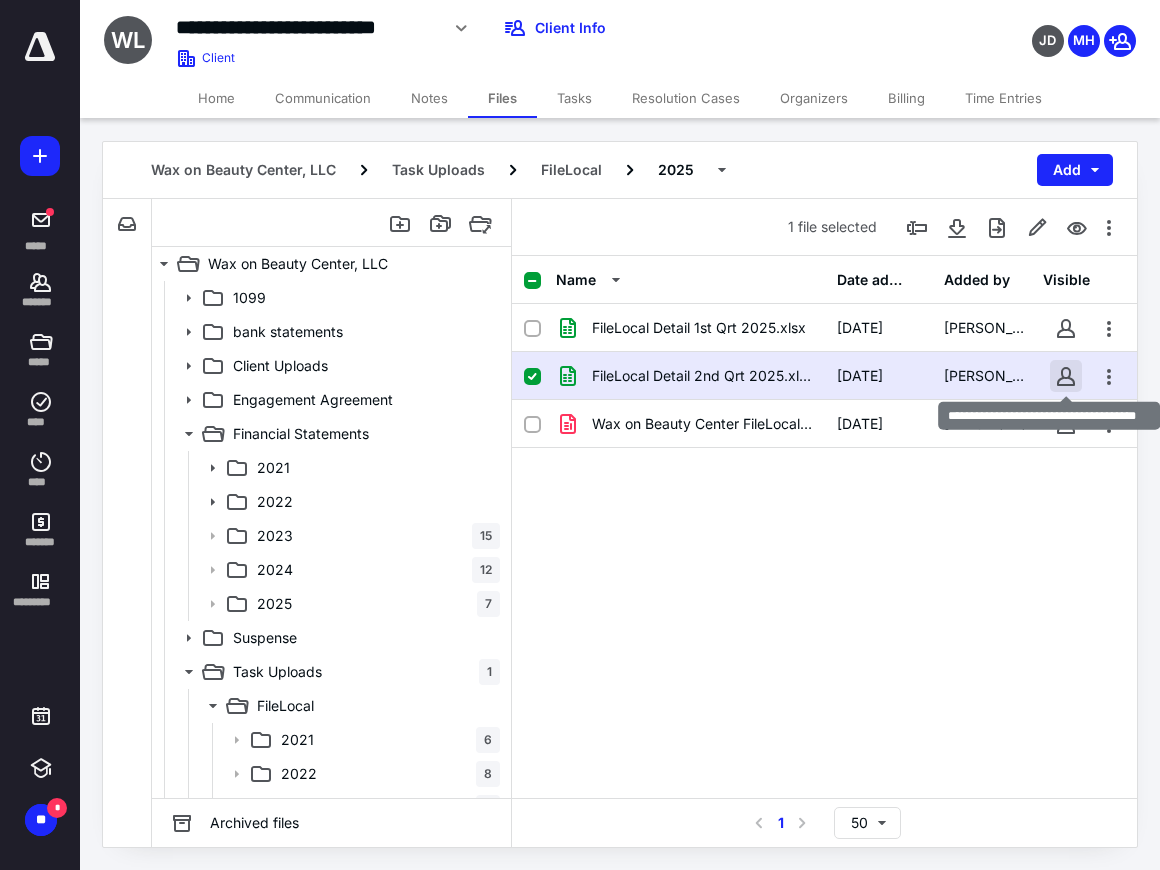 click at bounding box center (1066, 376) 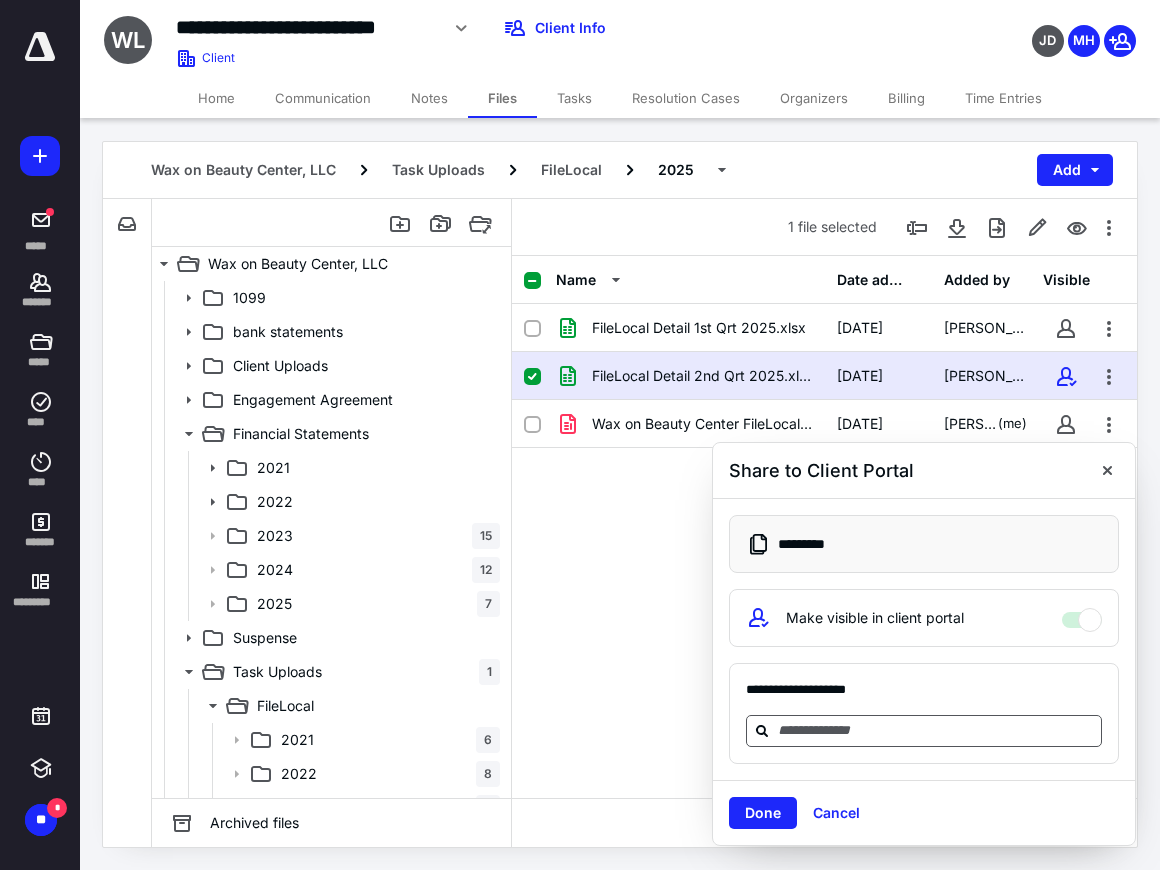 click at bounding box center [936, 730] 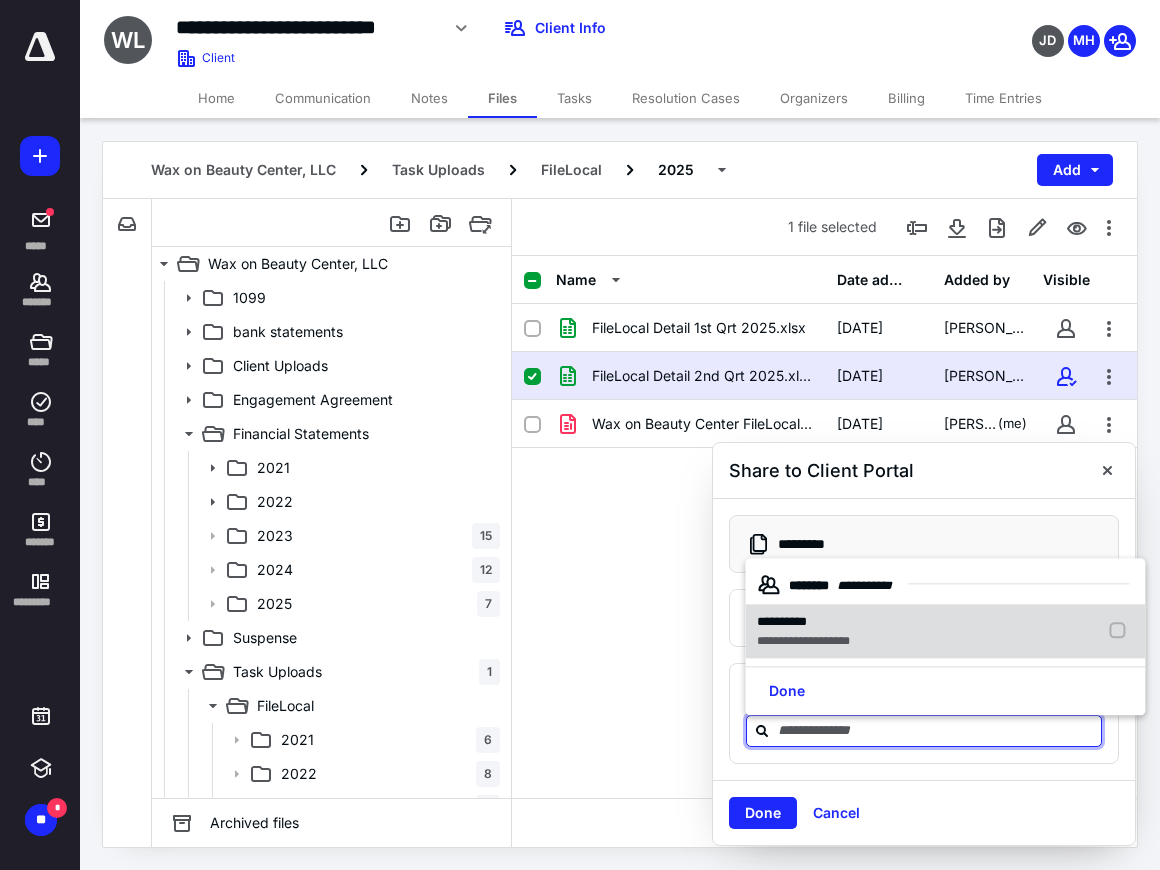 click at bounding box center [1121, 632] 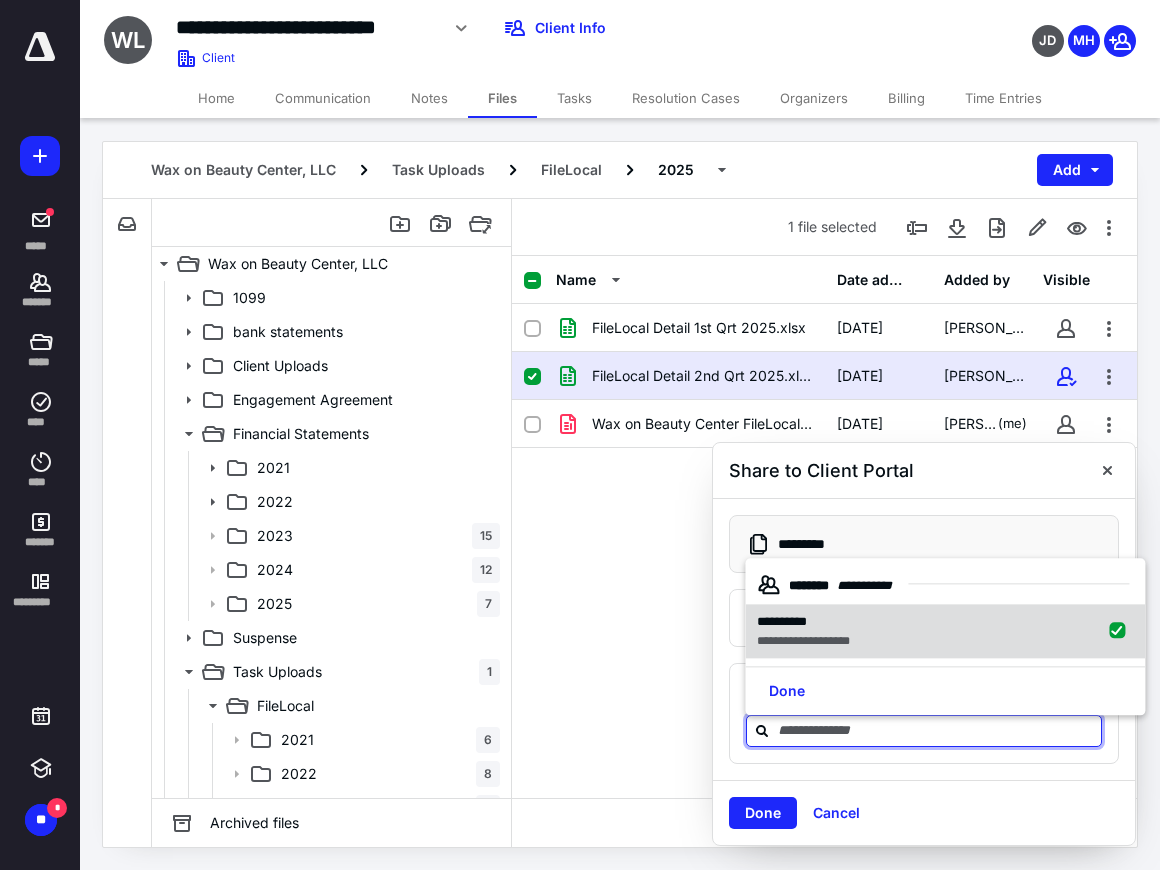 checkbox on "true" 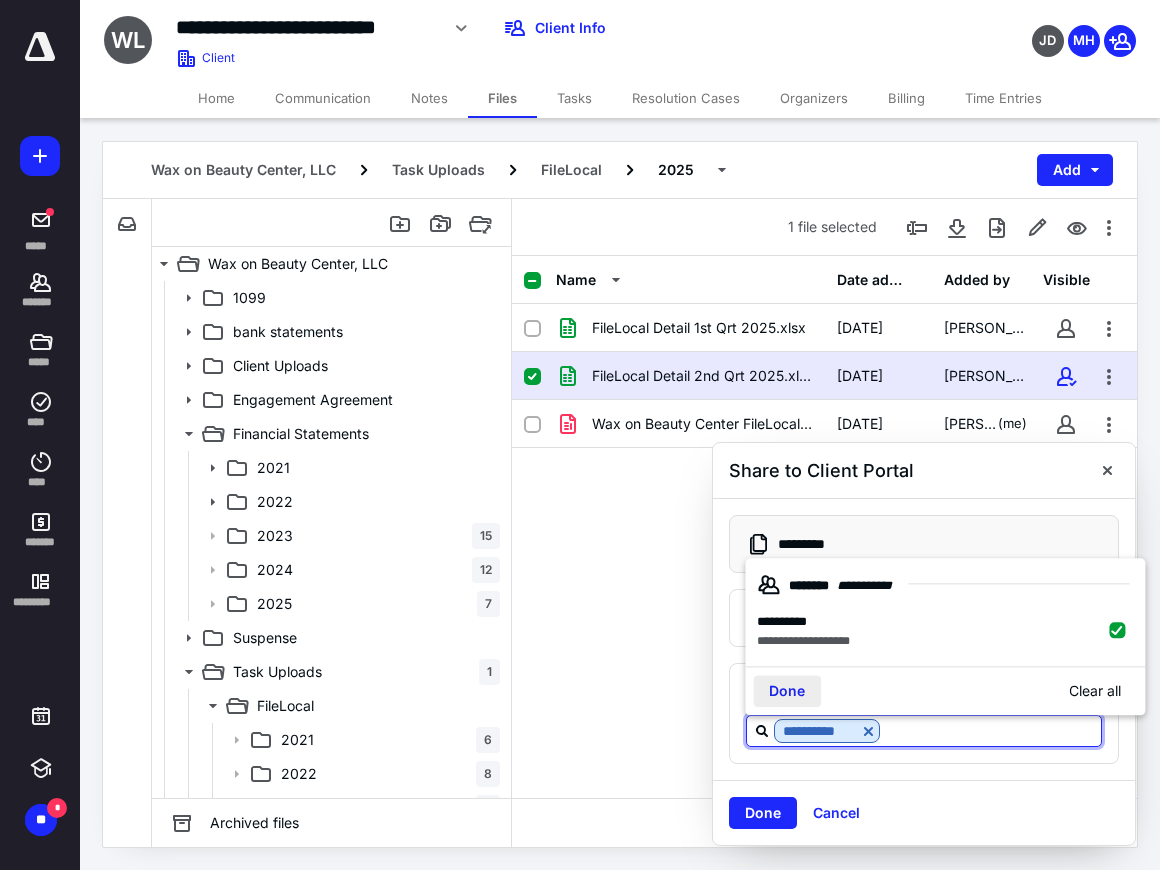 click on "Done" at bounding box center [787, 691] 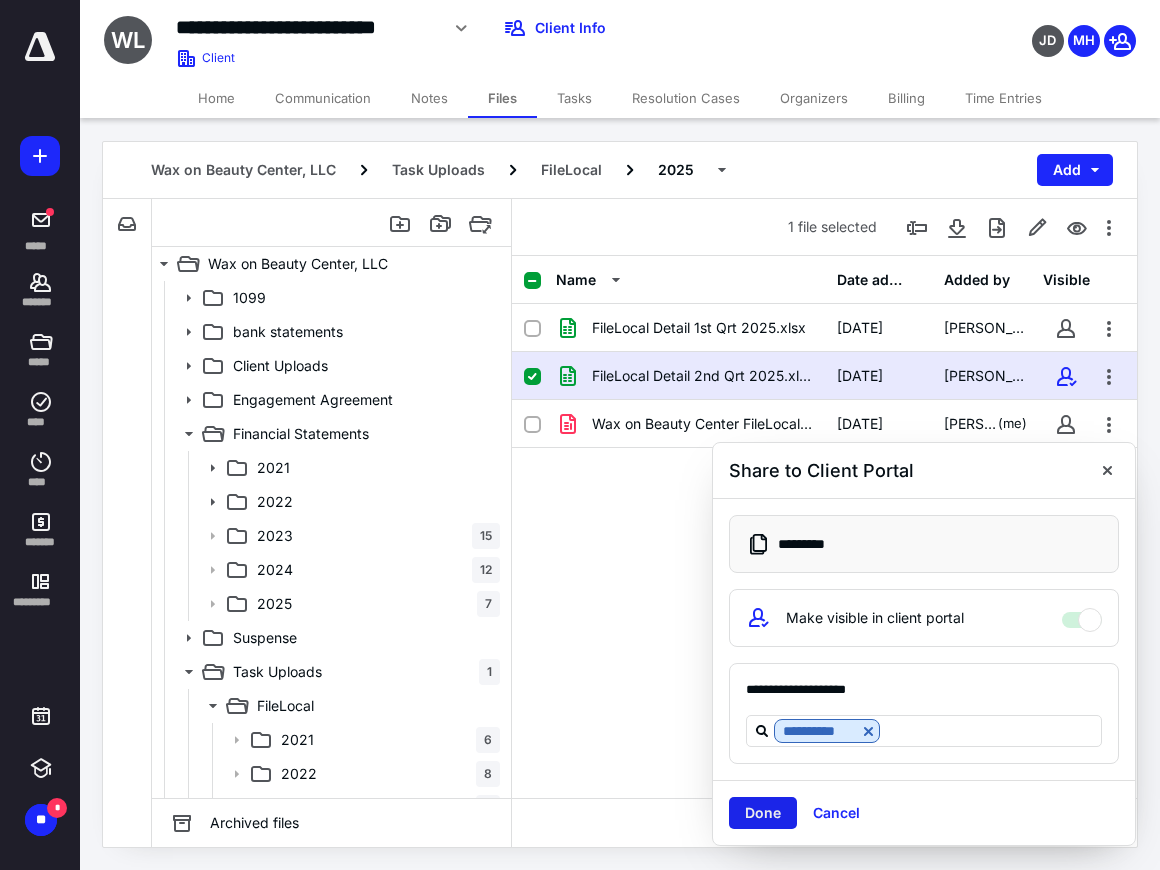 click on "Done" at bounding box center (763, 813) 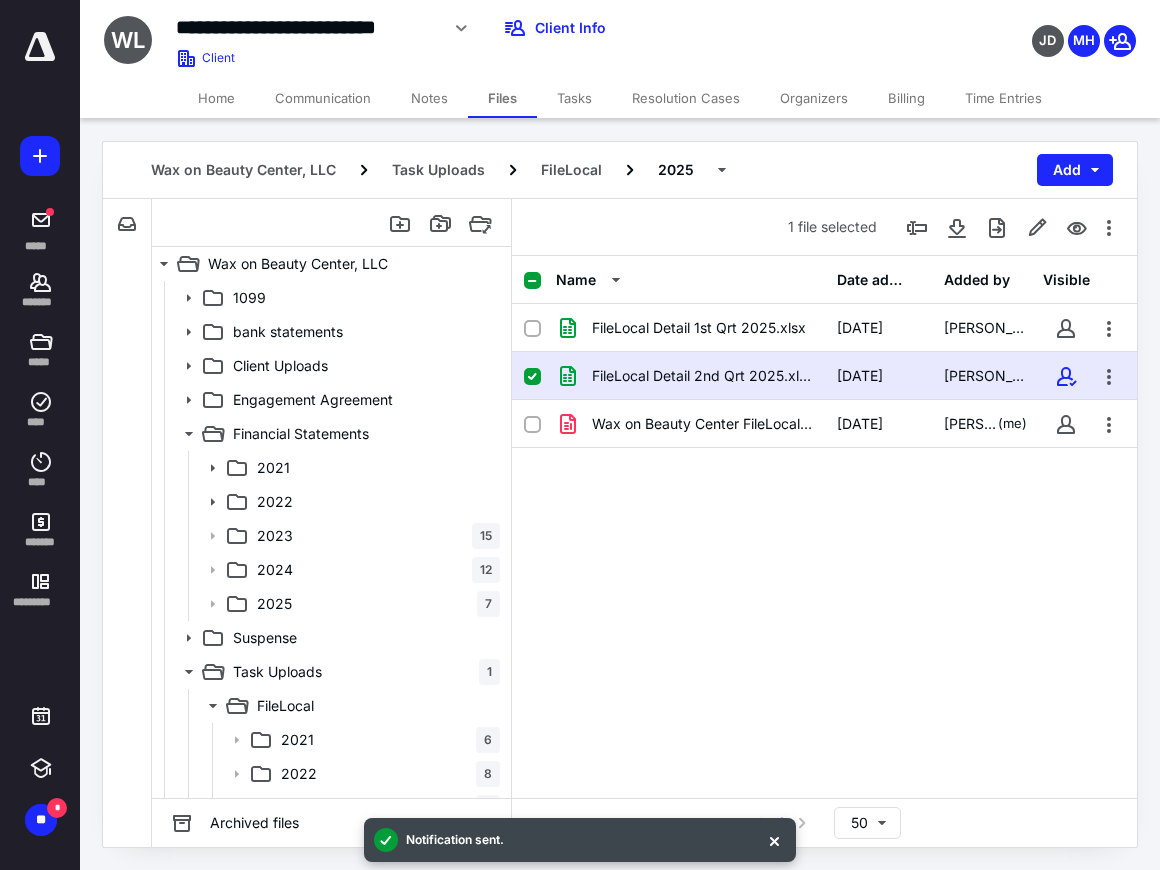click on "Tasks" at bounding box center [574, 98] 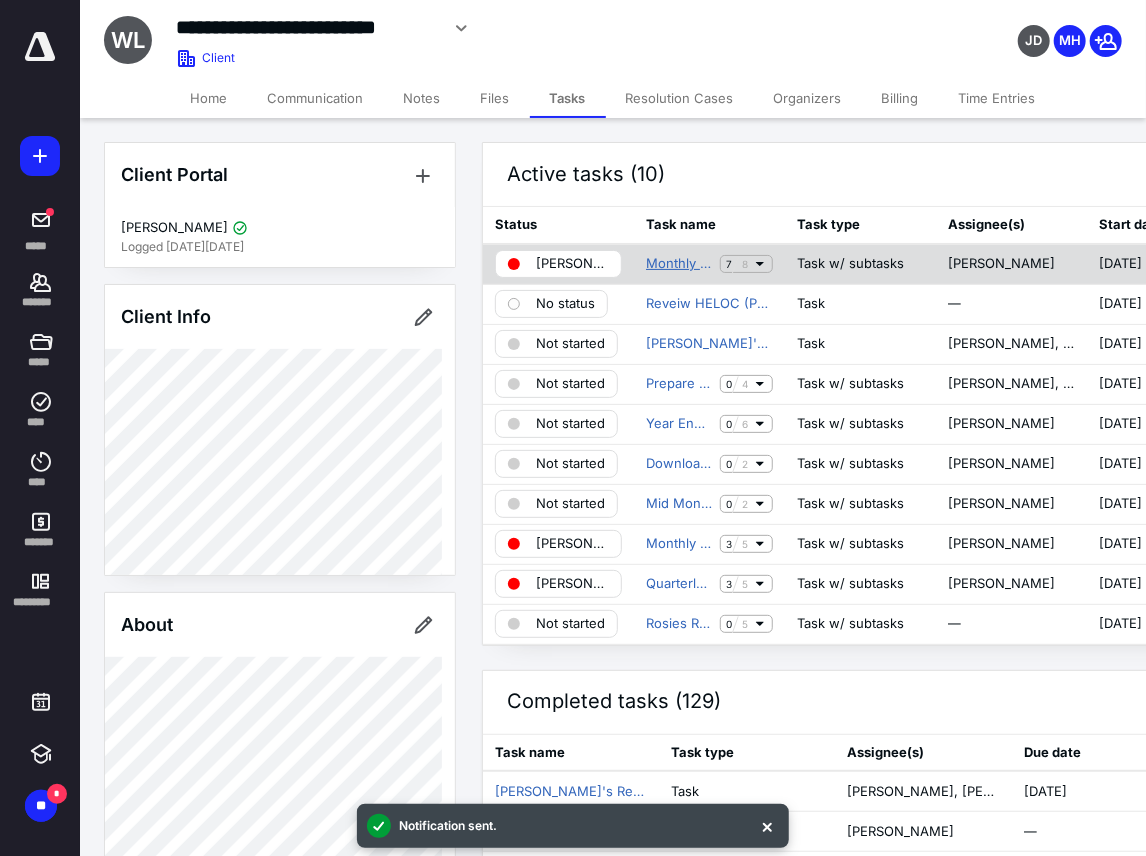 click on "Monthly Bookkeeping (JP)" at bounding box center [679, 264] 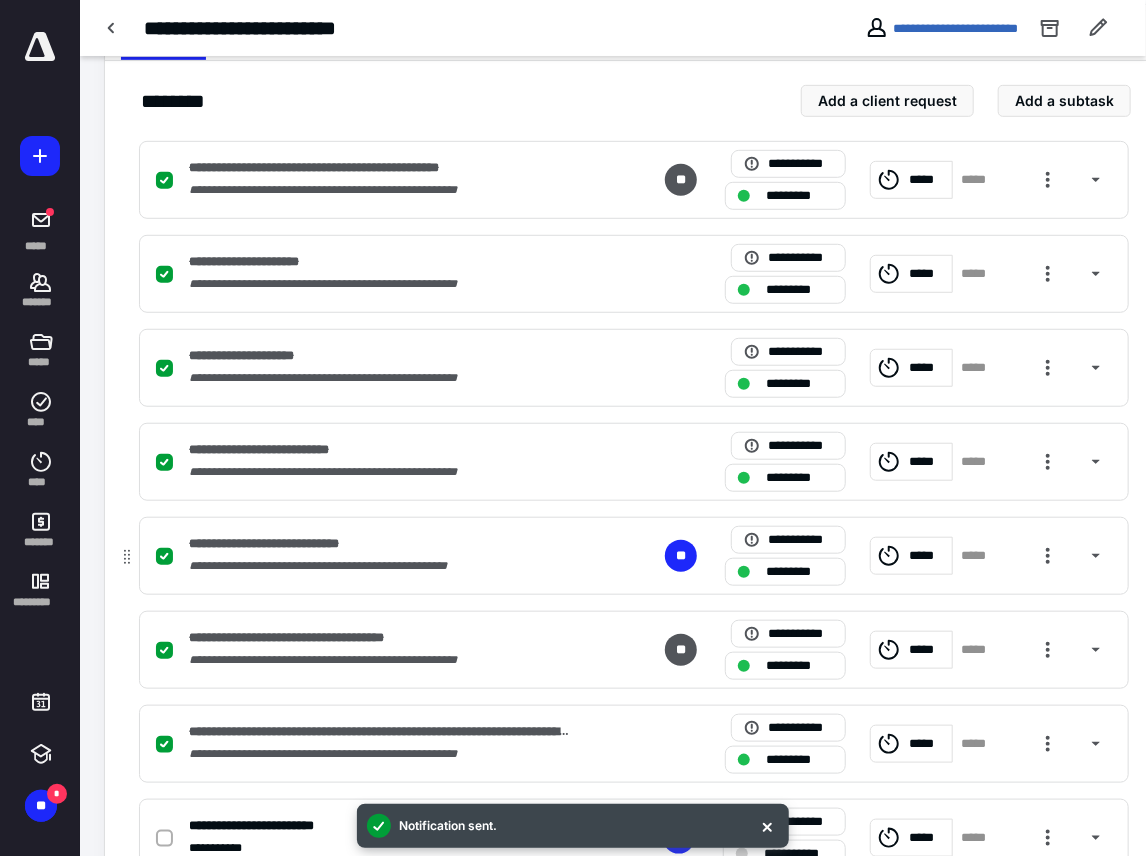 scroll, scrollTop: 506, scrollLeft: 0, axis: vertical 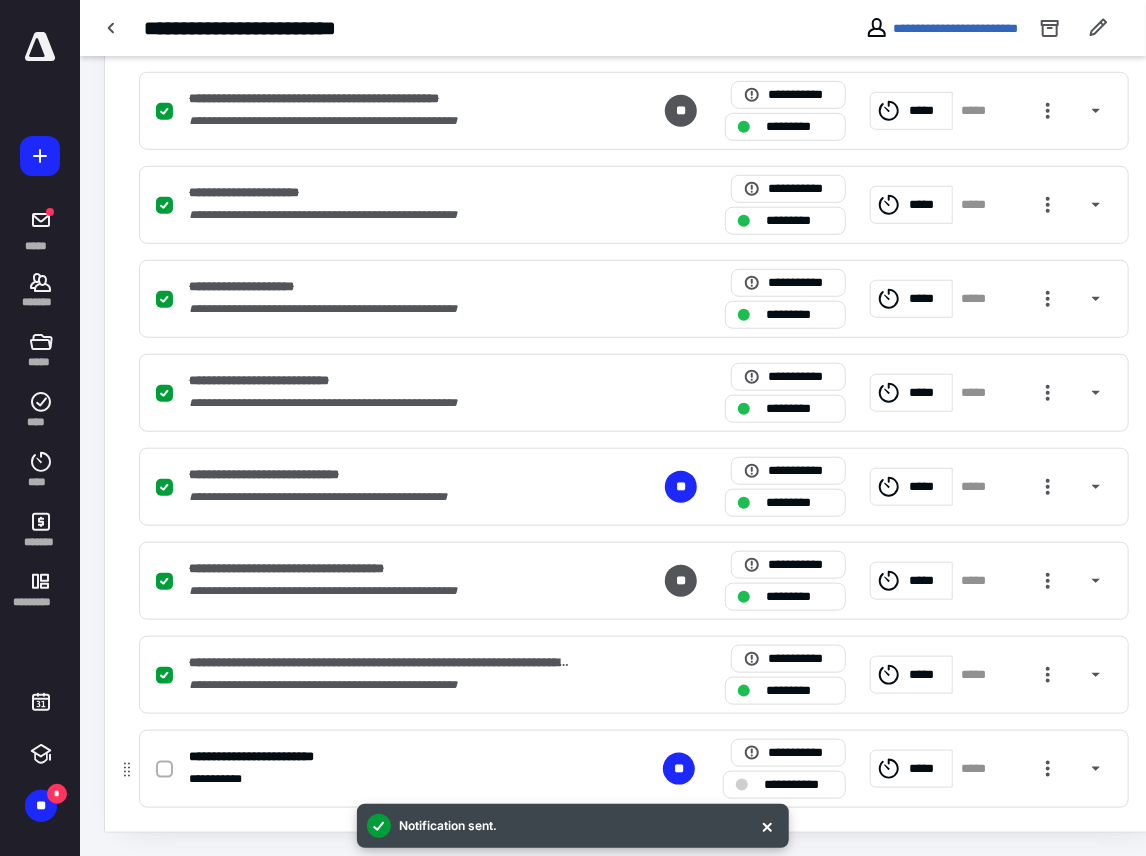 click 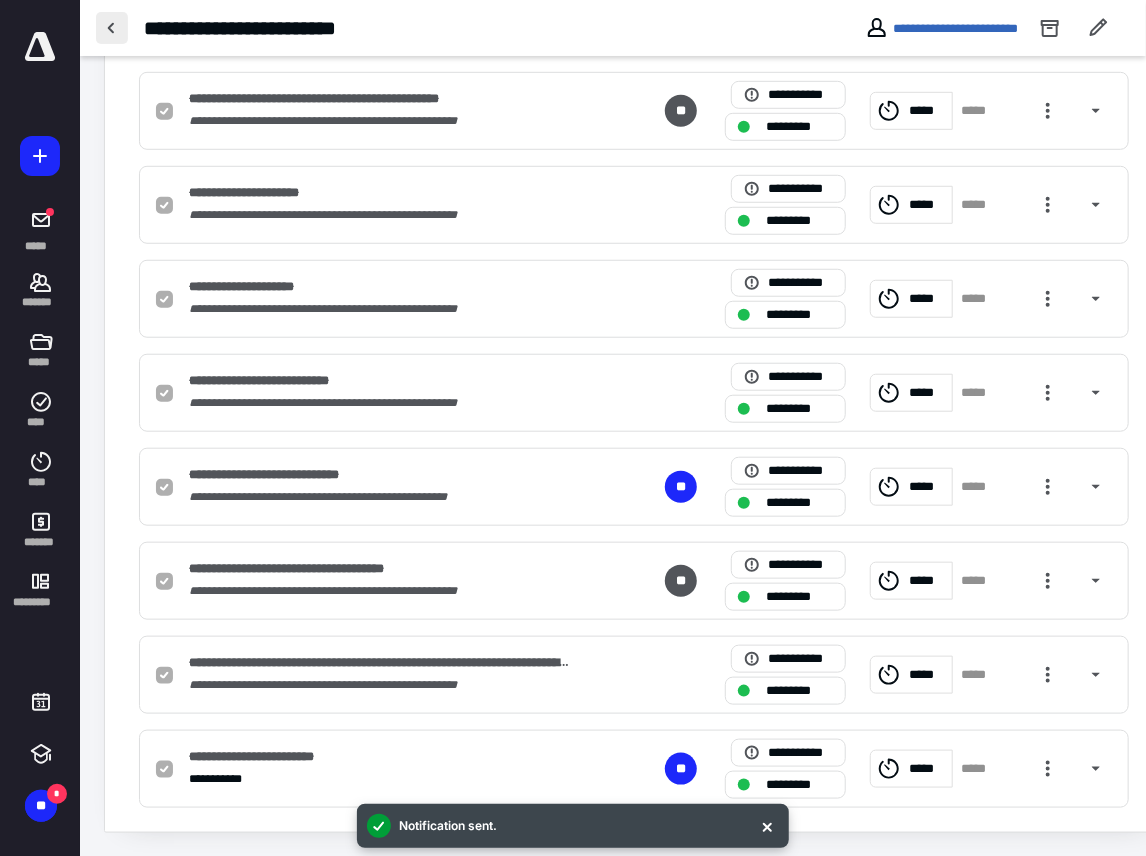 click at bounding box center [112, 28] 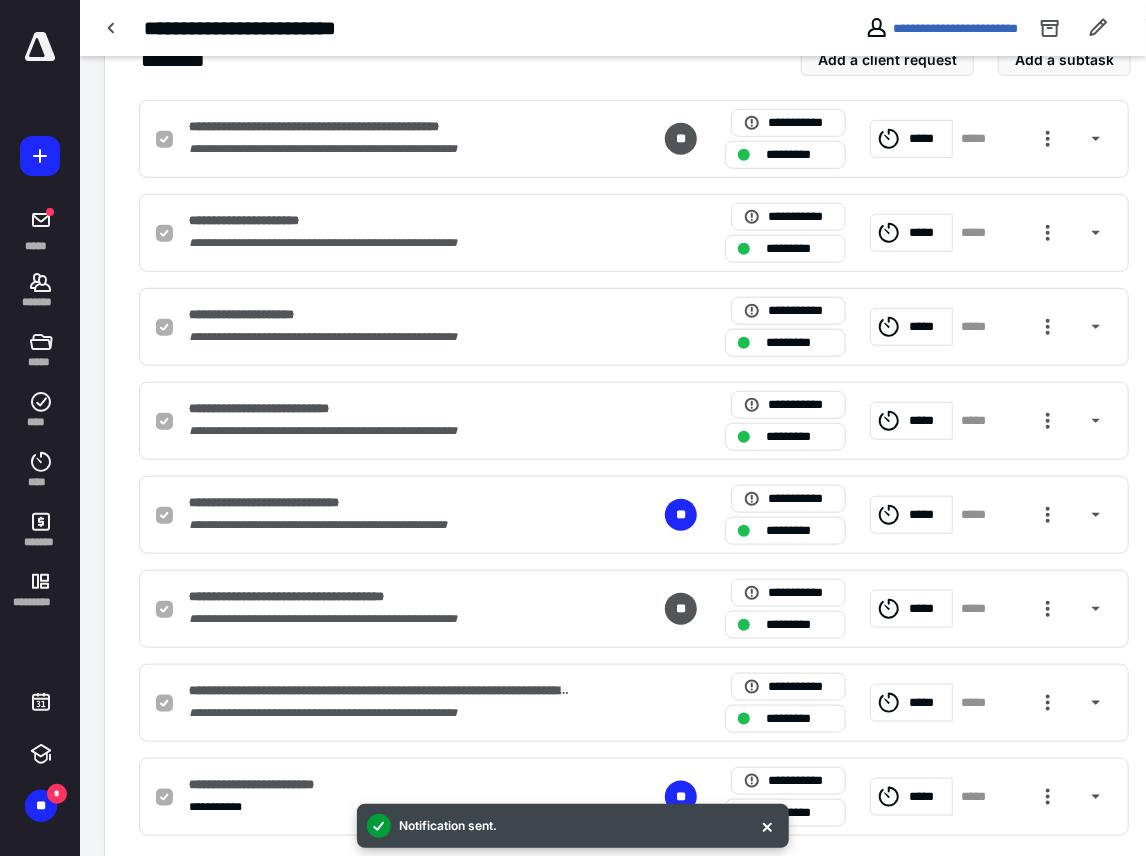 scroll, scrollTop: 0, scrollLeft: 0, axis: both 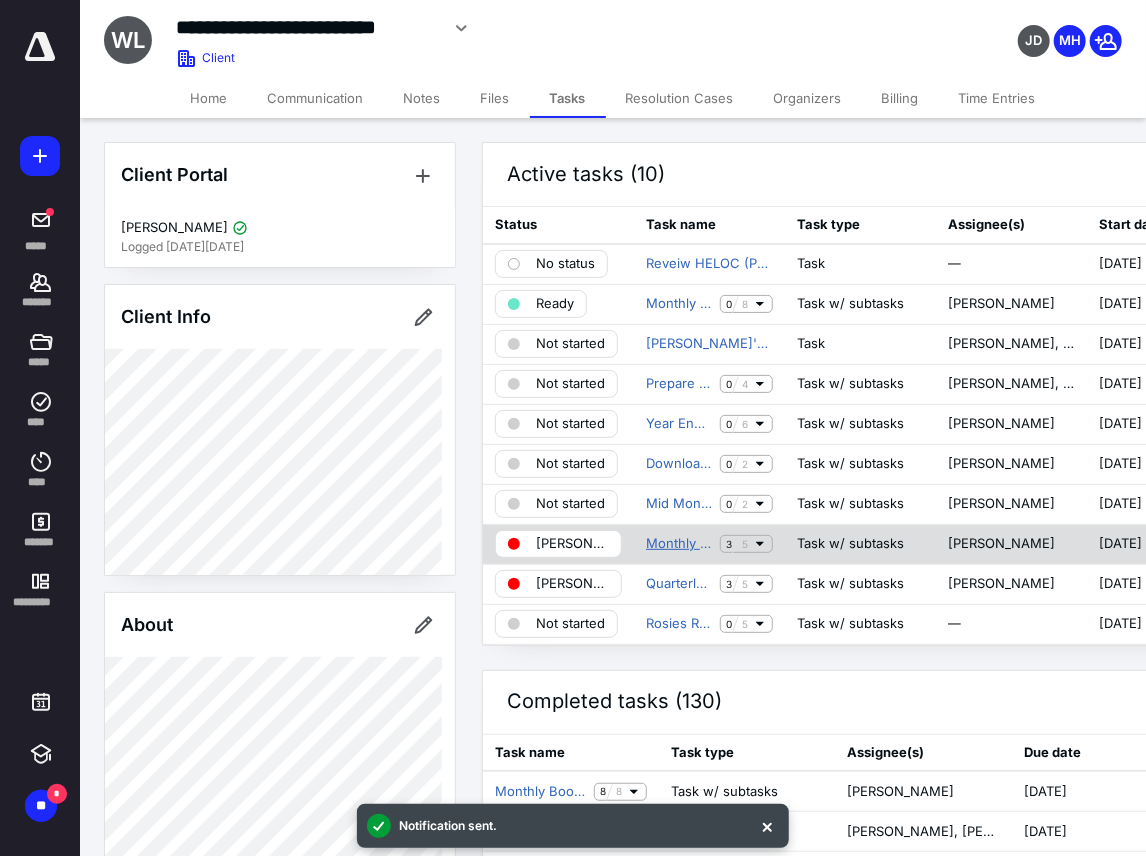 click on "Monthly Sales Tax" at bounding box center [679, 544] 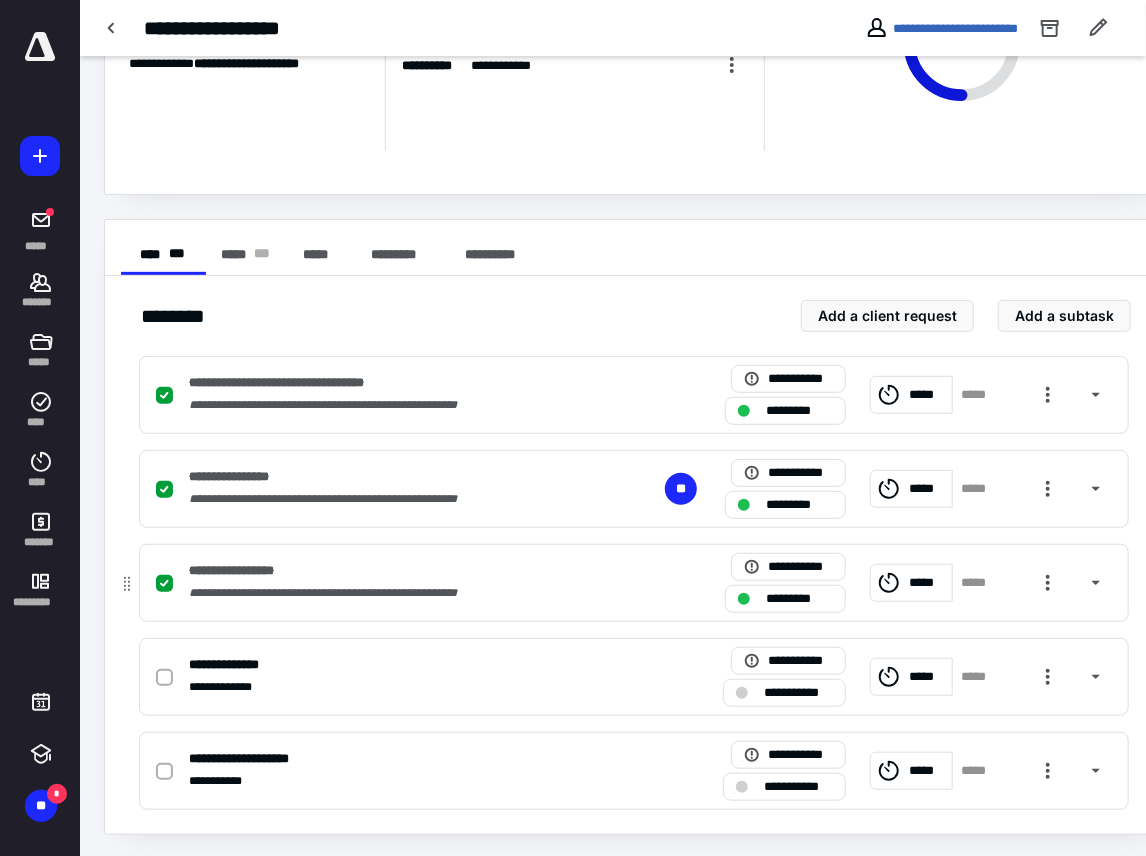 scroll, scrollTop: 224, scrollLeft: 0, axis: vertical 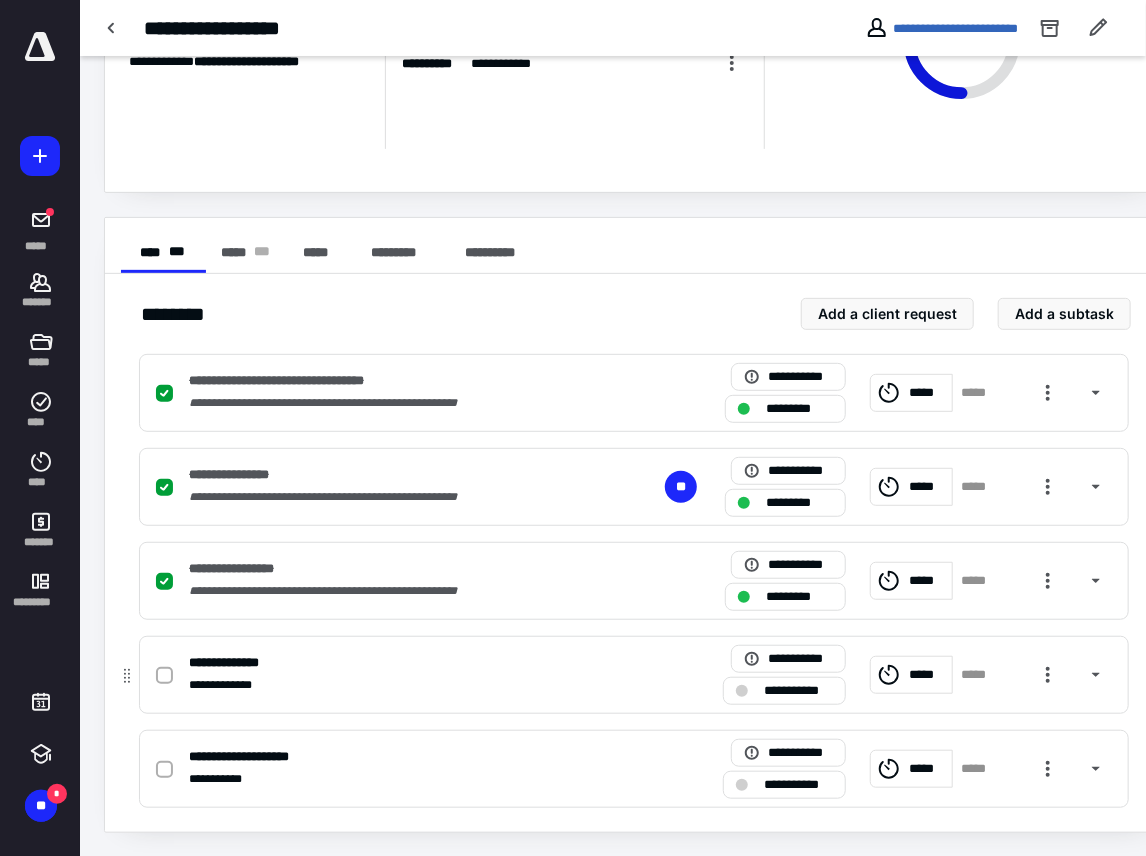 click 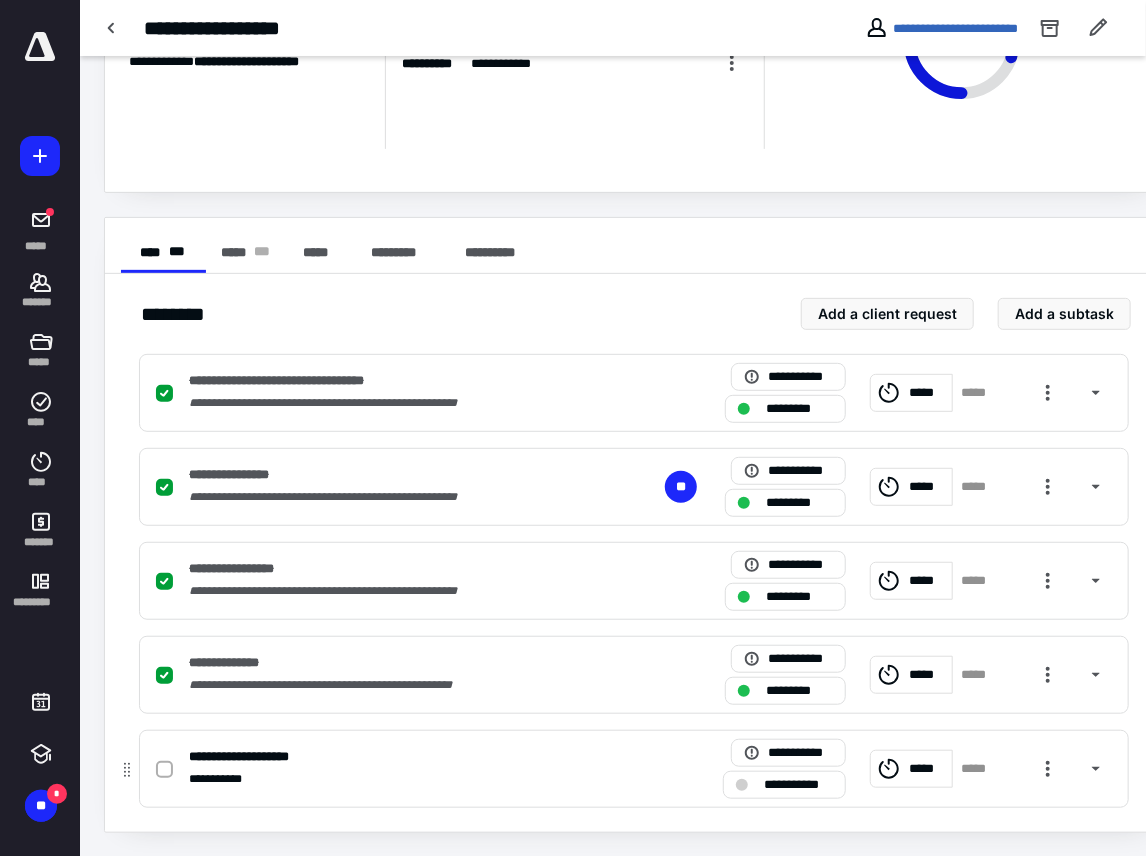 click 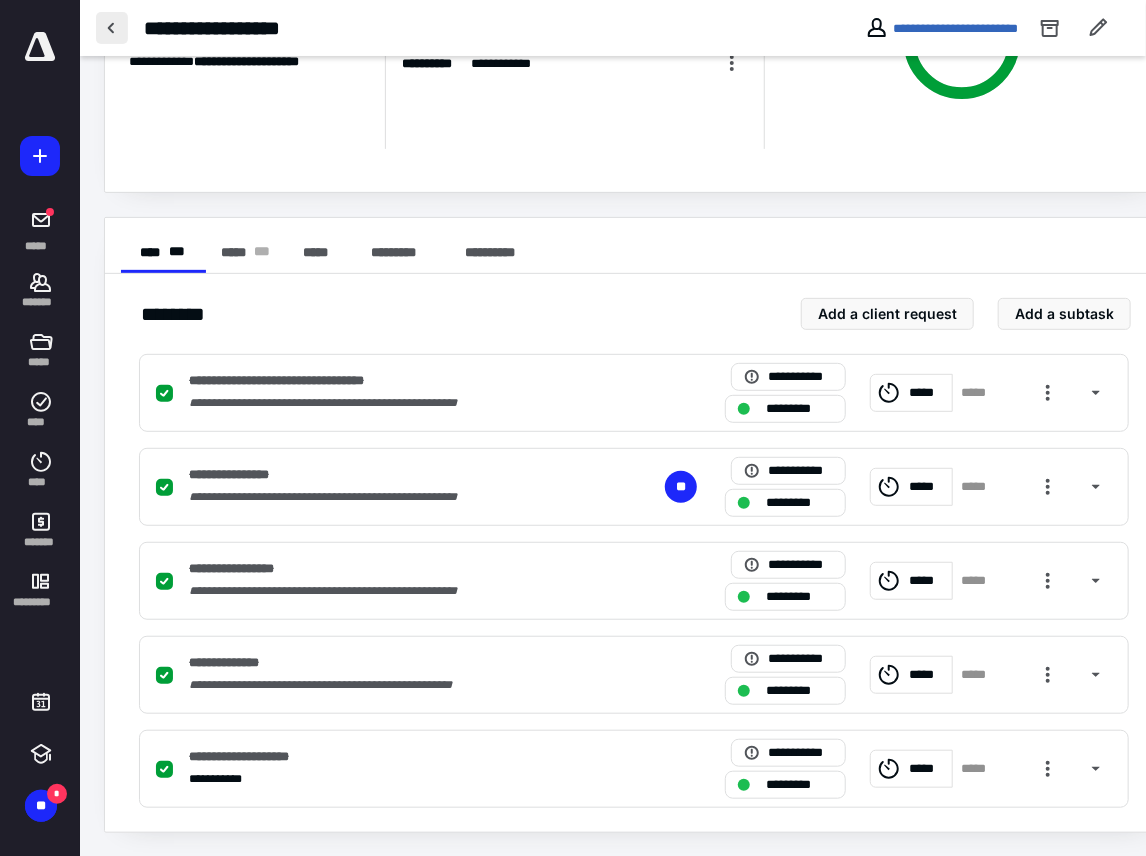 click at bounding box center [112, 28] 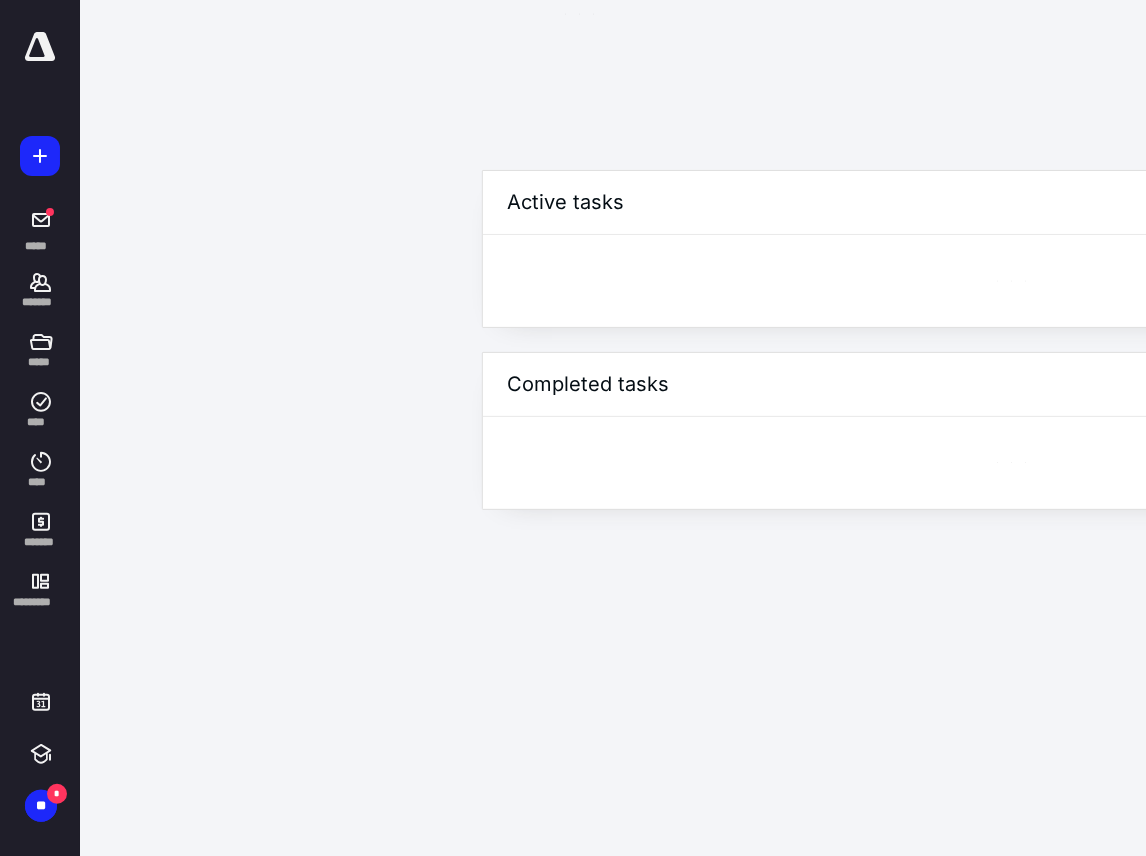scroll, scrollTop: 0, scrollLeft: 0, axis: both 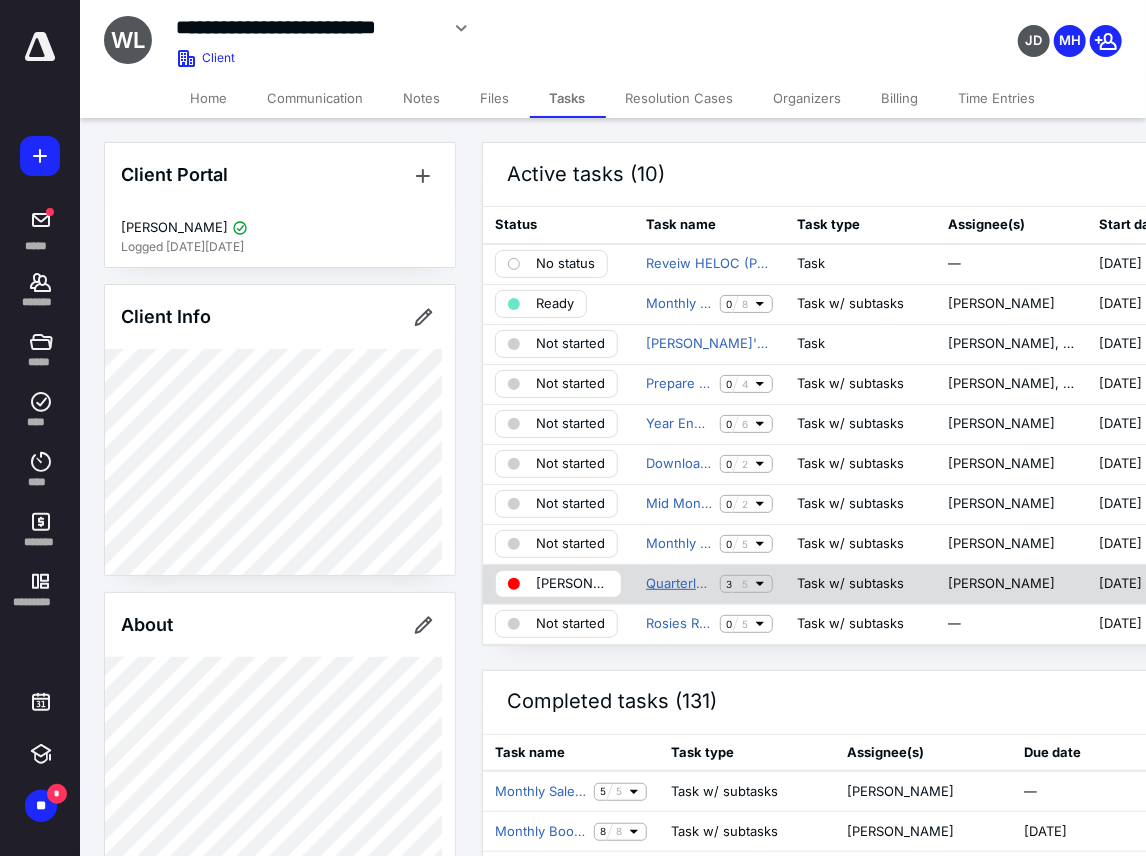 click on "Quarterly FileLocal Sales Tax" at bounding box center (679, 584) 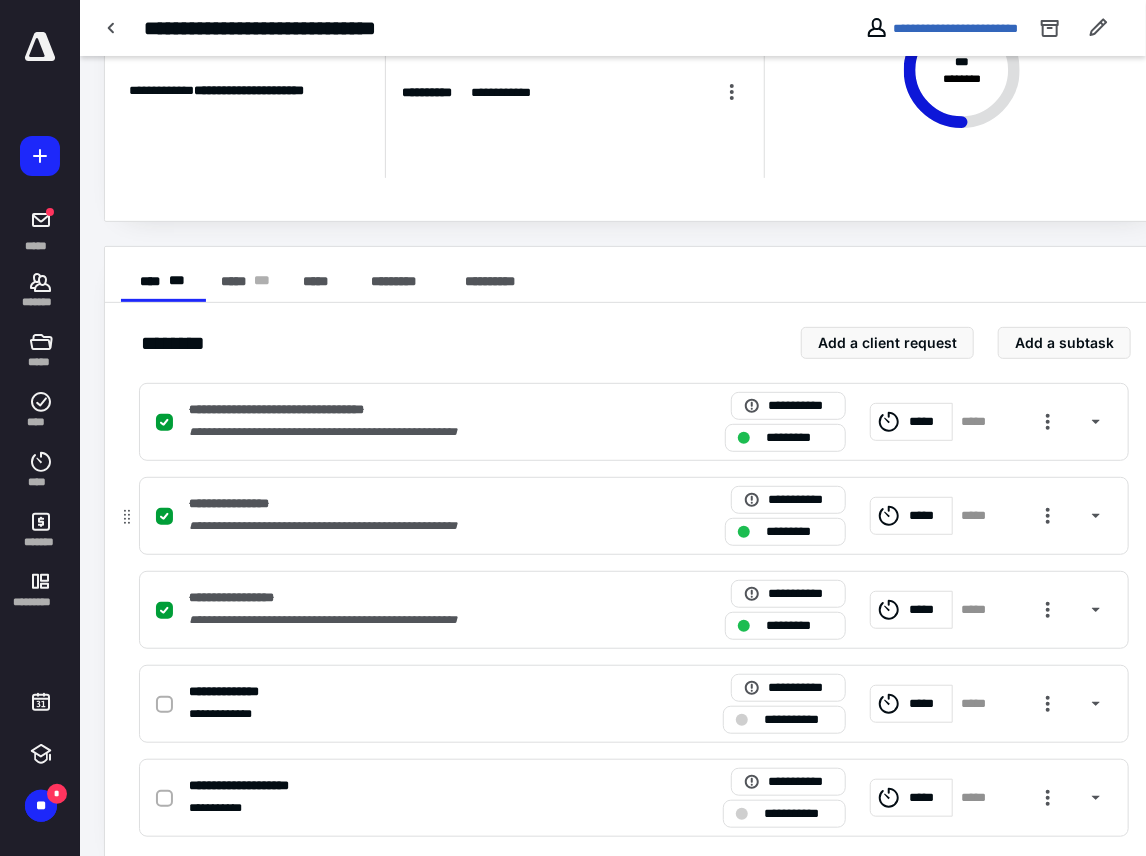 scroll, scrollTop: 224, scrollLeft: 0, axis: vertical 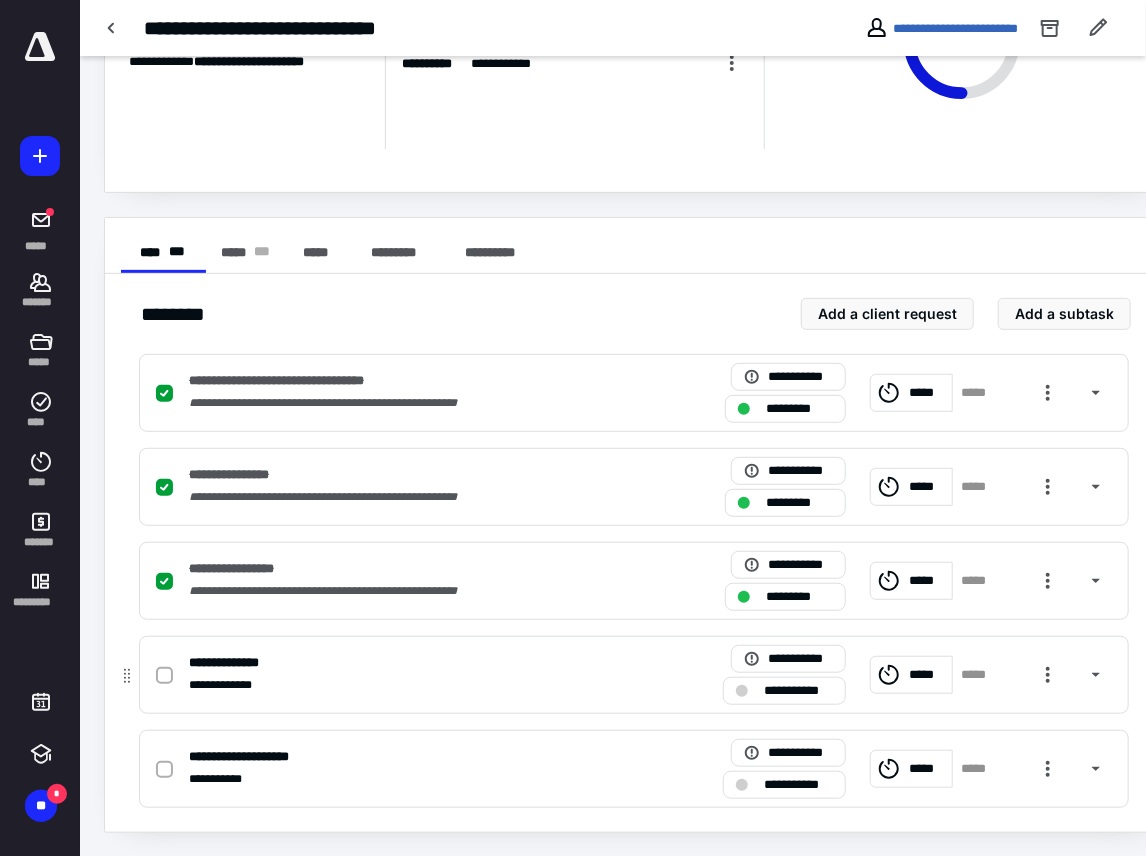 click at bounding box center [164, 676] 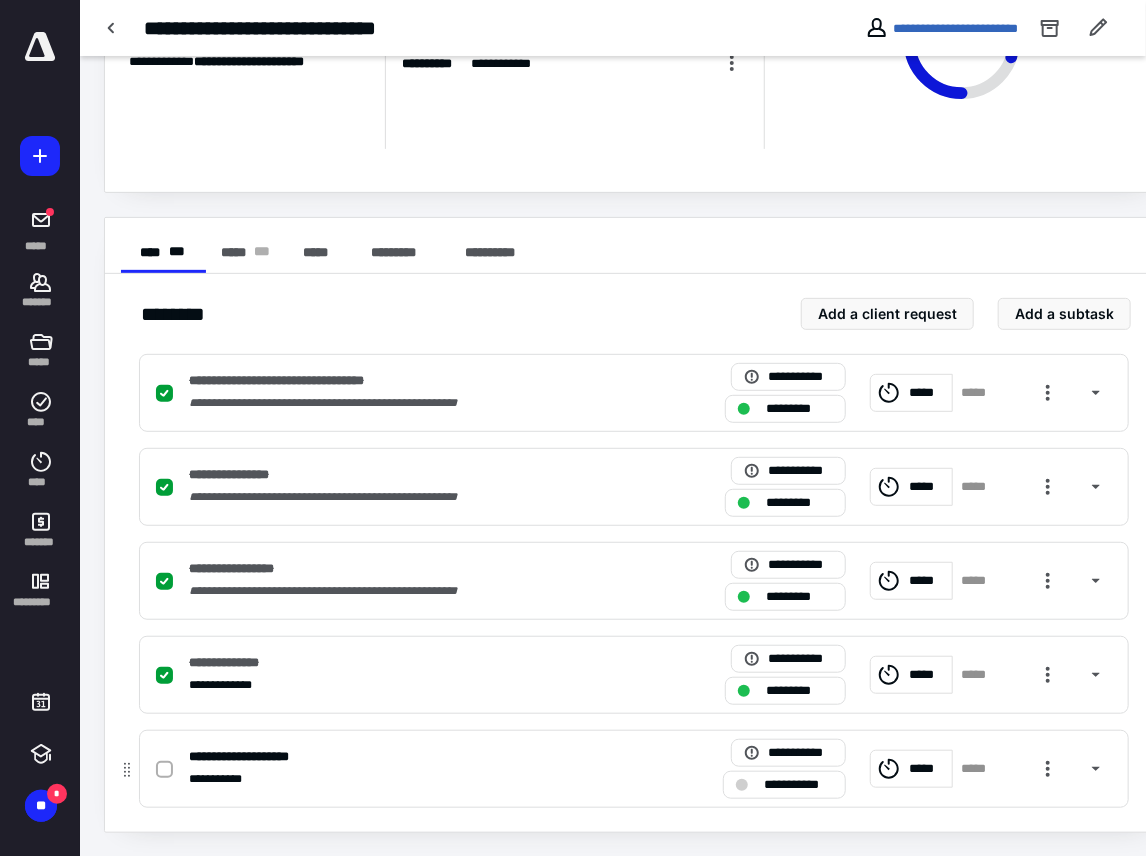 click 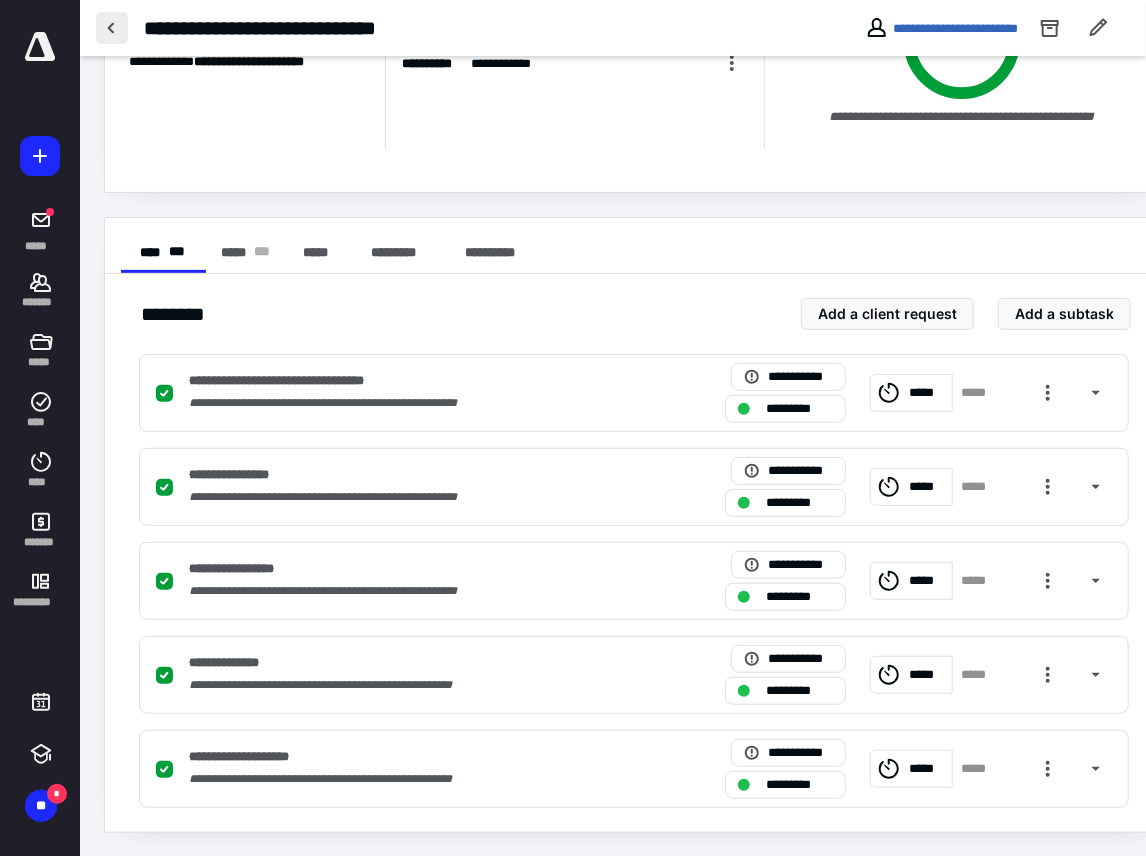 click at bounding box center (112, 28) 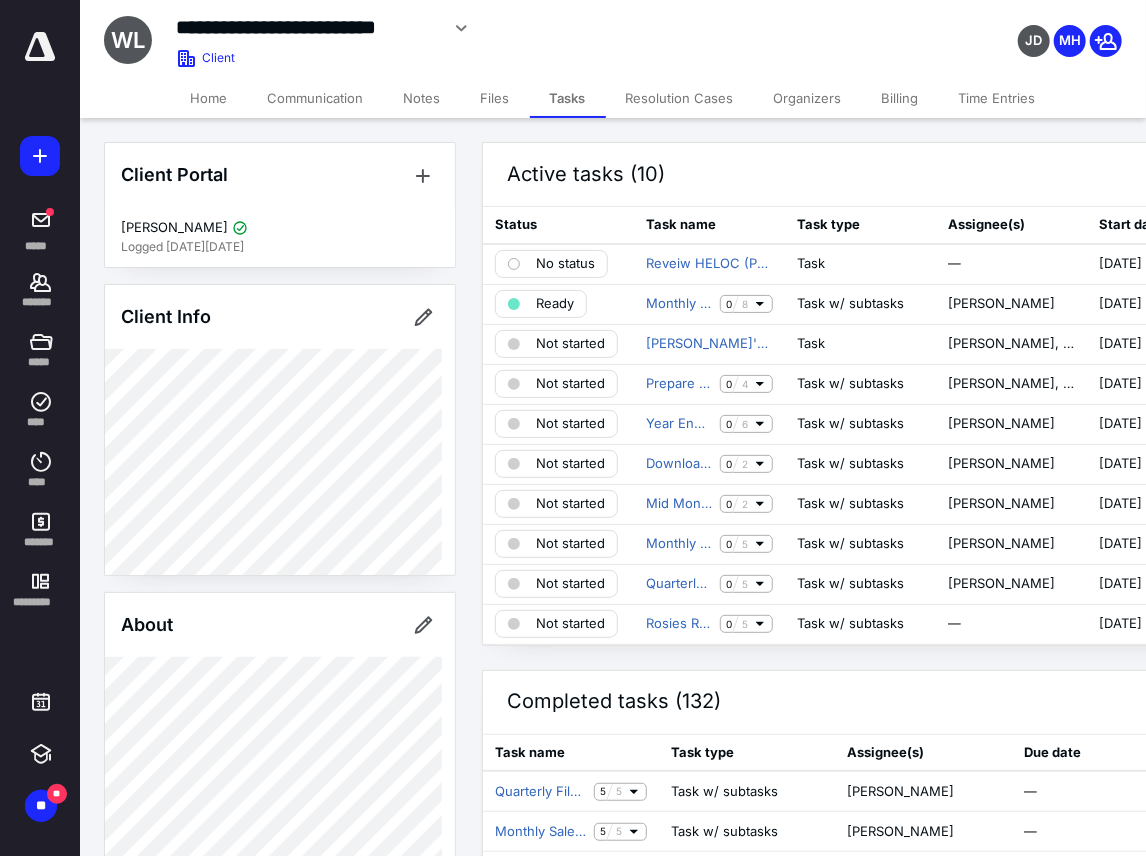 click on "Files" at bounding box center (495, 98) 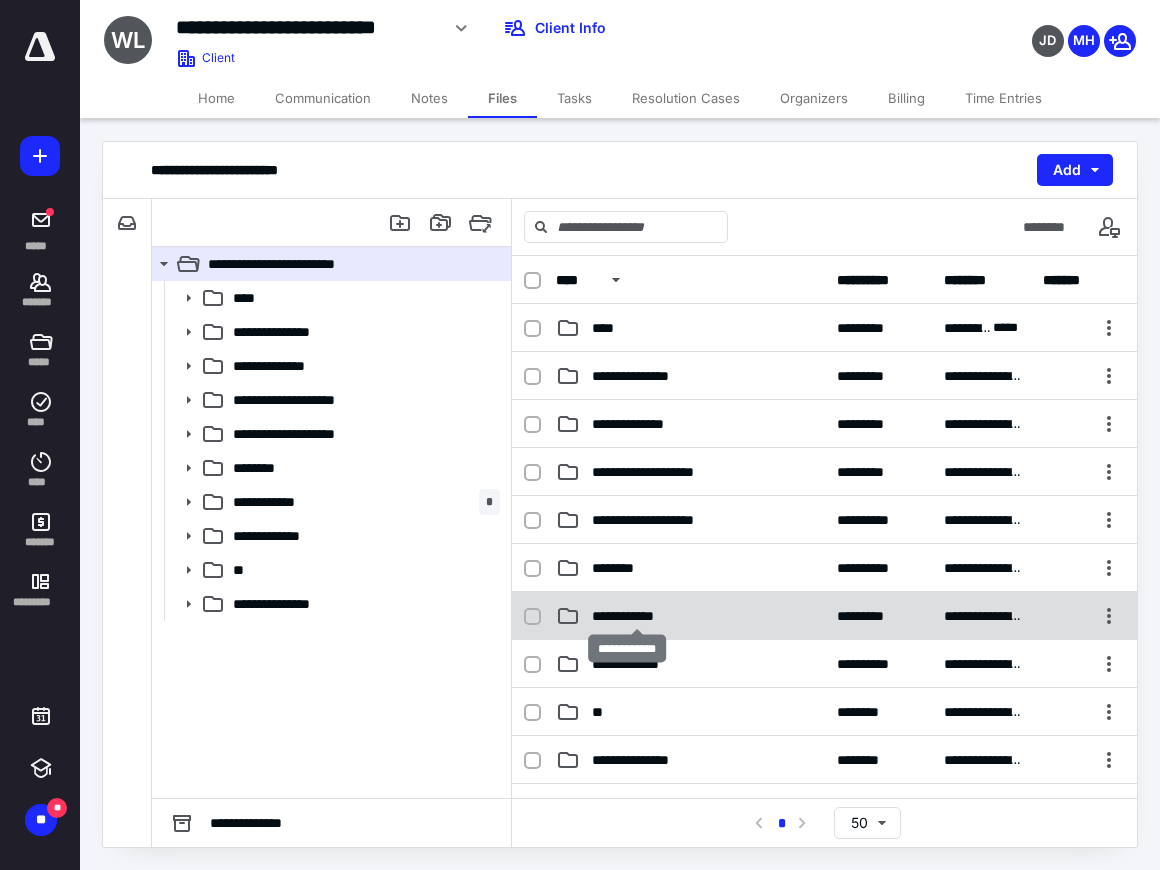 click on "**********" at bounding box center (637, 616) 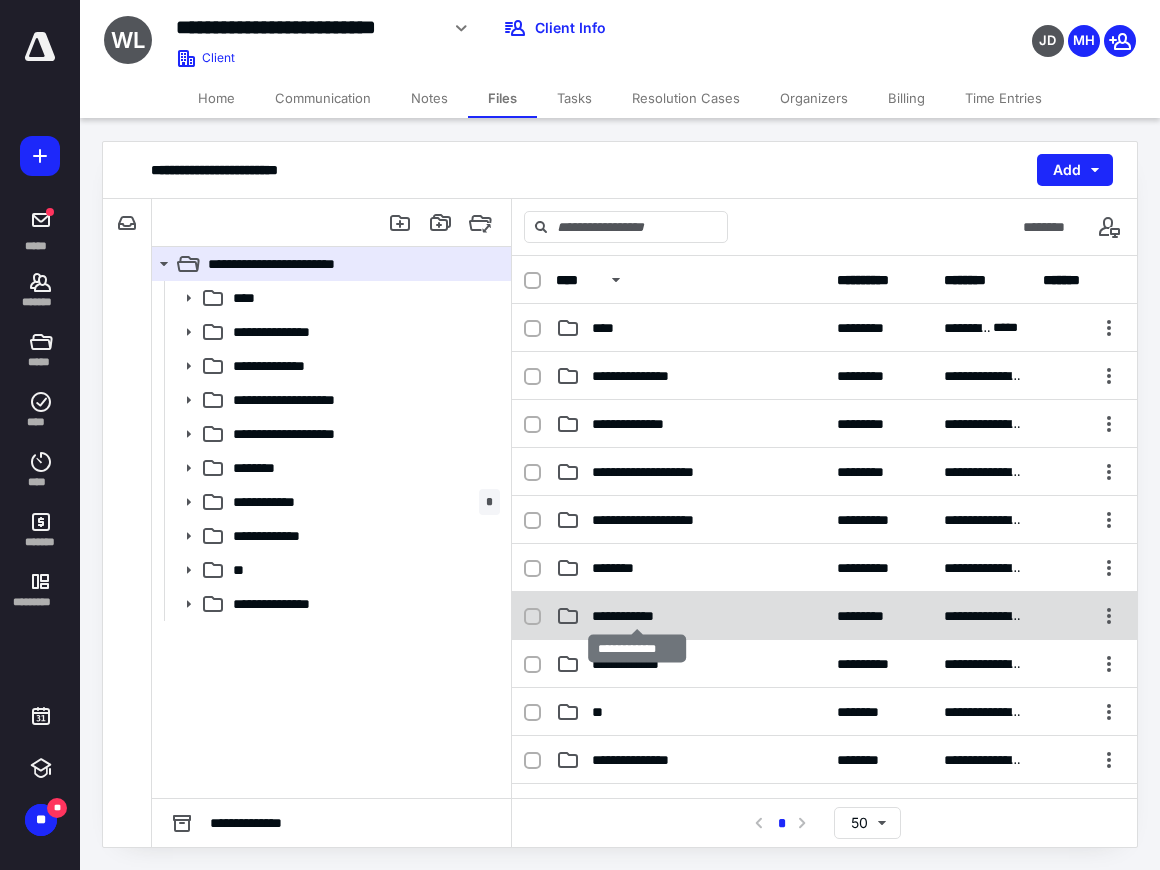 click on "**********" at bounding box center (637, 616) 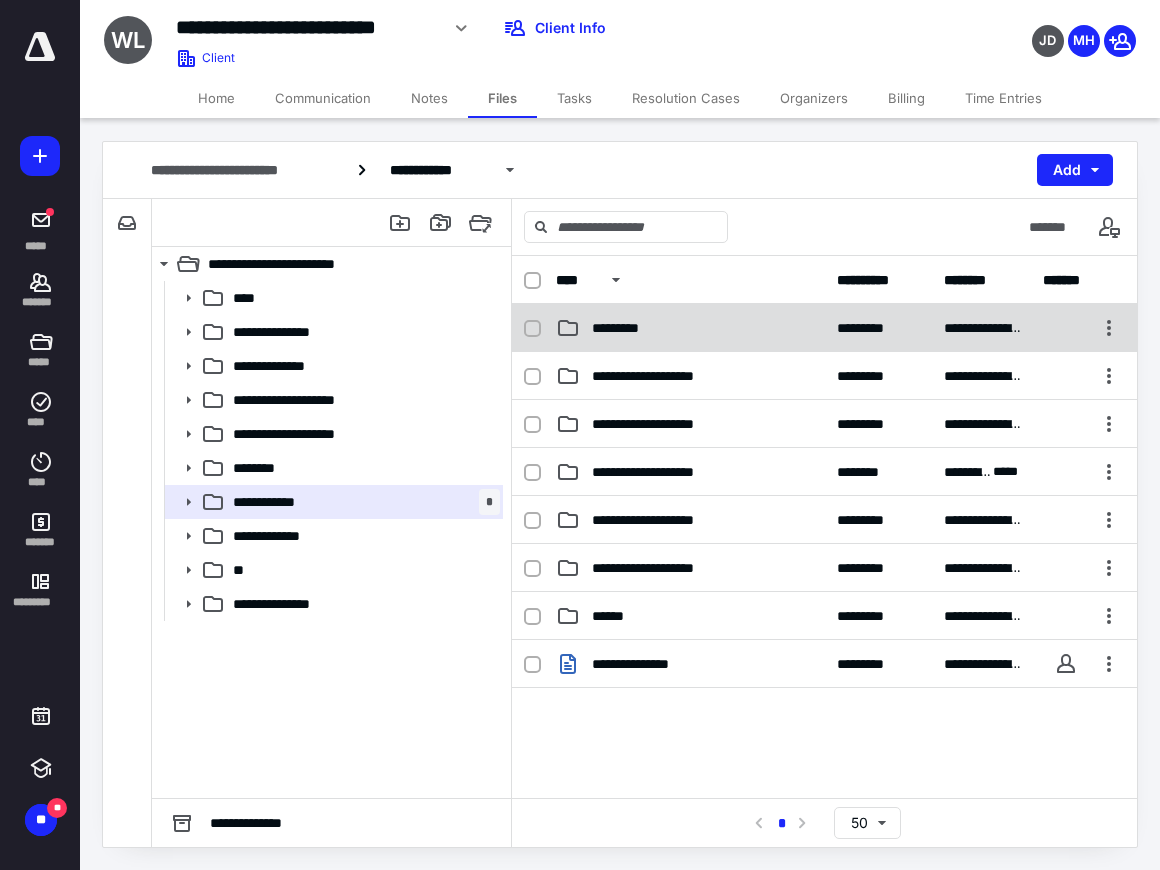 click on "*********" at bounding box center (621, 328) 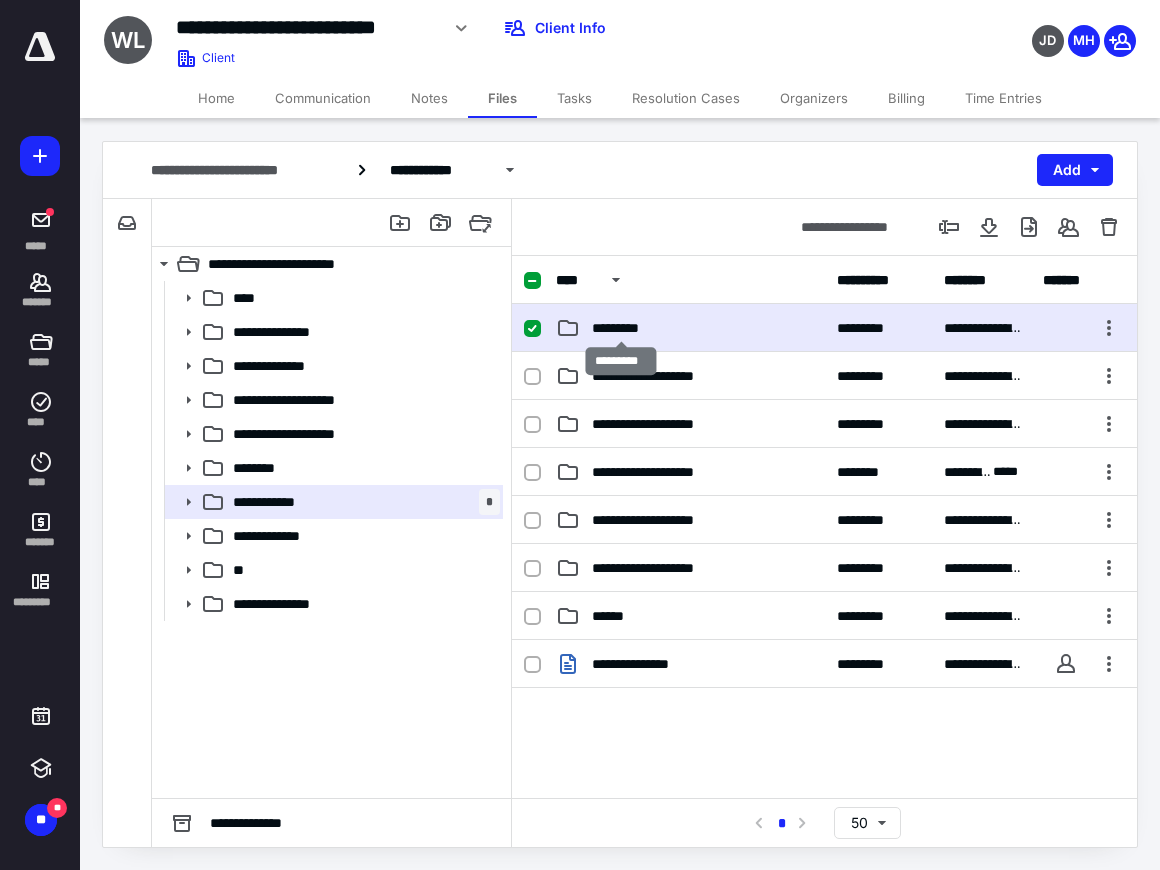 click on "*********" at bounding box center [621, 328] 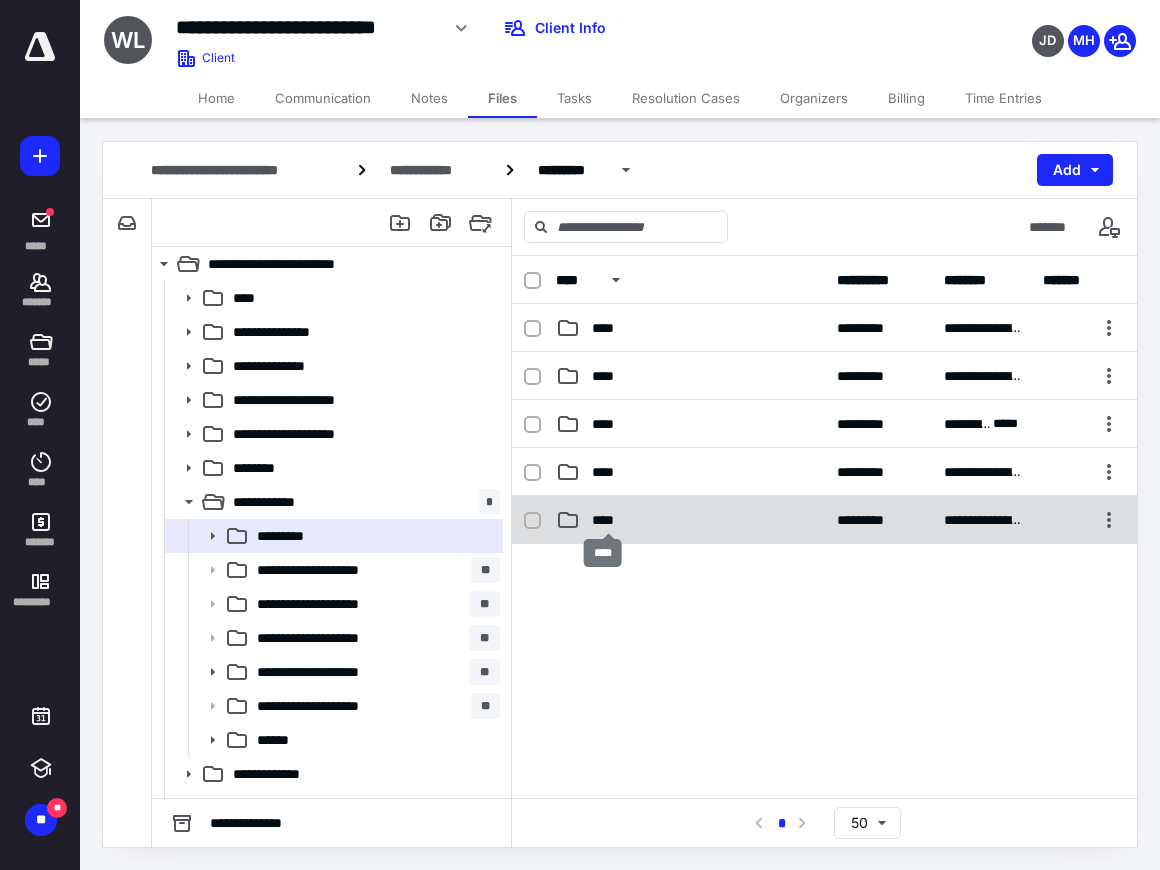 click on "****" at bounding box center [609, 520] 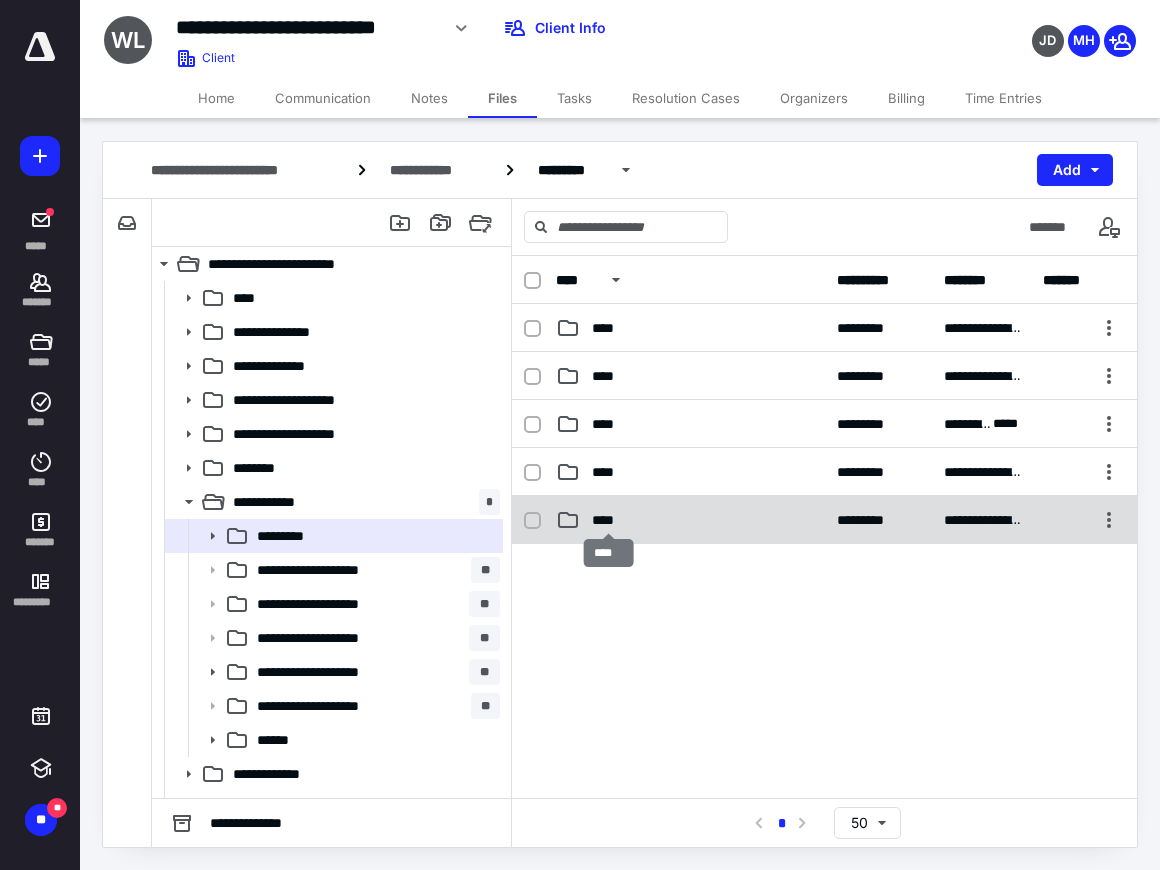 click on "****" at bounding box center (609, 520) 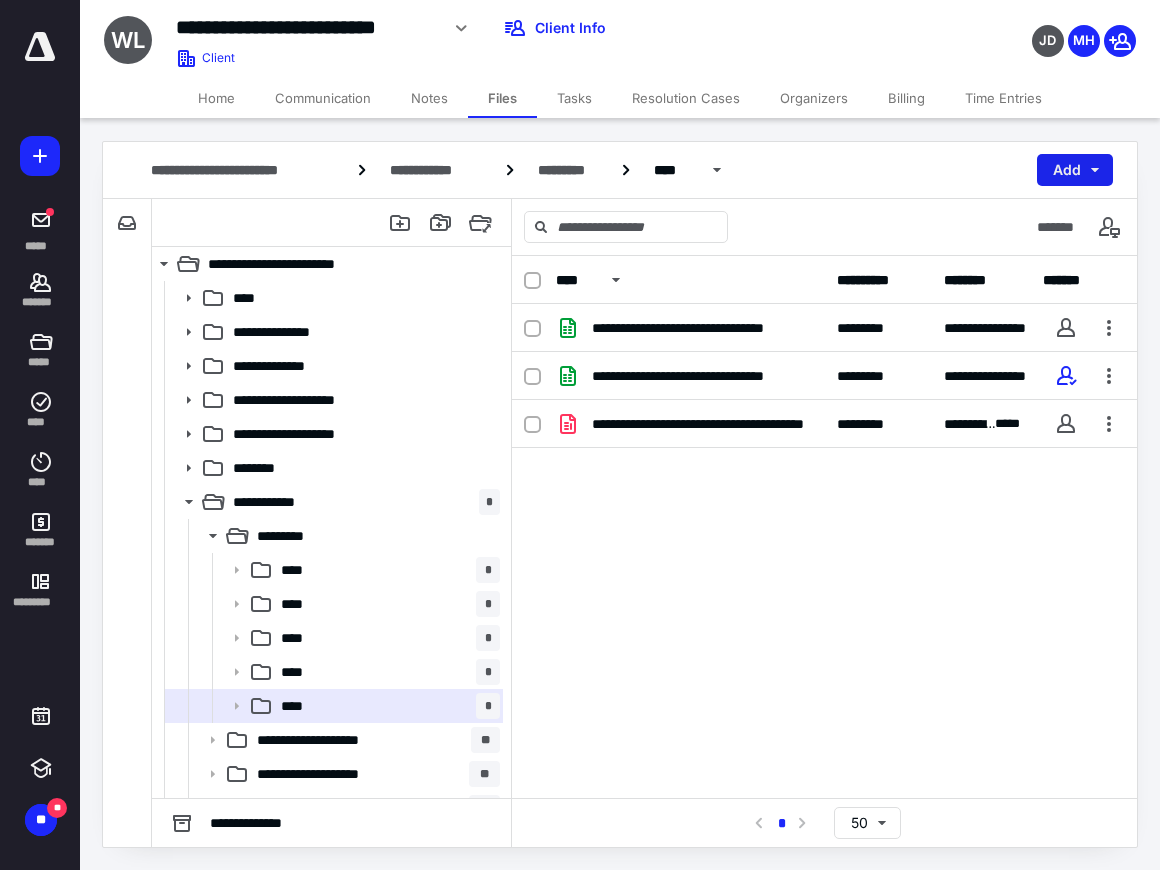 click on "Add" at bounding box center [1075, 170] 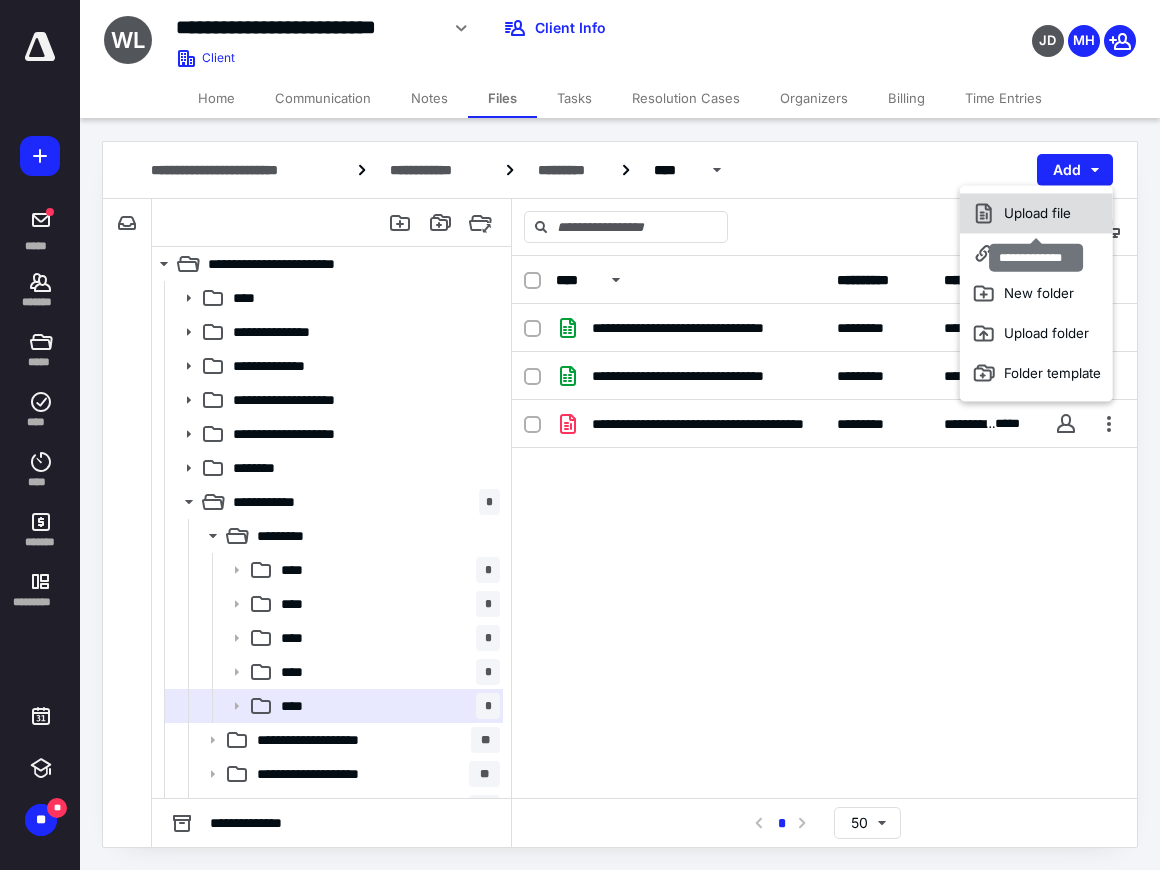 click on "Upload file" at bounding box center (1036, 213) 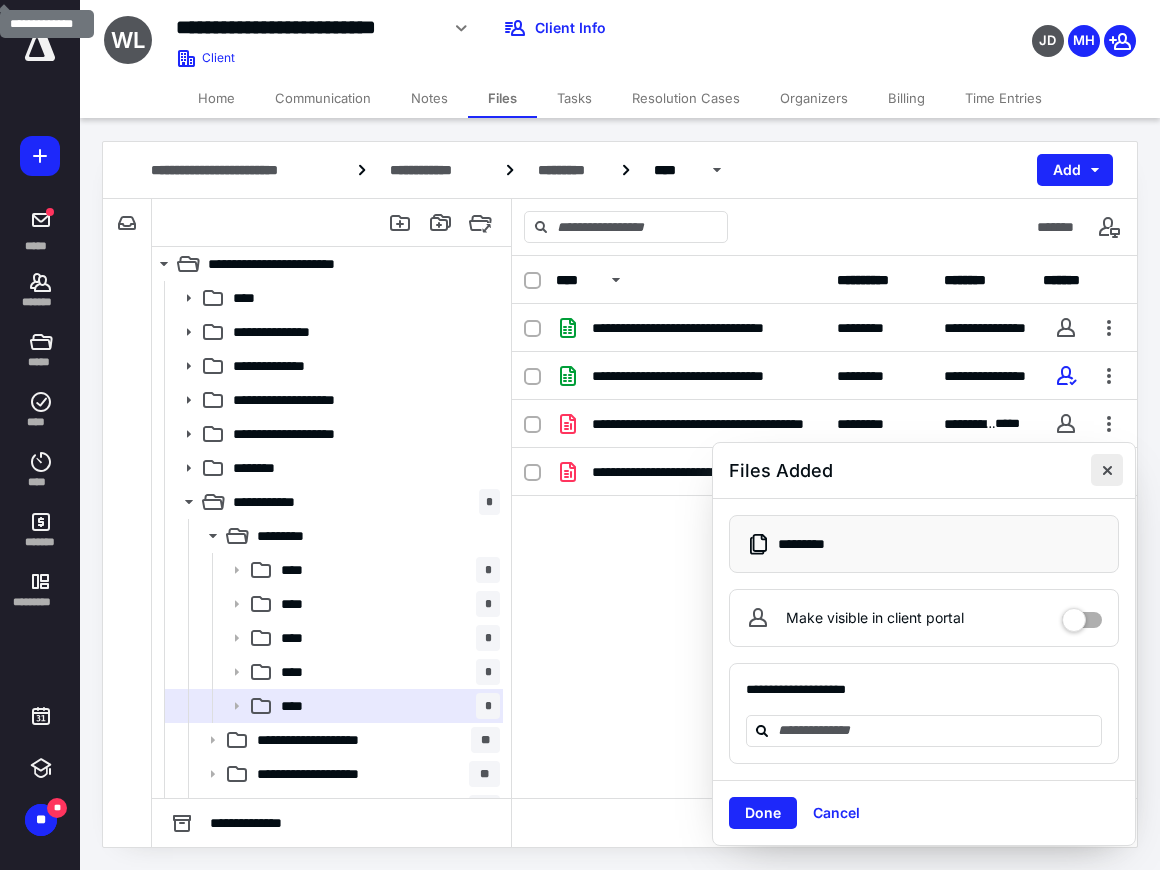 click at bounding box center (1107, 470) 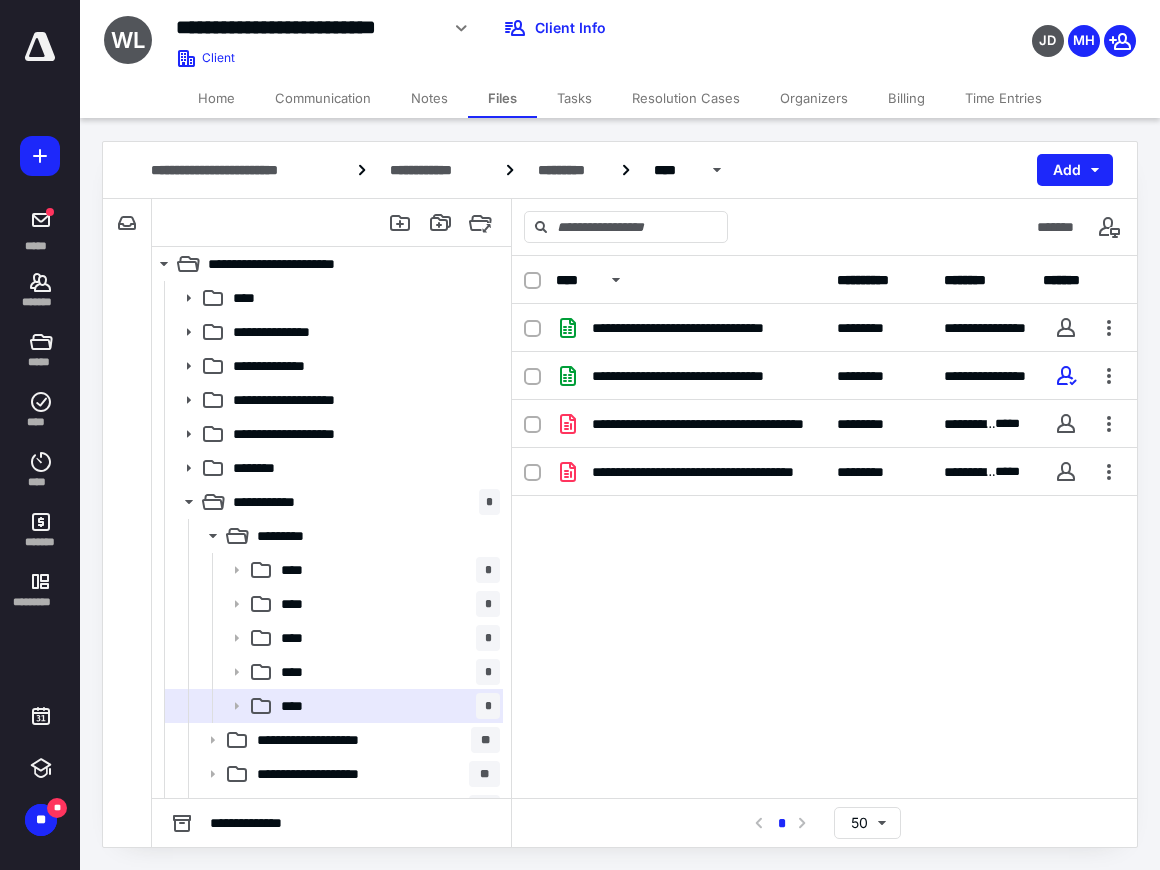 click on "Tasks" at bounding box center (574, 98) 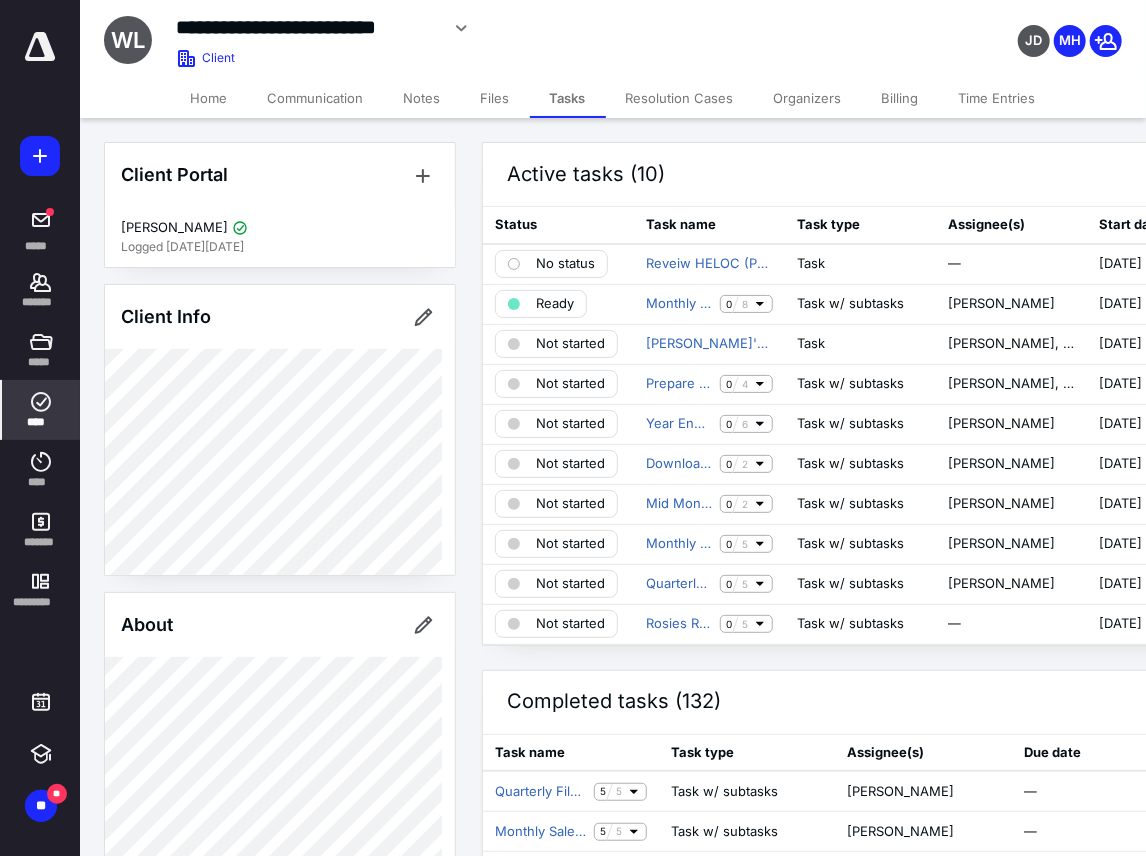 click on "****" at bounding box center (41, 410) 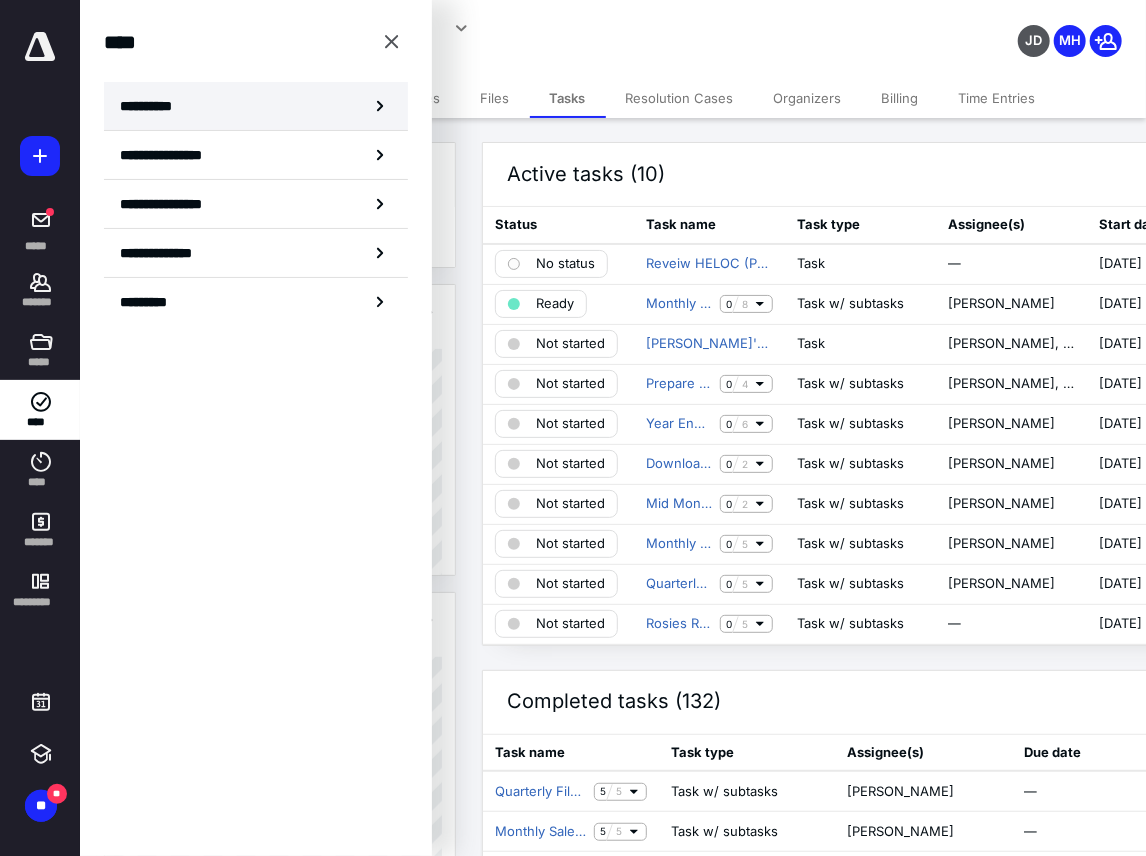 click on "**********" at bounding box center [153, 106] 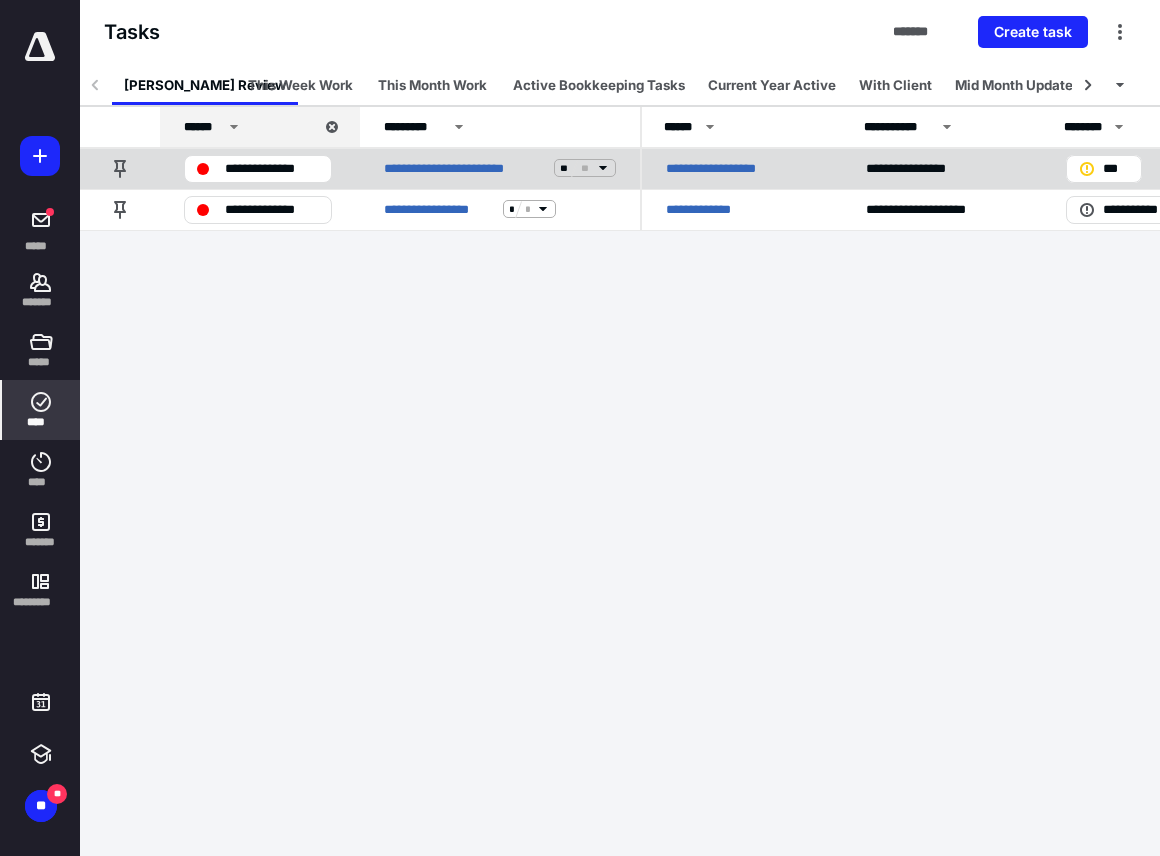 click on "**********" at bounding box center [272, 168] 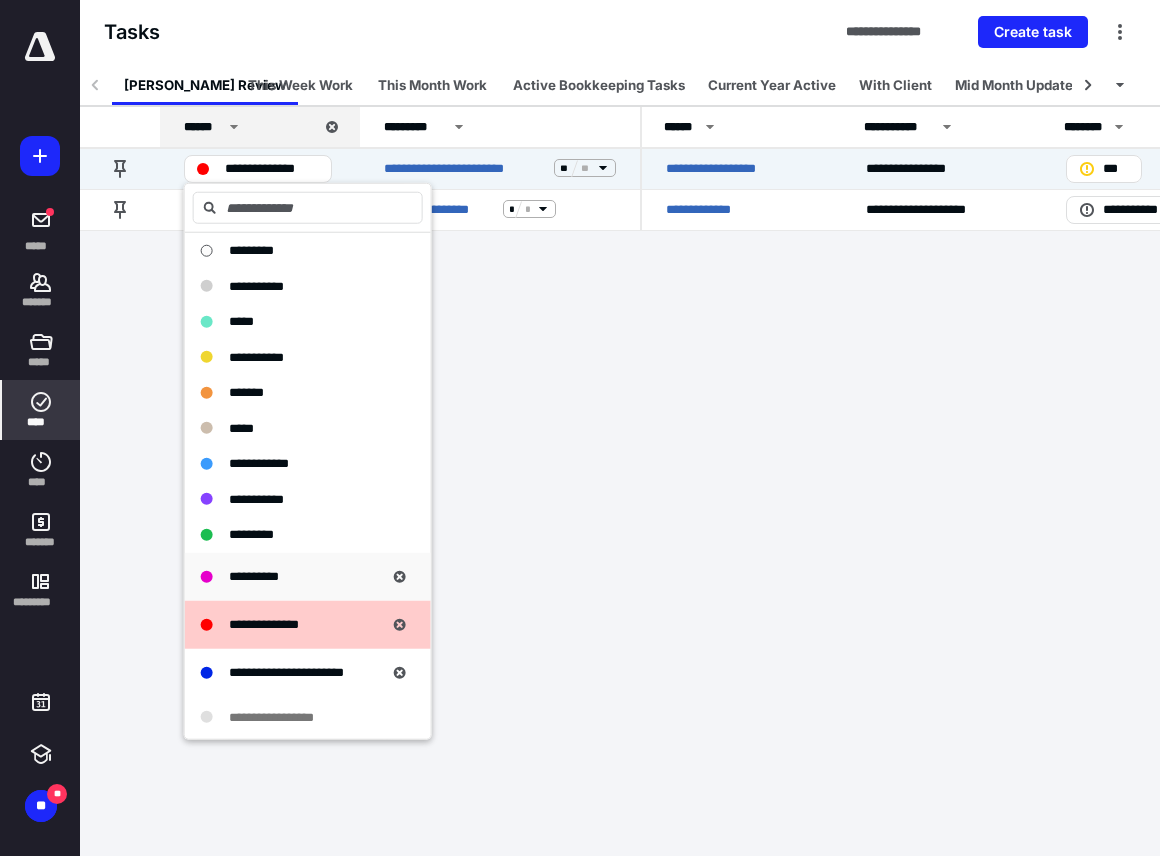 click on "**********" at bounding box center [308, 576] 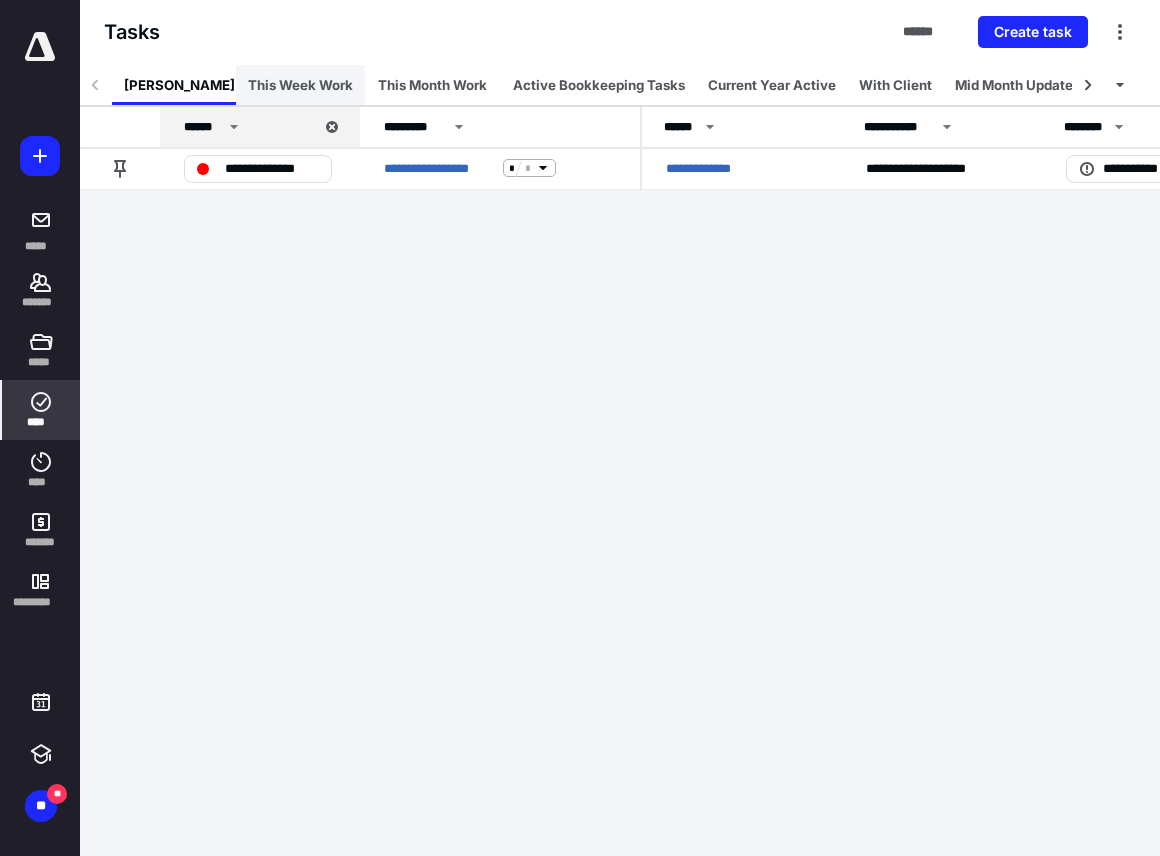 click on "This Week Work" at bounding box center (300, 85) 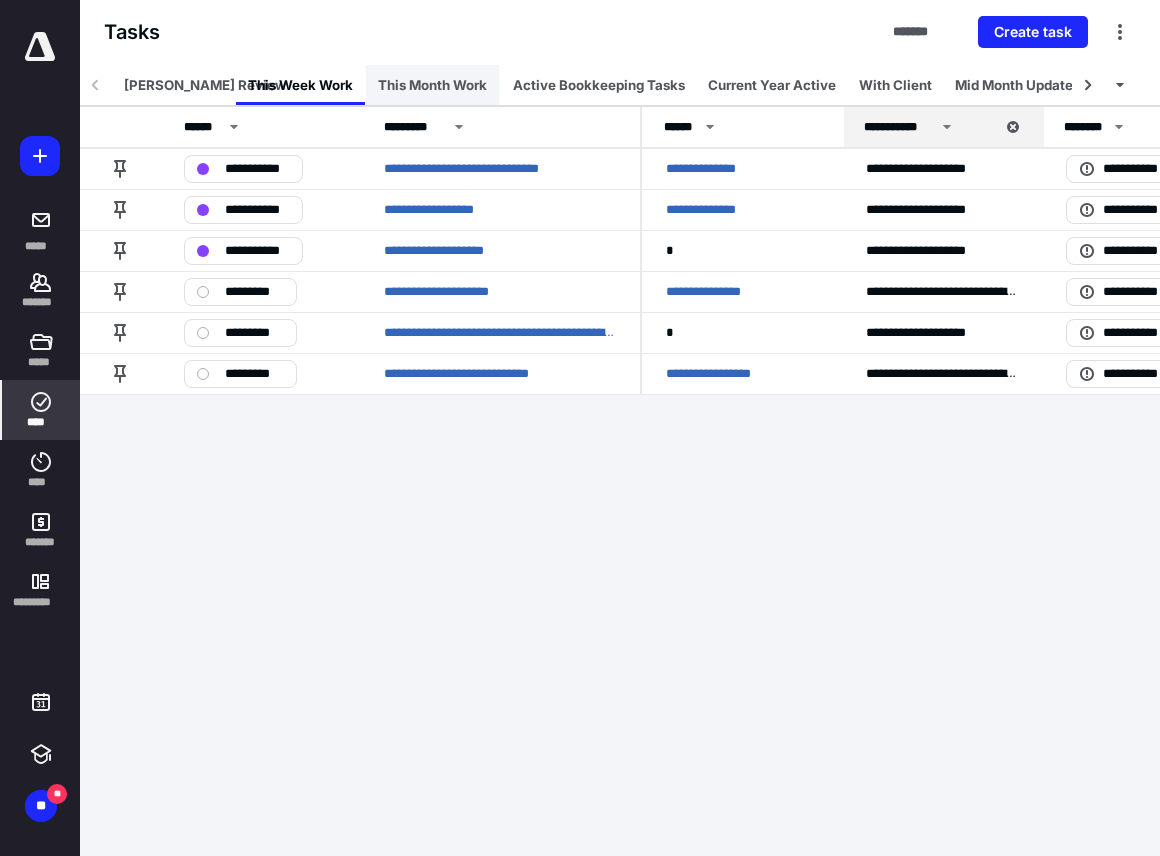 click on "This Month Work" at bounding box center [432, 85] 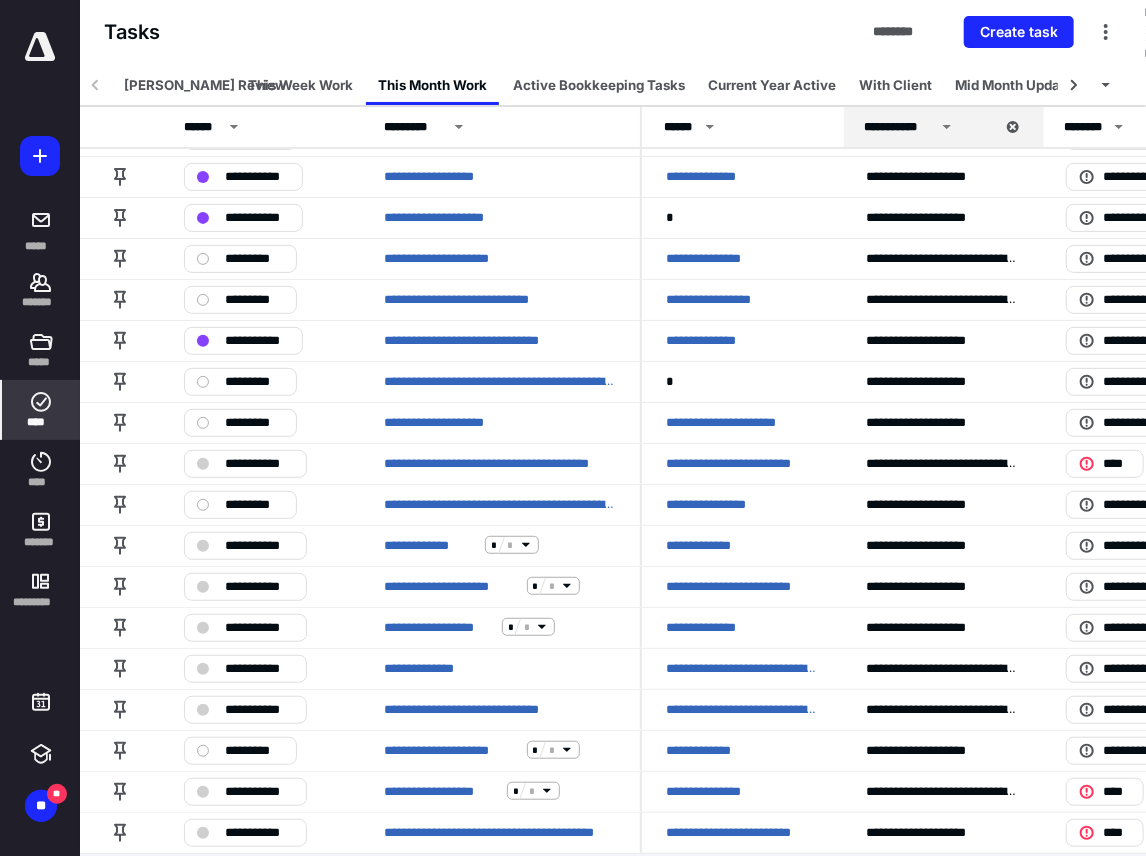 scroll, scrollTop: 175, scrollLeft: 0, axis: vertical 